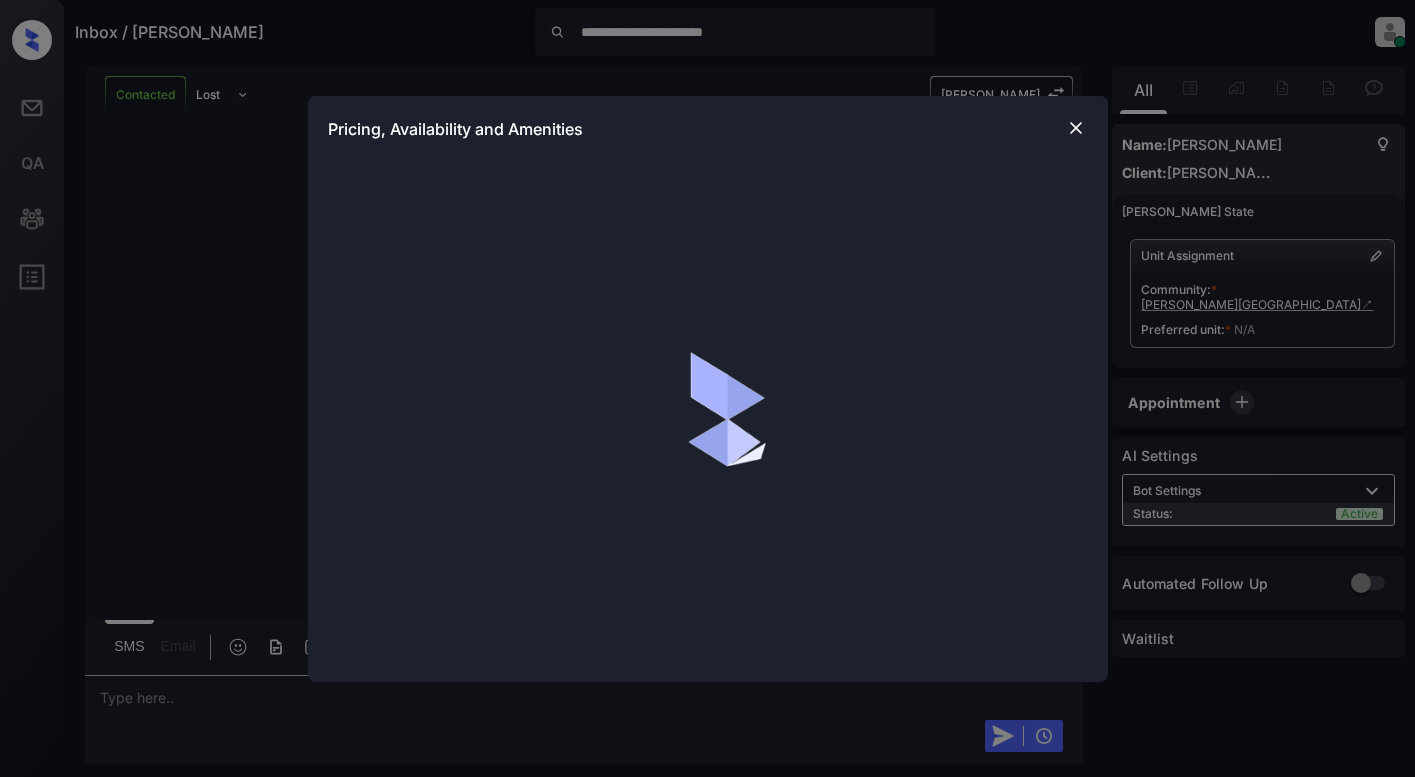 scroll, scrollTop: 0, scrollLeft: 0, axis: both 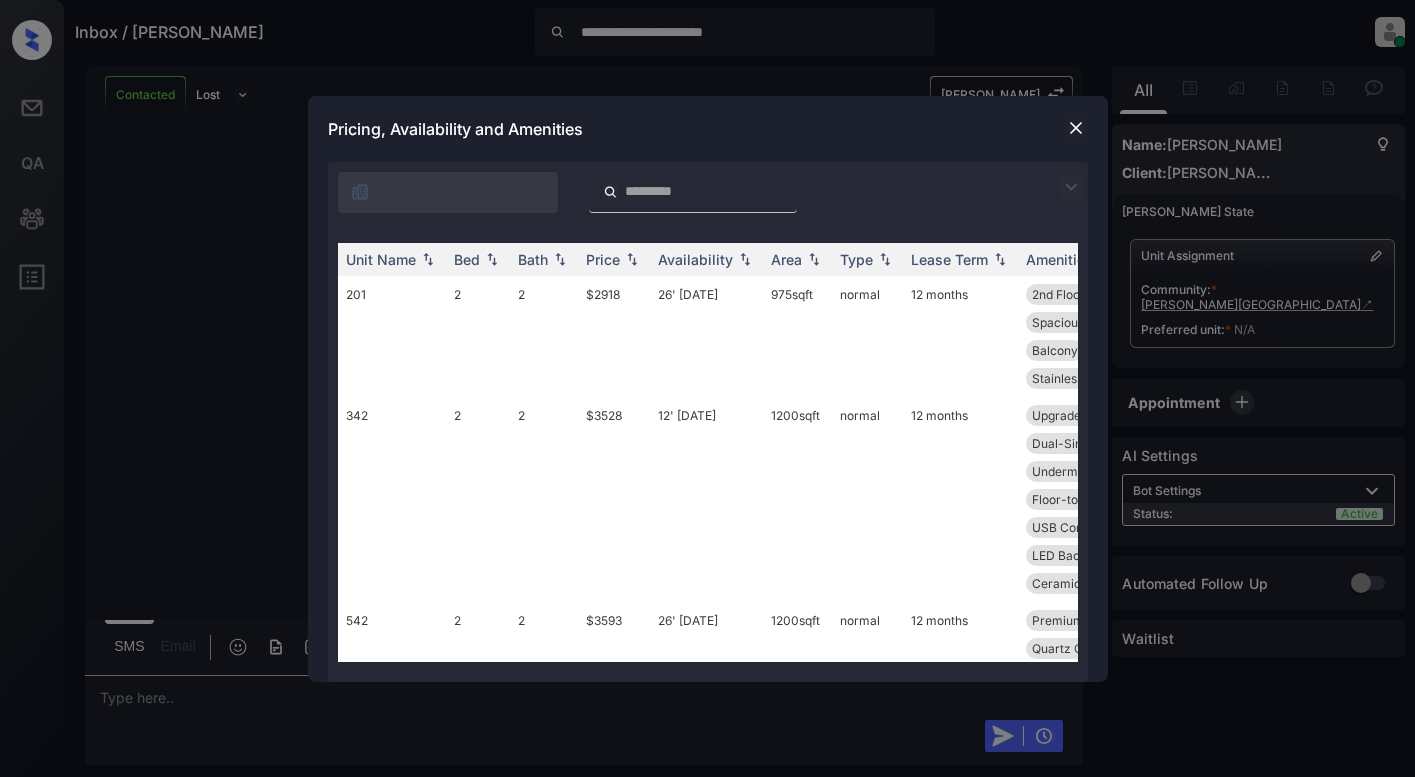 click at bounding box center [1071, 187] 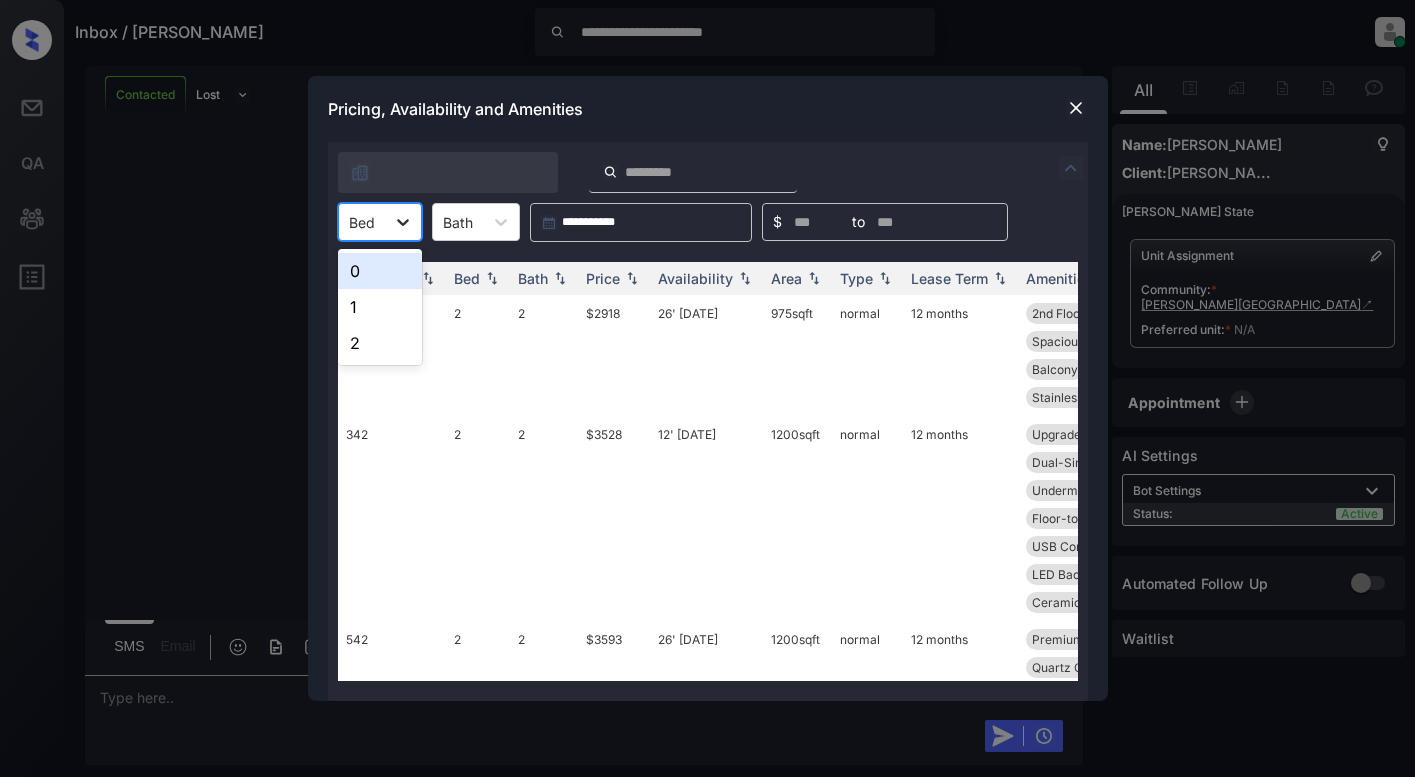 click 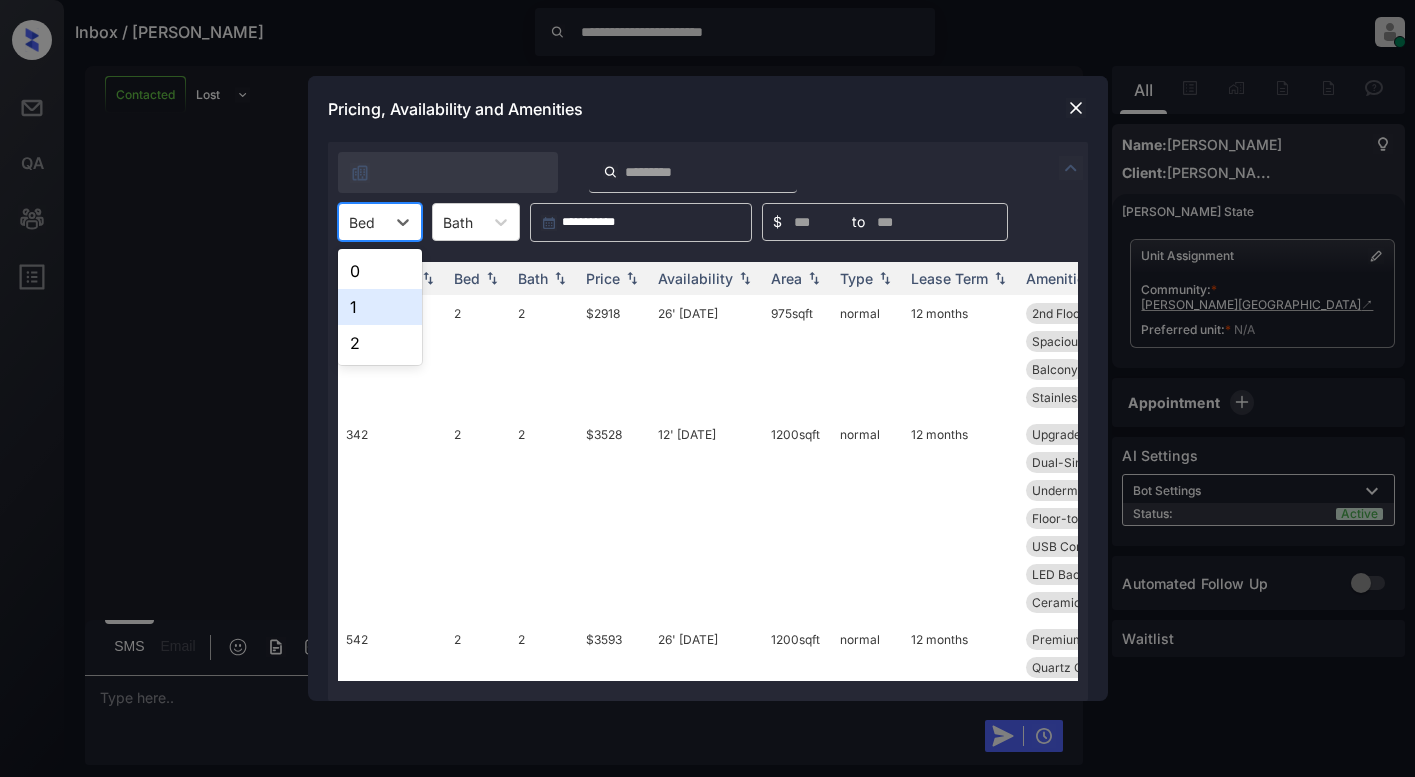 click on "1" at bounding box center [380, 307] 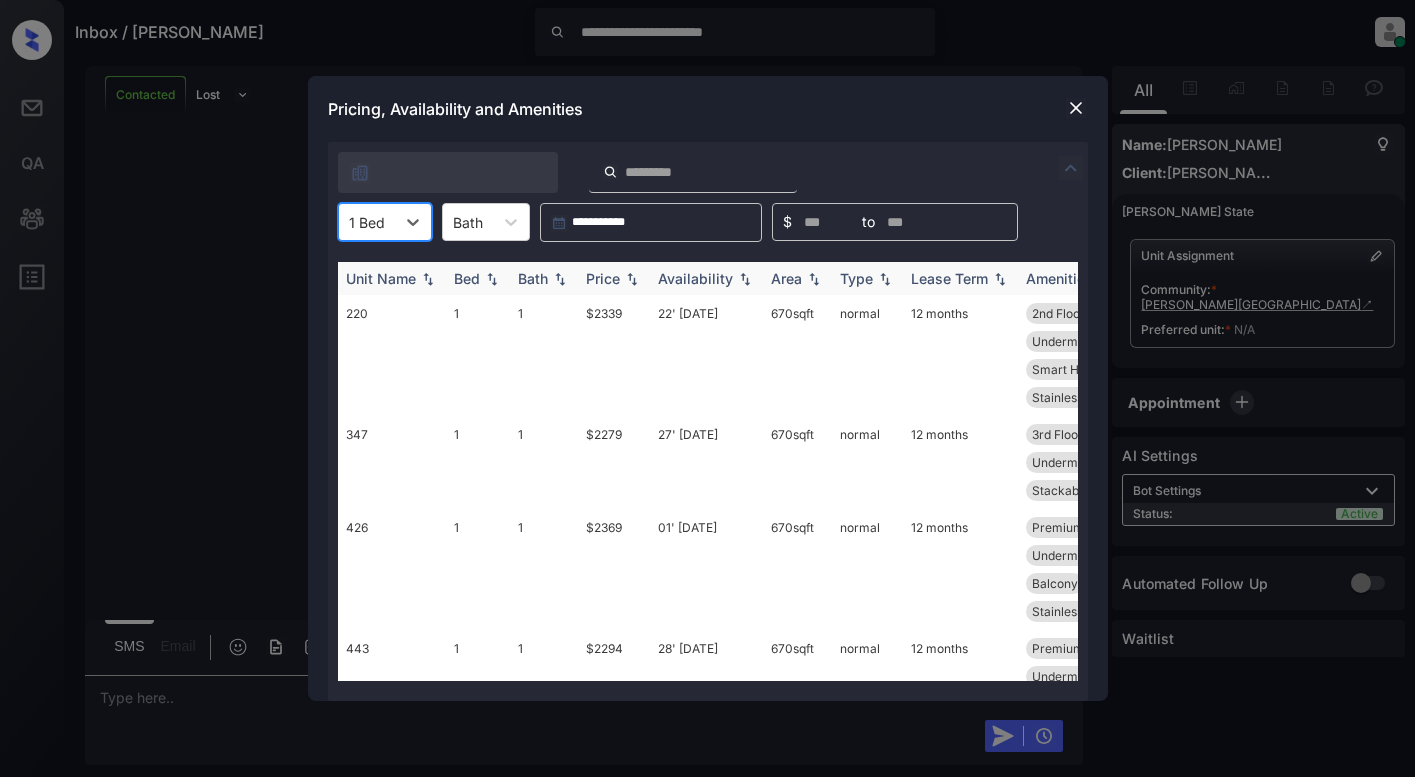 click on "Price" at bounding box center (603, 278) 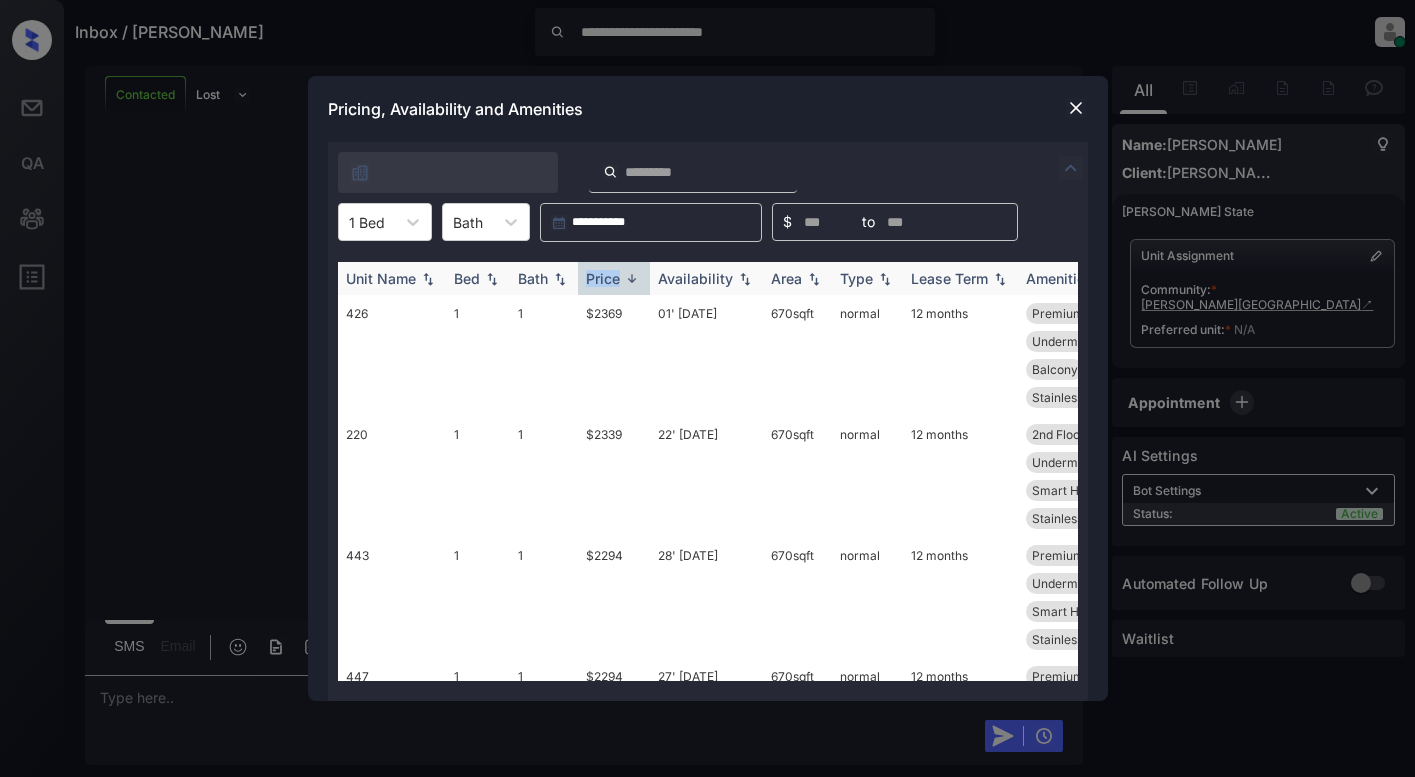 click on "Price" at bounding box center (603, 278) 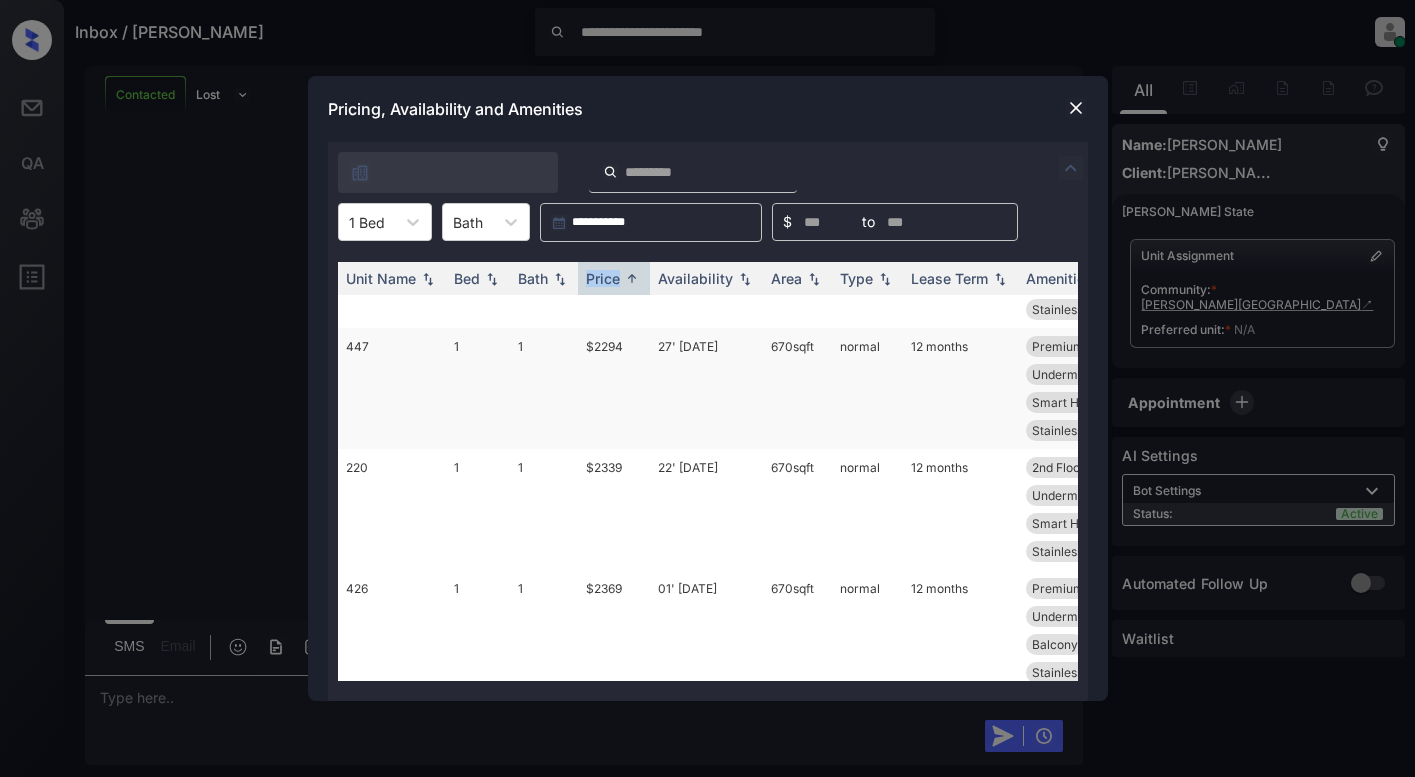 scroll, scrollTop: 206, scrollLeft: 0, axis: vertical 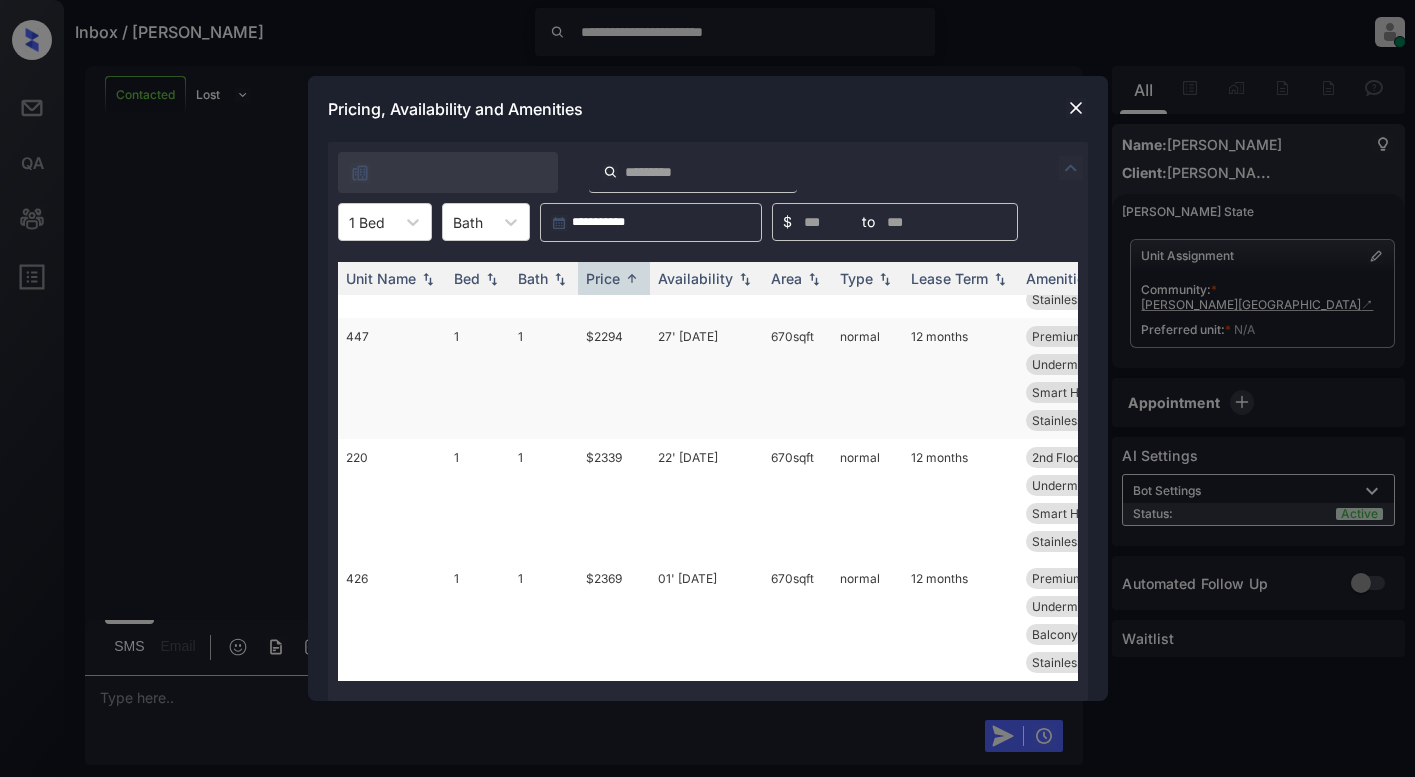 click on "$2294" at bounding box center (614, 378) 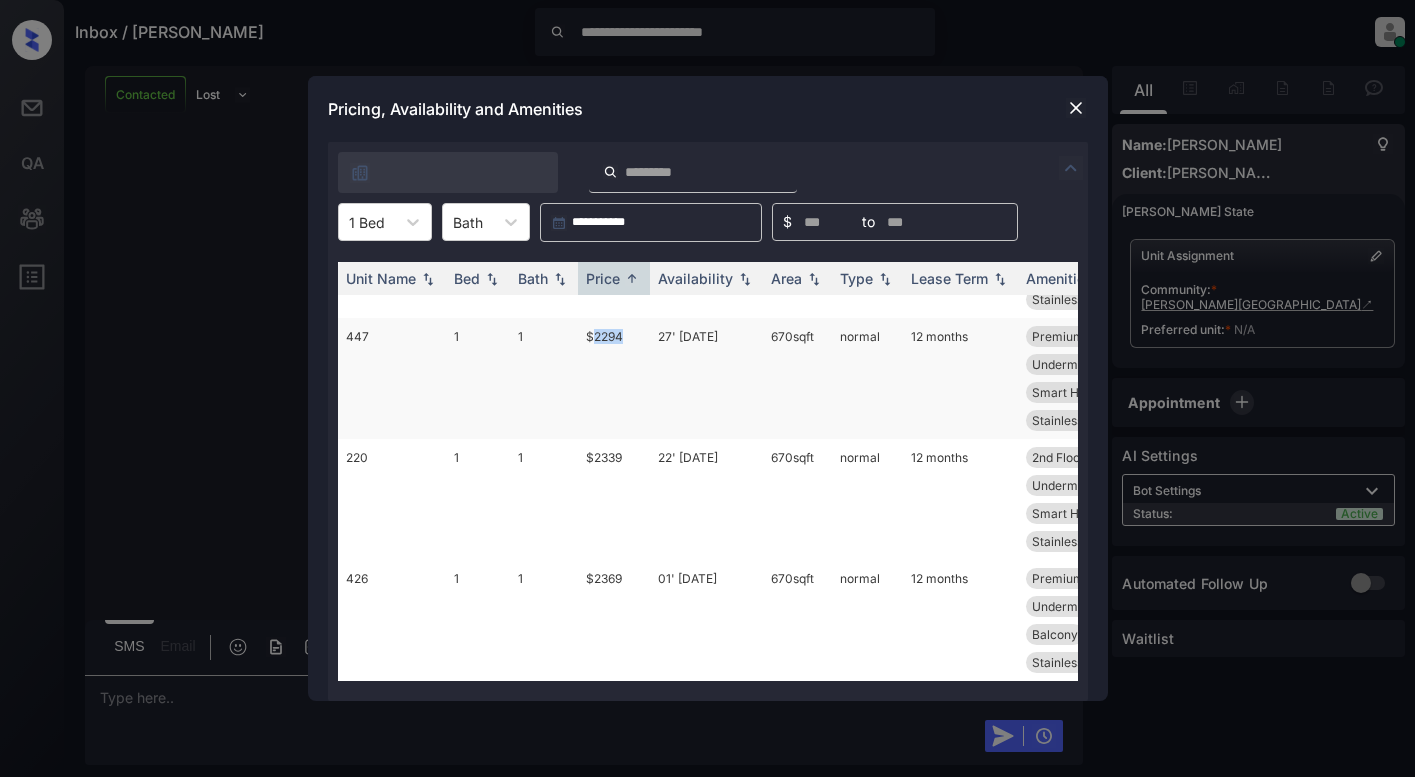 click on "$2294" at bounding box center [614, 378] 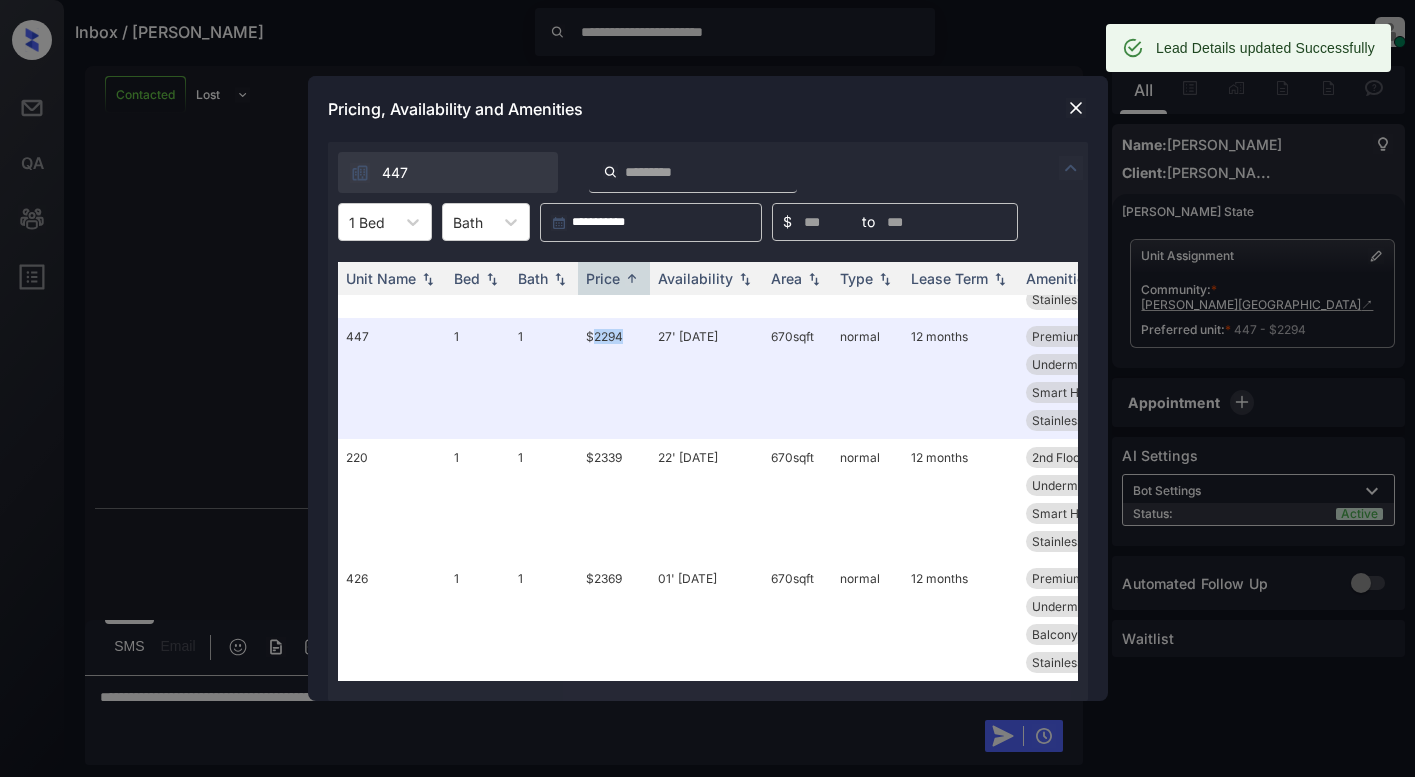 scroll, scrollTop: 2296, scrollLeft: 0, axis: vertical 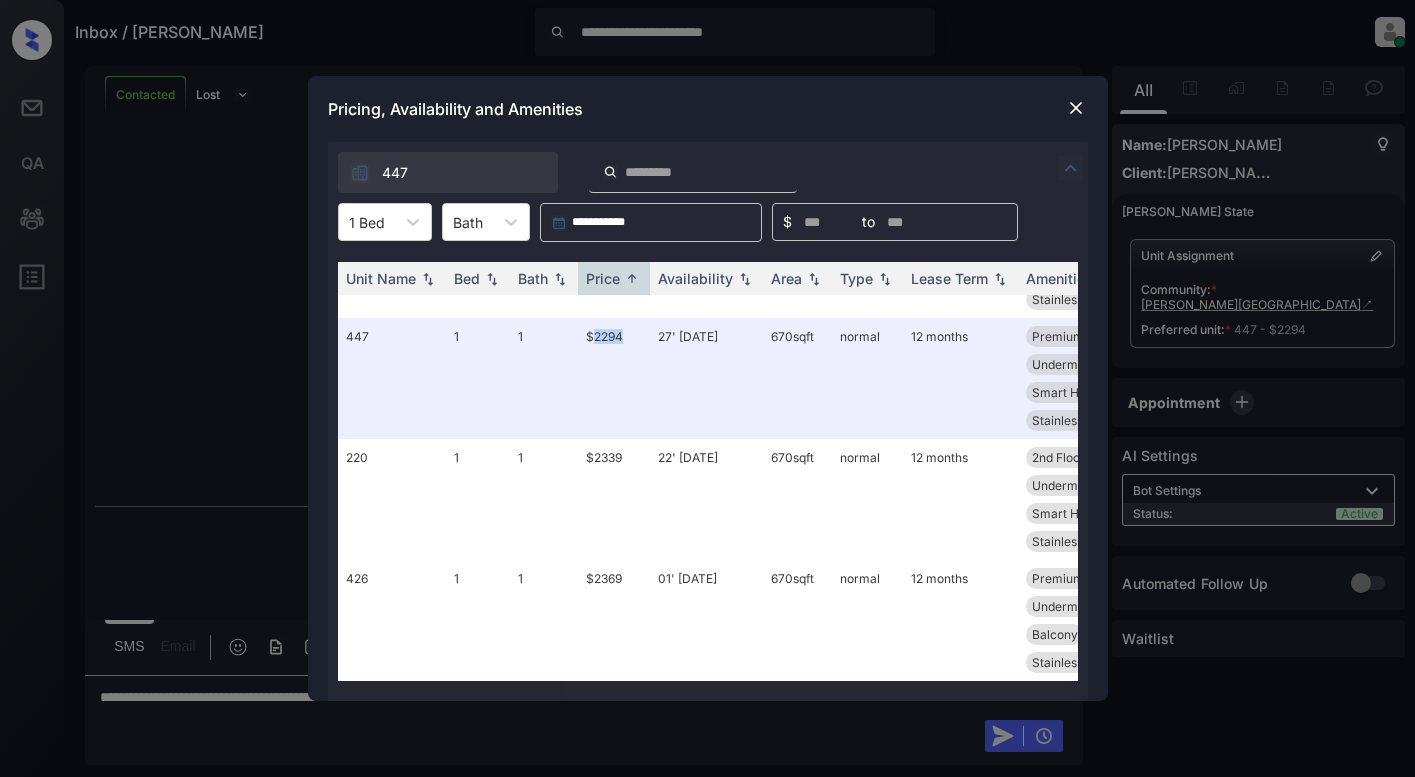 click at bounding box center (1076, 108) 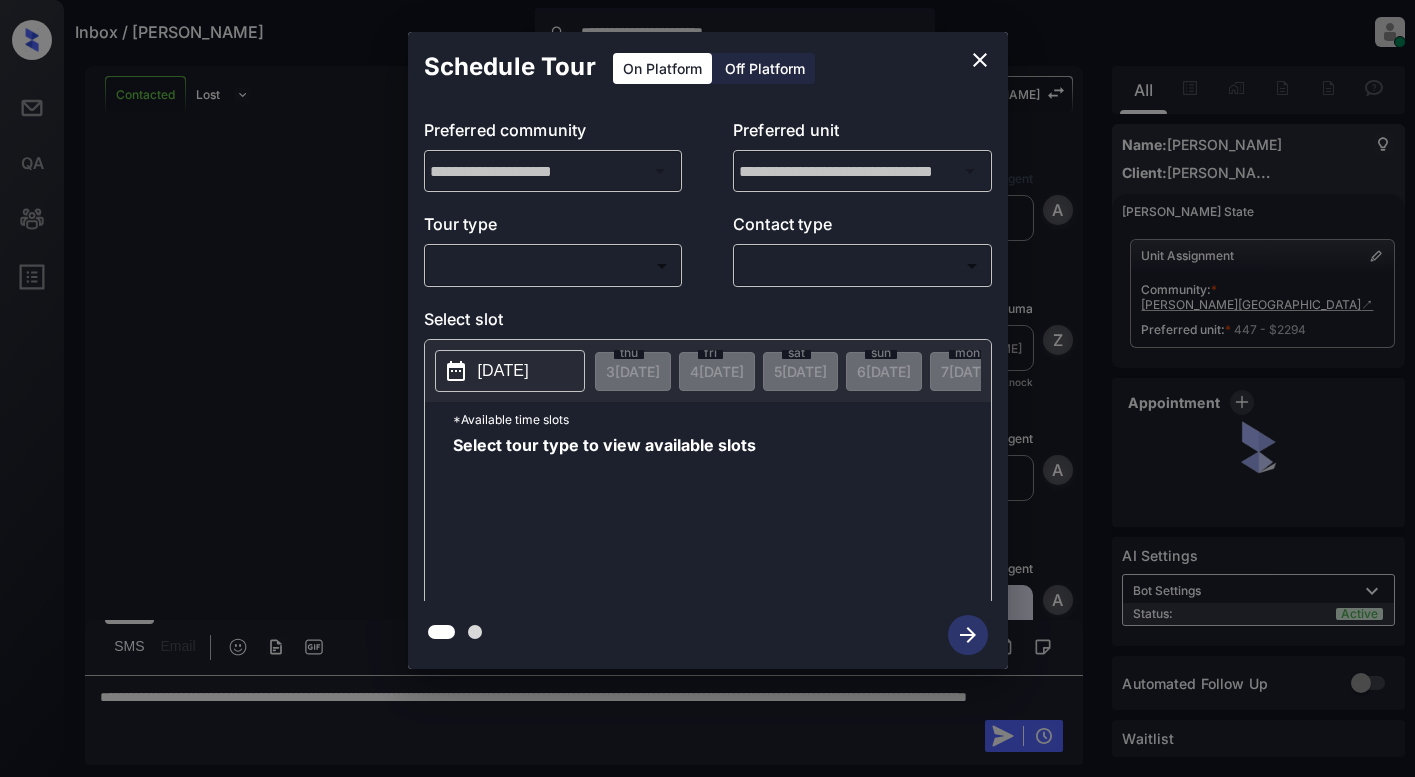scroll, scrollTop: 0, scrollLeft: 0, axis: both 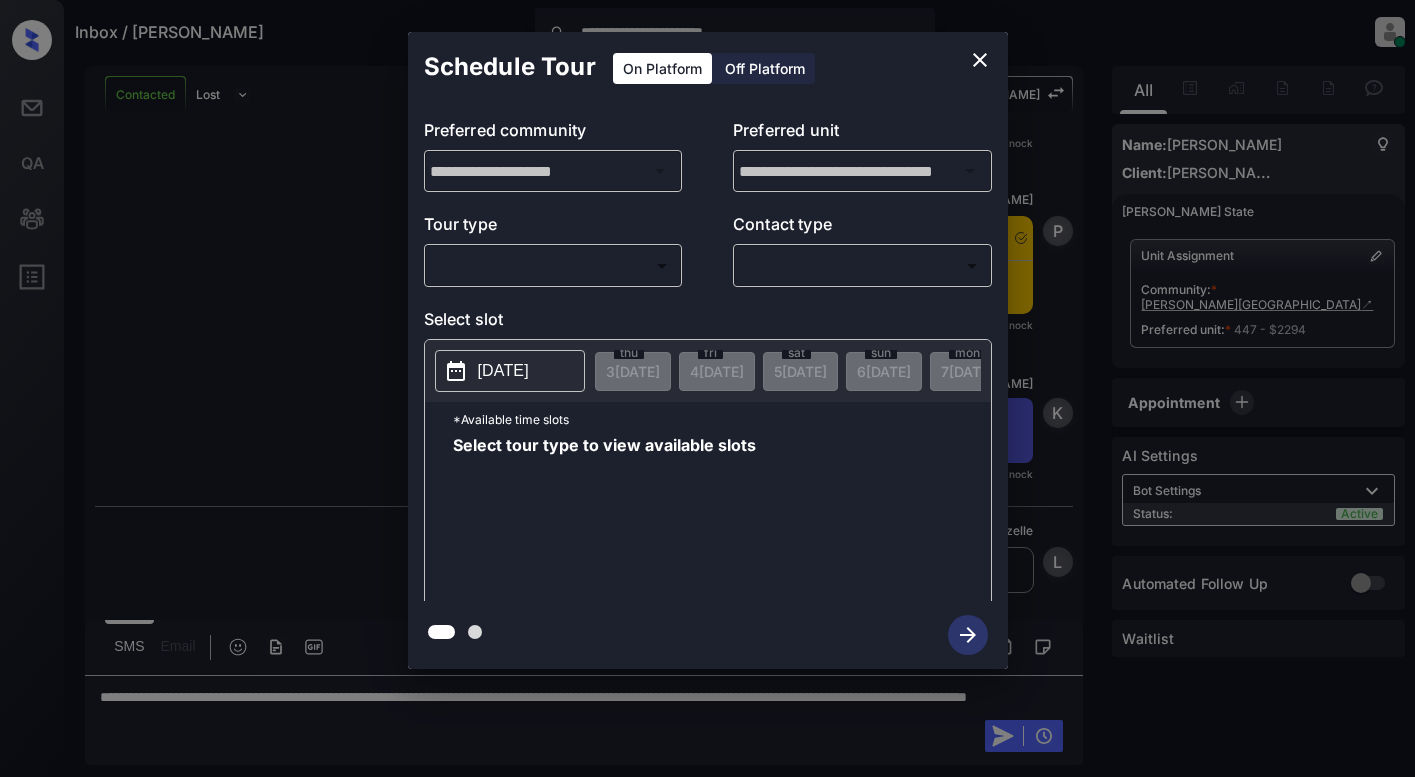 click on "**********" at bounding box center [707, 388] 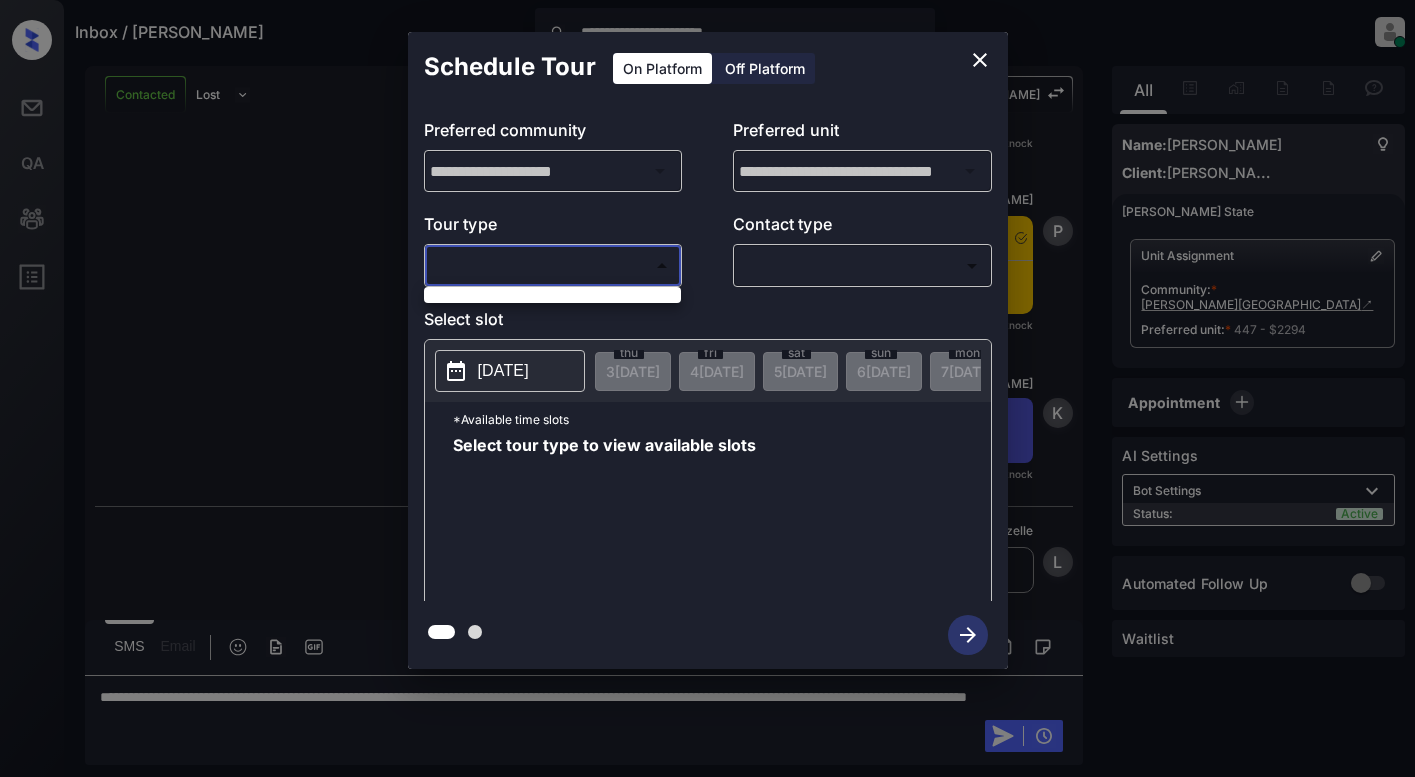 click at bounding box center [707, 388] 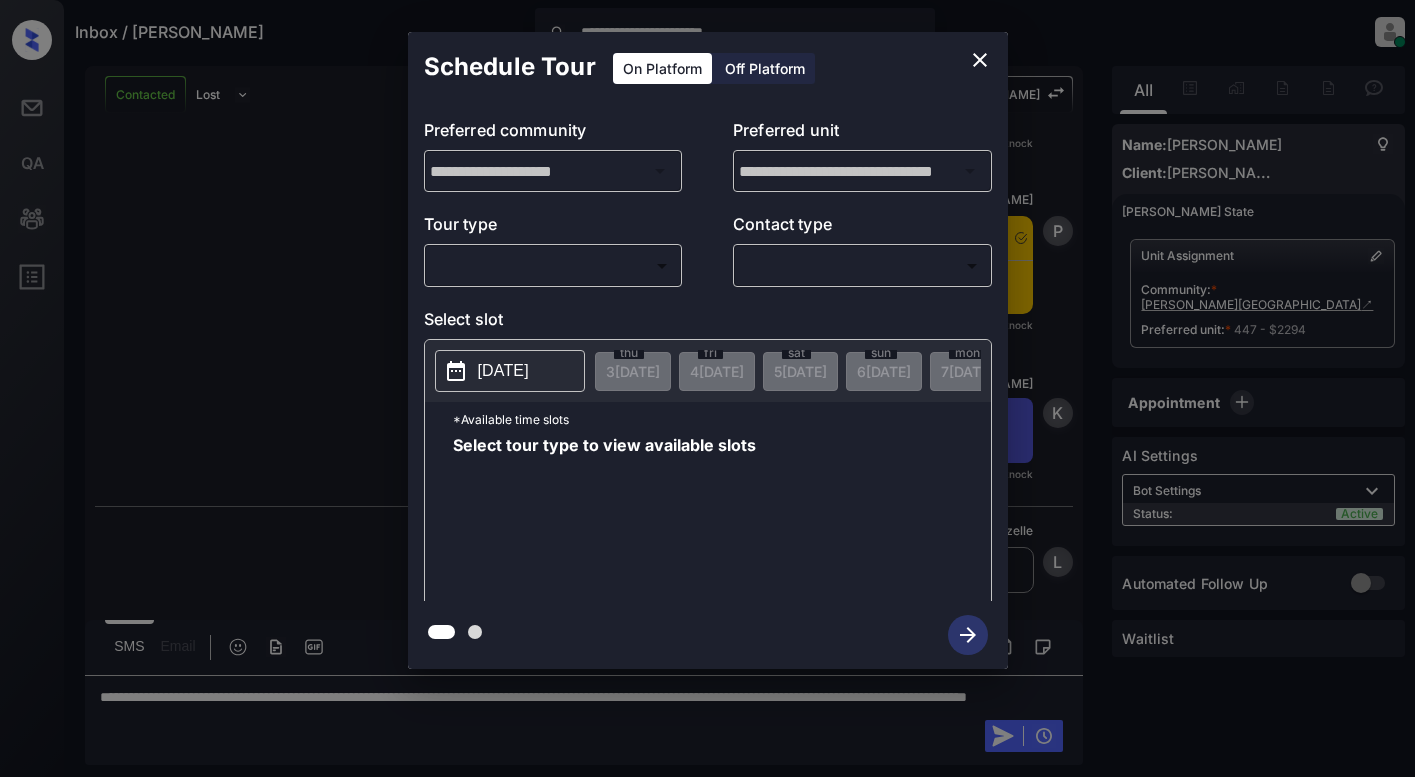 click 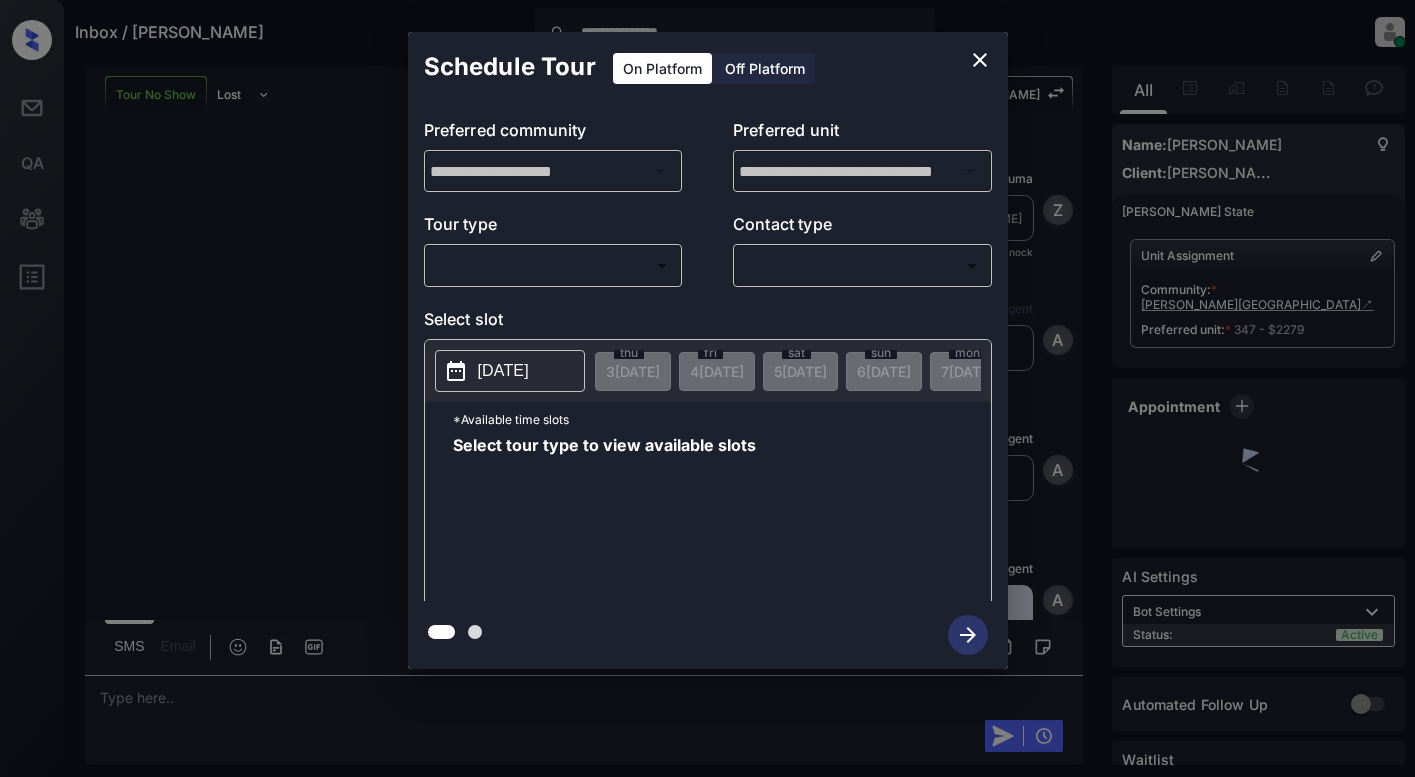 scroll, scrollTop: 0, scrollLeft: 0, axis: both 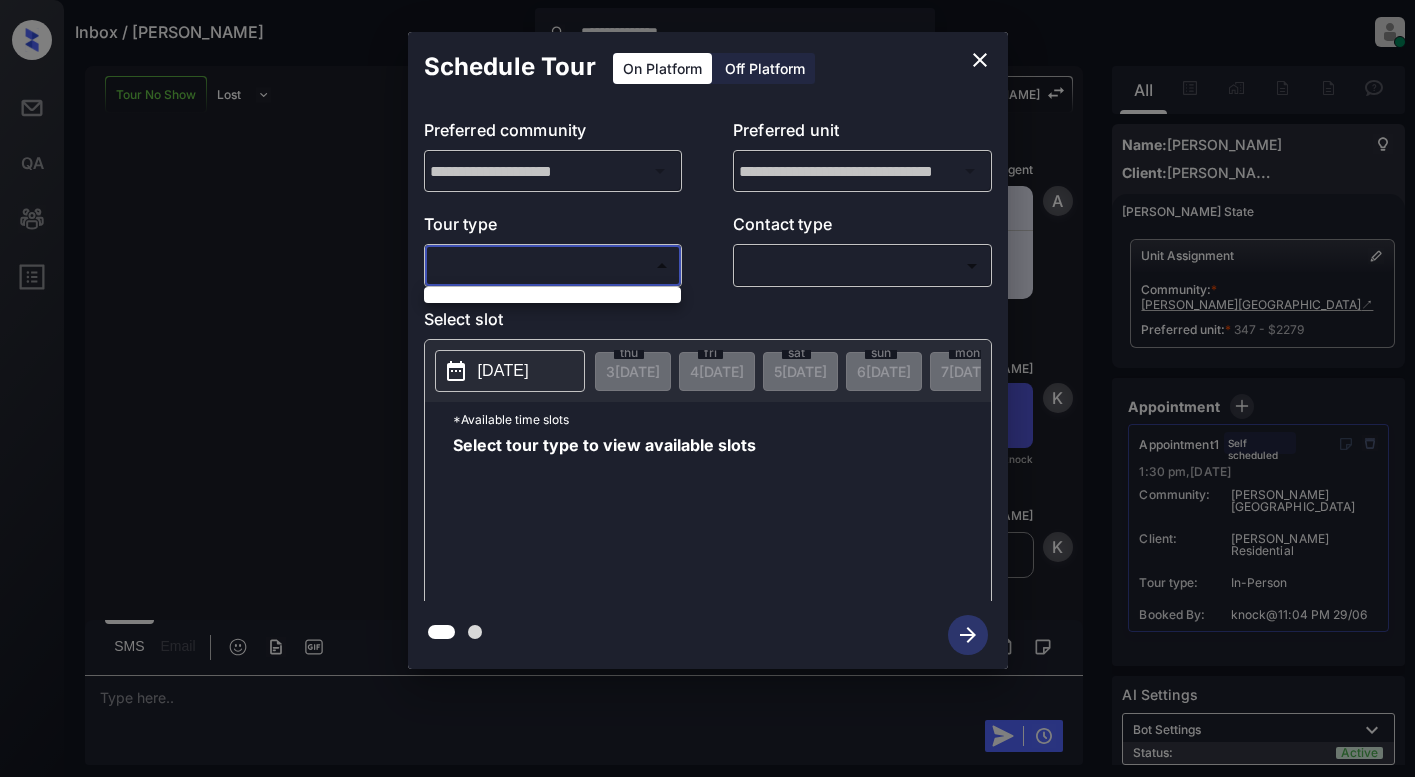 click on "**********" at bounding box center (707, 388) 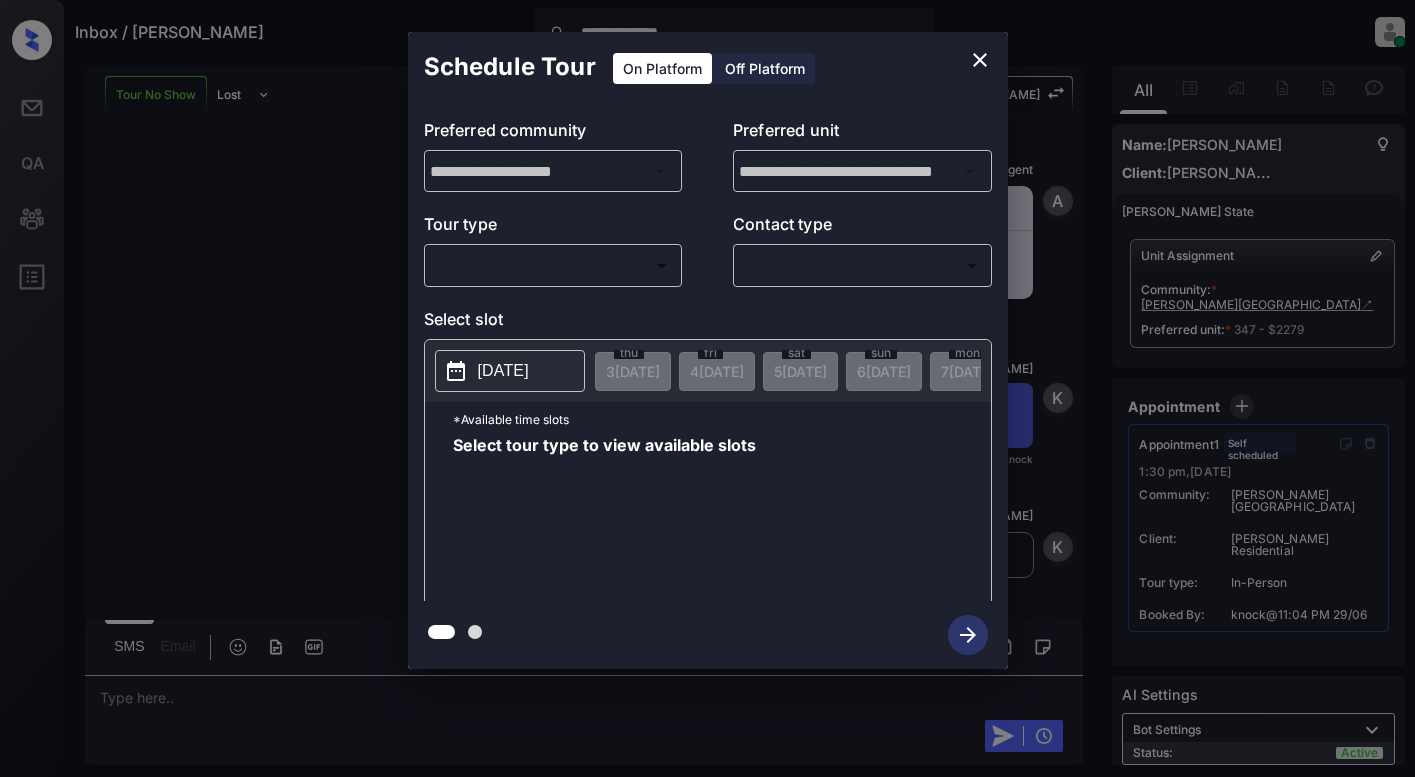 click 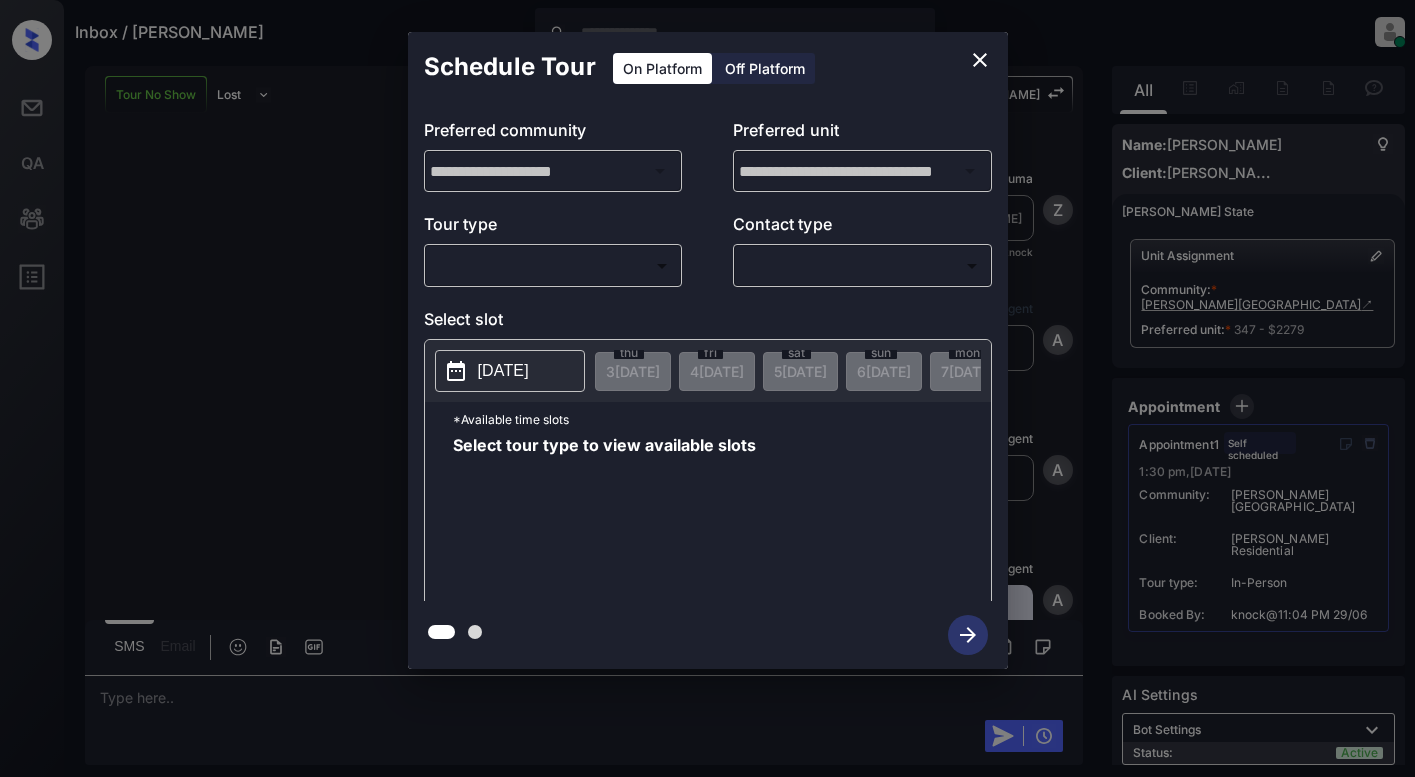 scroll, scrollTop: 0, scrollLeft: 0, axis: both 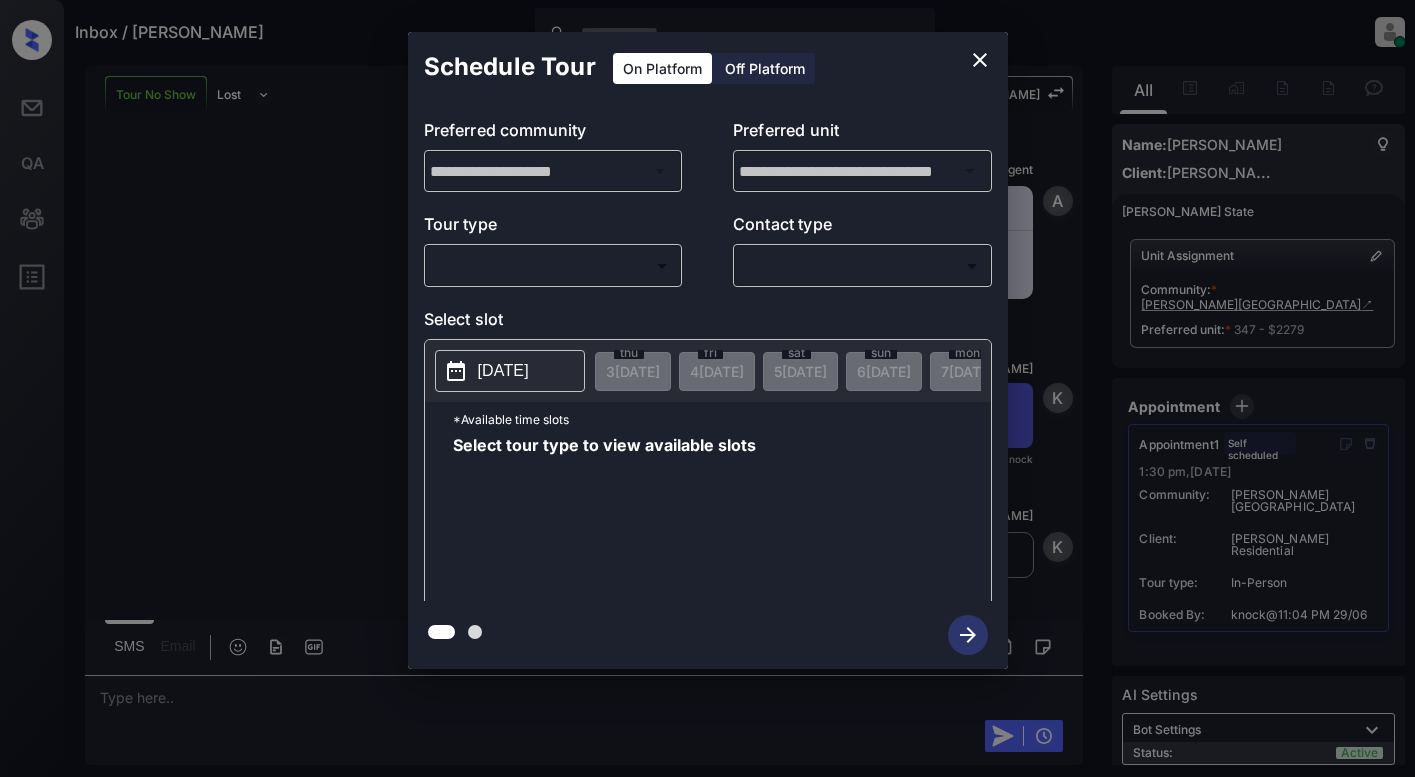 click on "Inbox / [PERSON_NAME] Lyzzelle [PERSON_NAME] Online Set yourself   offline Set yourself   on break Profile Switch to  light  mode Sign out Tour No Show Lost Lead Sentiment: Angry Upon sliding the acknowledgement:  Lead will move to lost stage. * ​ SMS and call option will be set to opt out. AFM will be turned off for the lead. [PERSON_NAME] New Message [PERSON_NAME] Lead transferred to leasing agent: [PERSON_NAME] [DATE] 10:42 pm  Sync'd w  knock Z New Message Agent Lead created via webhook in Inbound stage. [DATE] 10:42 pm A New Message Agent AFM Request sent to [PERSON_NAME]. [DATE] 10:42 pm A New Message Agent Notes Note: Structured Note:
Move In Date: [DATE]
[DATE] 10:42 pm A New Message [PERSON_NAME] Hi [PERSON_NAME], this is [PERSON_NAME] reaching out because I saw you submitted an inquiry for [PERSON_NAME][GEOGRAPHIC_DATA]. Would you like to schedule a tour or know any additional information? Also, please confirm that this is the best method to contact you. [DATE] 10:42 pm   | TemplateAFMSms  Sync'd w  knock K New Message" at bounding box center (707, 388) 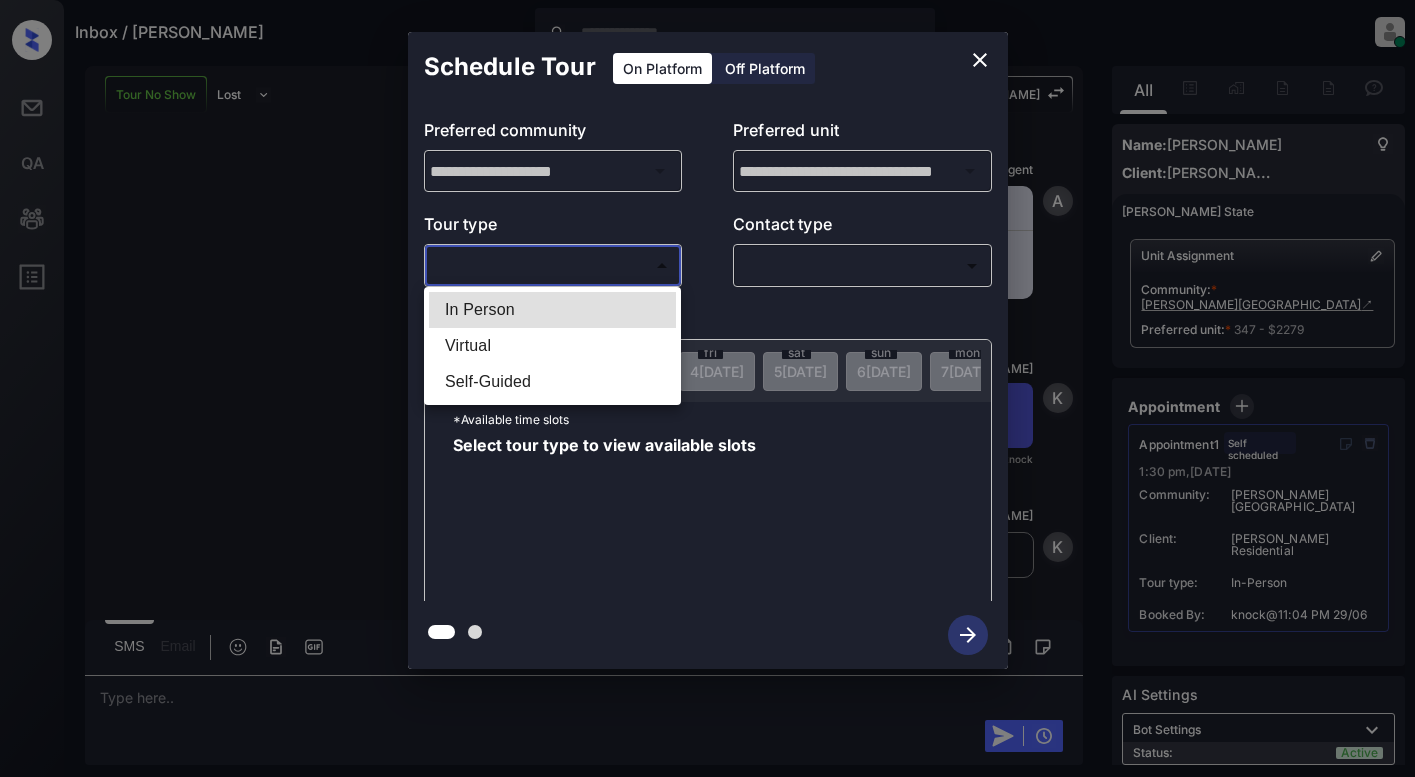 click on "Virtual" at bounding box center [552, 346] 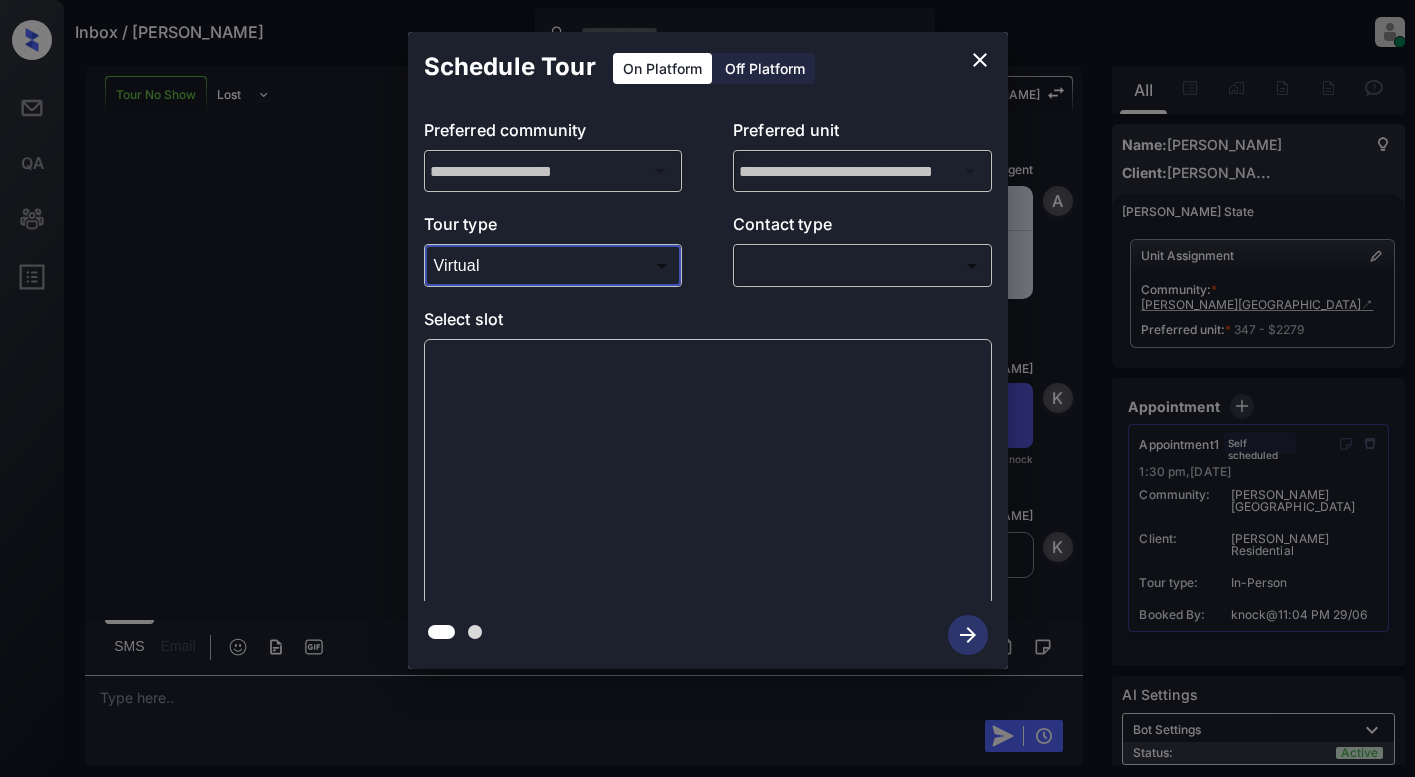 click on "Inbox / Isabella Boaden Lyzzelle M. Ceralde Online Set yourself   offline Set yourself   on break Profile Switch to  light  mode Sign out Tour No Show Lost Lead Sentiment: Angry Upon sliding the acknowledgement:  Lead will move to lost stage. * ​ SMS and call option will be set to opt out. AFM will be turned off for the lead. Kelsey New Message Zuma Lead transferred to leasing agent: kelsey Jun 29, 2025 10:42 pm  Sync'd w  knock Z New Message Agent Lead created via webhook in Inbound stage. Jun 29, 2025 10:42 pm A New Message Agent AFM Request sent to Kelsey. Jun 29, 2025 10:42 pm A New Message Agent Notes Note: Structured Note:
Move In Date: 2025-08-02
Jun 29, 2025 10:42 pm A New Message Kelsey Hi Isabella, this is Kelsey reaching out because I saw you submitted an inquiry for Griffis East Village. Would you like to schedule a tour or know any additional information? Also, please confirm that this is the best method to contact you. Jun 29, 2025 10:42 pm   | TemplateAFMSms  Sync'd w  knock K New Message" at bounding box center (707, 388) 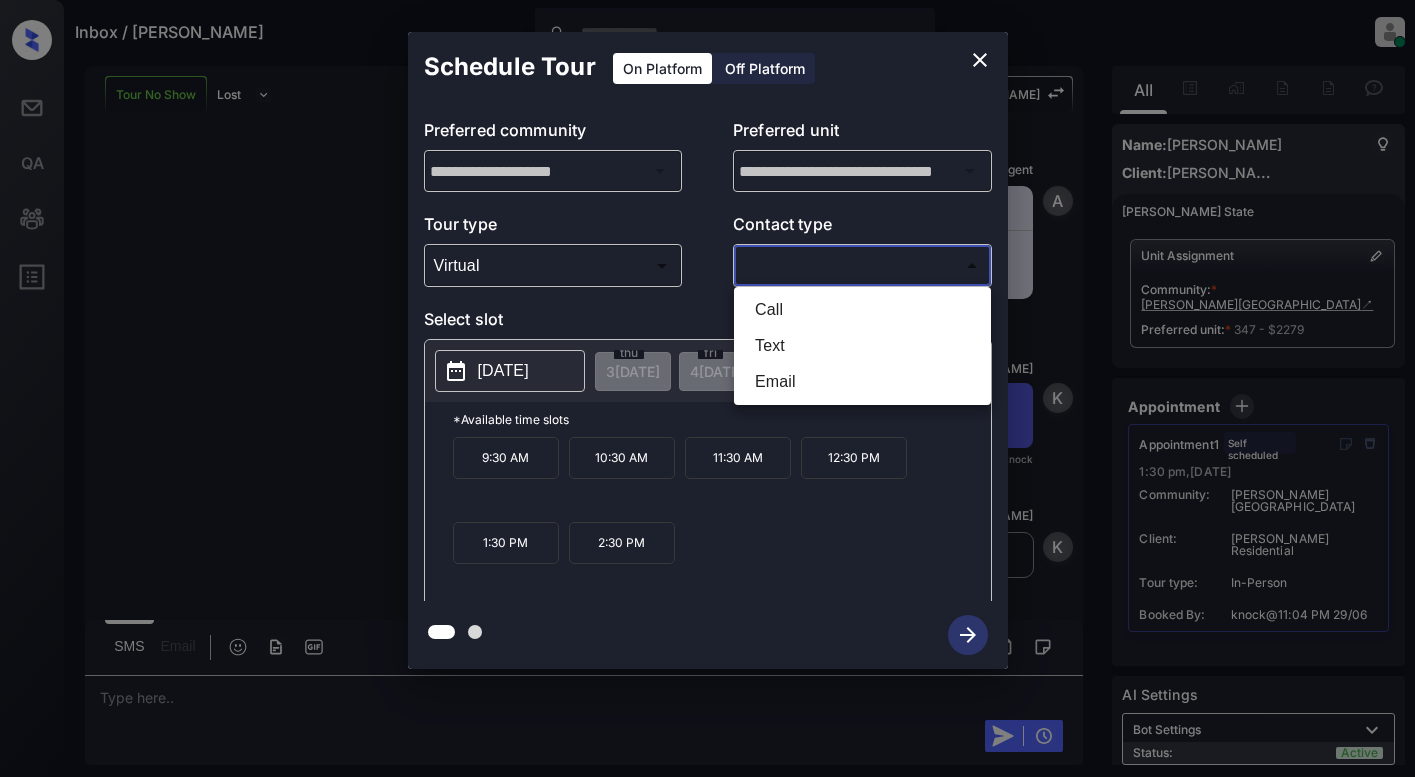 click at bounding box center [707, 388] 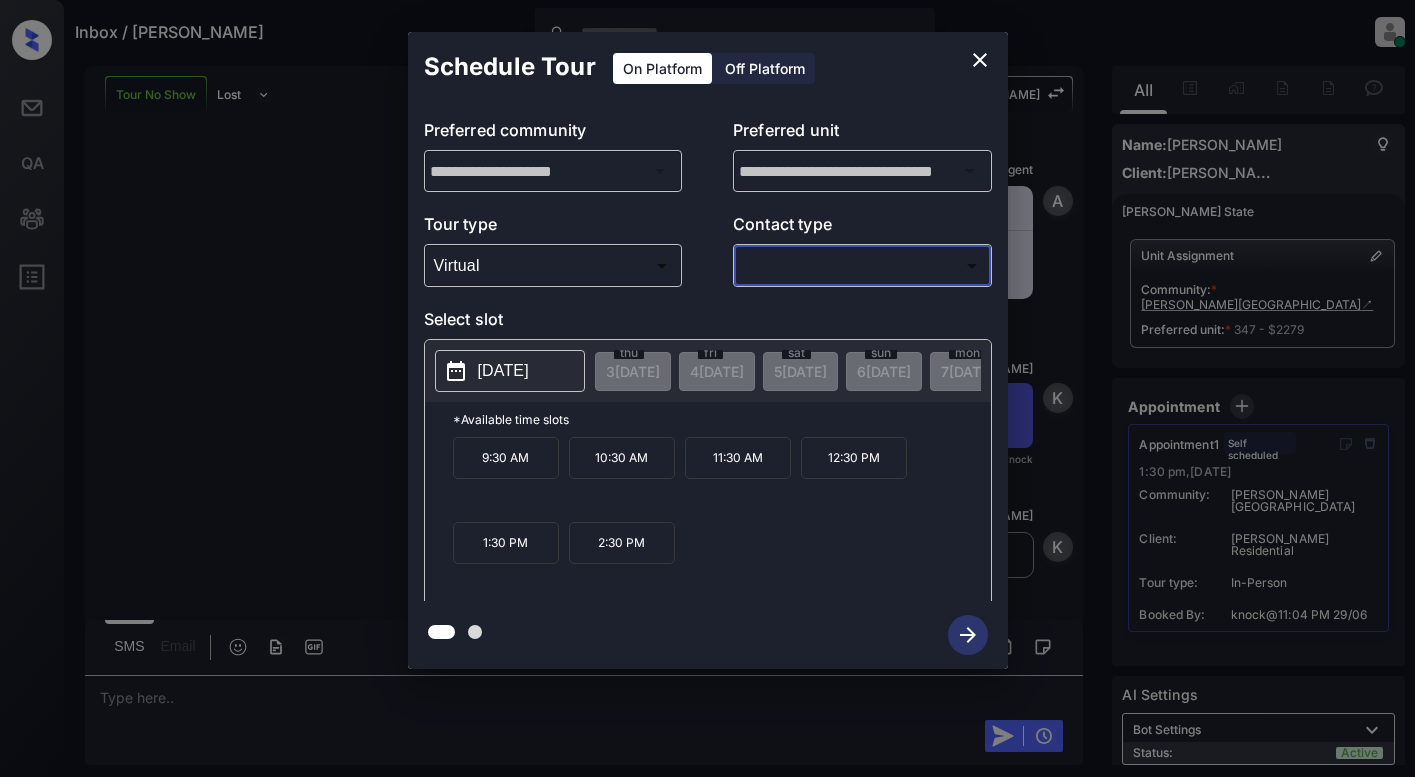 click at bounding box center [980, 60] 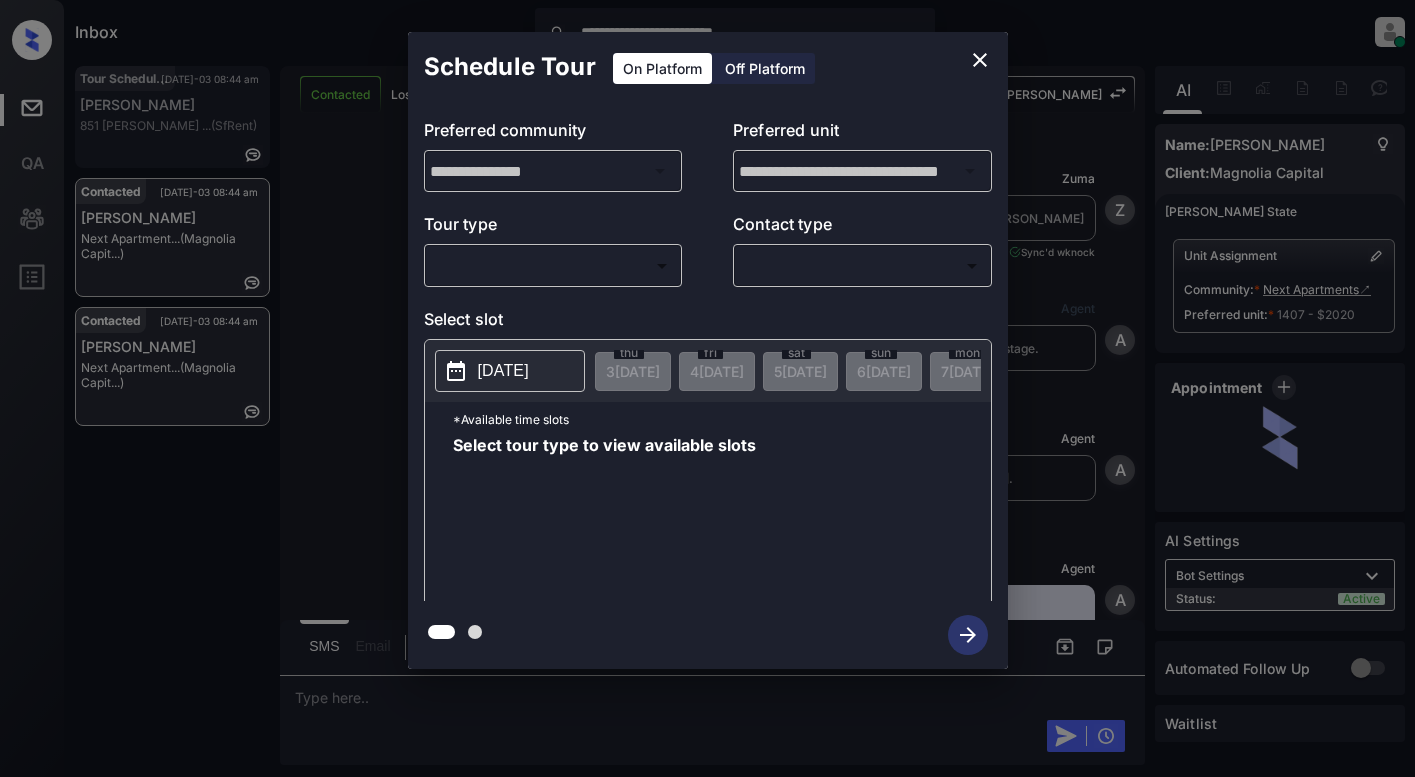 scroll, scrollTop: 0, scrollLeft: 0, axis: both 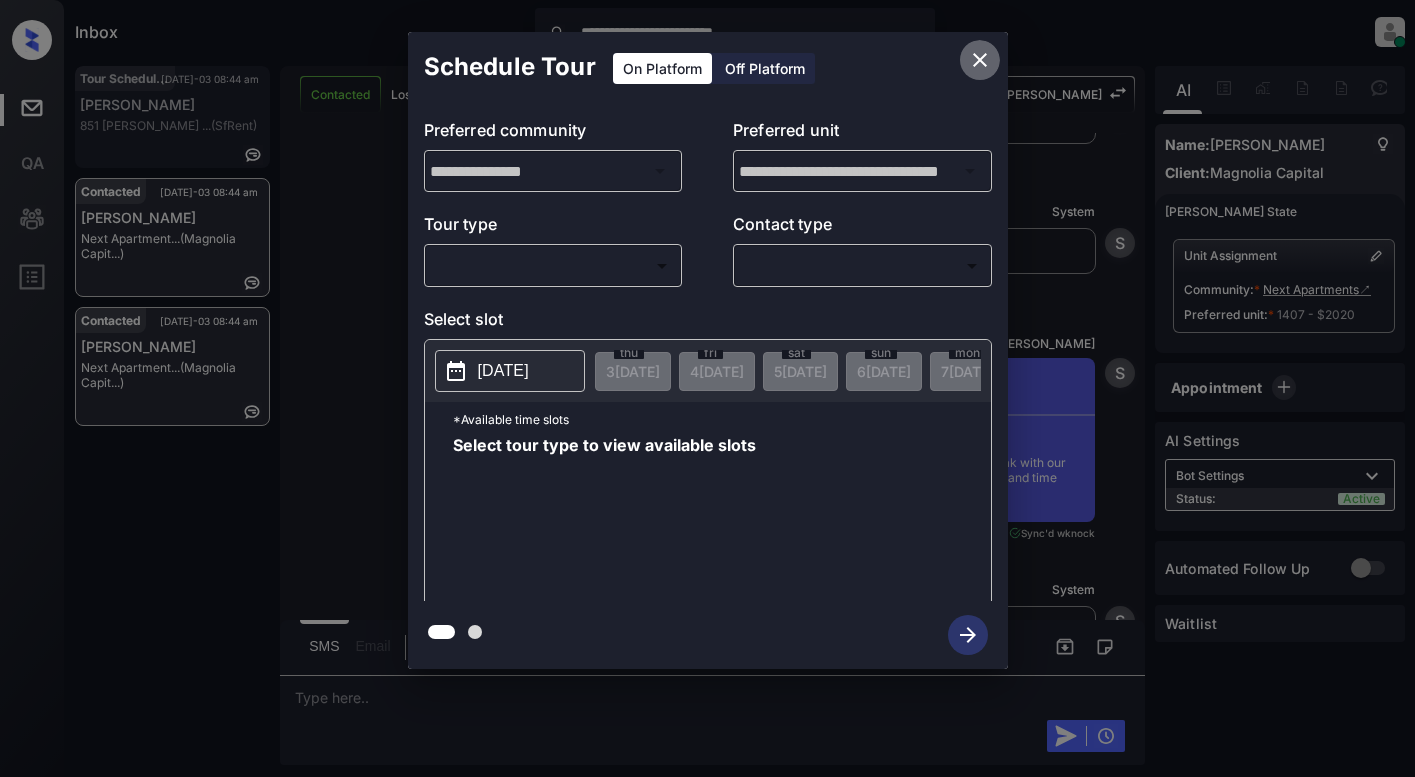 click 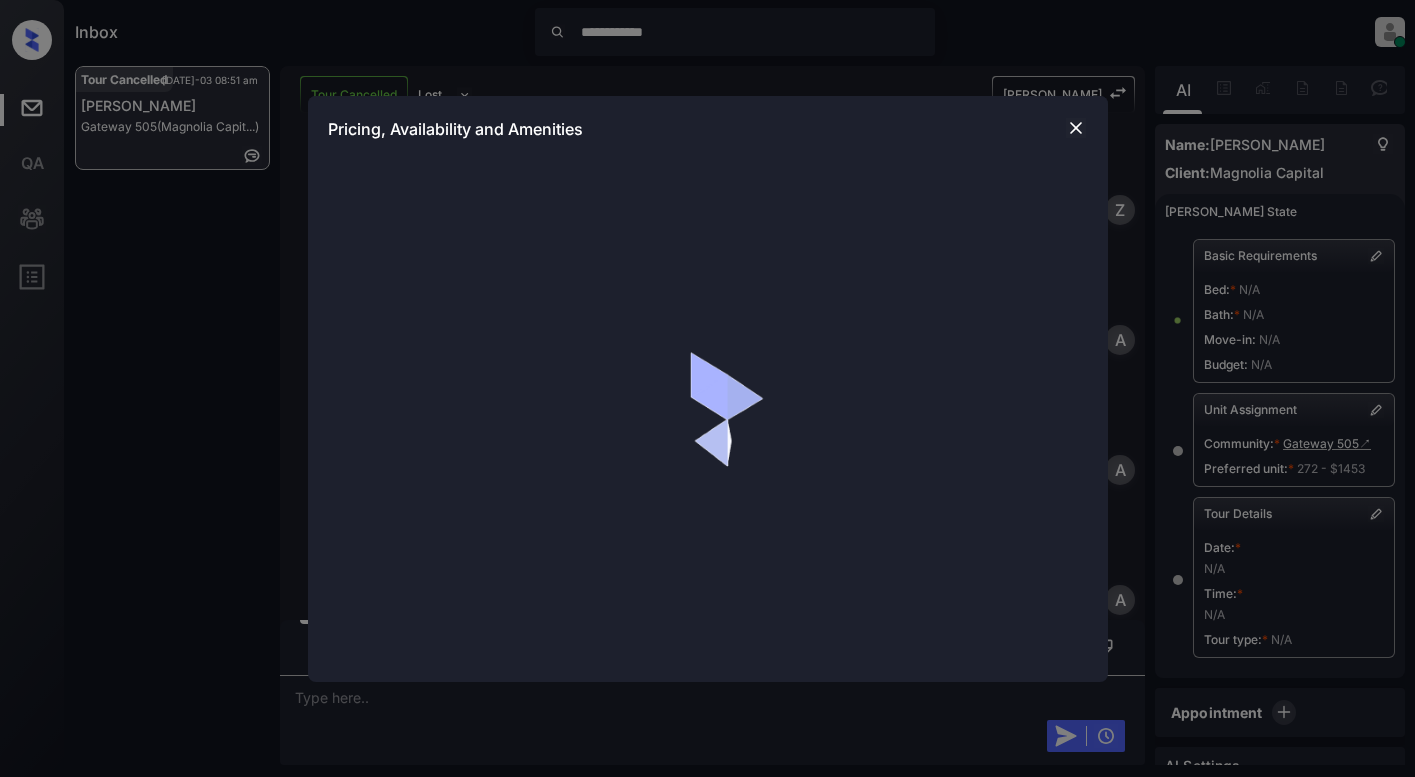 scroll, scrollTop: 0, scrollLeft: 0, axis: both 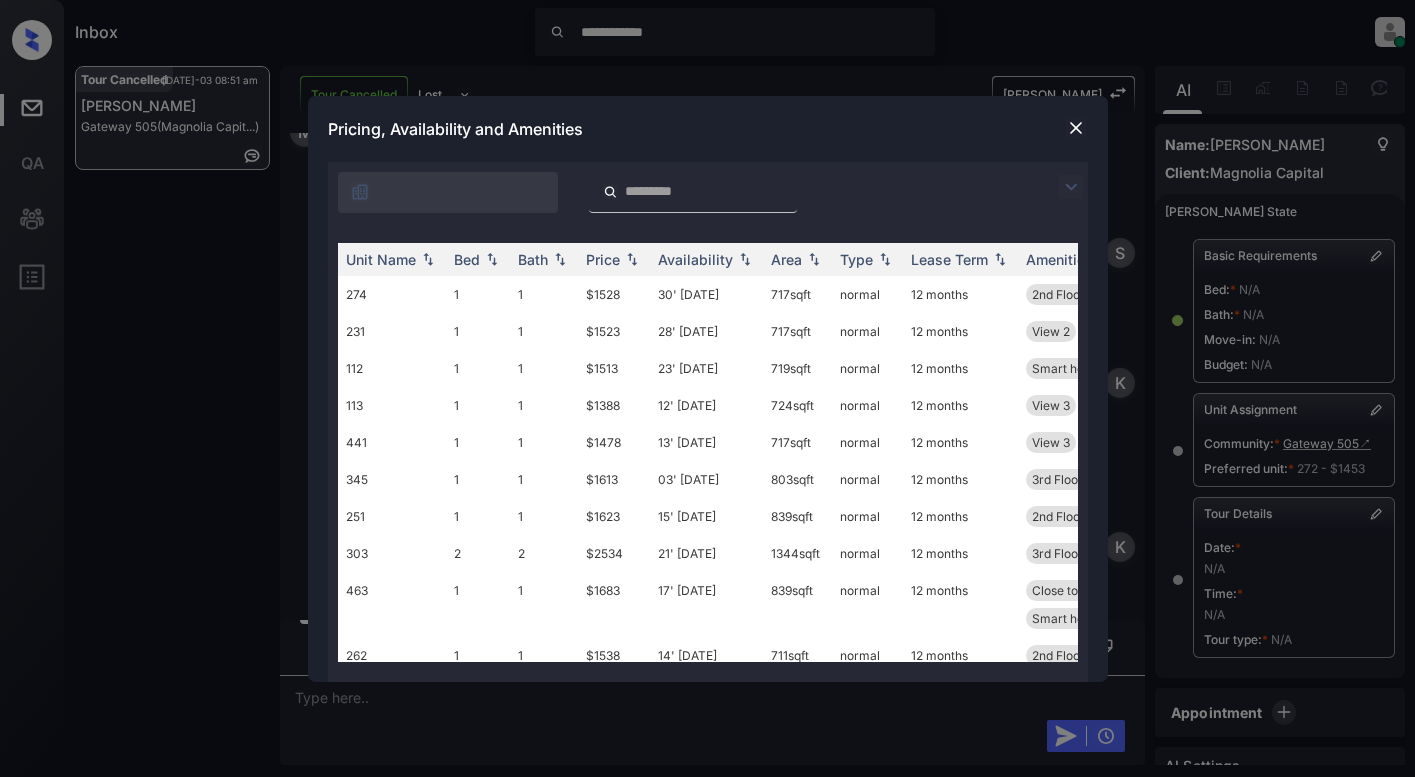 click at bounding box center (1071, 187) 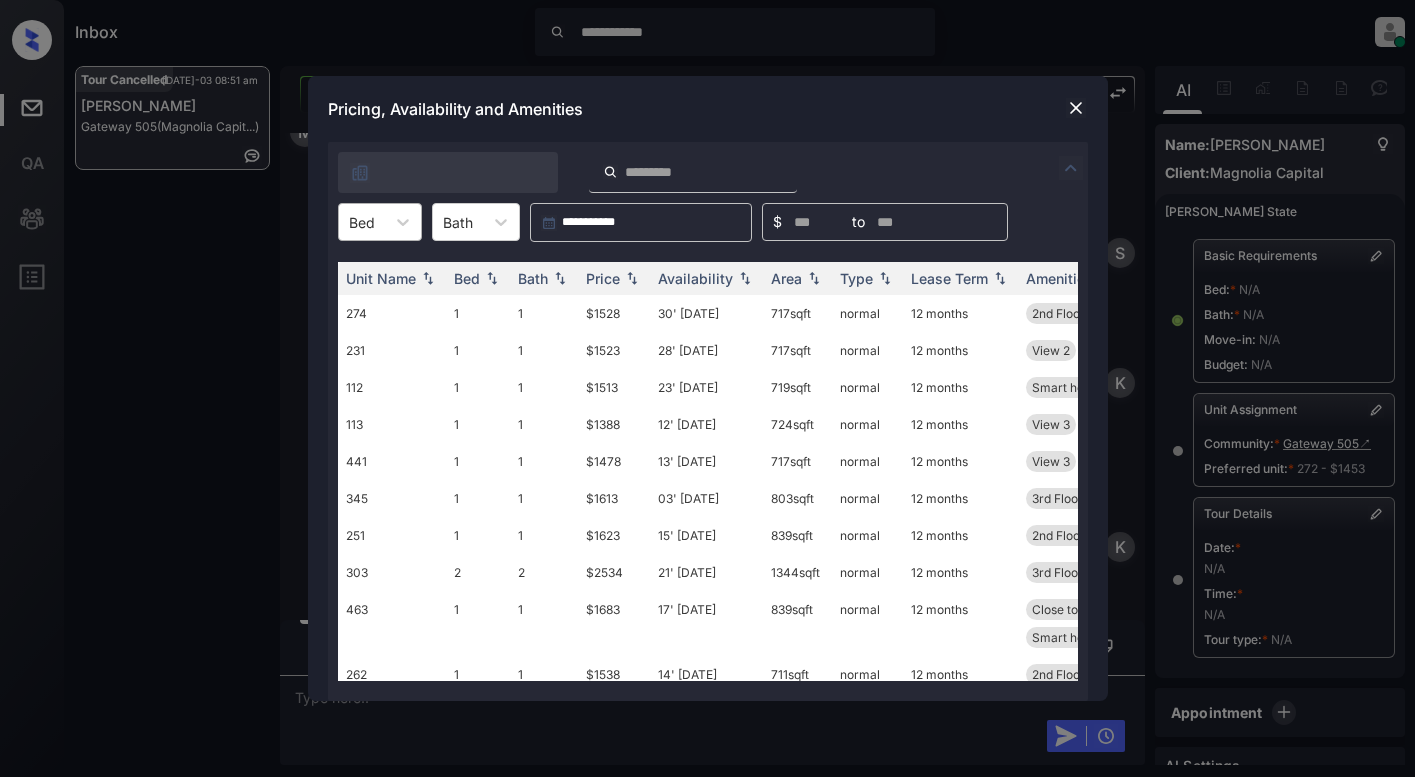 click at bounding box center [362, 222] 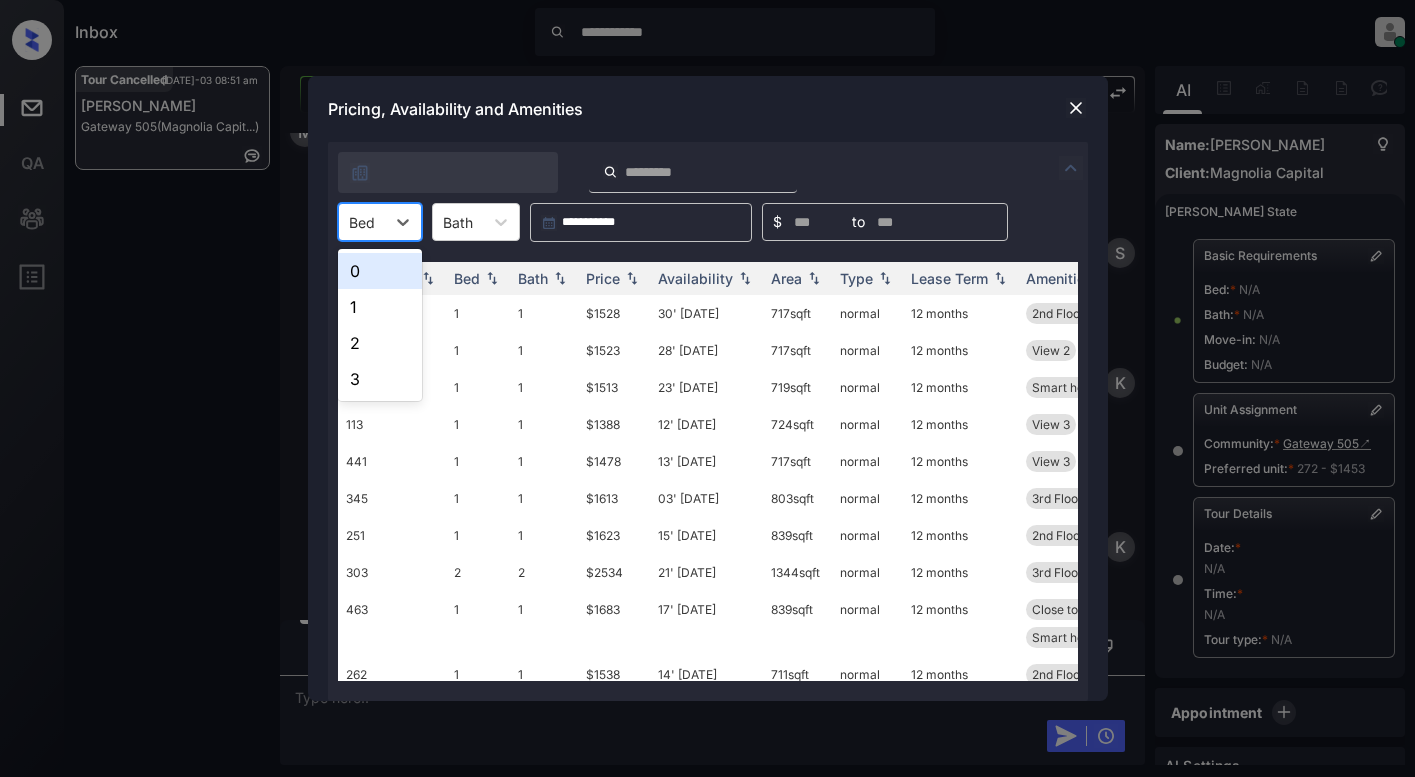 click on "0" at bounding box center [380, 271] 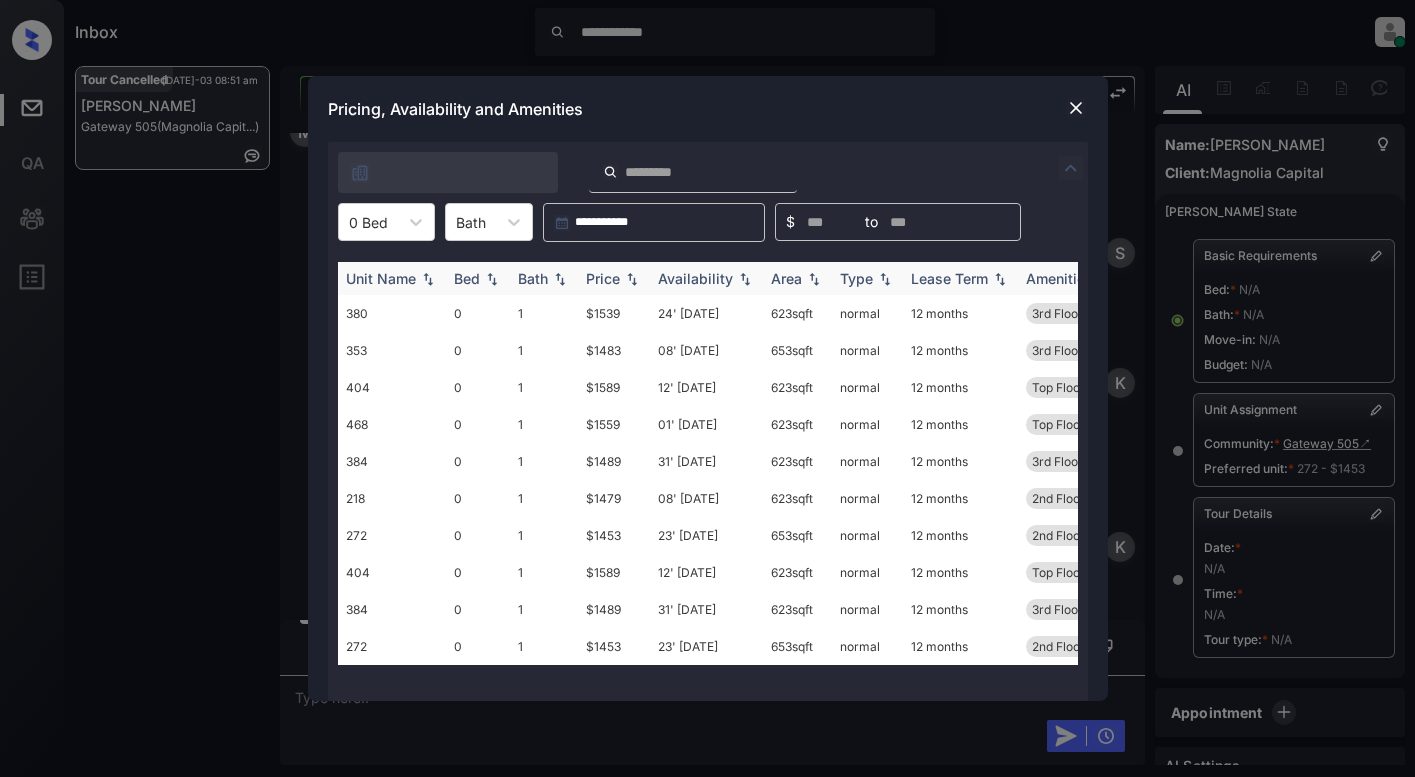 click on "Price" at bounding box center [603, 278] 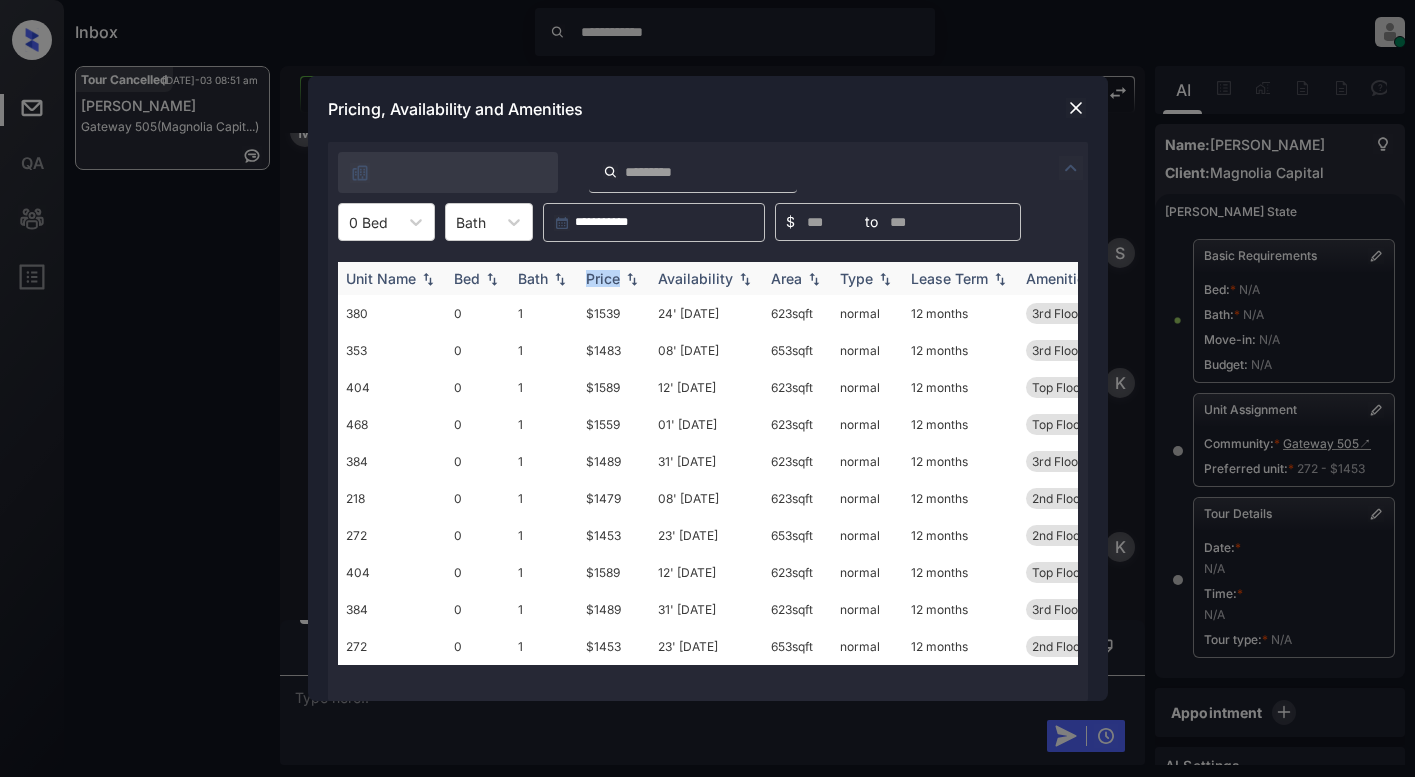 click on "Price" at bounding box center (603, 278) 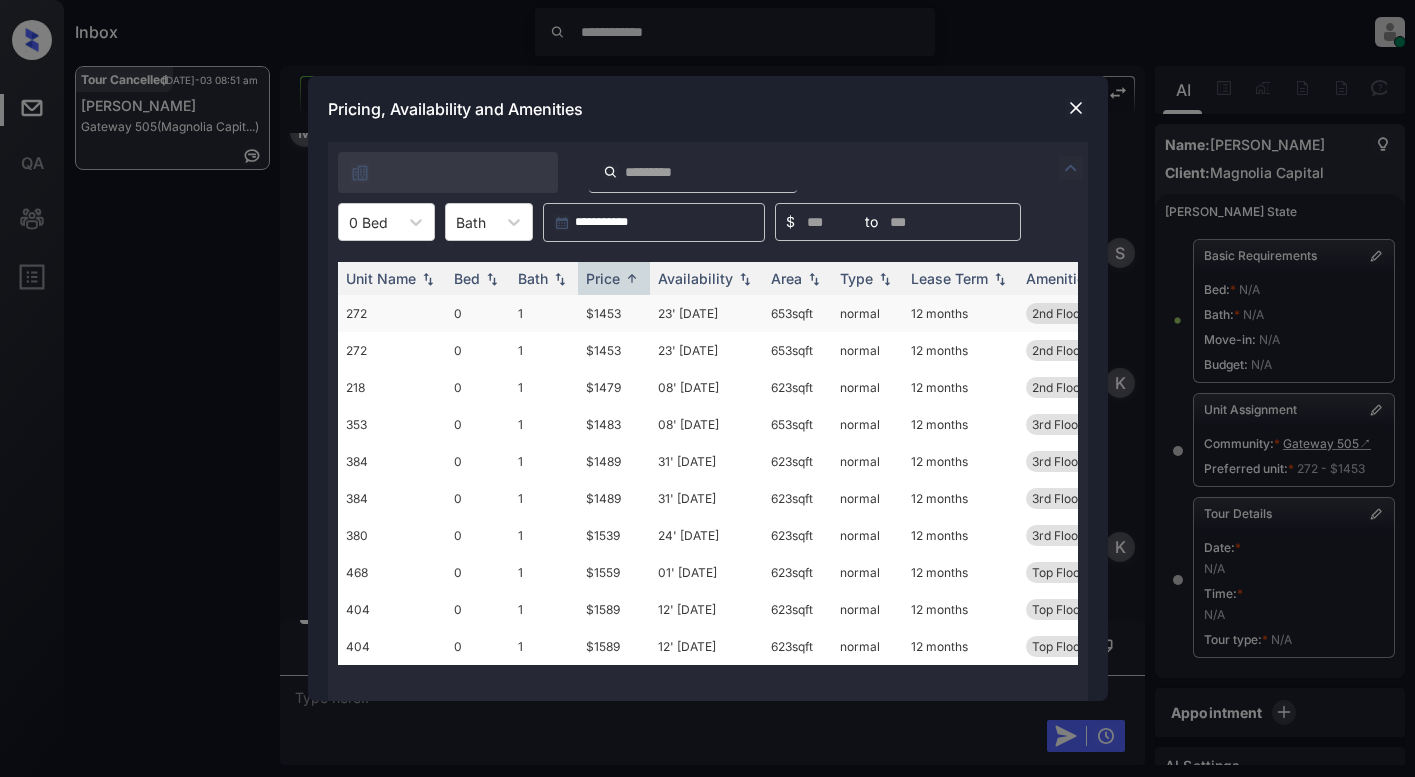 click on "$1453" at bounding box center [614, 313] 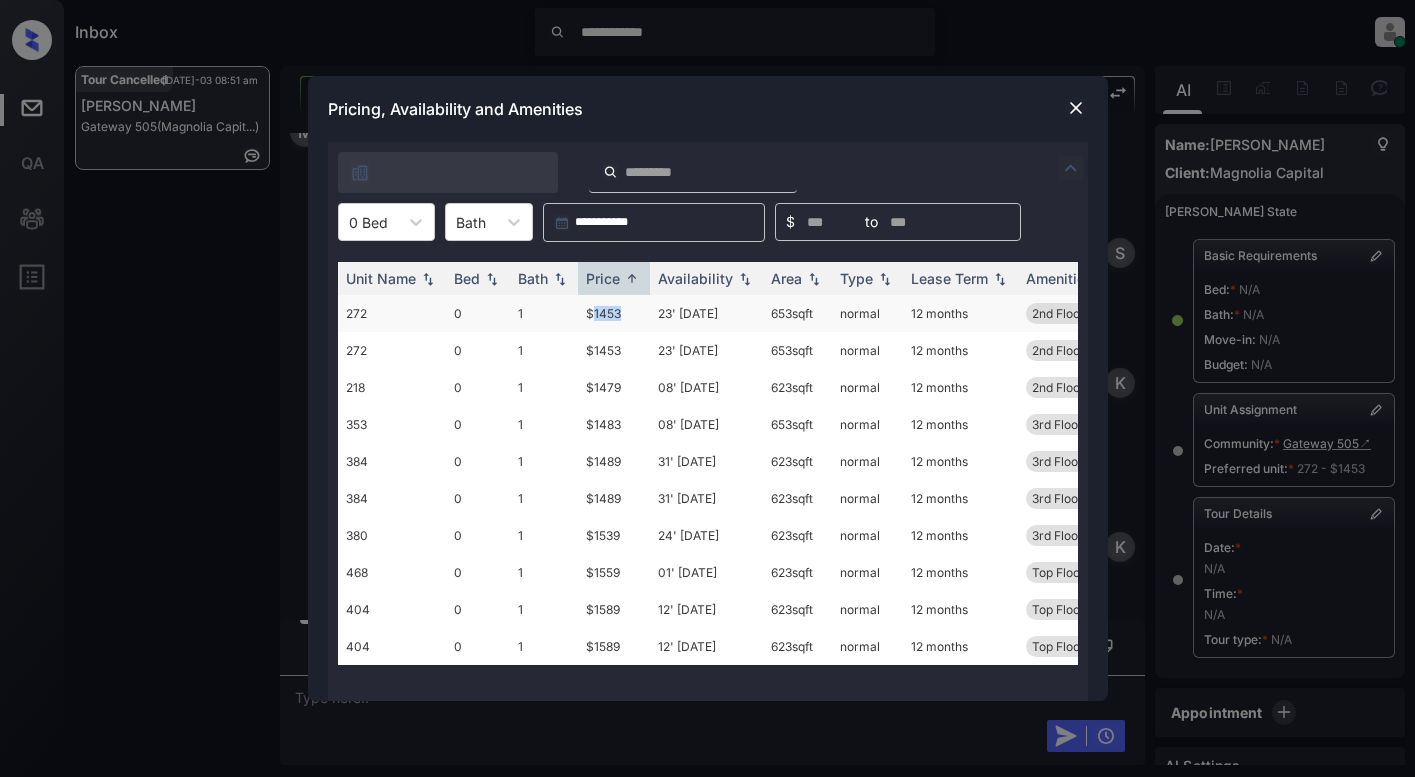 click on "$1453" at bounding box center (614, 313) 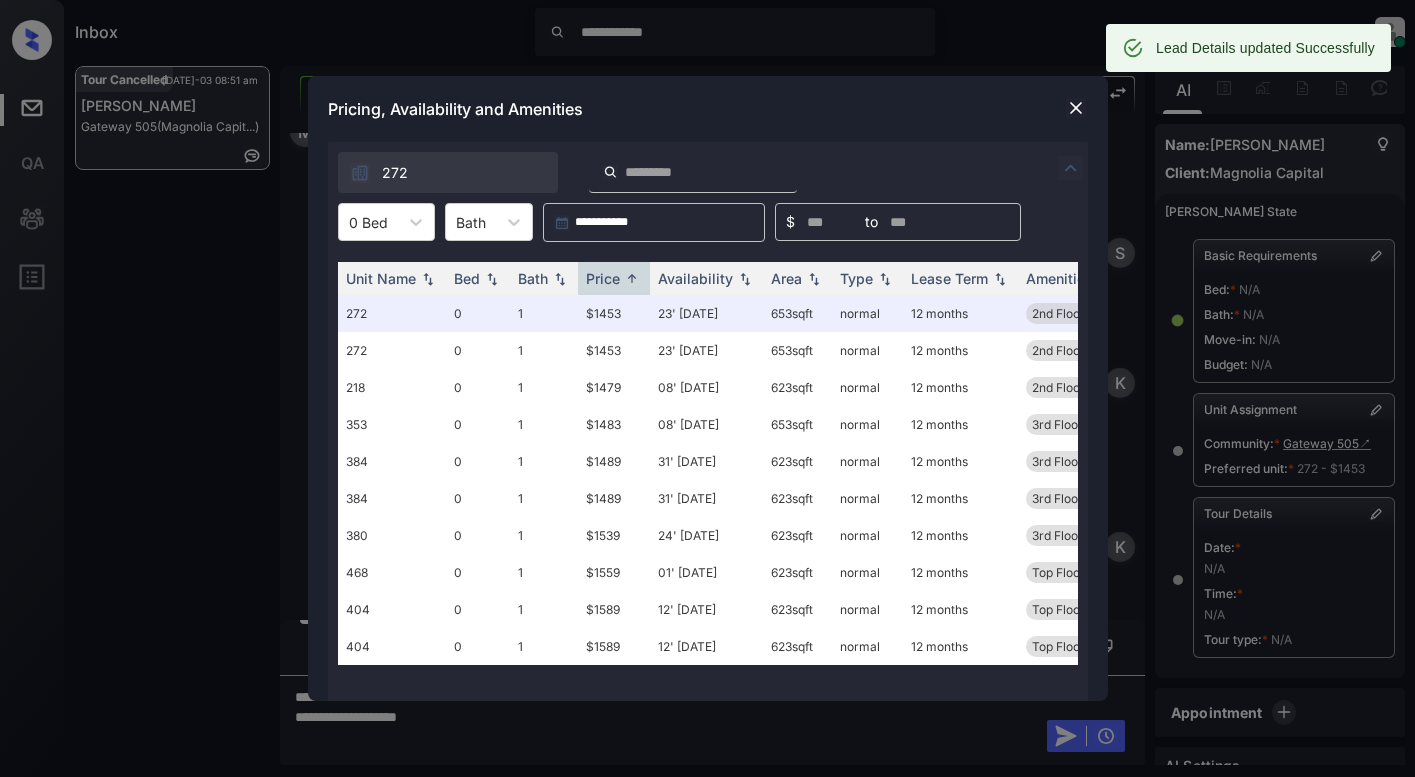 click on "**********" at bounding box center (707, 388) 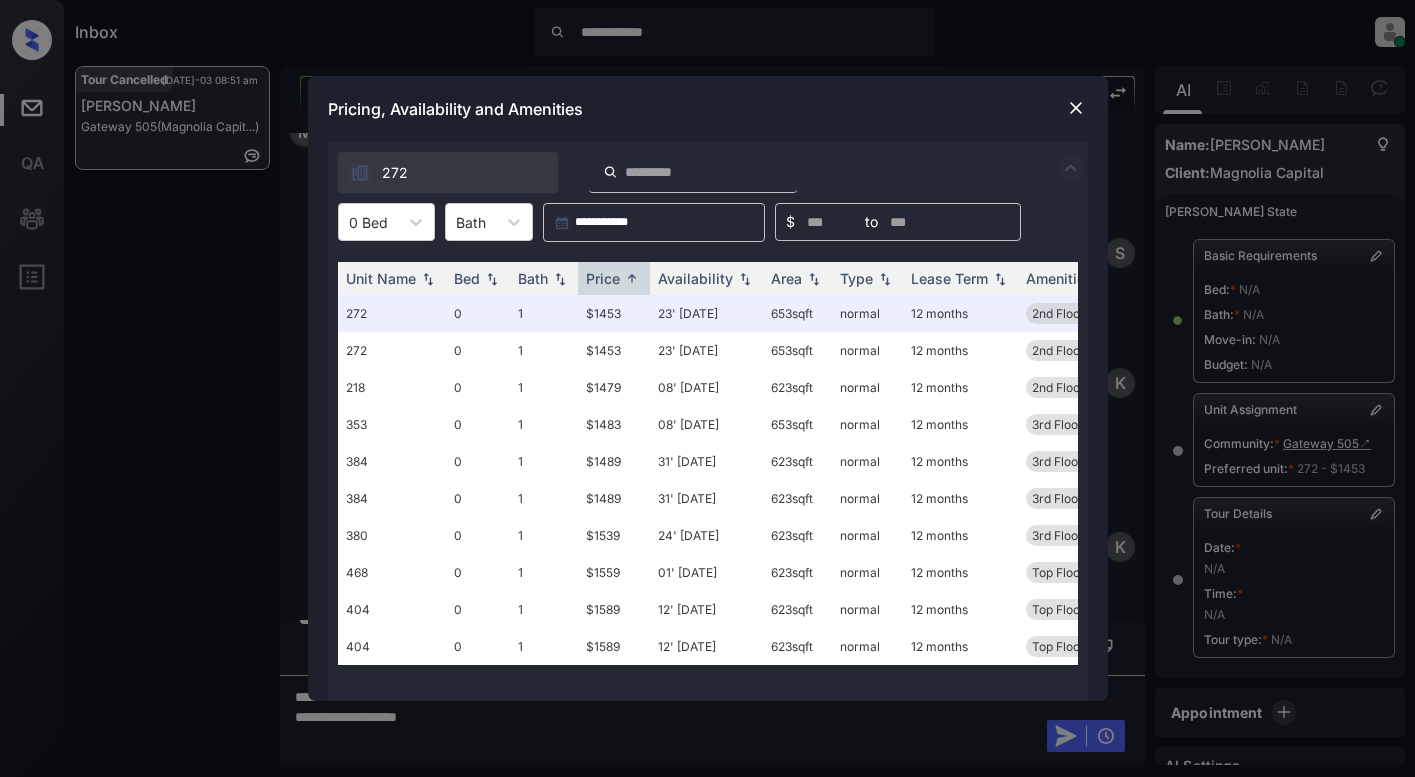 click on "**********" at bounding box center [707, 388] 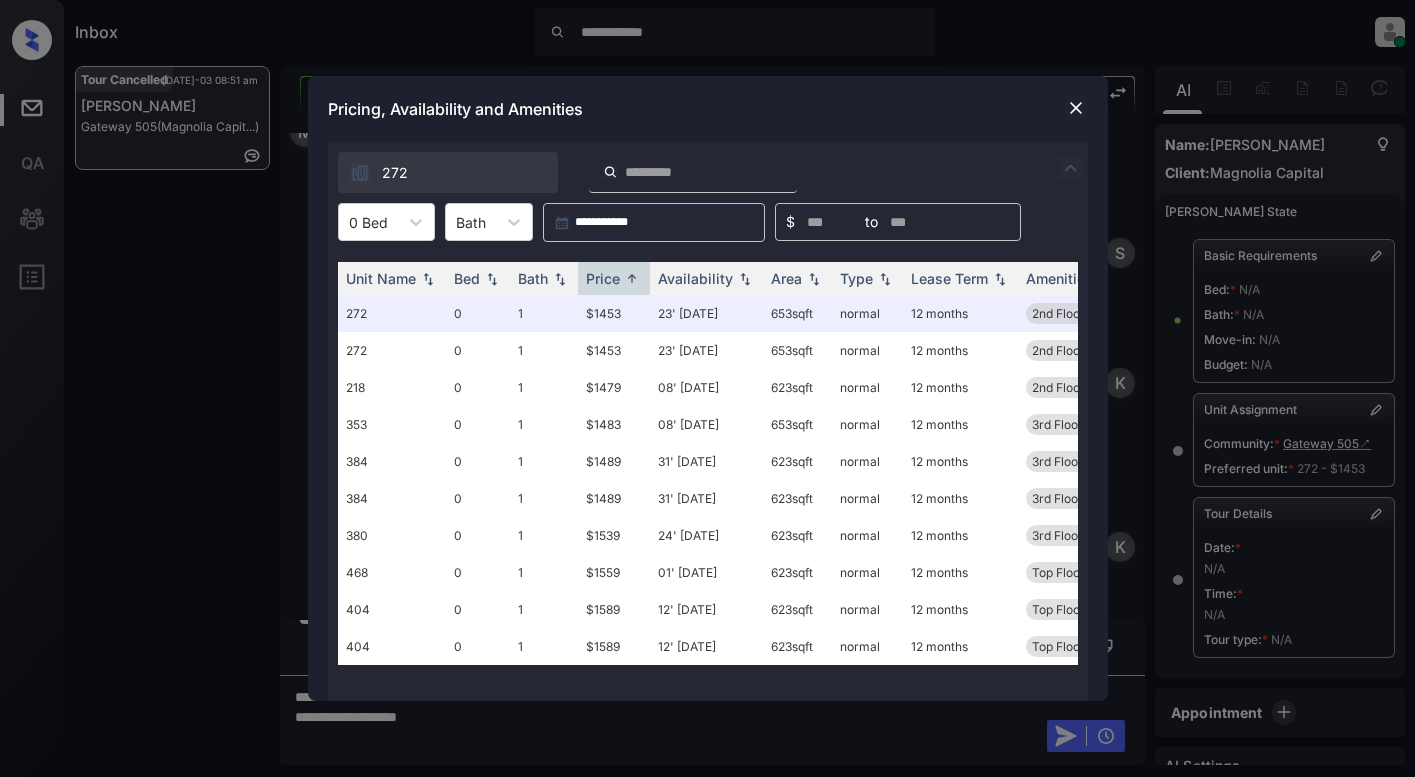 click at bounding box center [1076, 108] 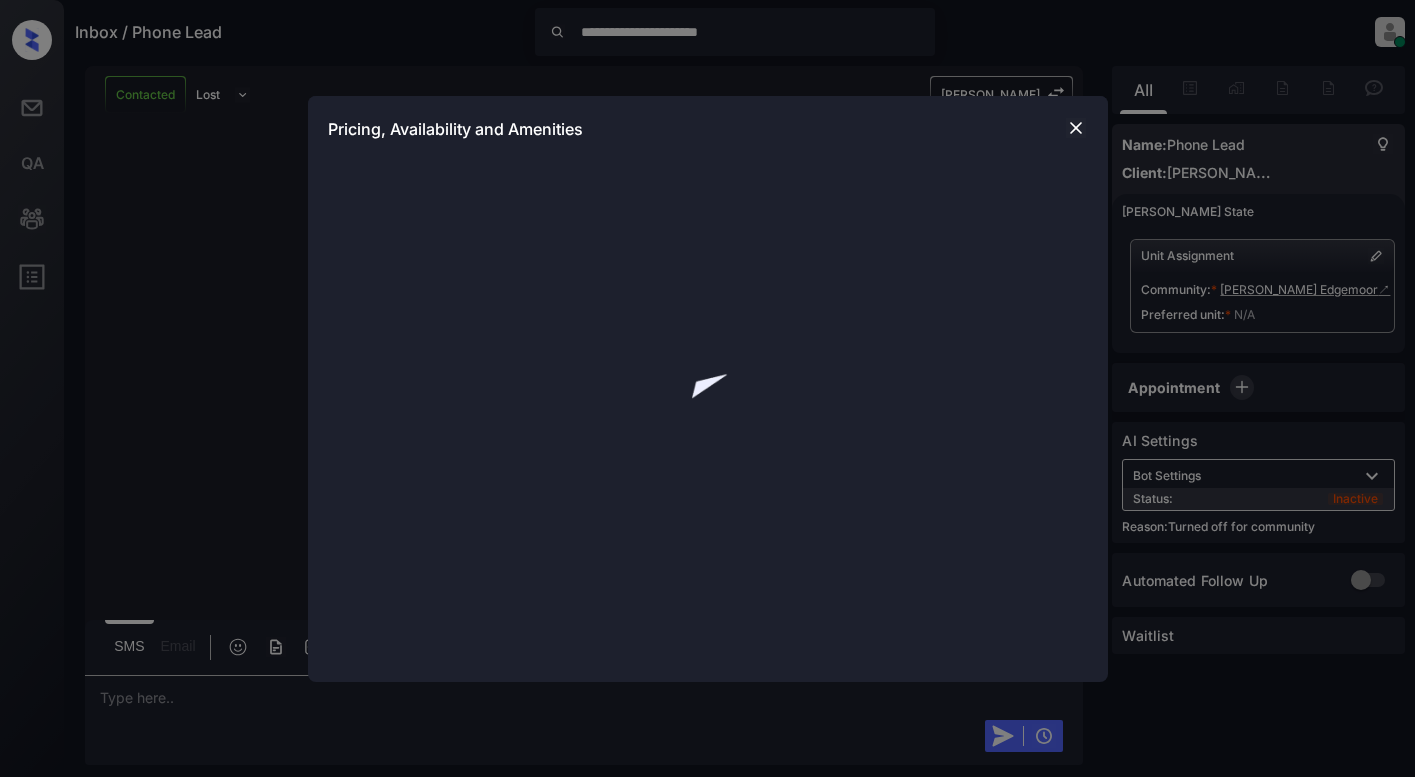 scroll, scrollTop: 0, scrollLeft: 0, axis: both 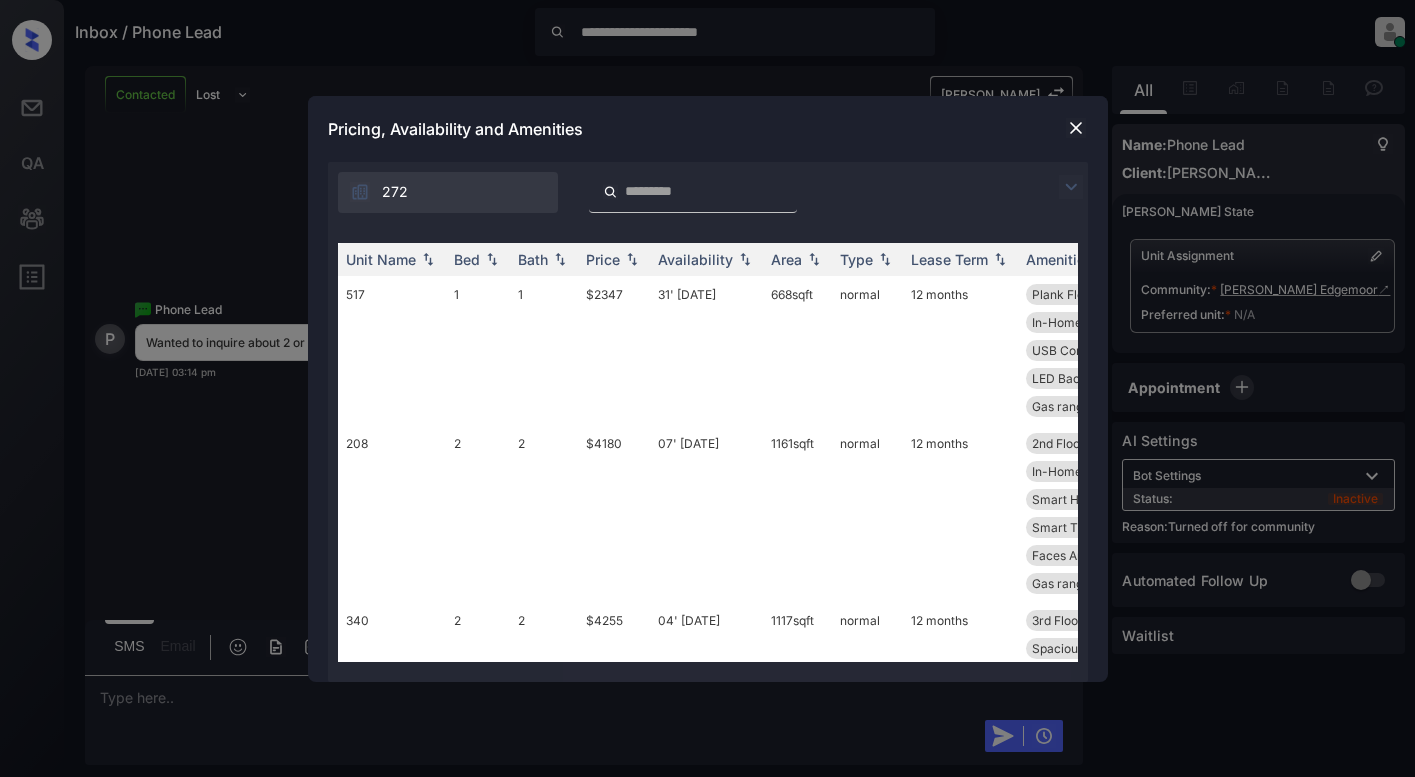 click at bounding box center (1071, 187) 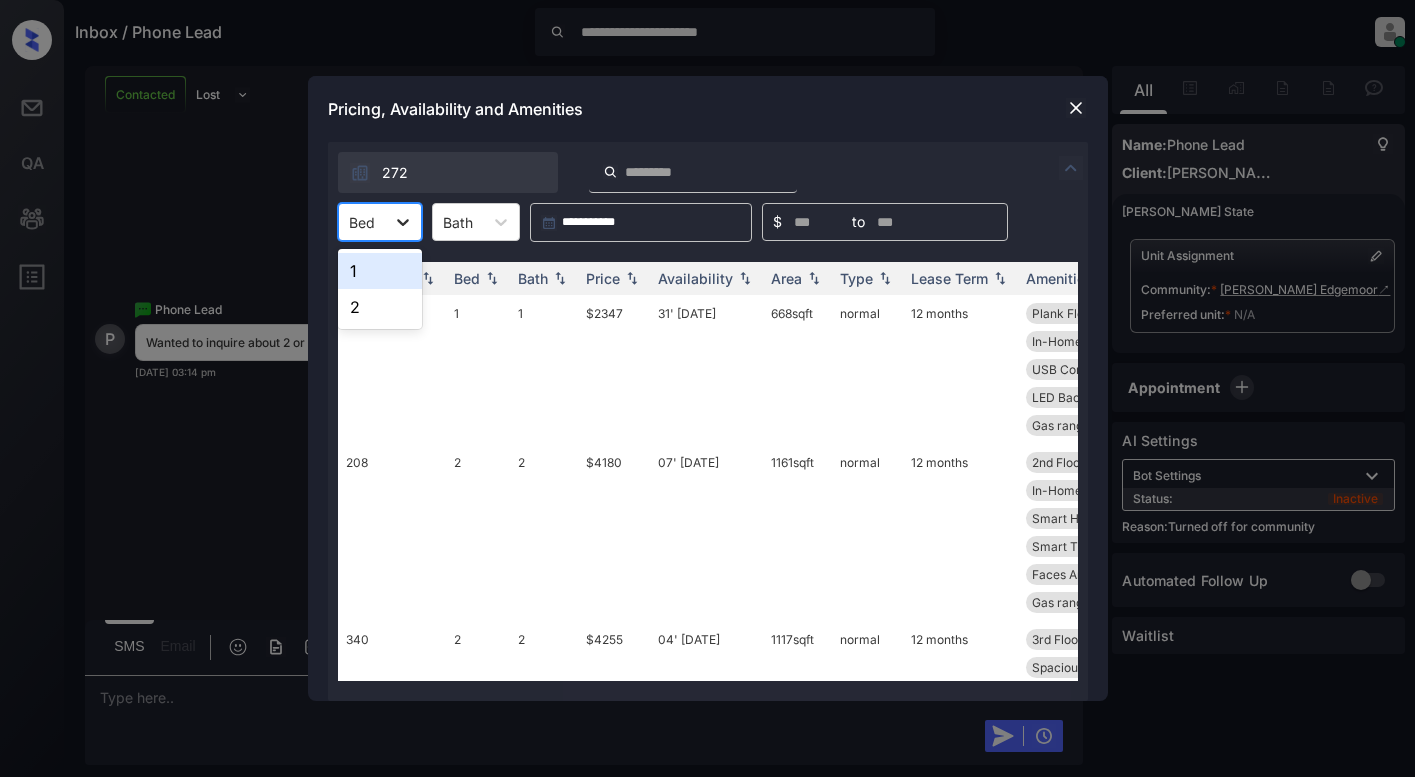 click 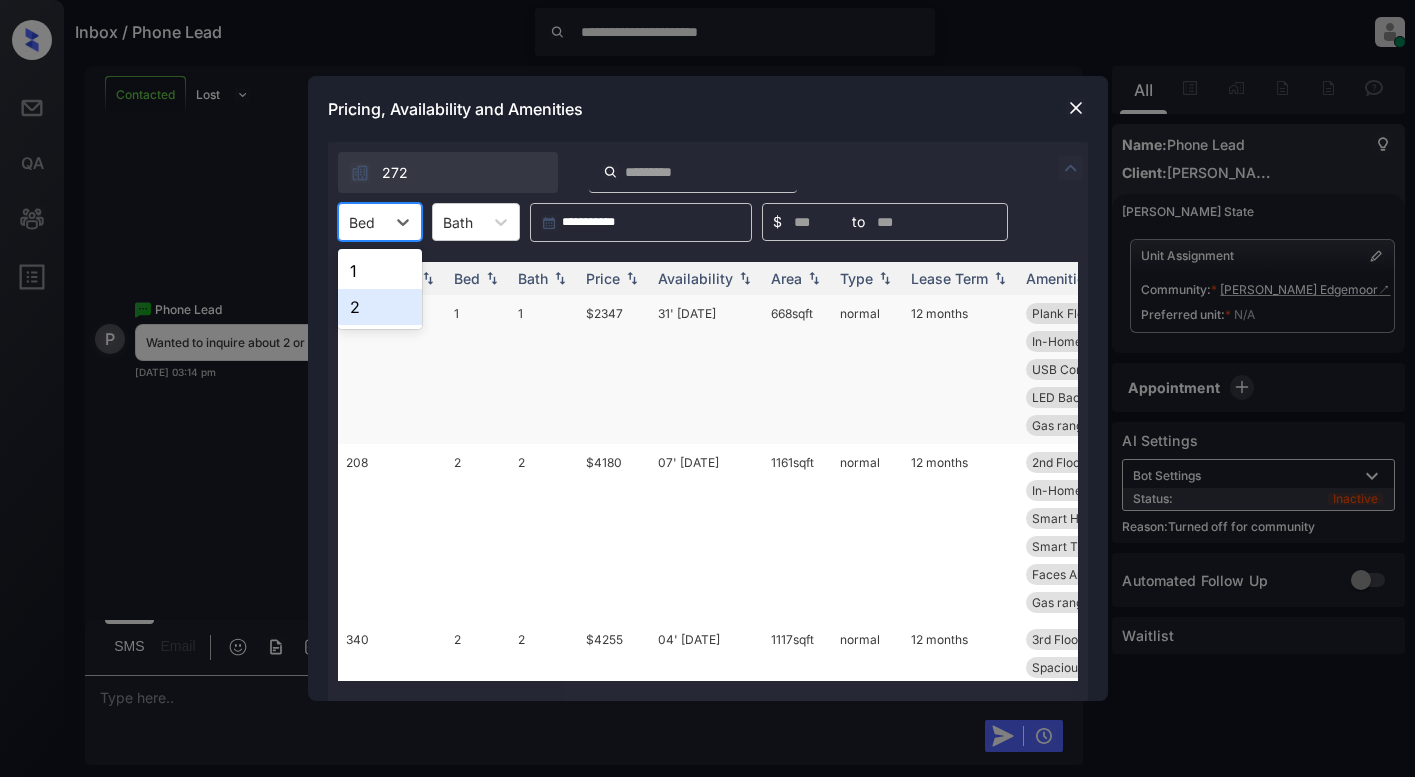 click on "2" at bounding box center [380, 307] 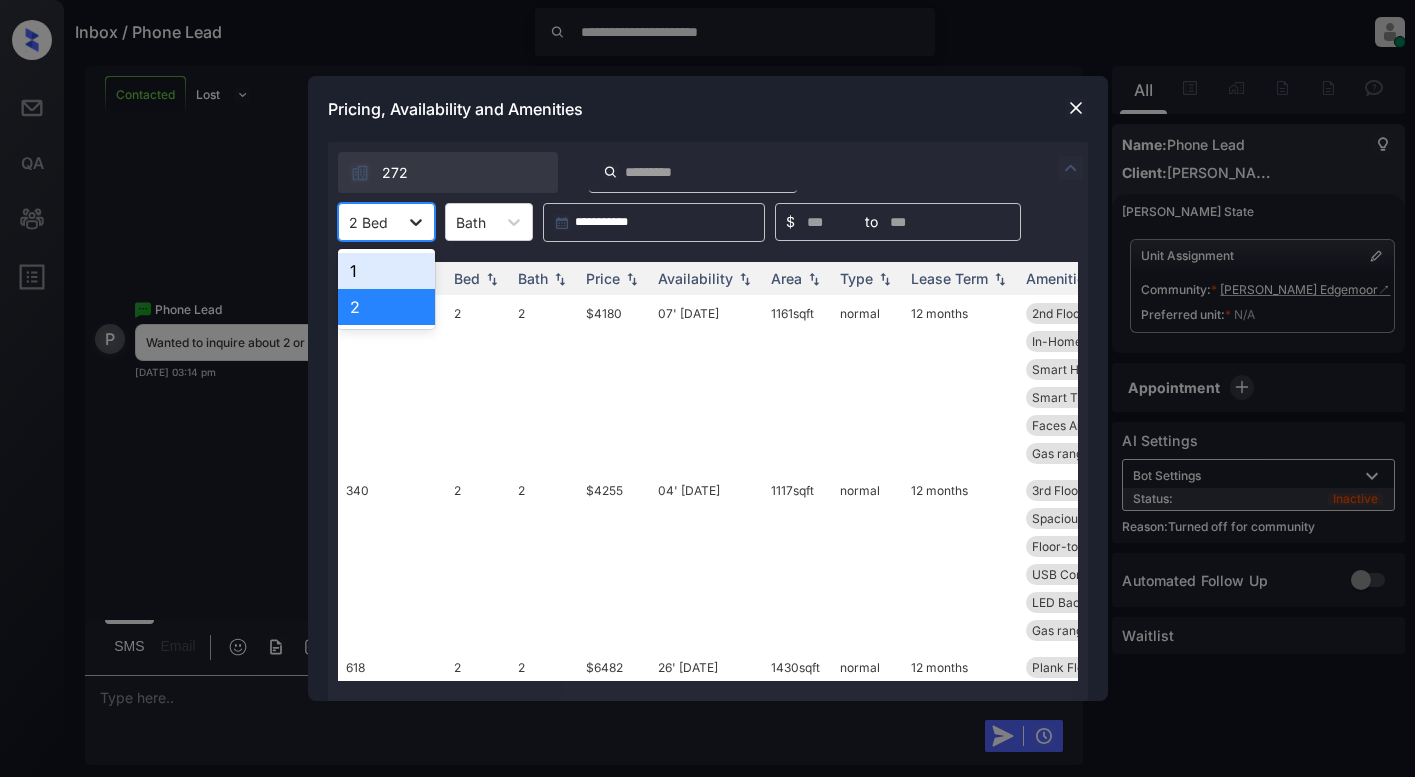 click 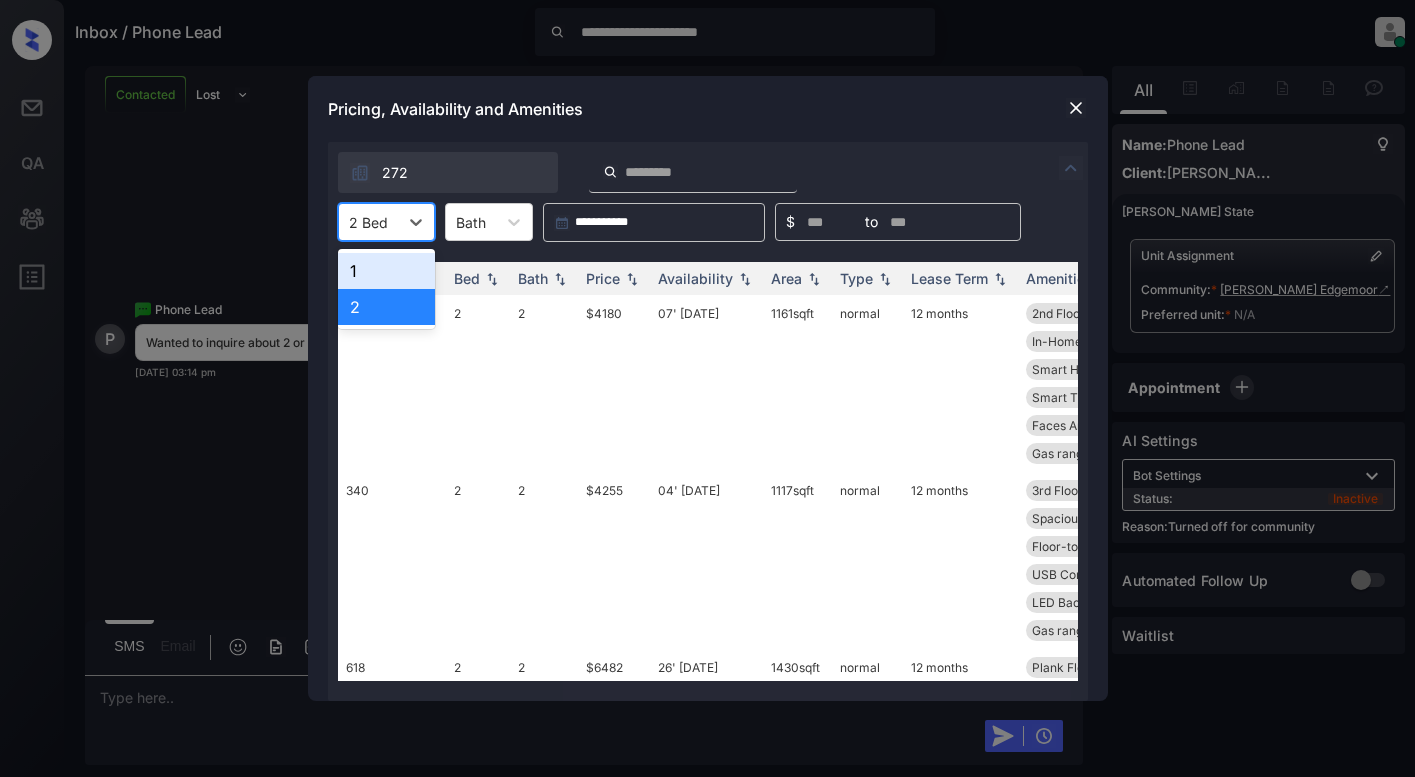 click on "1" at bounding box center [386, 271] 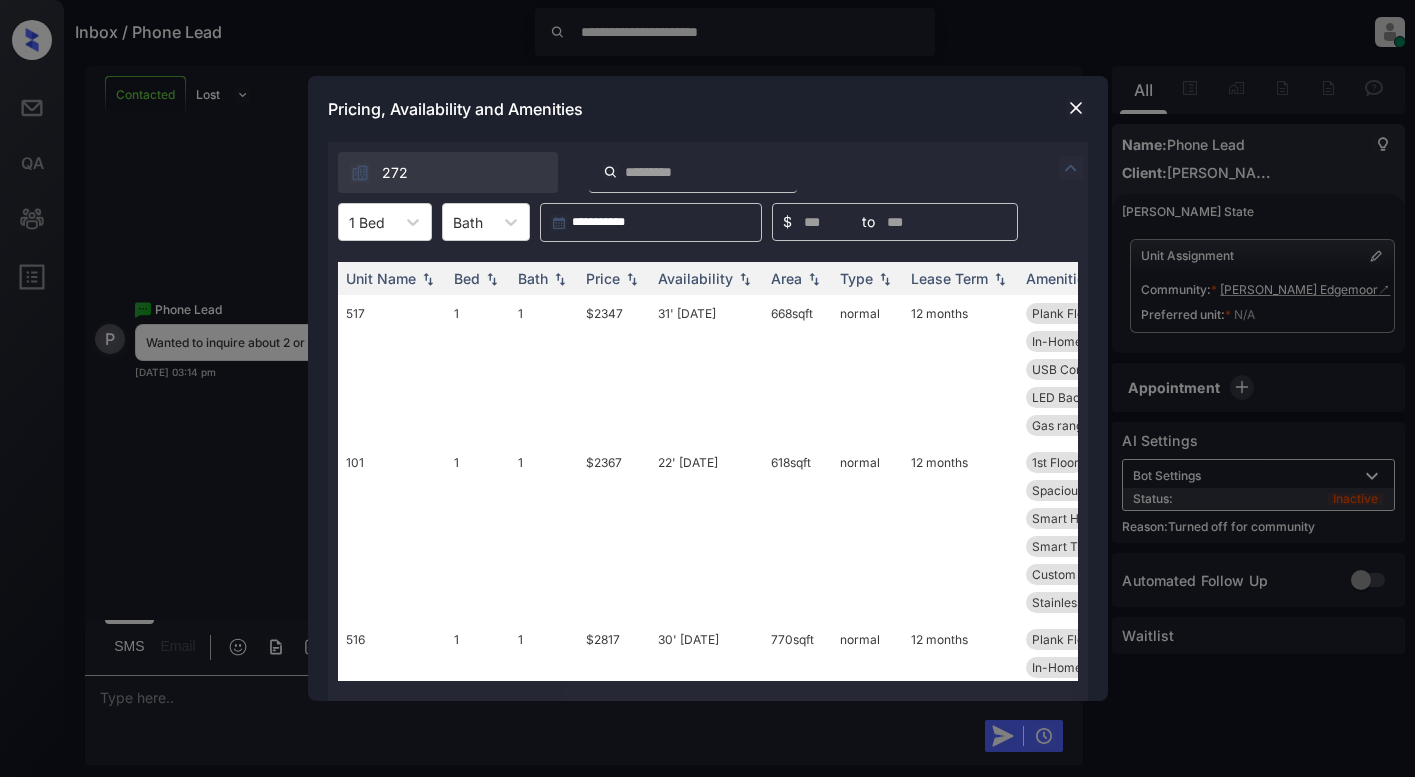 click at bounding box center (1076, 108) 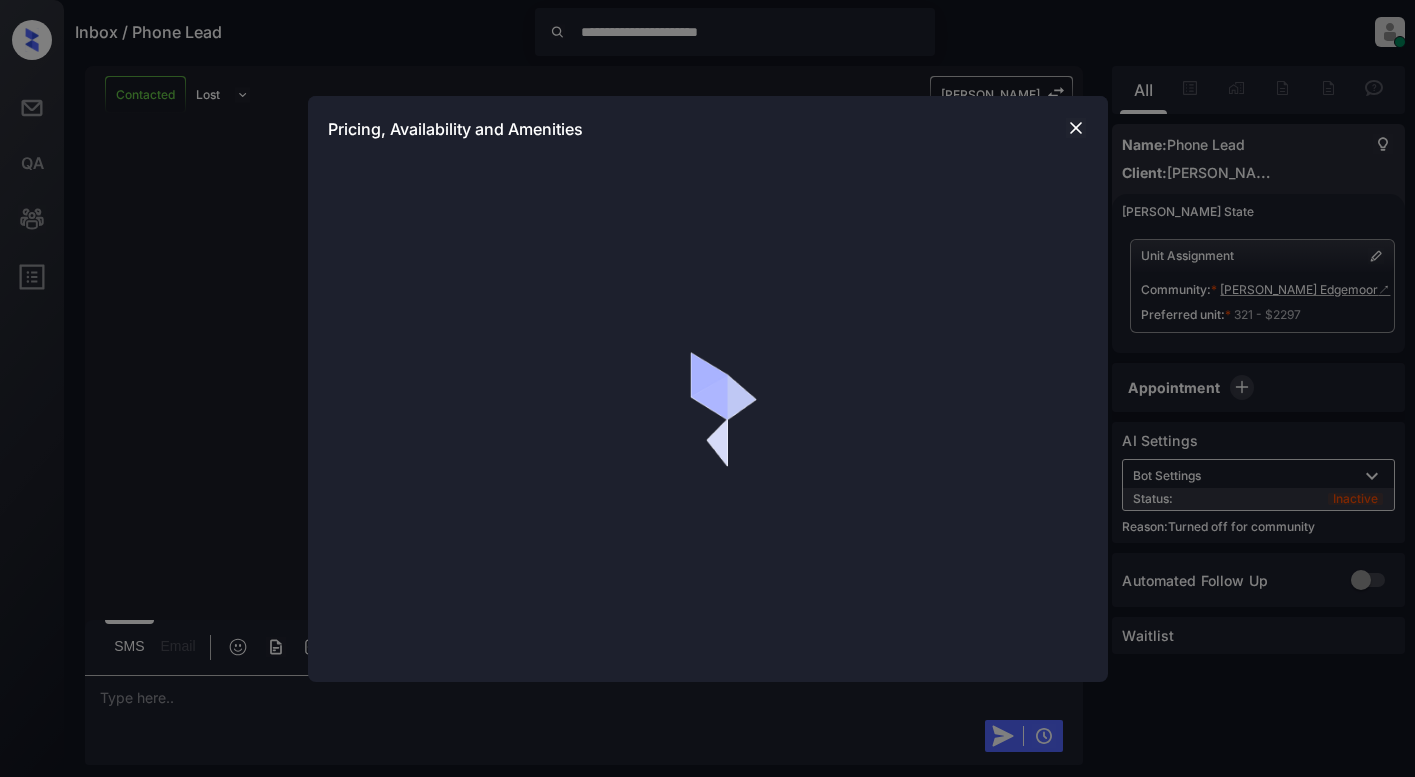 scroll, scrollTop: 0, scrollLeft: 0, axis: both 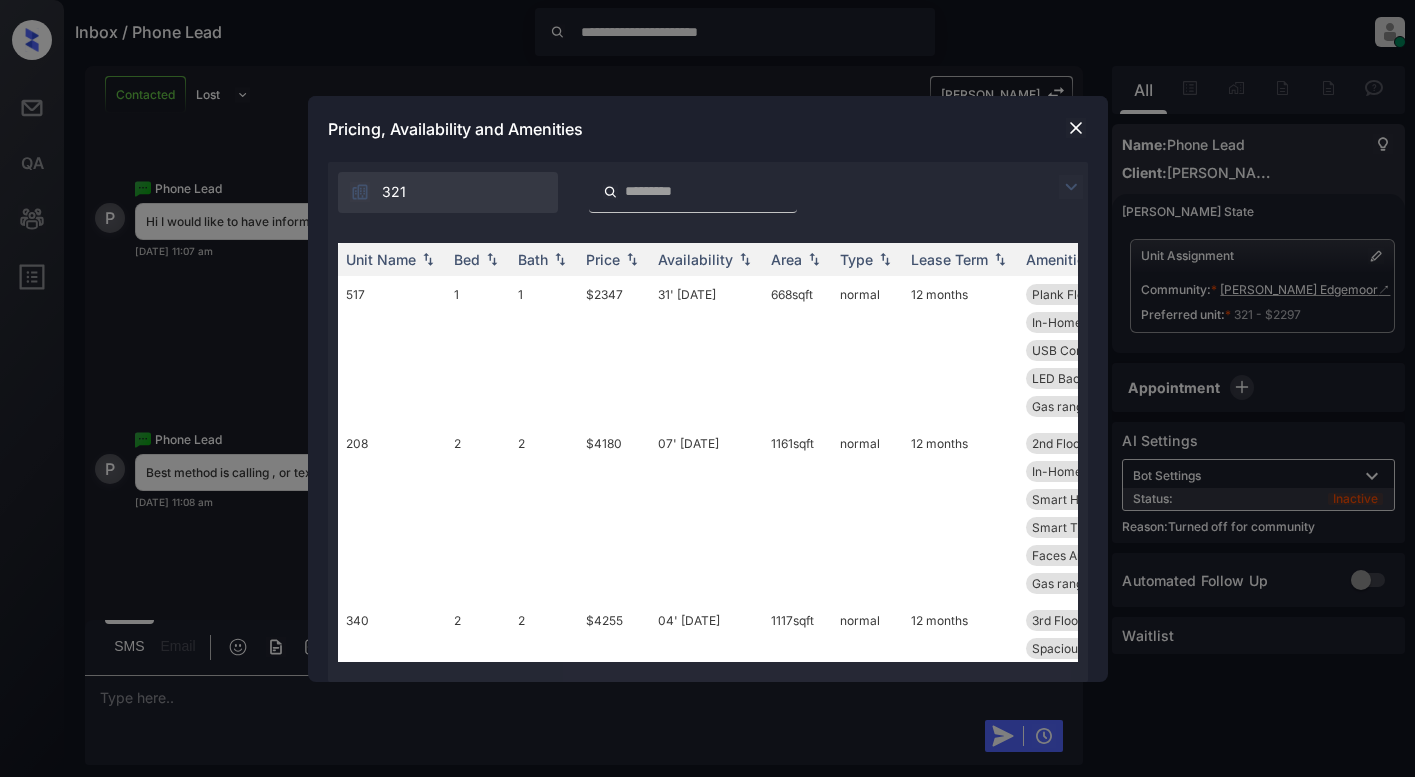 click at bounding box center [1071, 187] 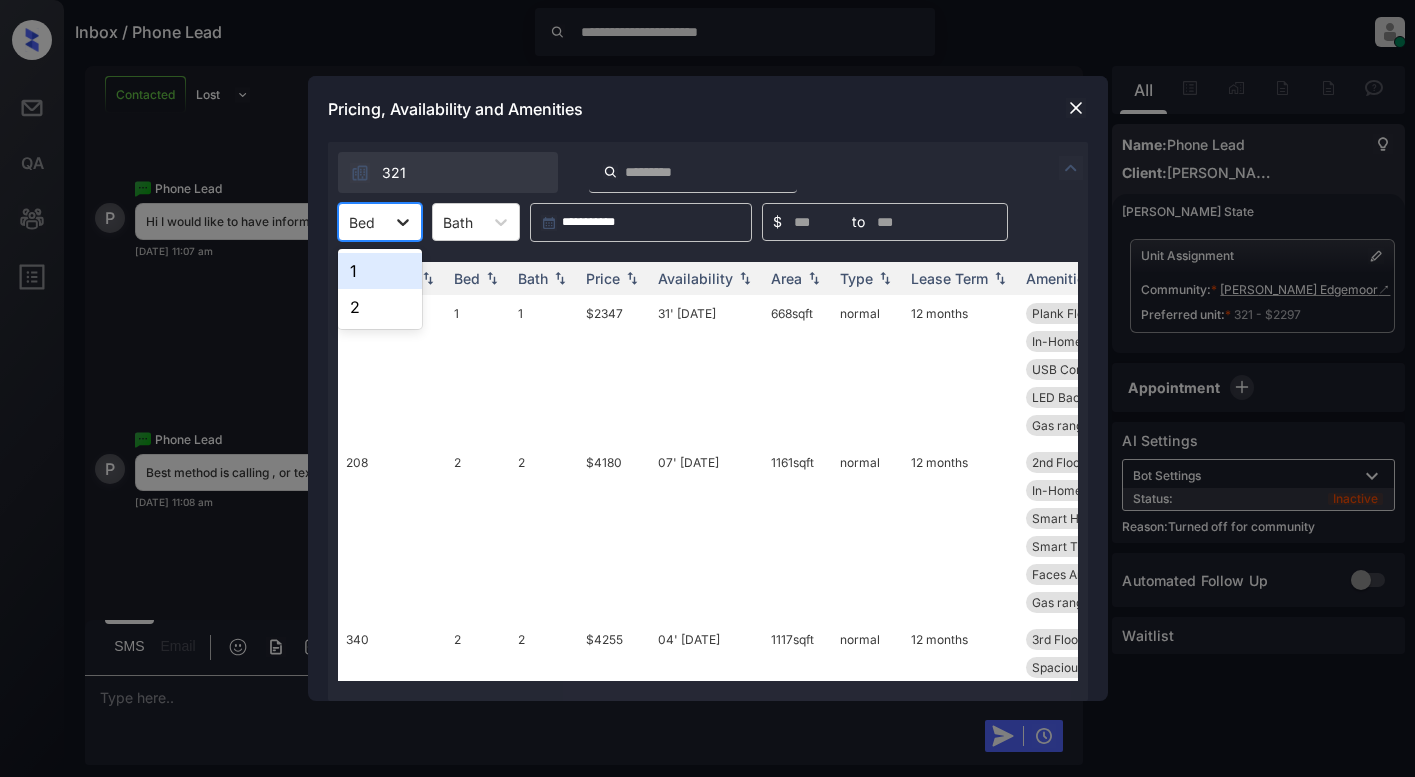 click 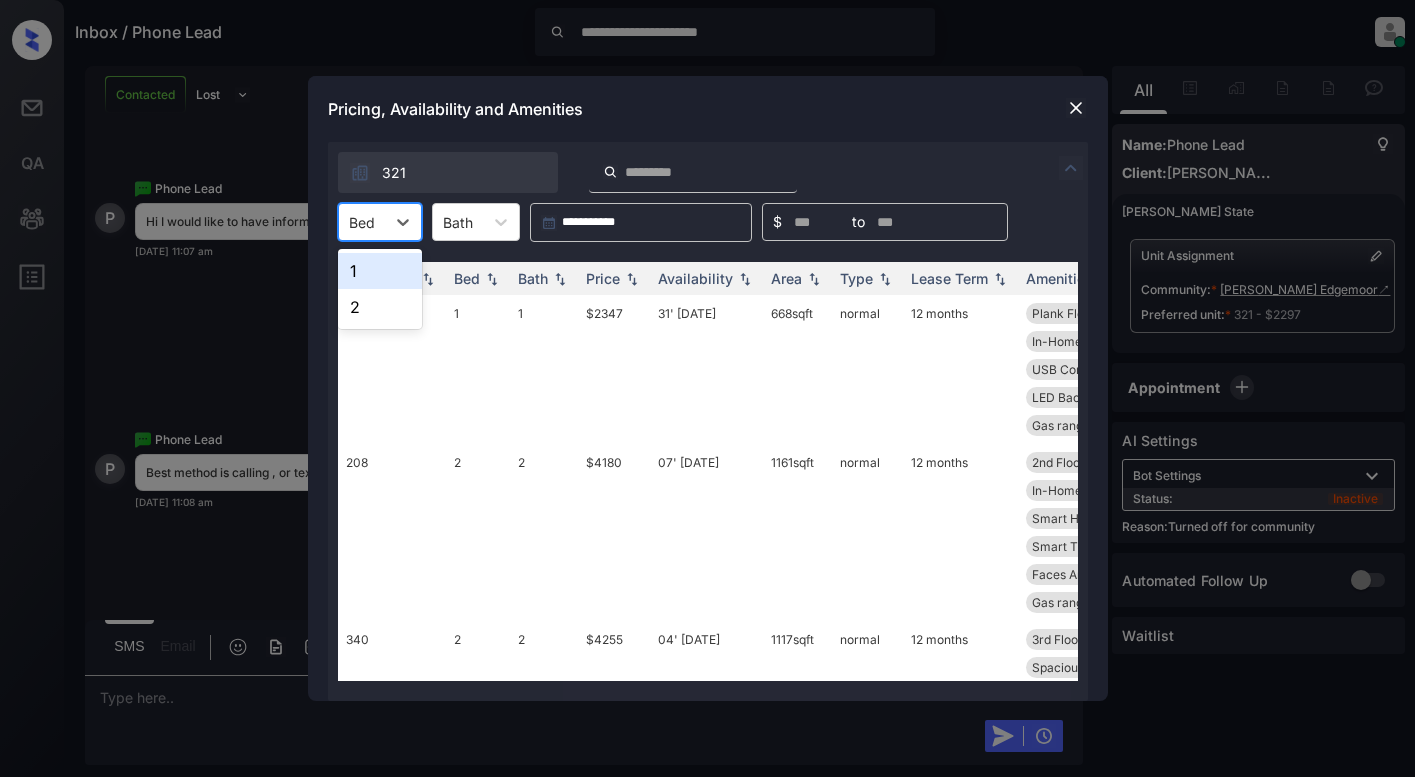 click on "1" at bounding box center [380, 271] 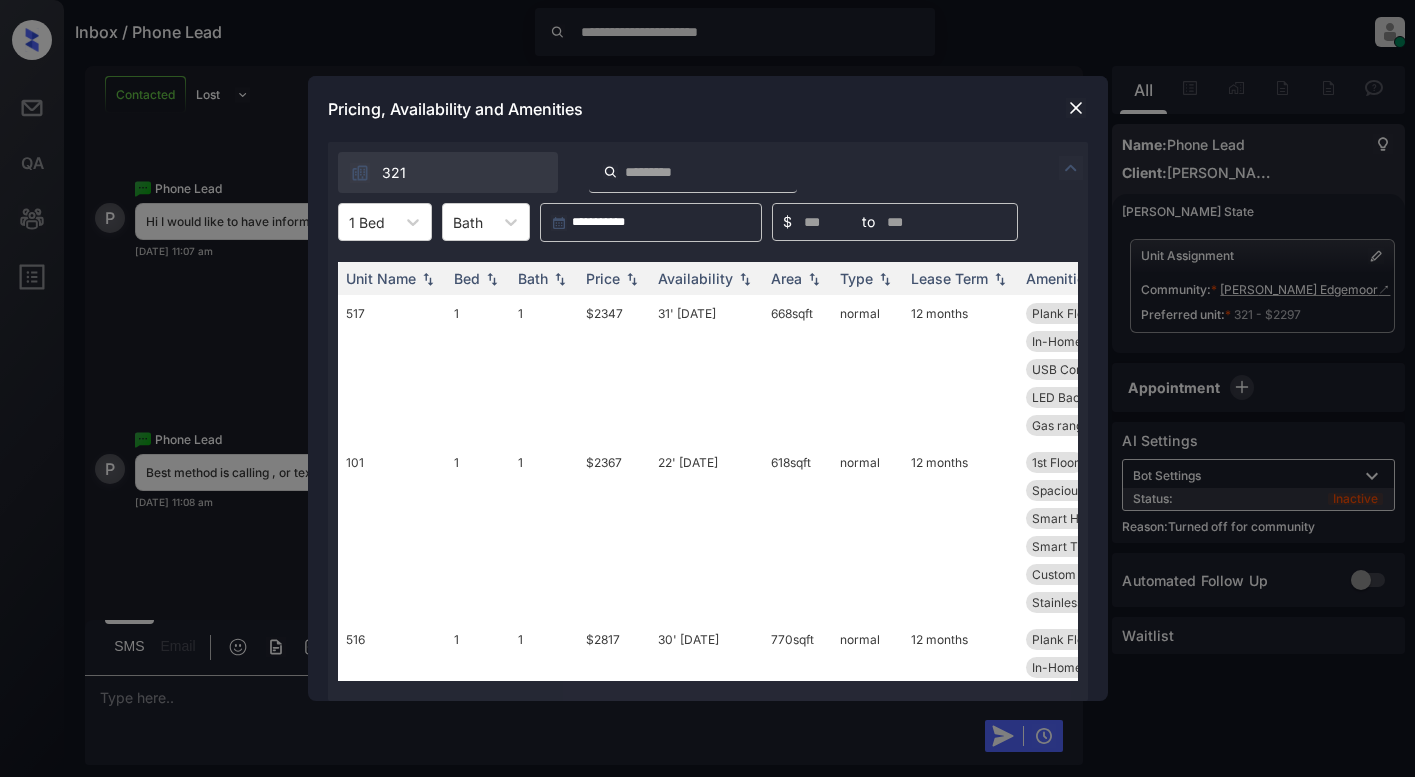 click on "**********" at bounding box center (707, 388) 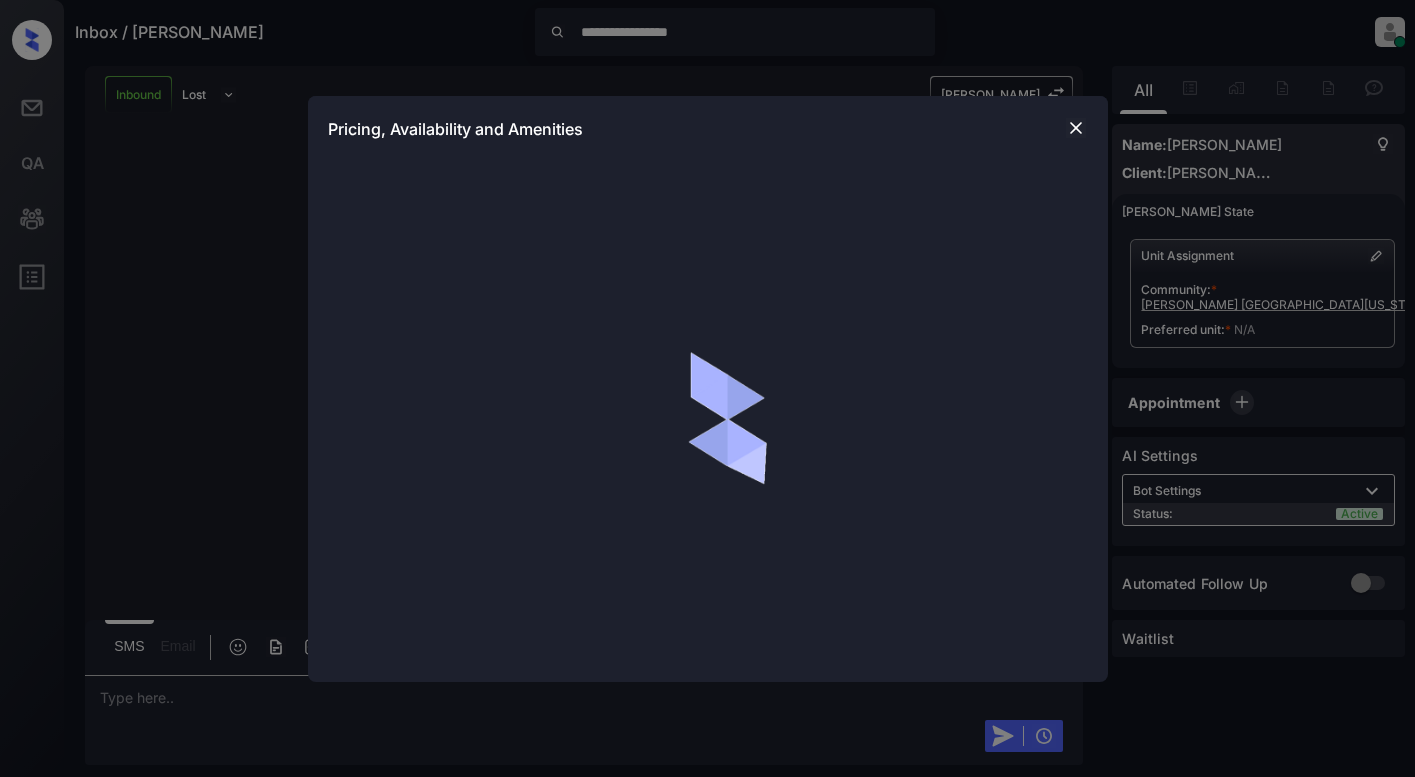 scroll, scrollTop: 0, scrollLeft: 0, axis: both 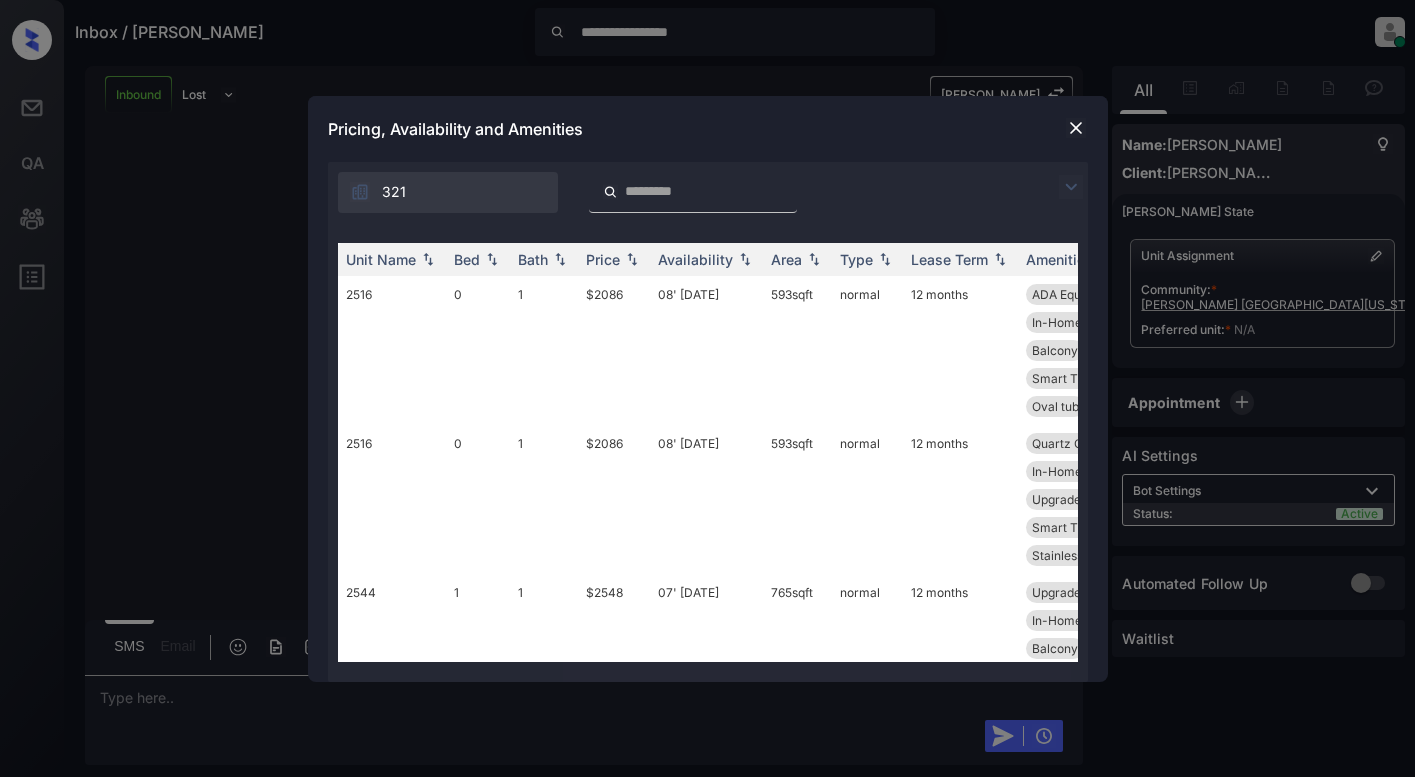 click at bounding box center (1071, 187) 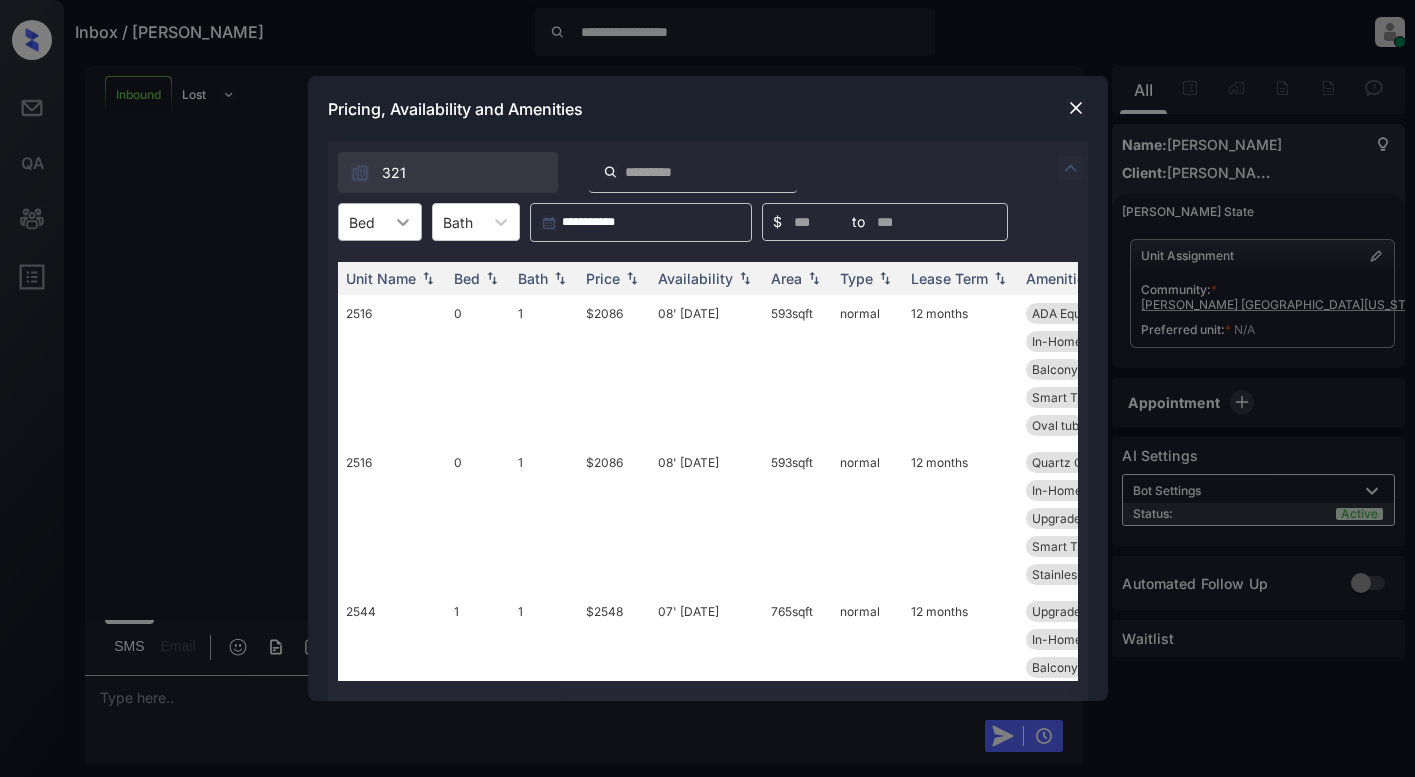 click 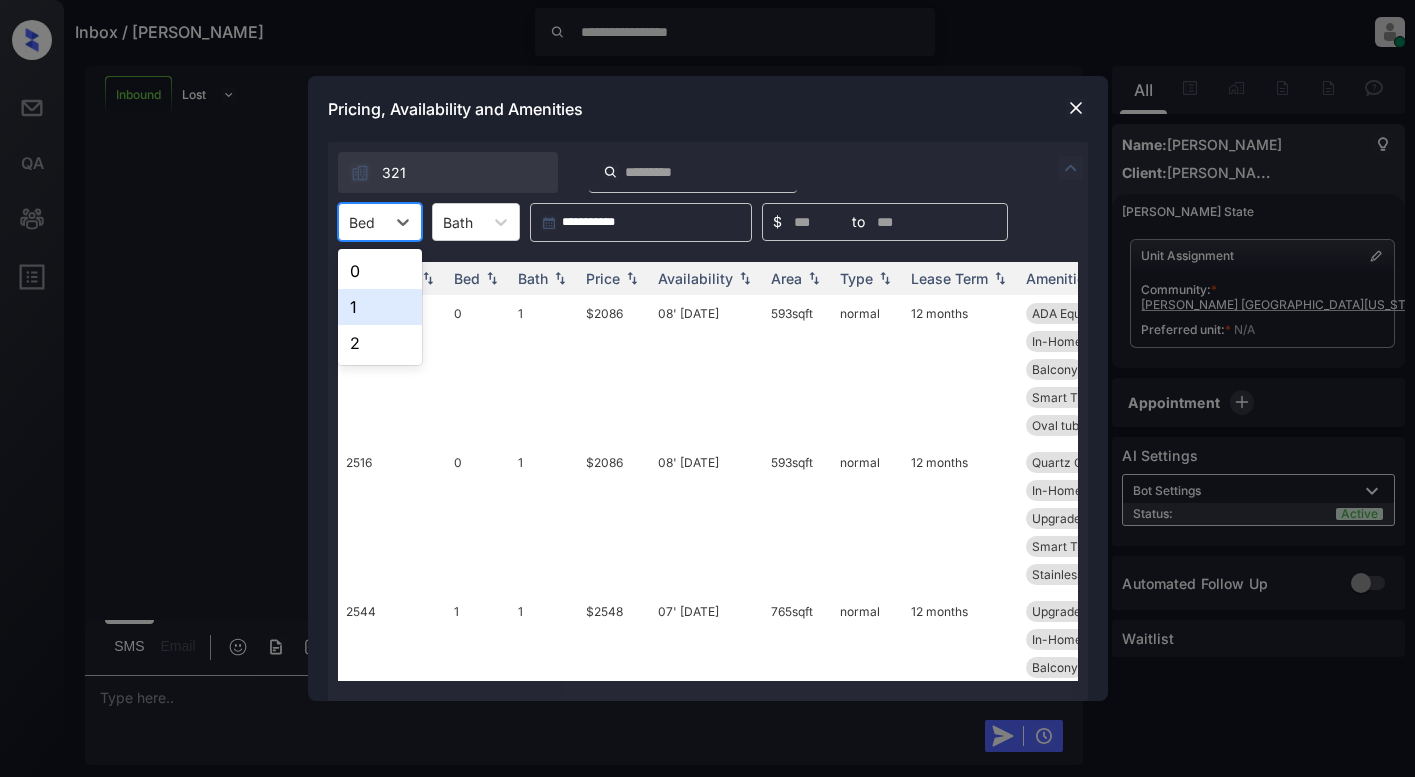 click on "1" at bounding box center [380, 307] 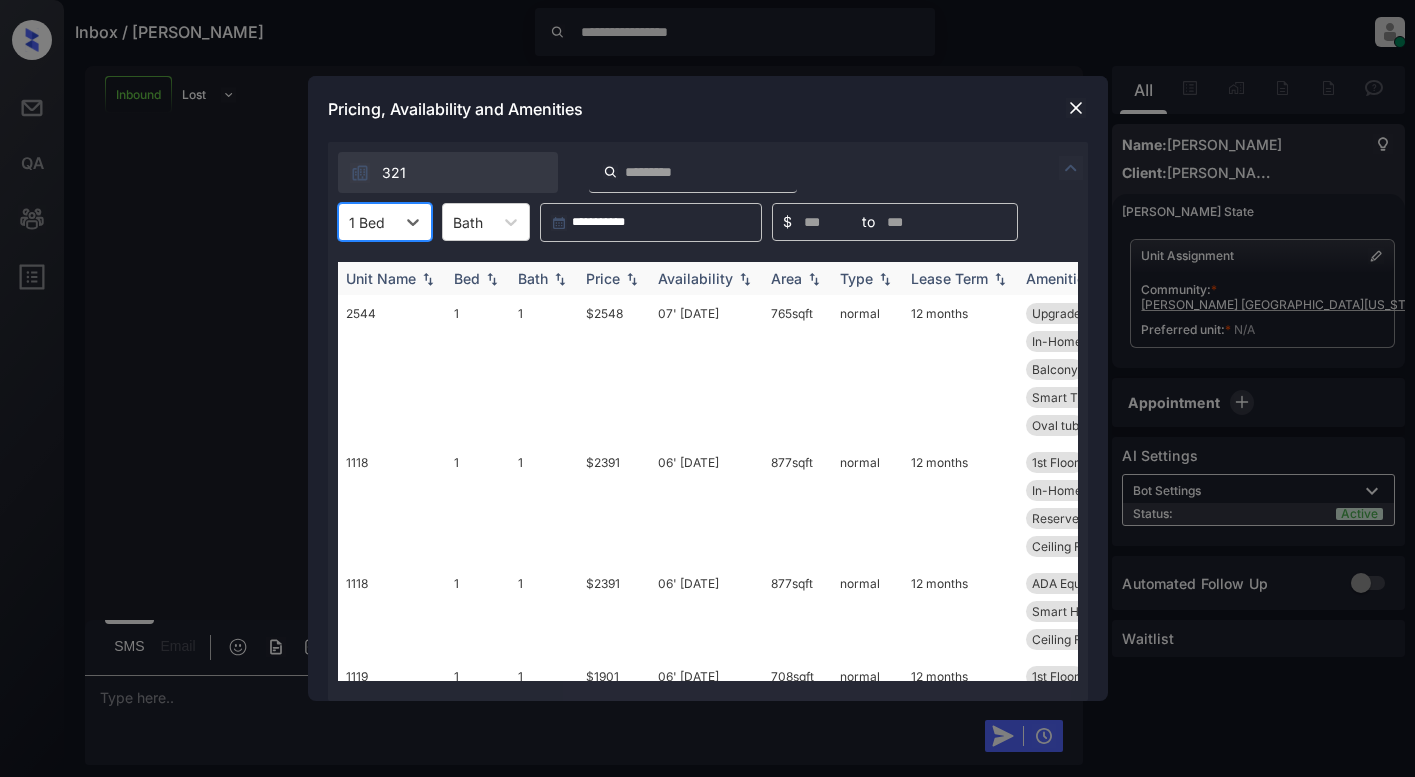 click on "Price" at bounding box center [603, 278] 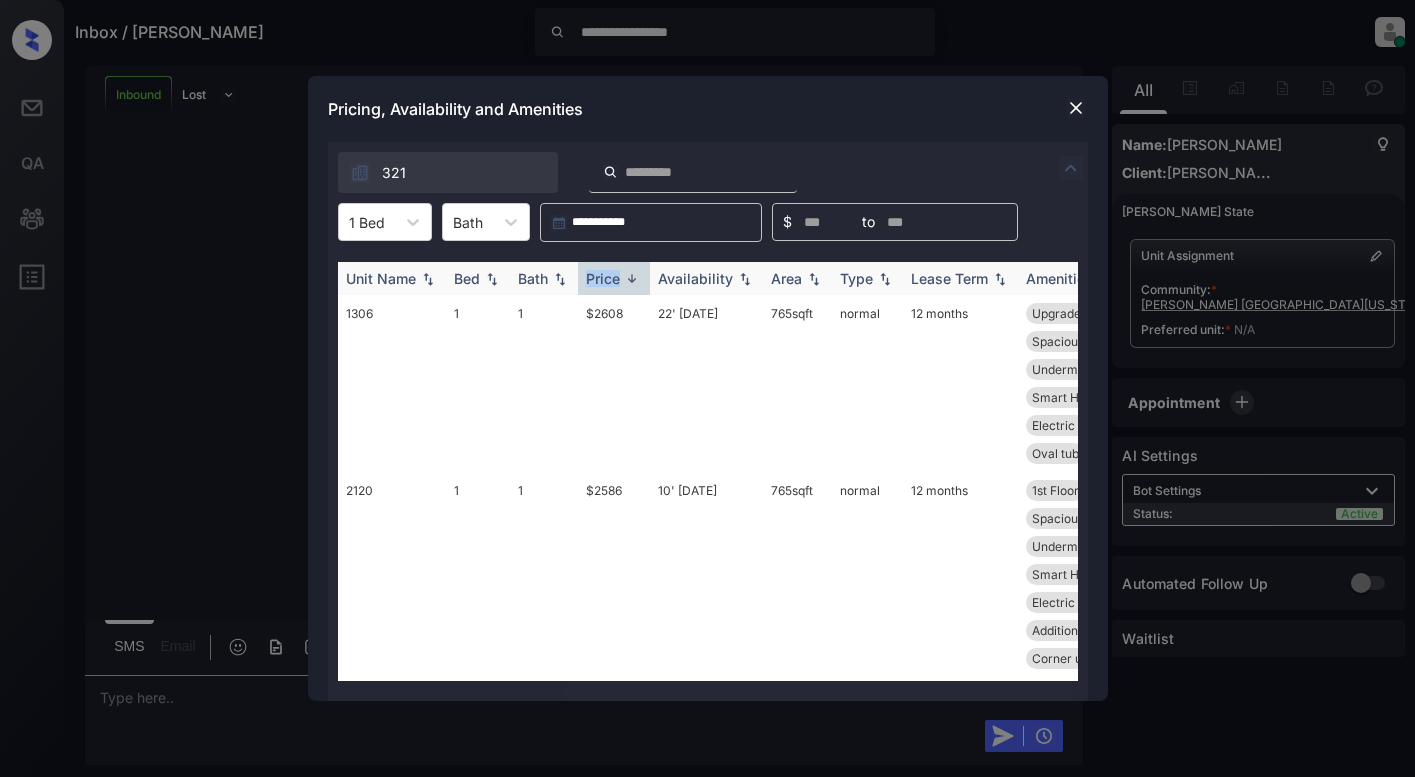 click on "Price" at bounding box center (603, 278) 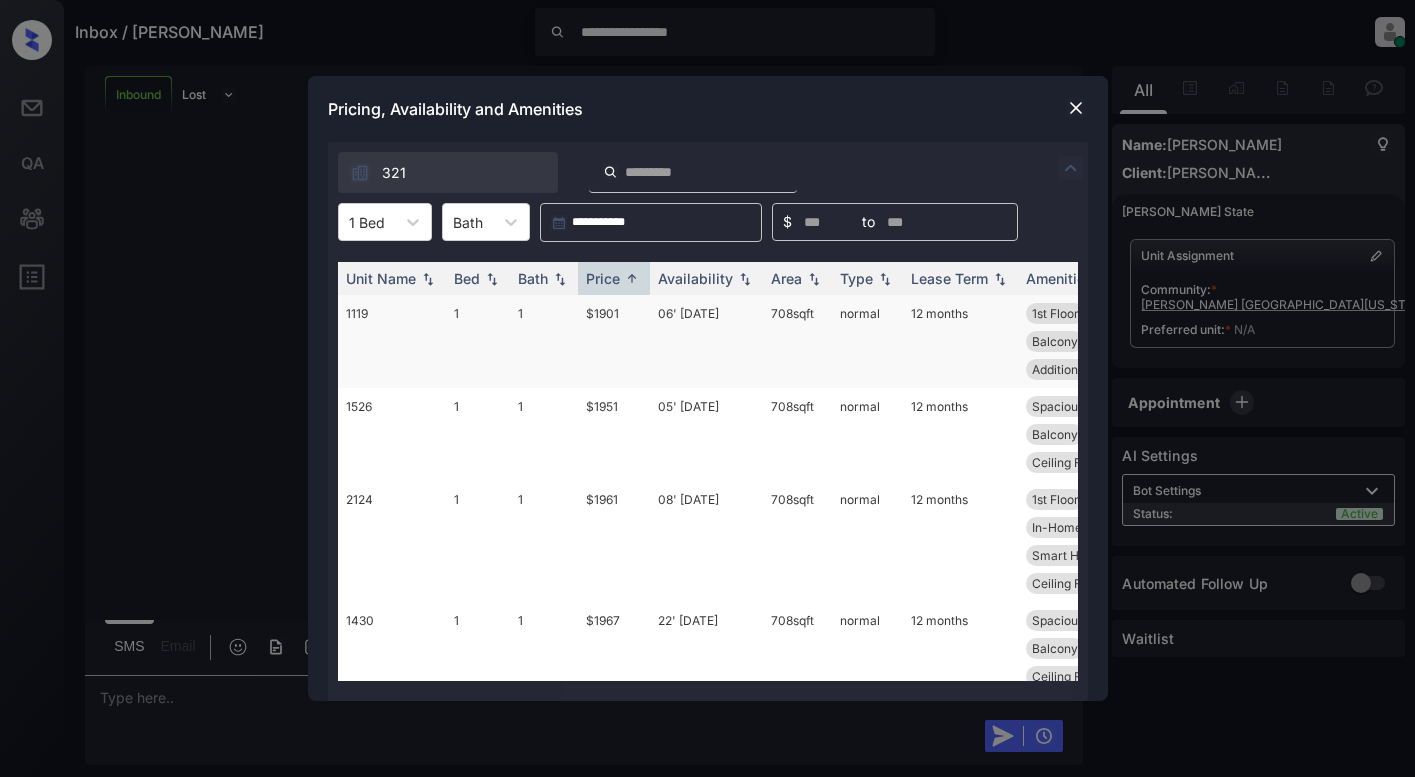 click on "$1901" at bounding box center [614, 341] 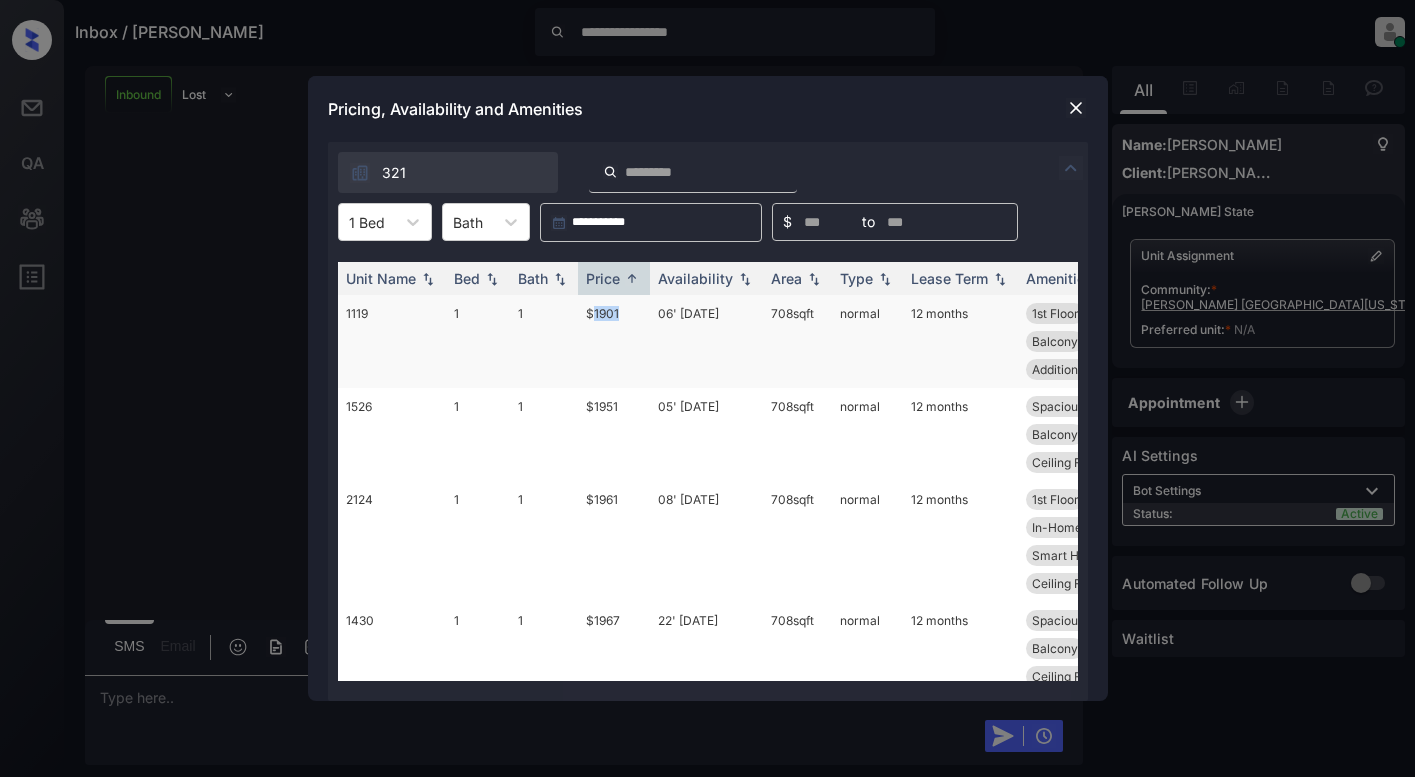click on "$1901" at bounding box center (614, 341) 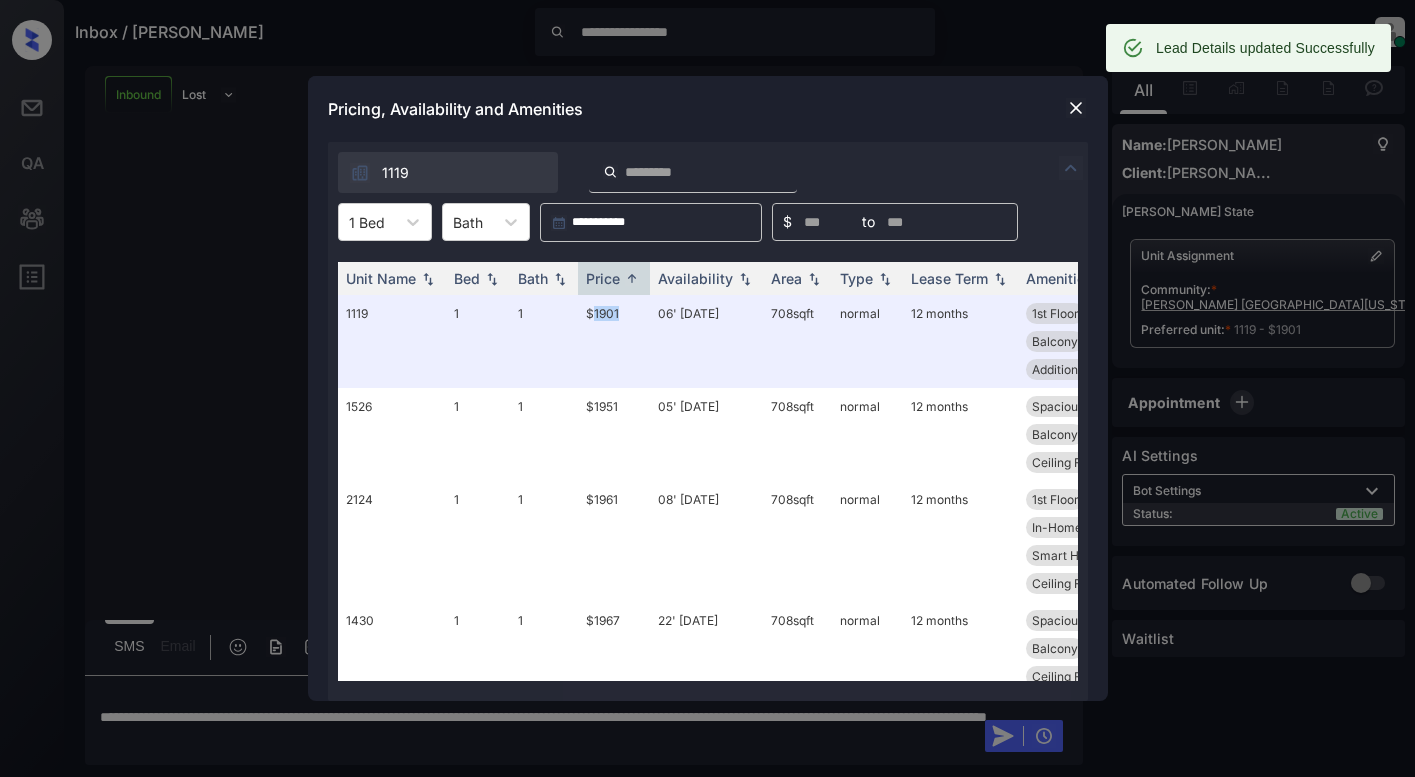 click at bounding box center [1076, 108] 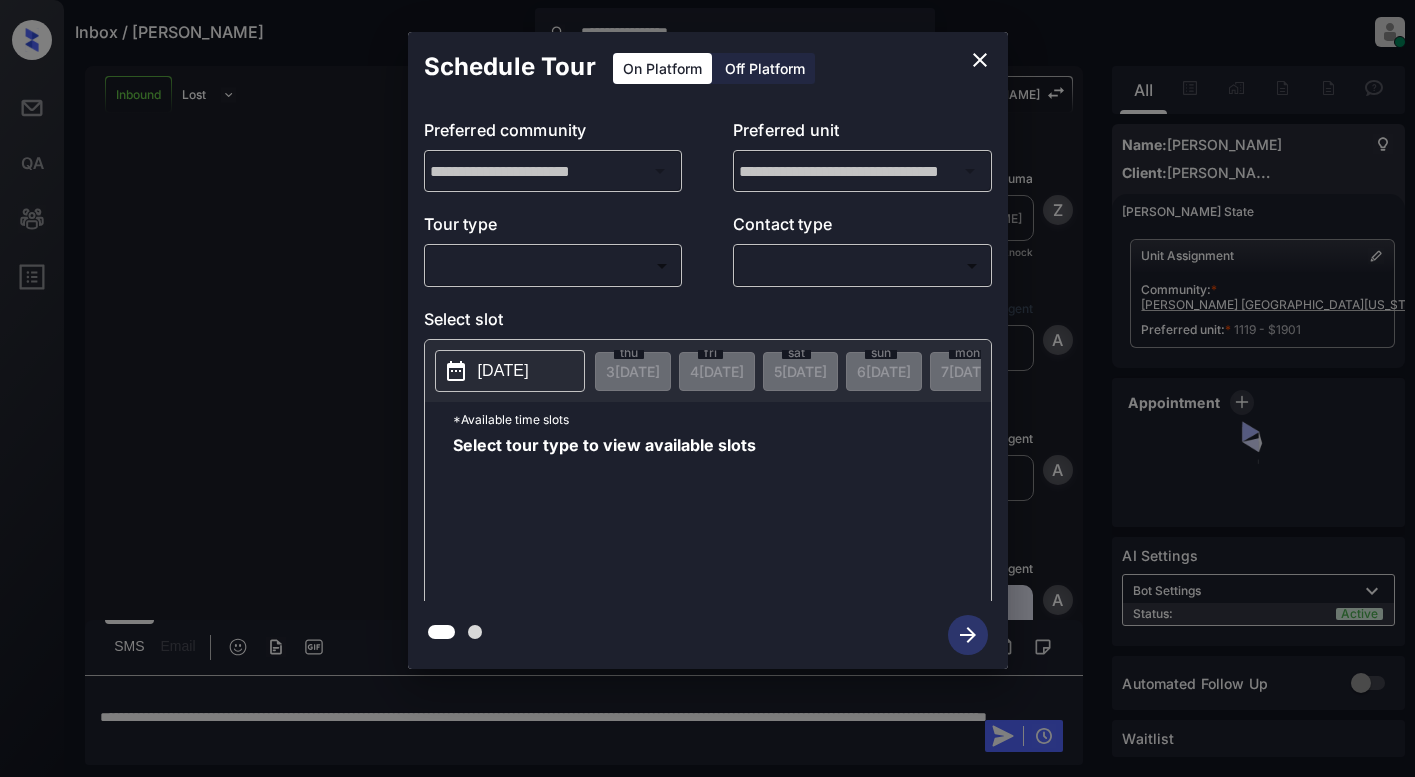 scroll, scrollTop: 0, scrollLeft: 0, axis: both 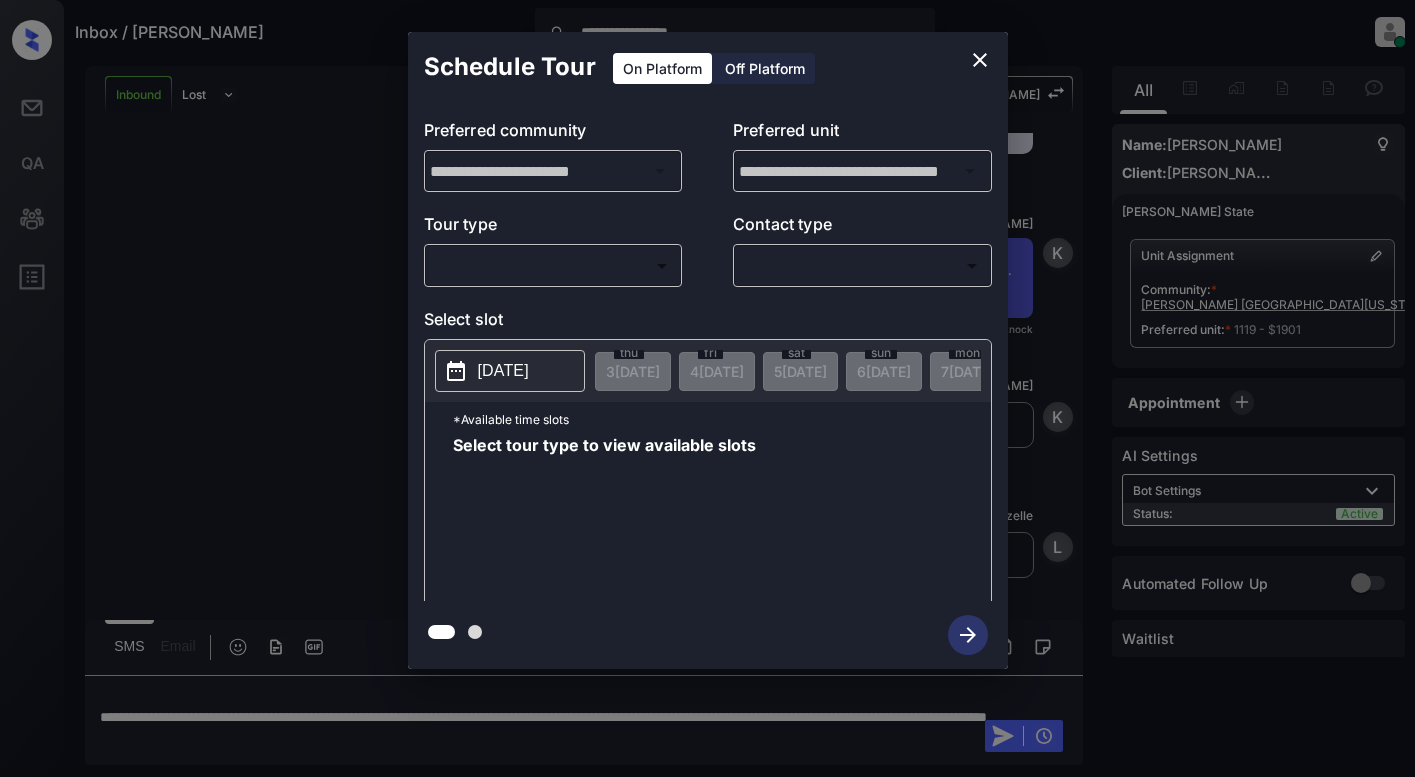 click on "**********" at bounding box center [707, 388] 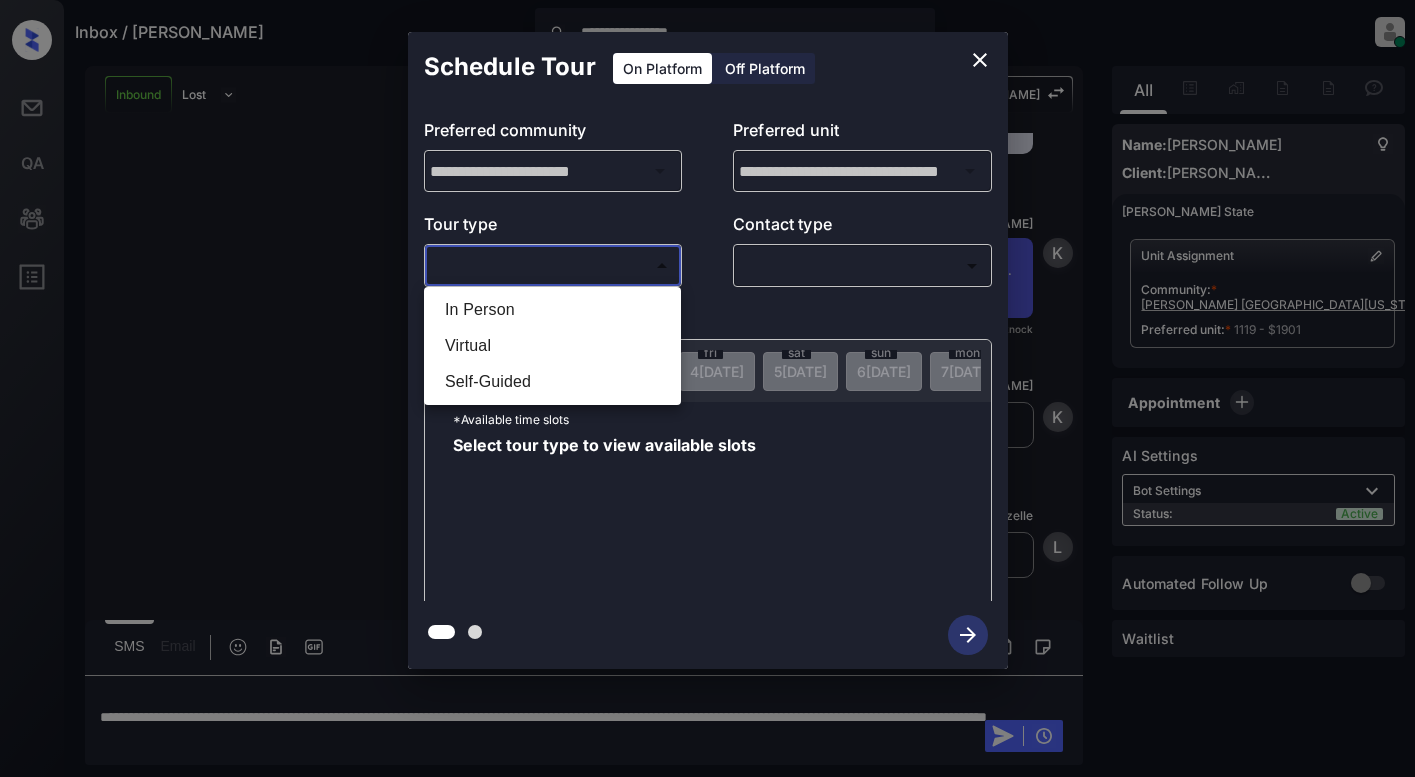 click on "In Person" at bounding box center (552, 310) 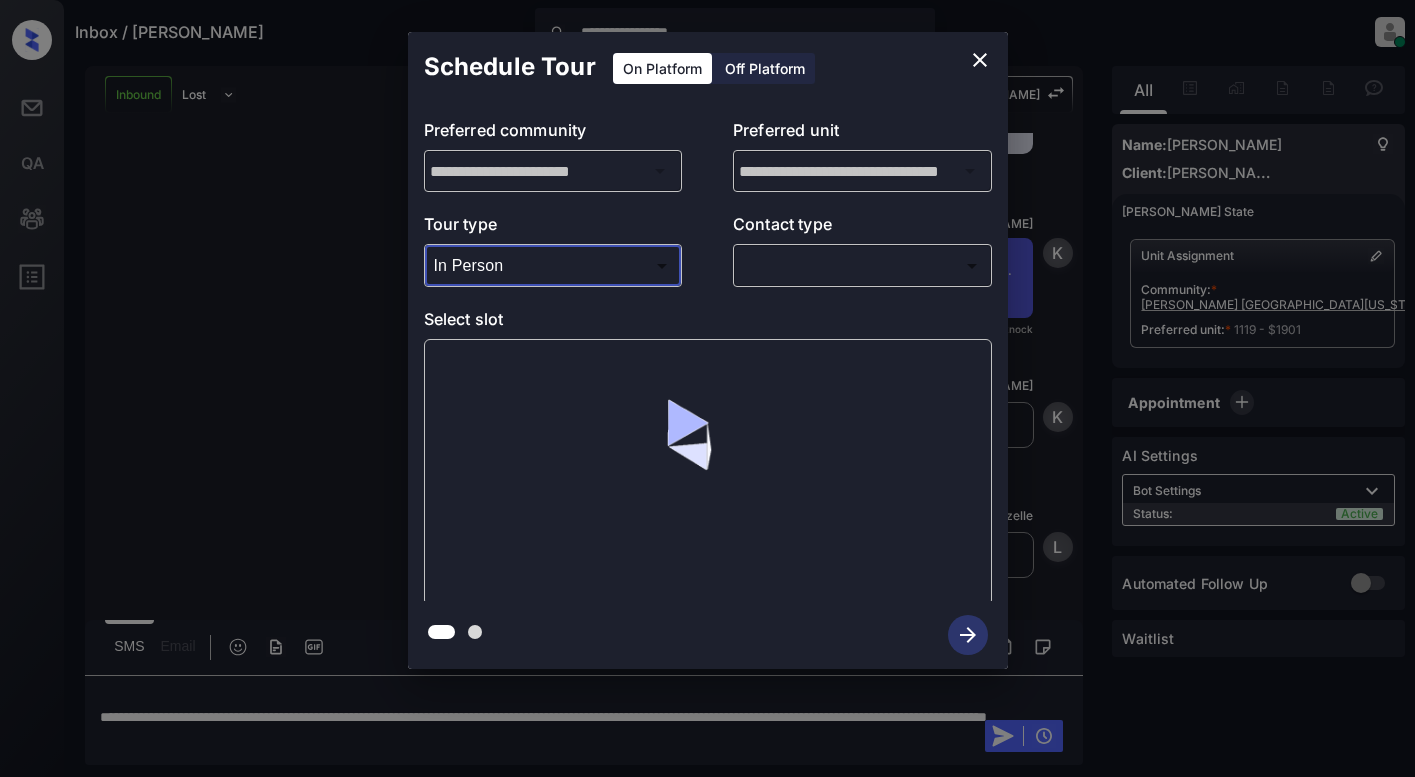 click on "**********" at bounding box center [707, 388] 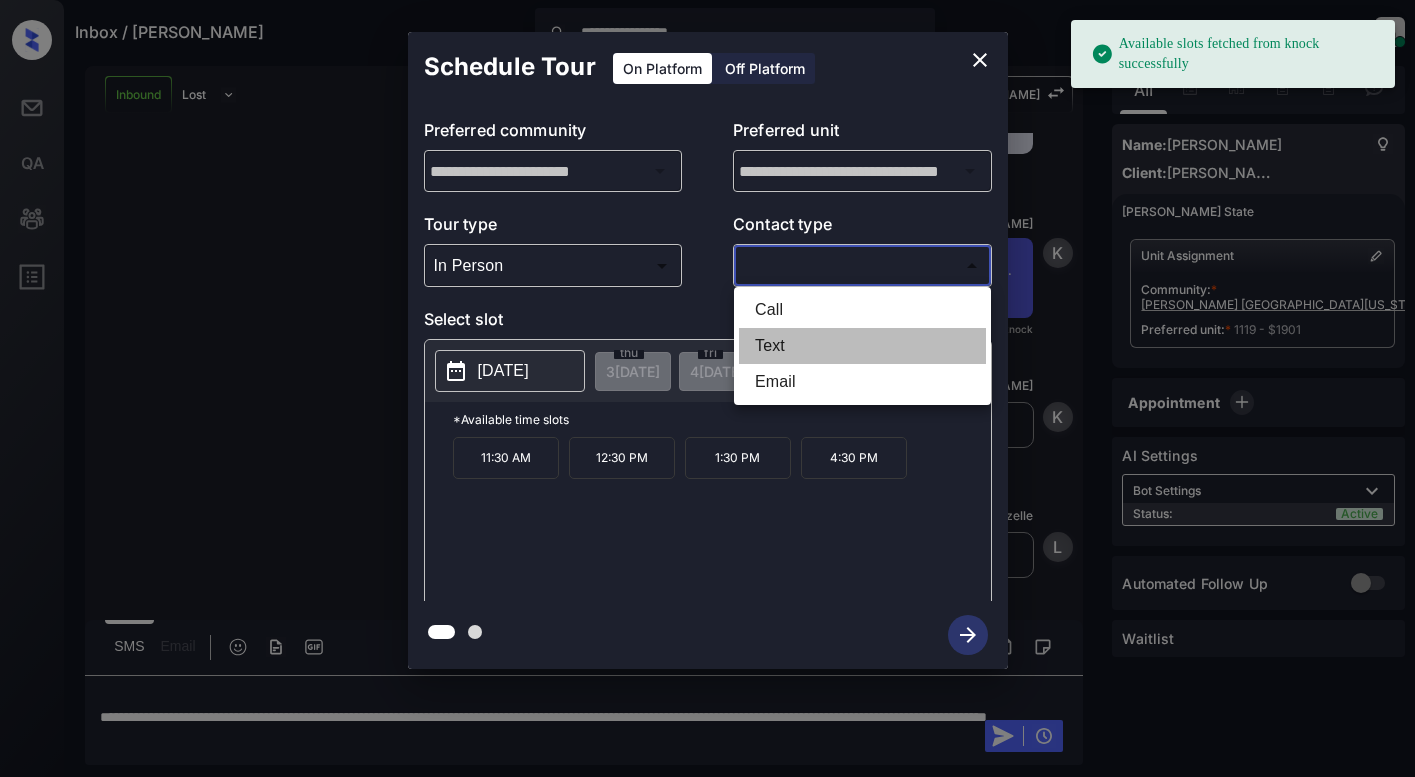 click on "Text" at bounding box center (862, 346) 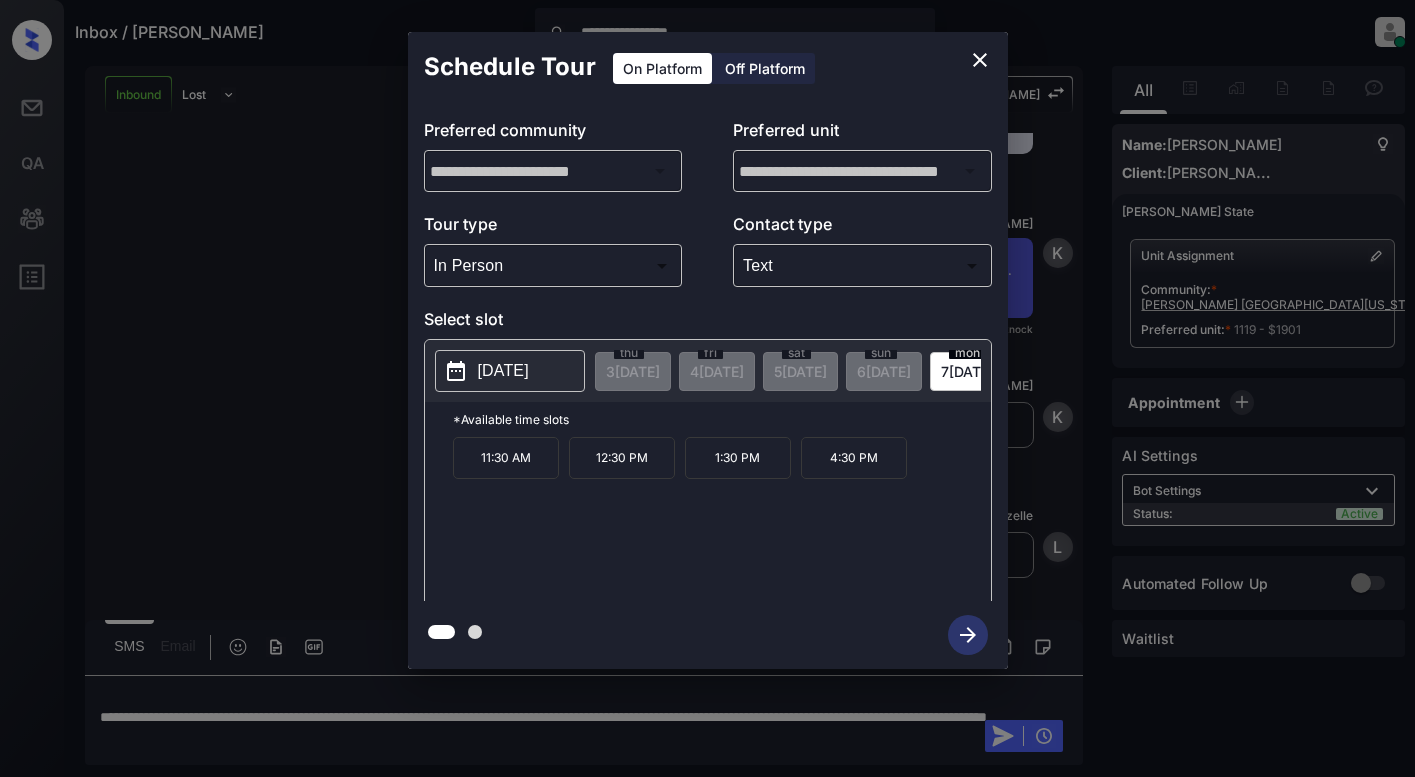 click on "2025-07-07" at bounding box center [503, 371] 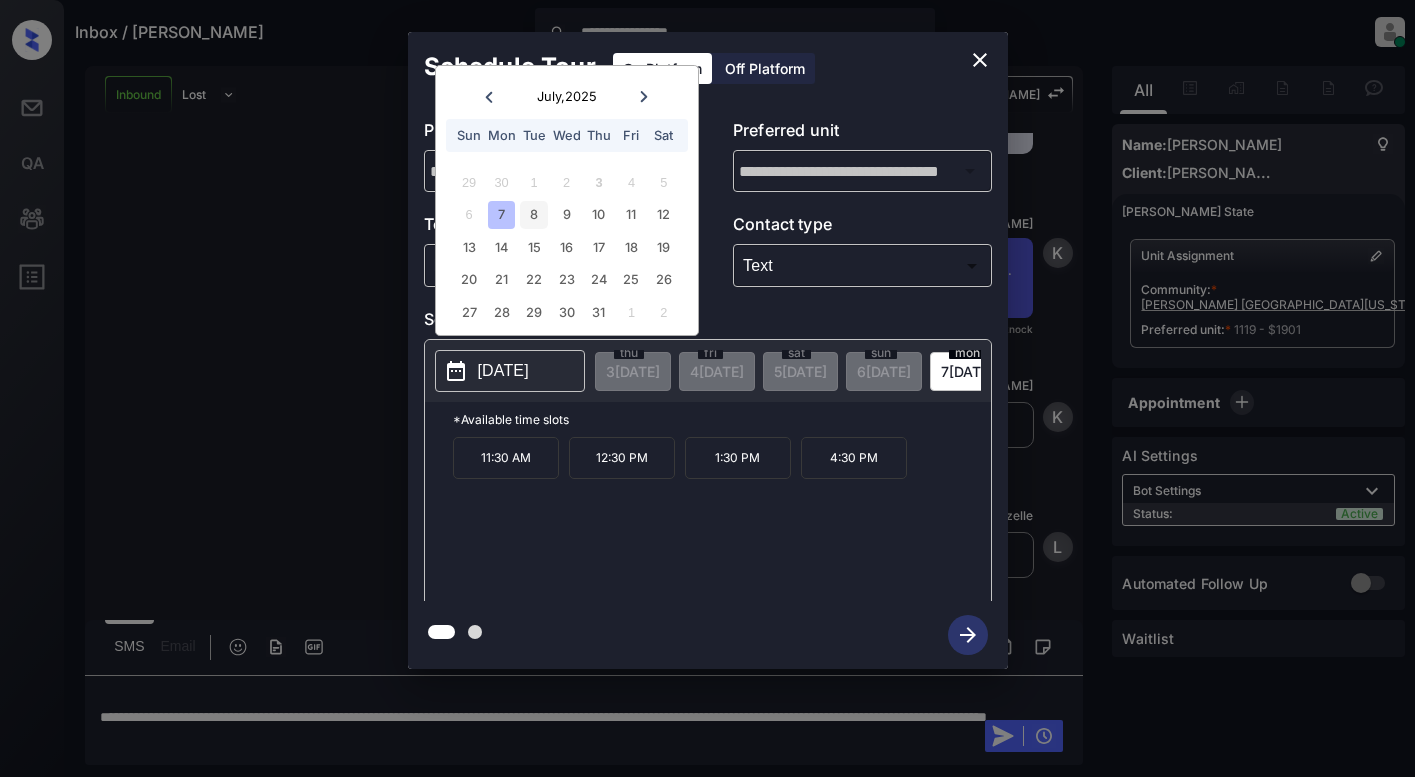 click on "8" at bounding box center (533, 214) 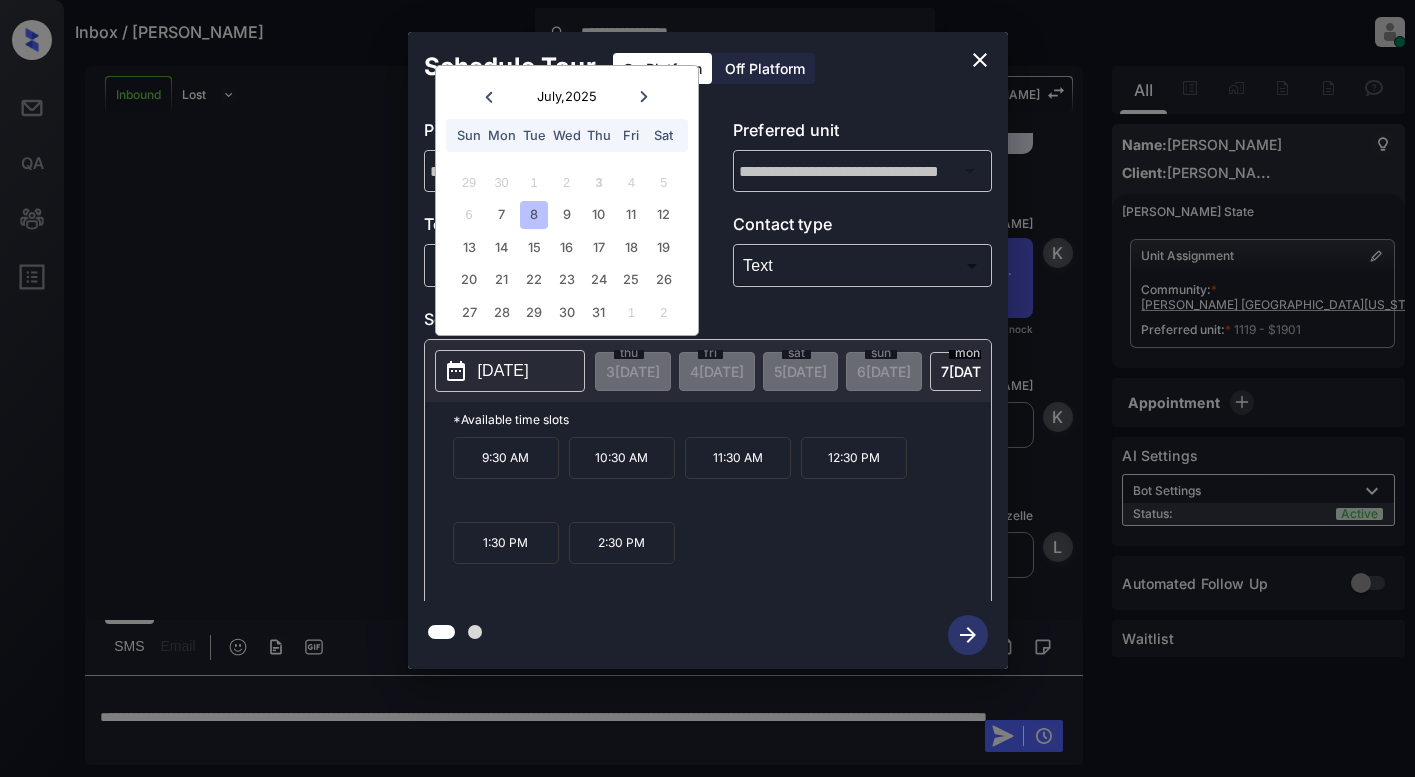 click on "9:30 AM" at bounding box center (506, 458) 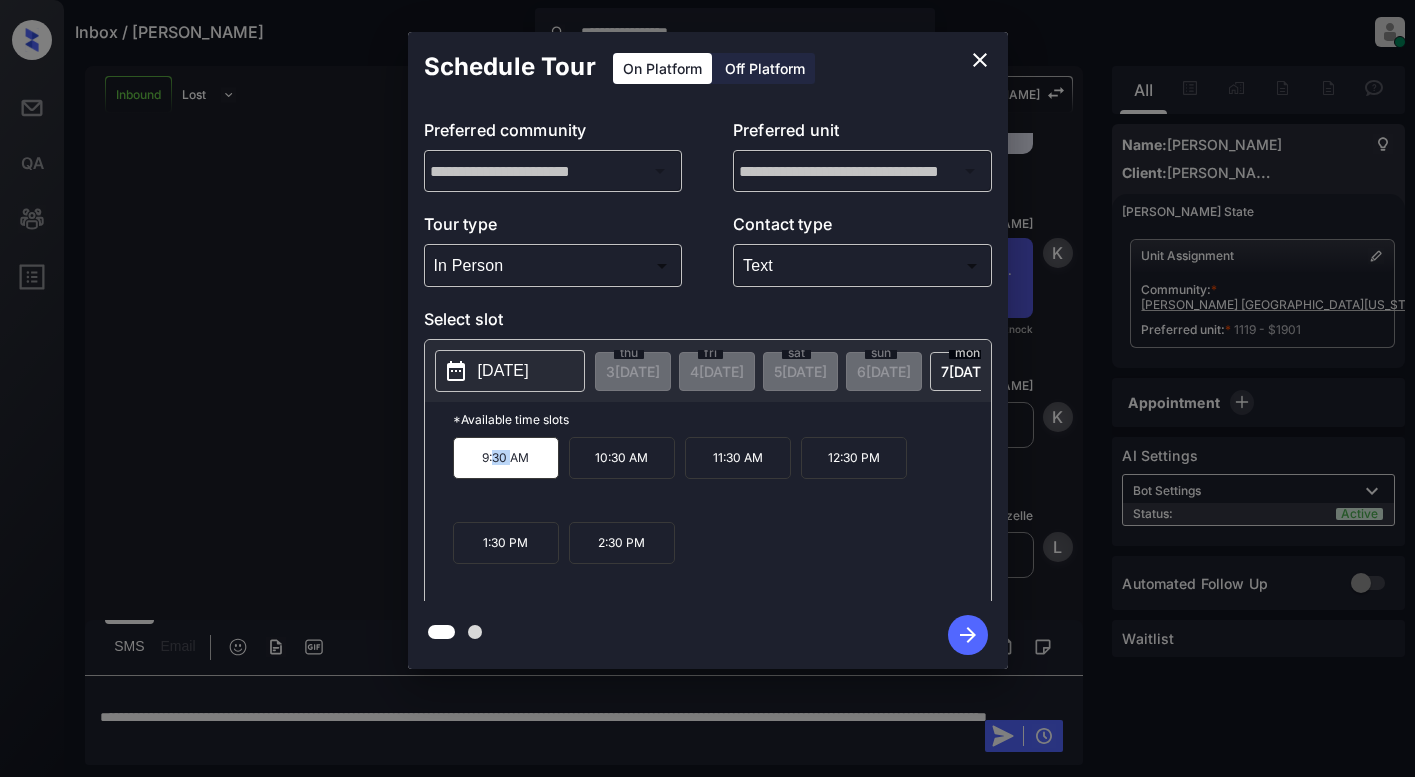 click on "9:30 AM" at bounding box center (506, 458) 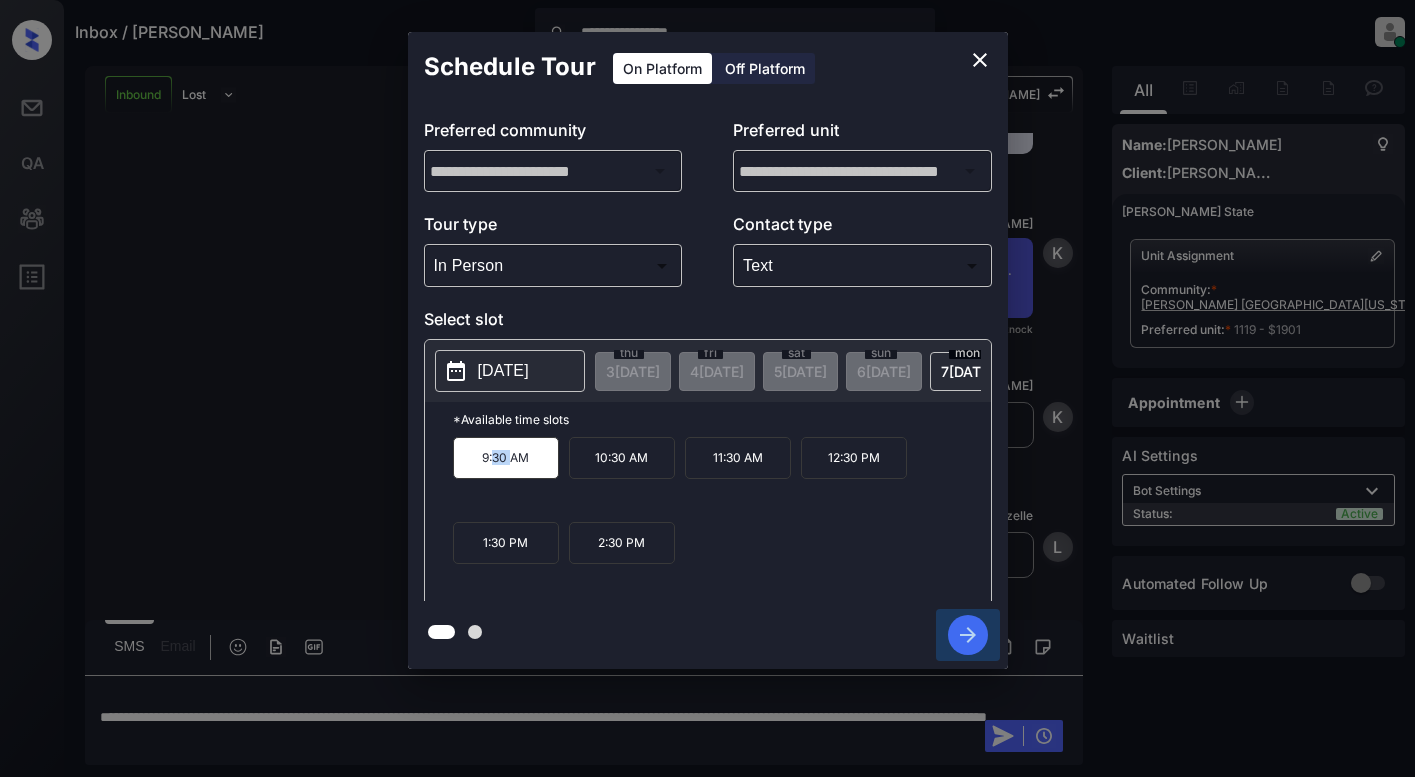 click 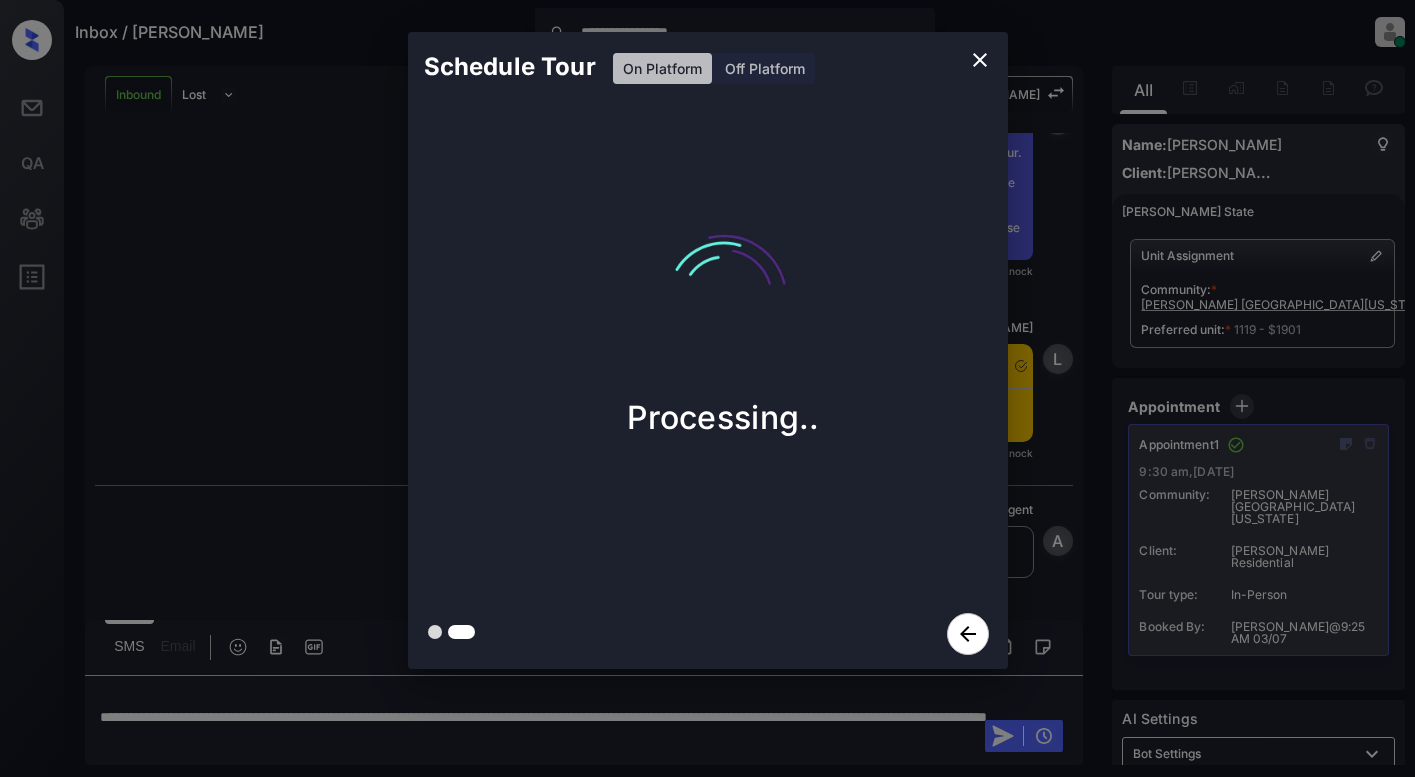 scroll, scrollTop: 1389, scrollLeft: 0, axis: vertical 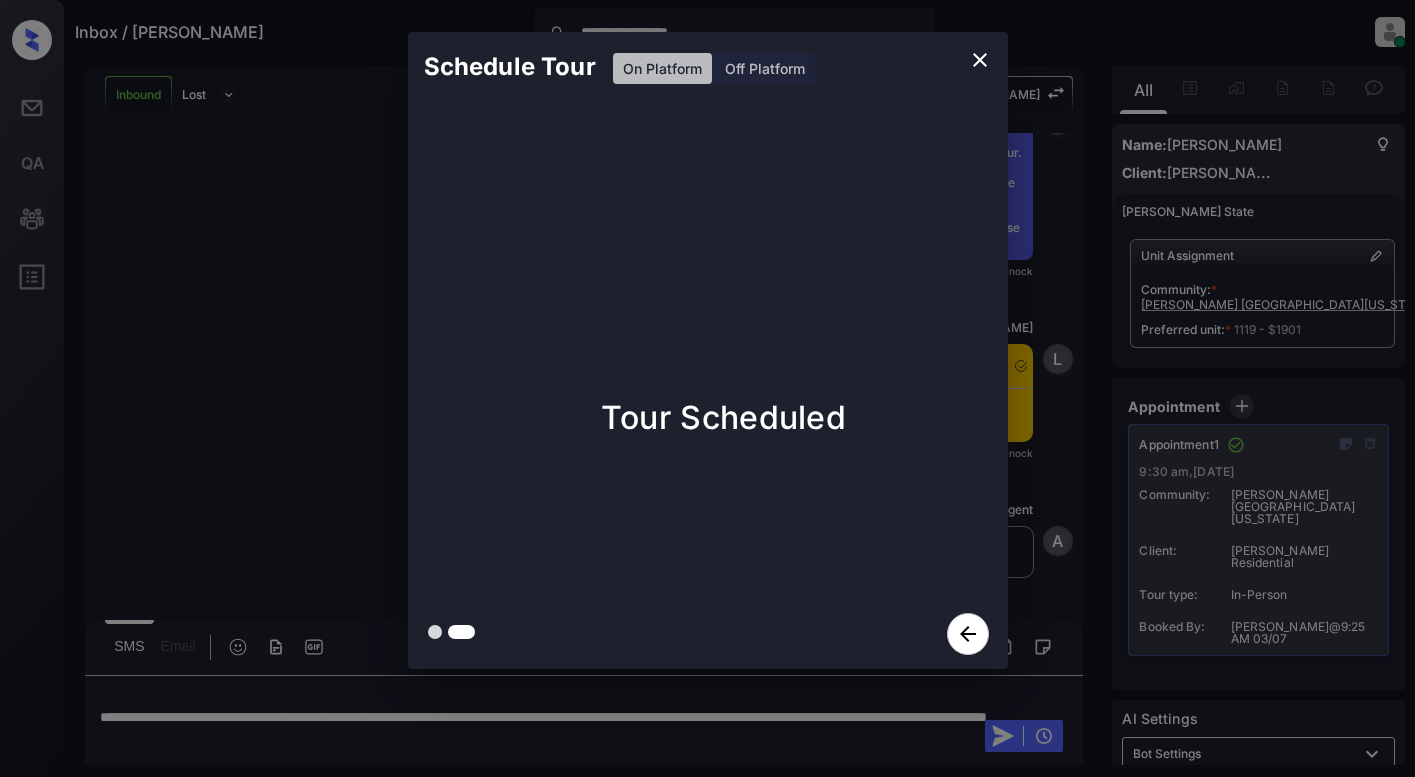 click 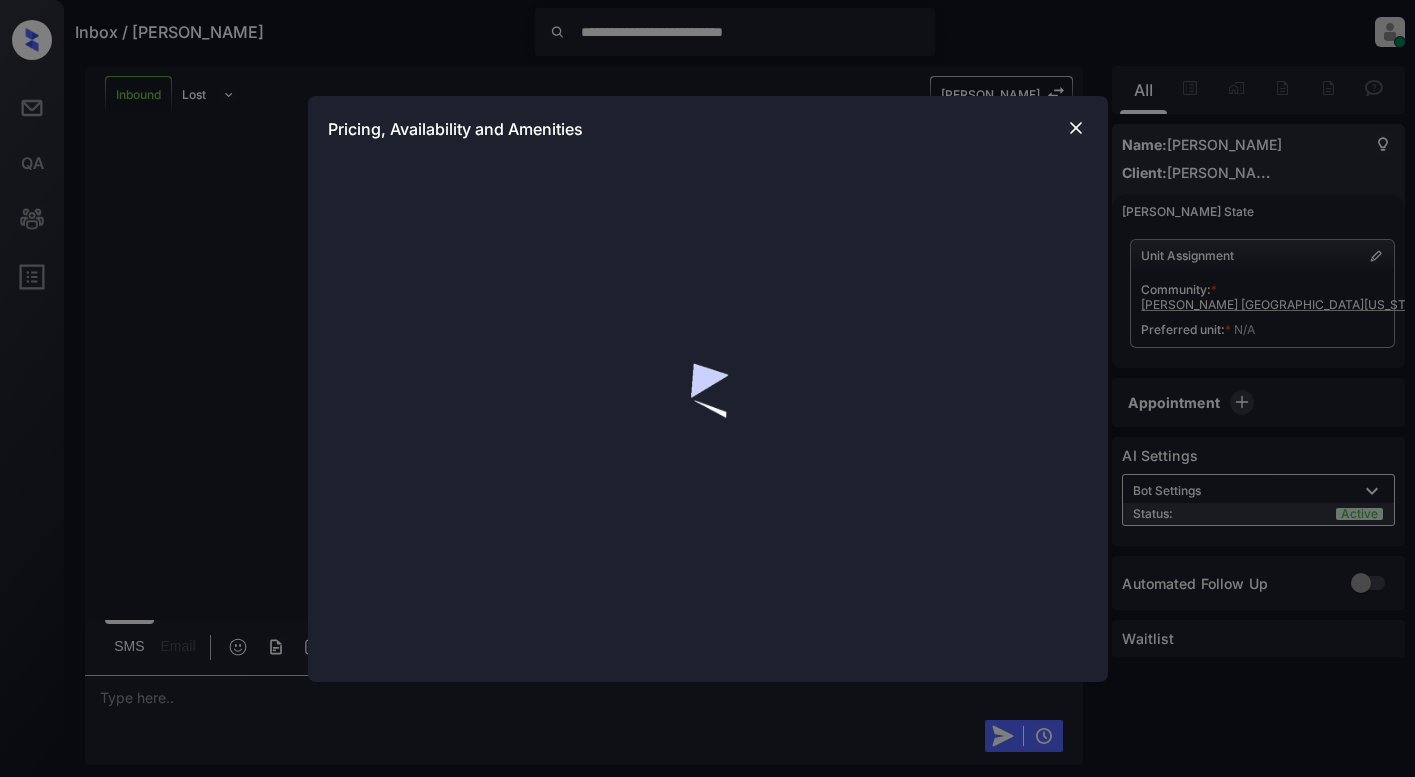 scroll, scrollTop: 0, scrollLeft: 0, axis: both 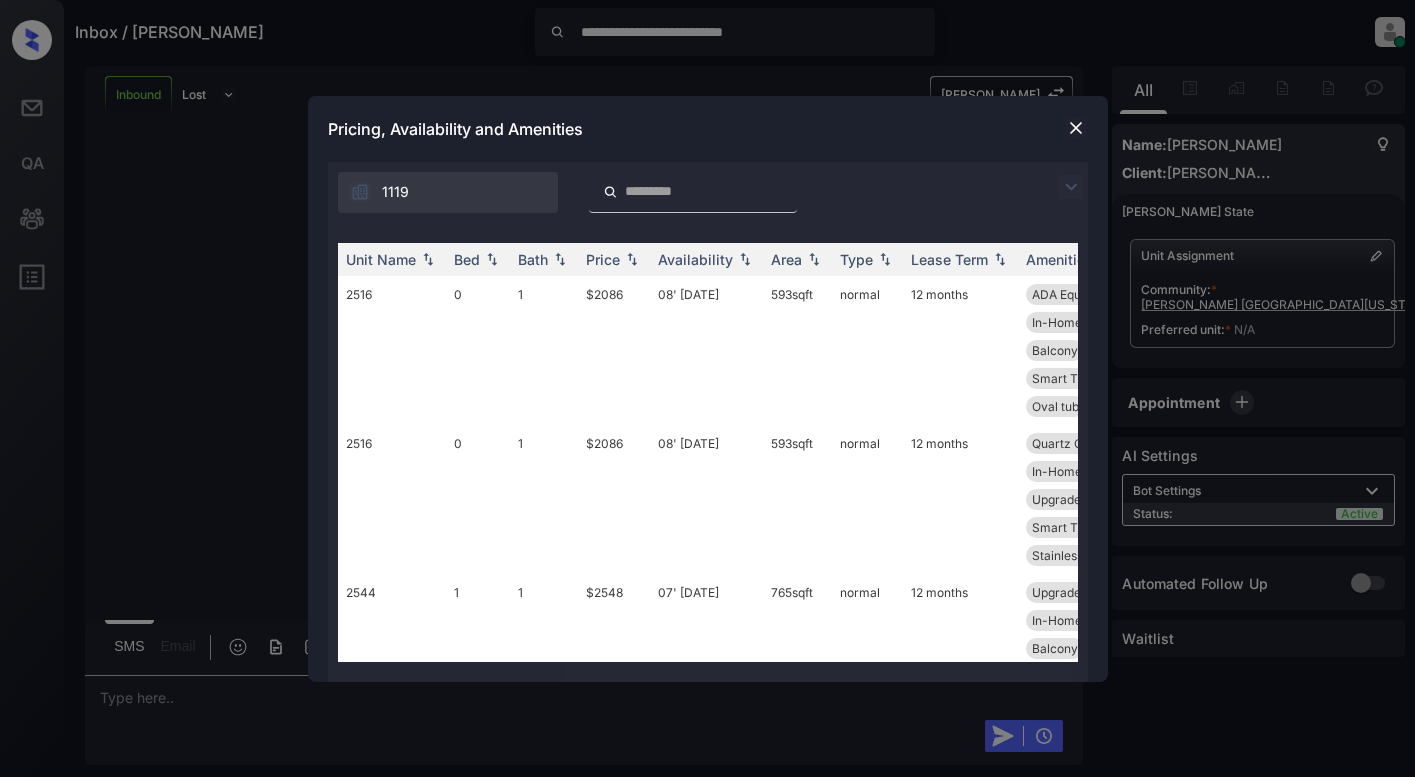 click on "**********" at bounding box center [707, 388] 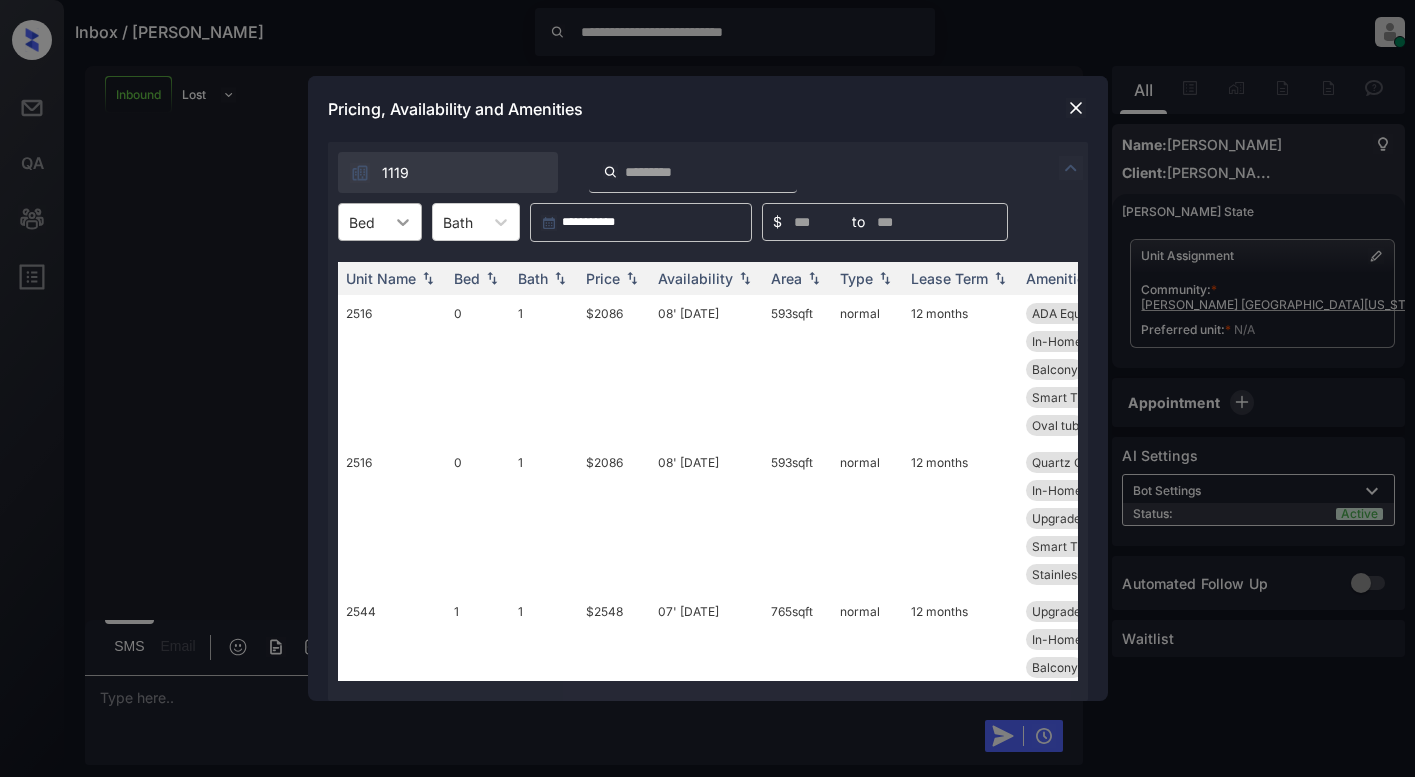 click 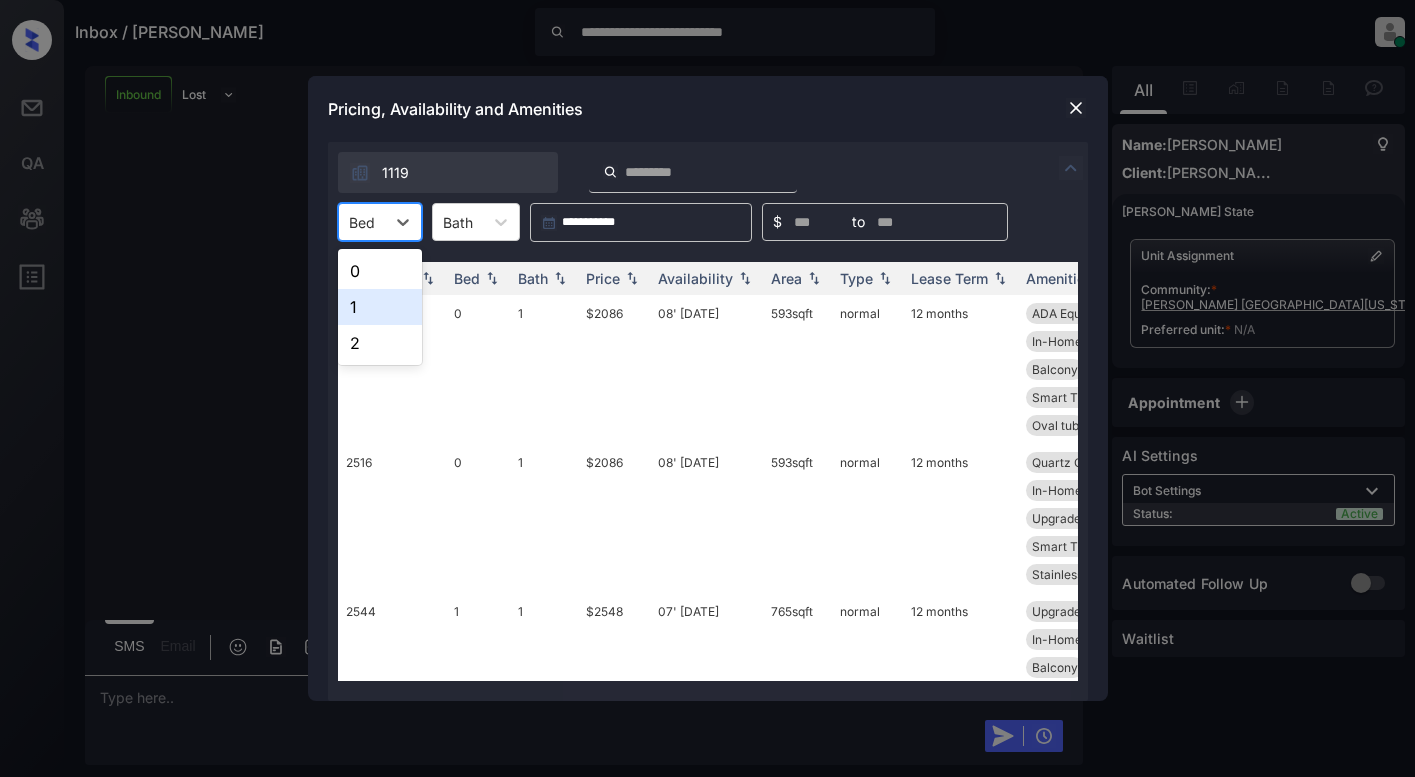 click on "1" at bounding box center (380, 307) 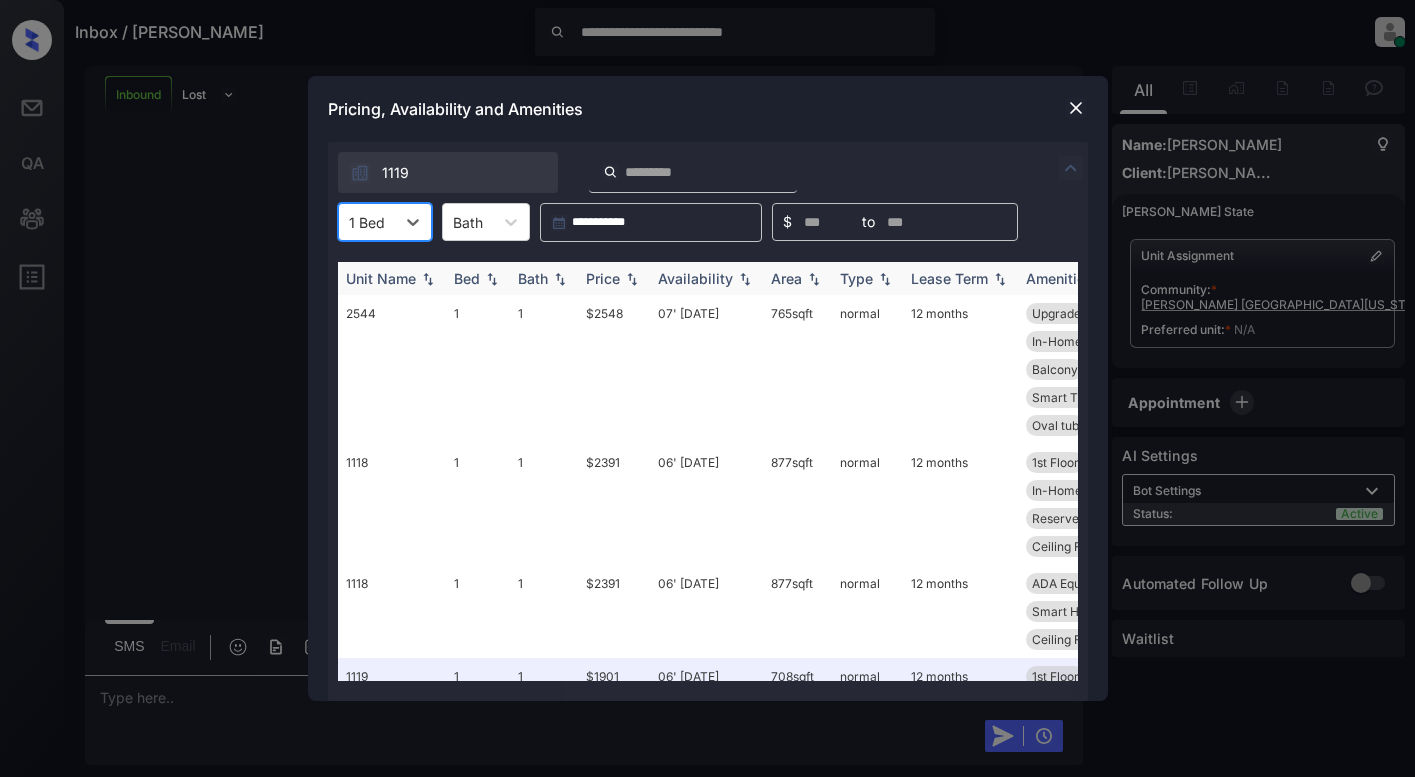 click on "Price" at bounding box center (603, 278) 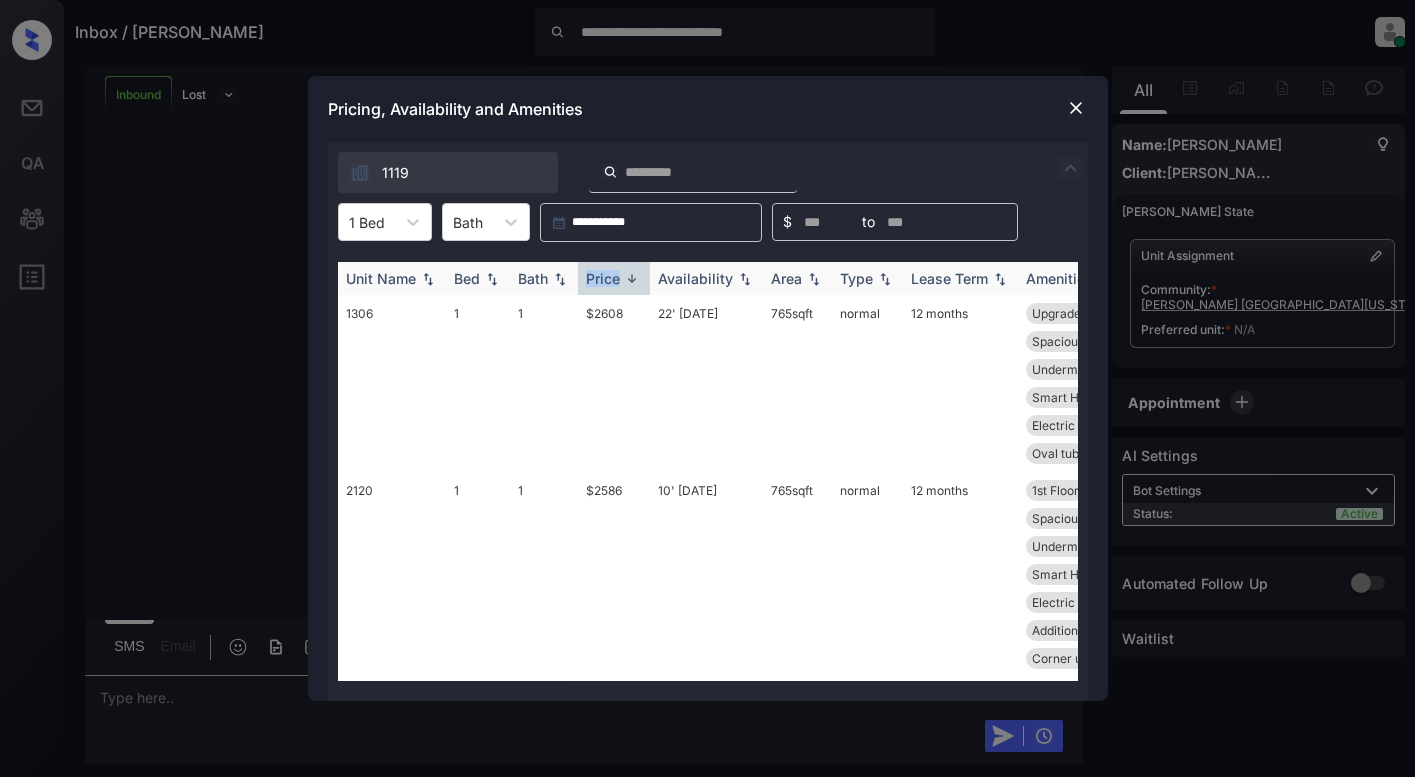 click on "Price" at bounding box center [603, 278] 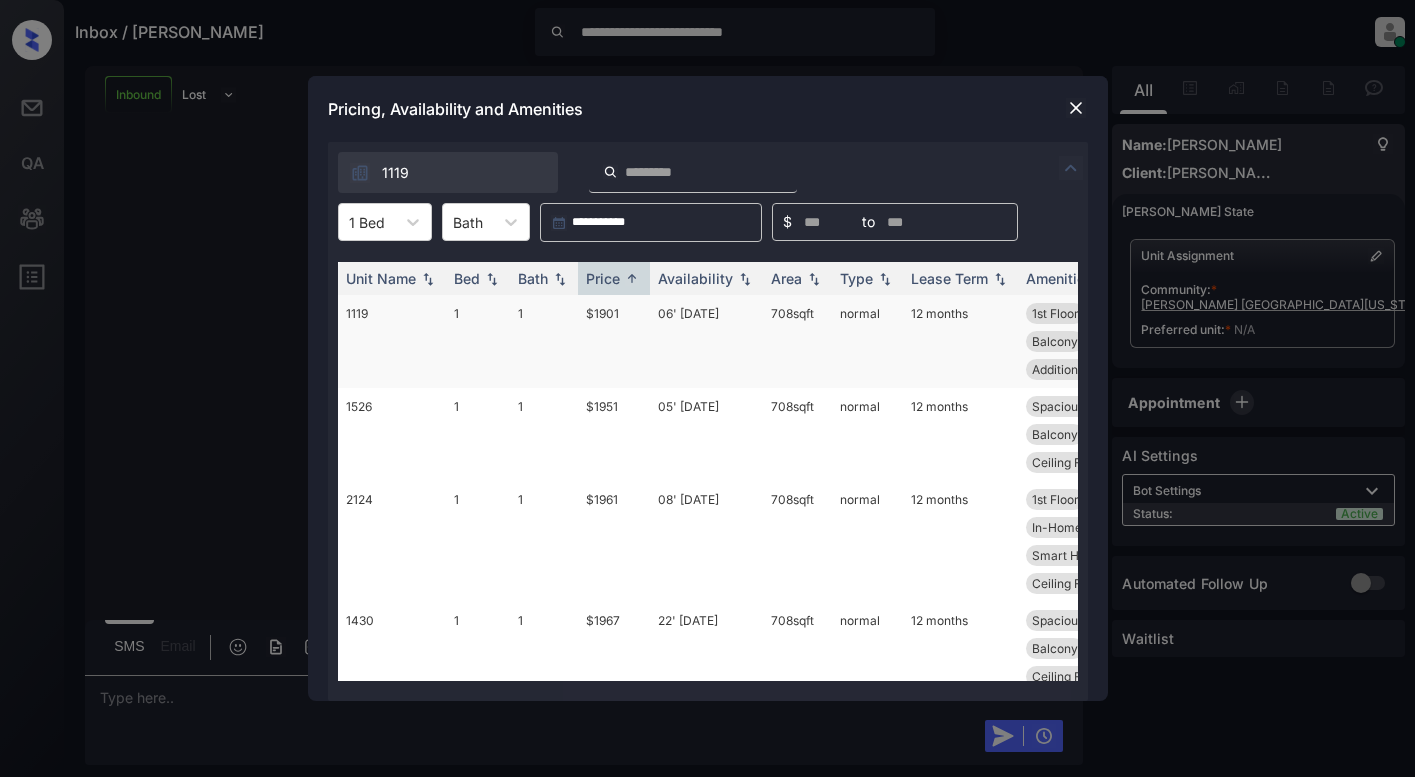 click on "$1901" at bounding box center (614, 341) 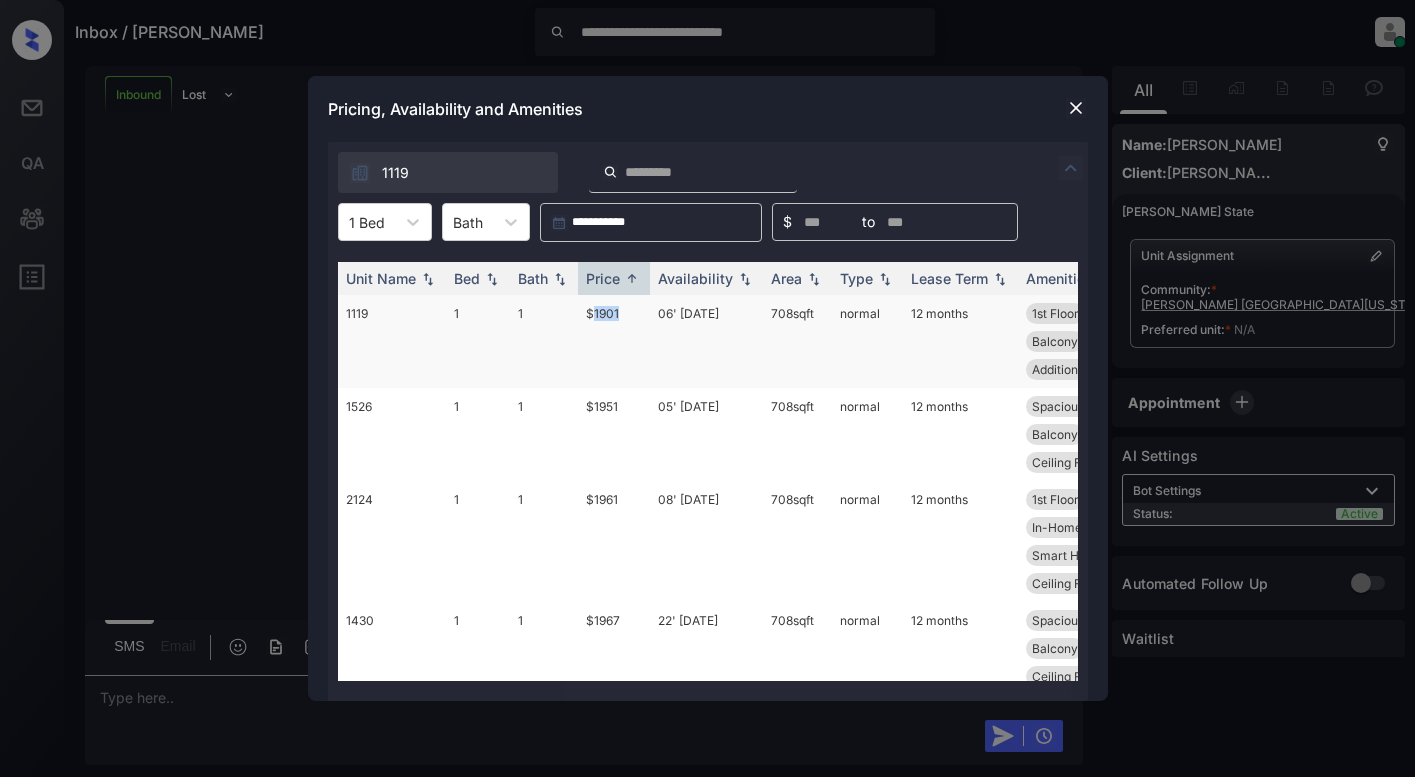 click on "$1901" at bounding box center [614, 341] 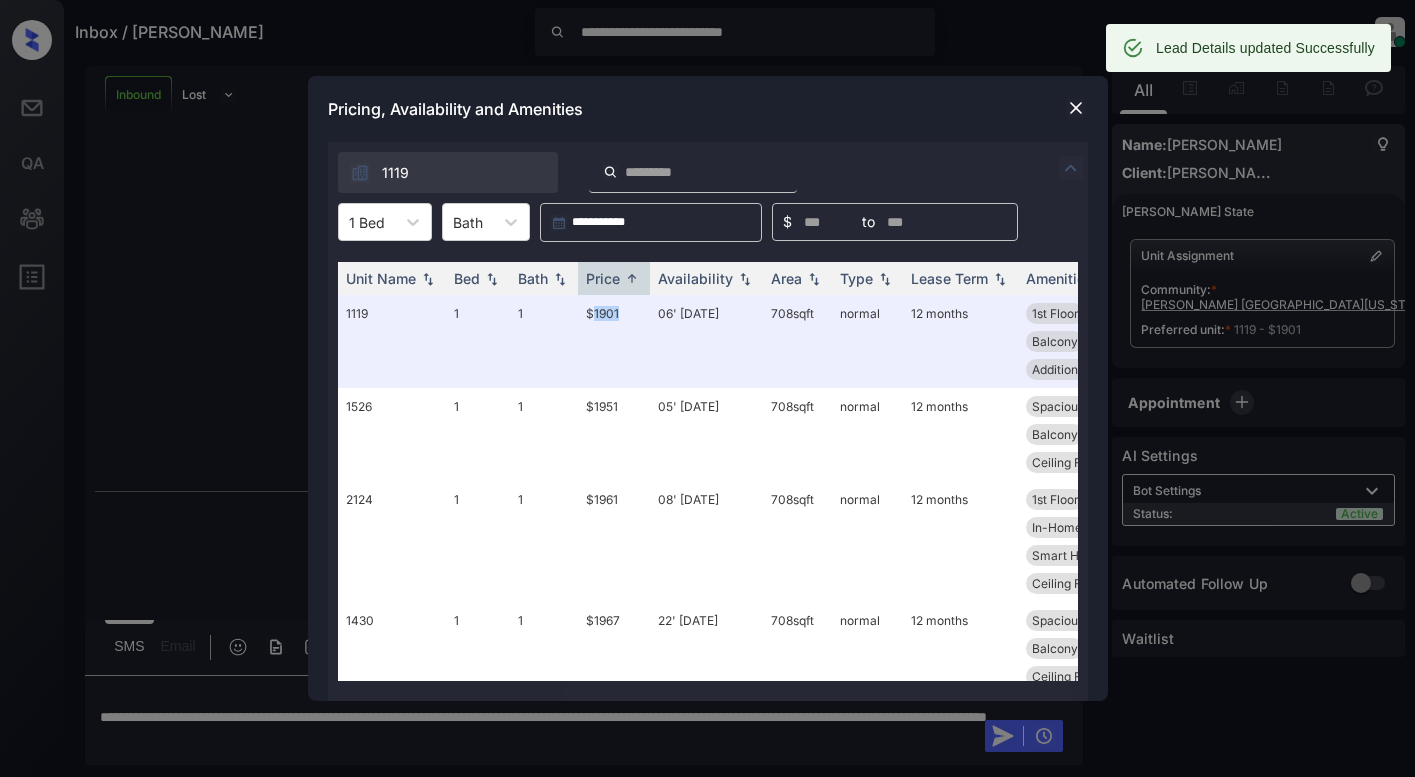 scroll, scrollTop: 786, scrollLeft: 0, axis: vertical 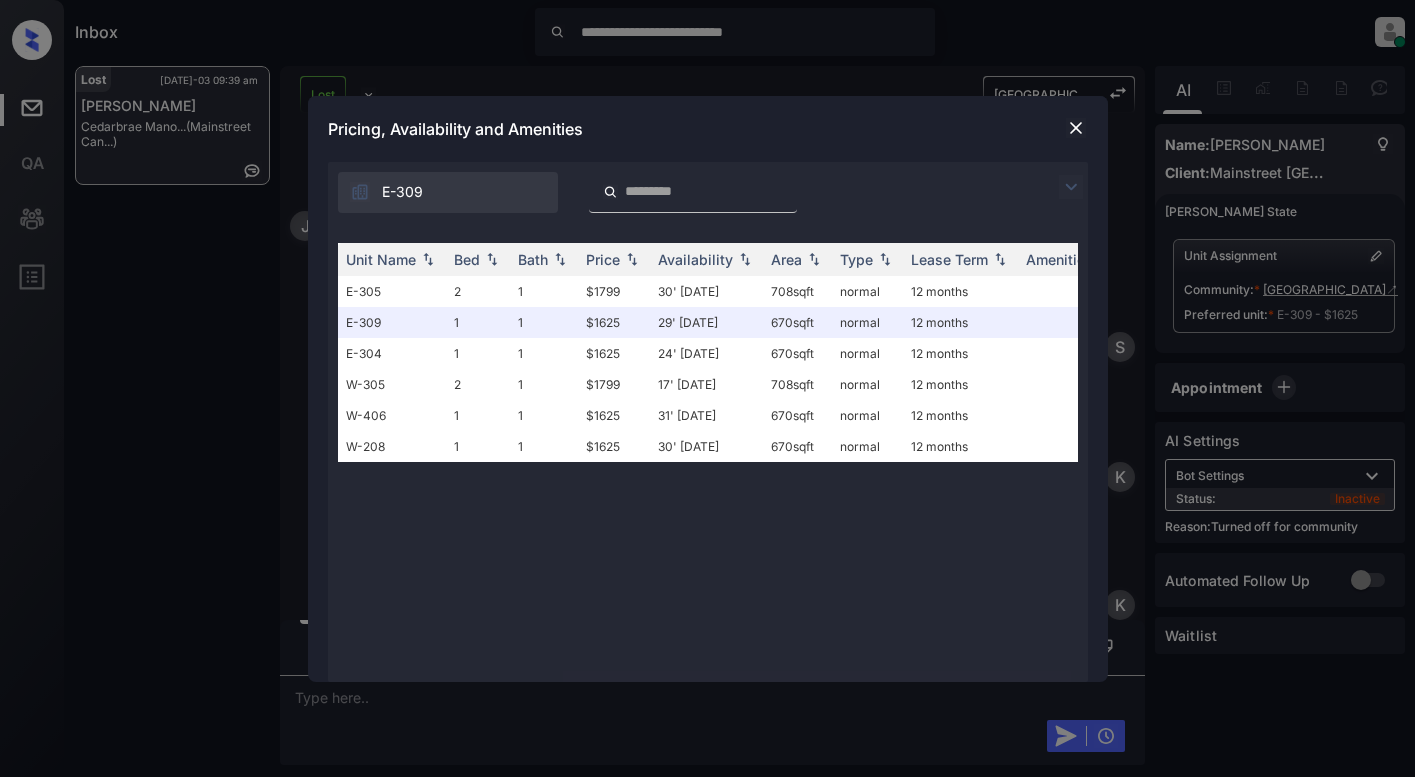 click at bounding box center (1076, 187) 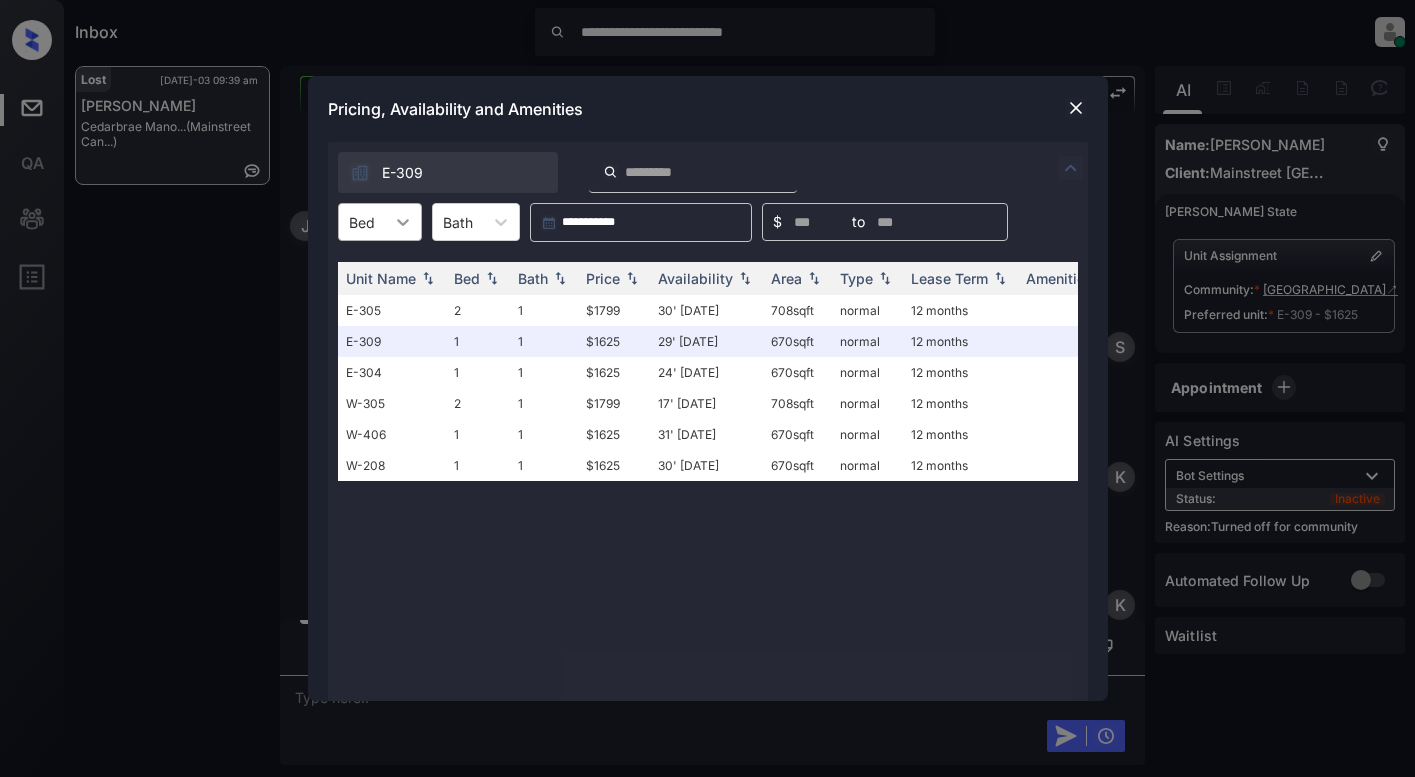 click 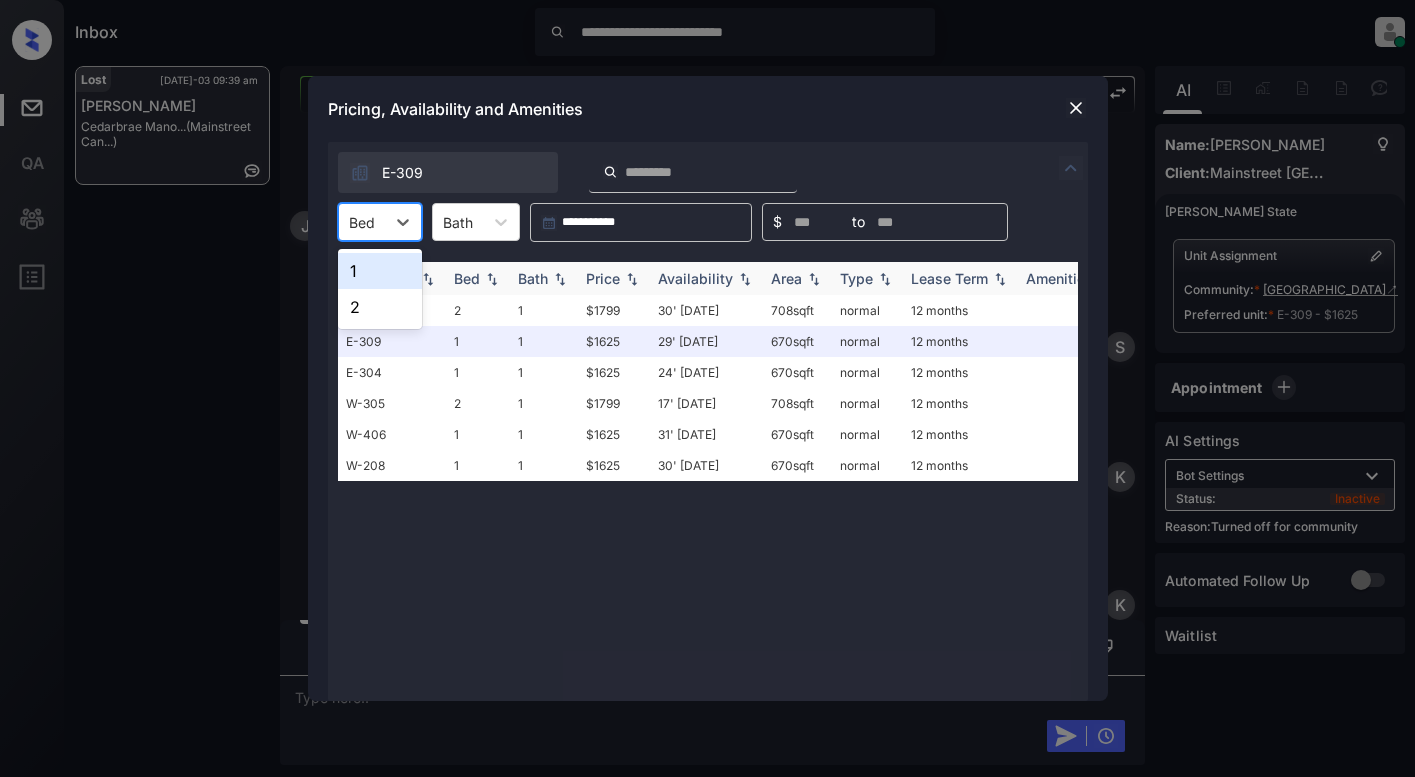 drag, startPoint x: 374, startPoint y: 264, endPoint x: 399, endPoint y: 276, distance: 27.730848 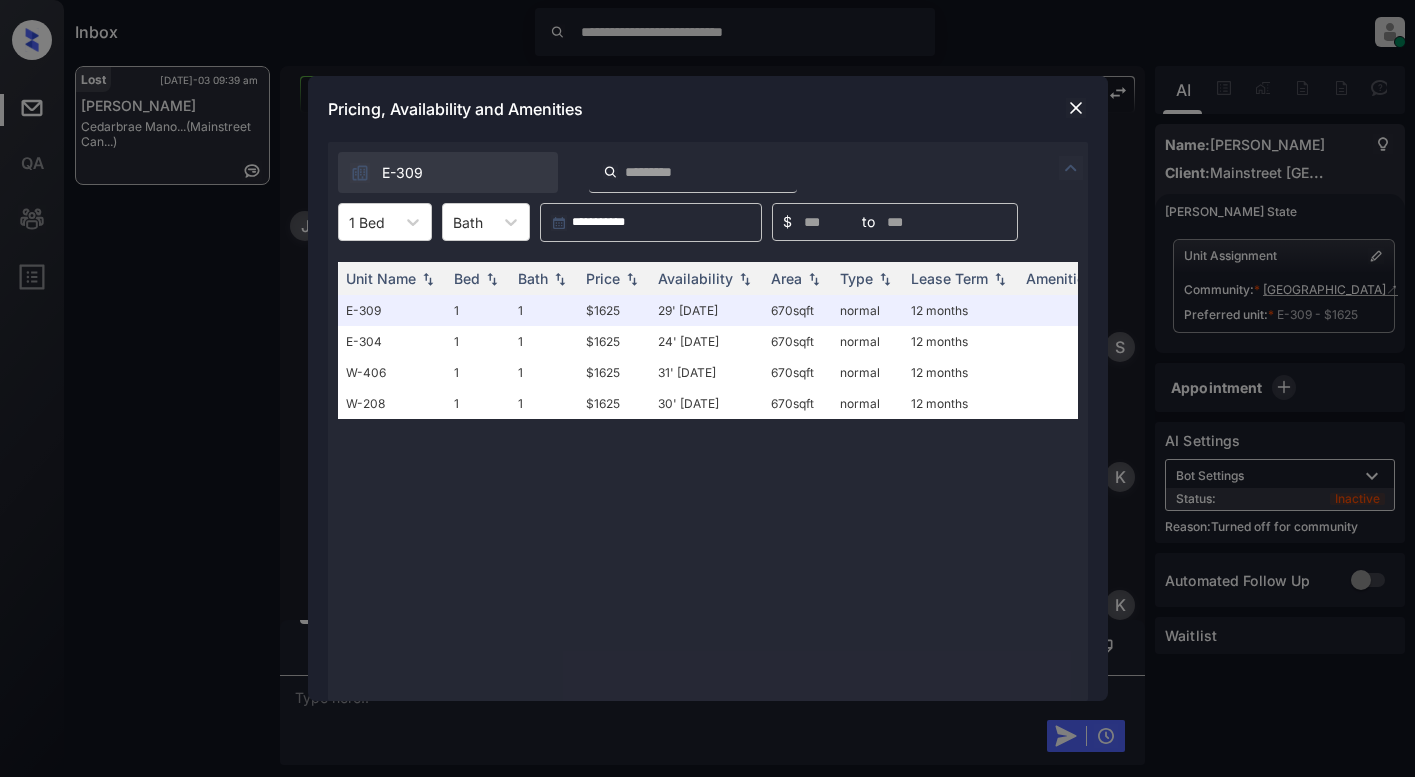click at bounding box center [1076, 108] 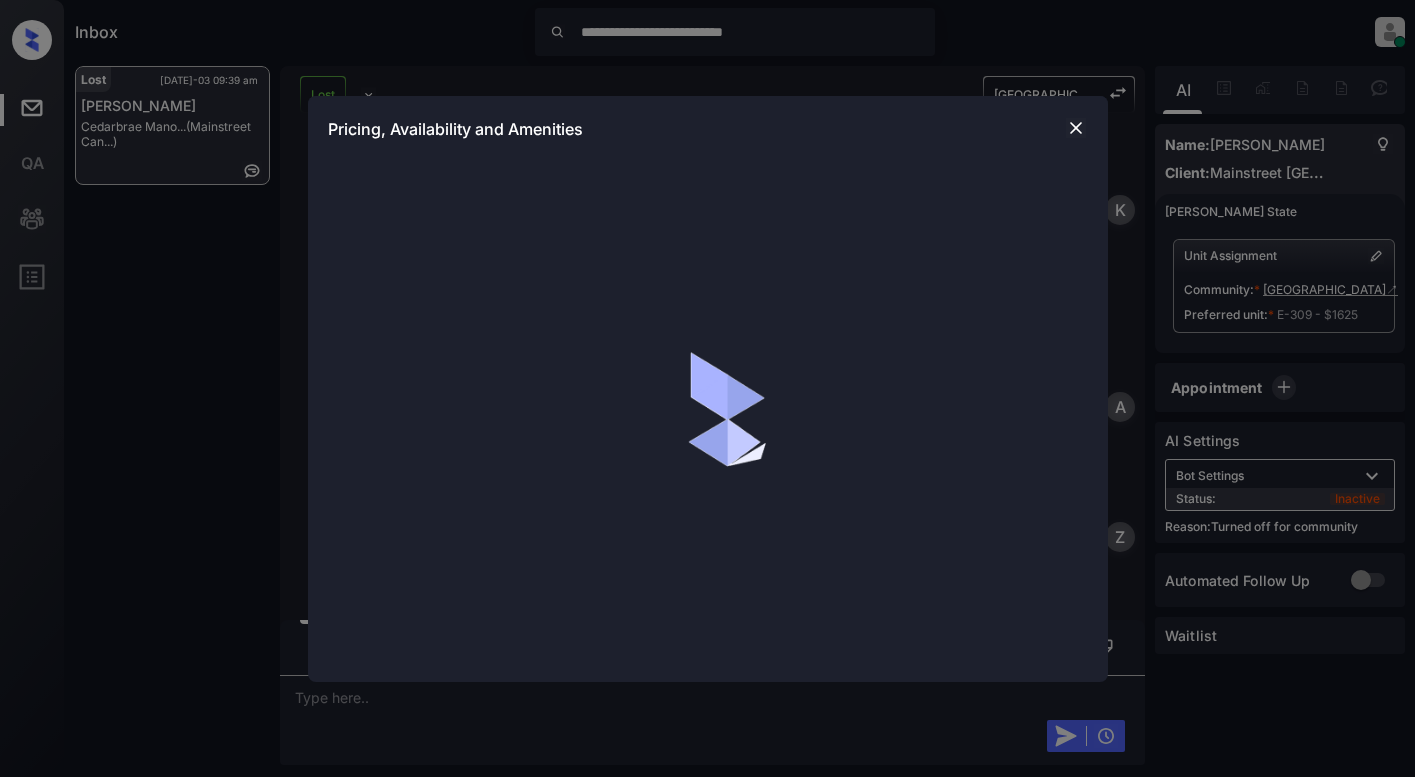 scroll, scrollTop: 0, scrollLeft: 0, axis: both 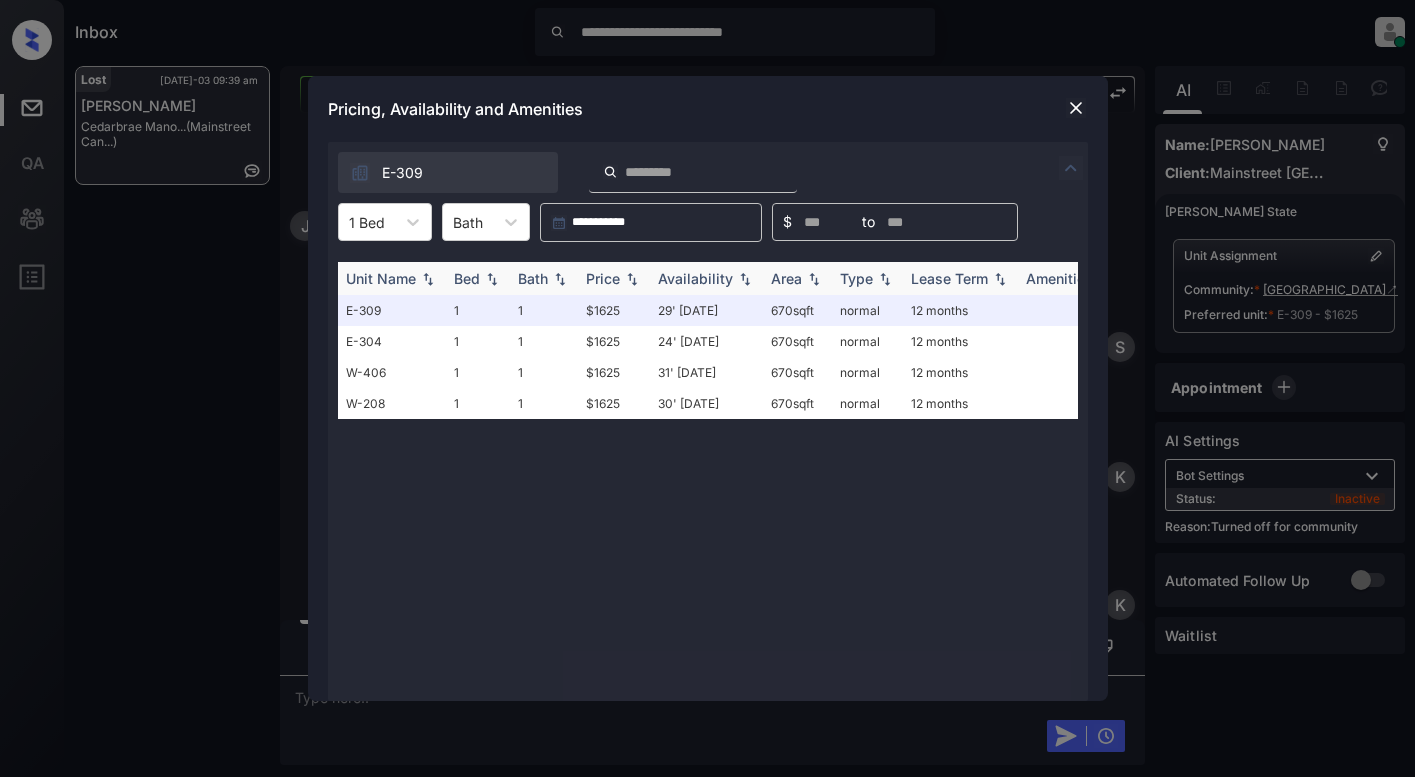click at bounding box center [632, 279] 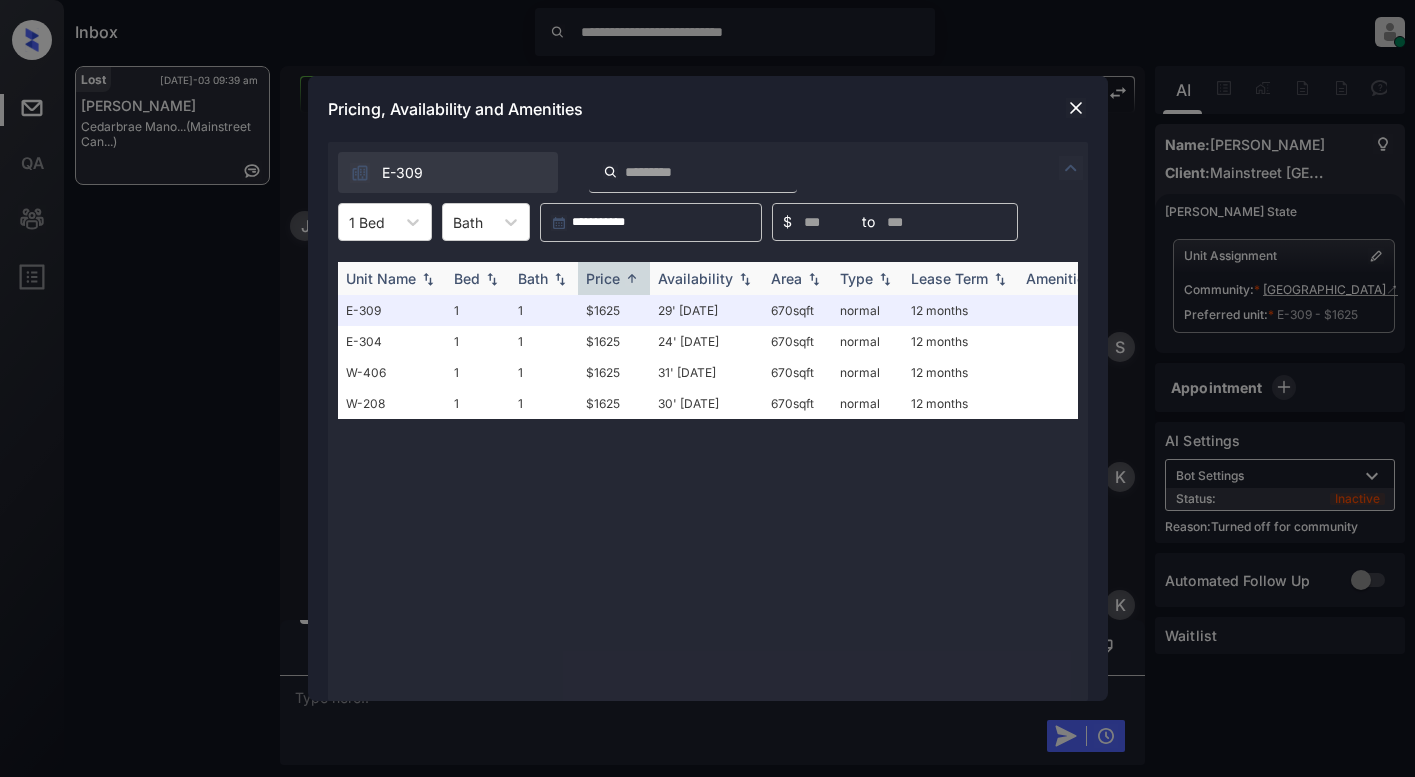 click on "Availability" at bounding box center [695, 278] 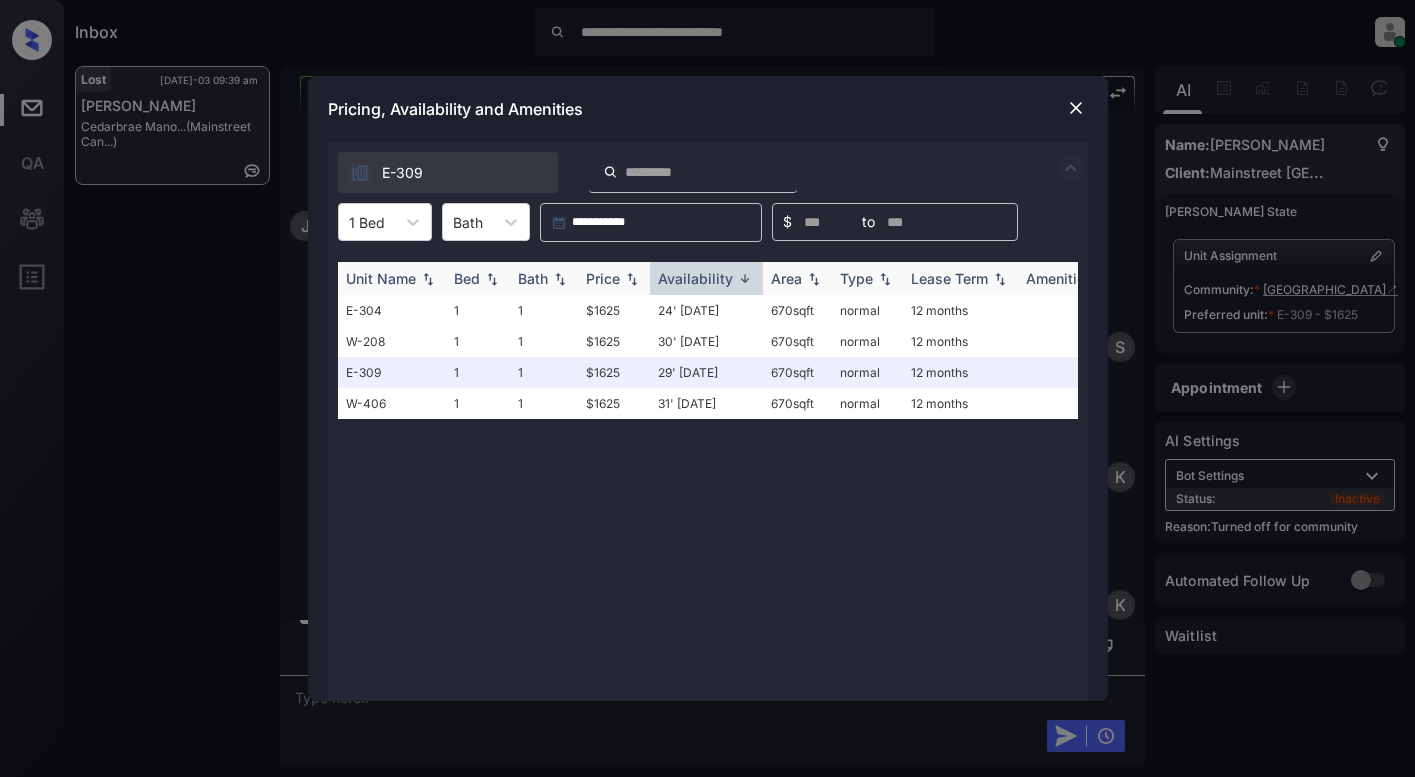click on "Availability" at bounding box center [695, 278] 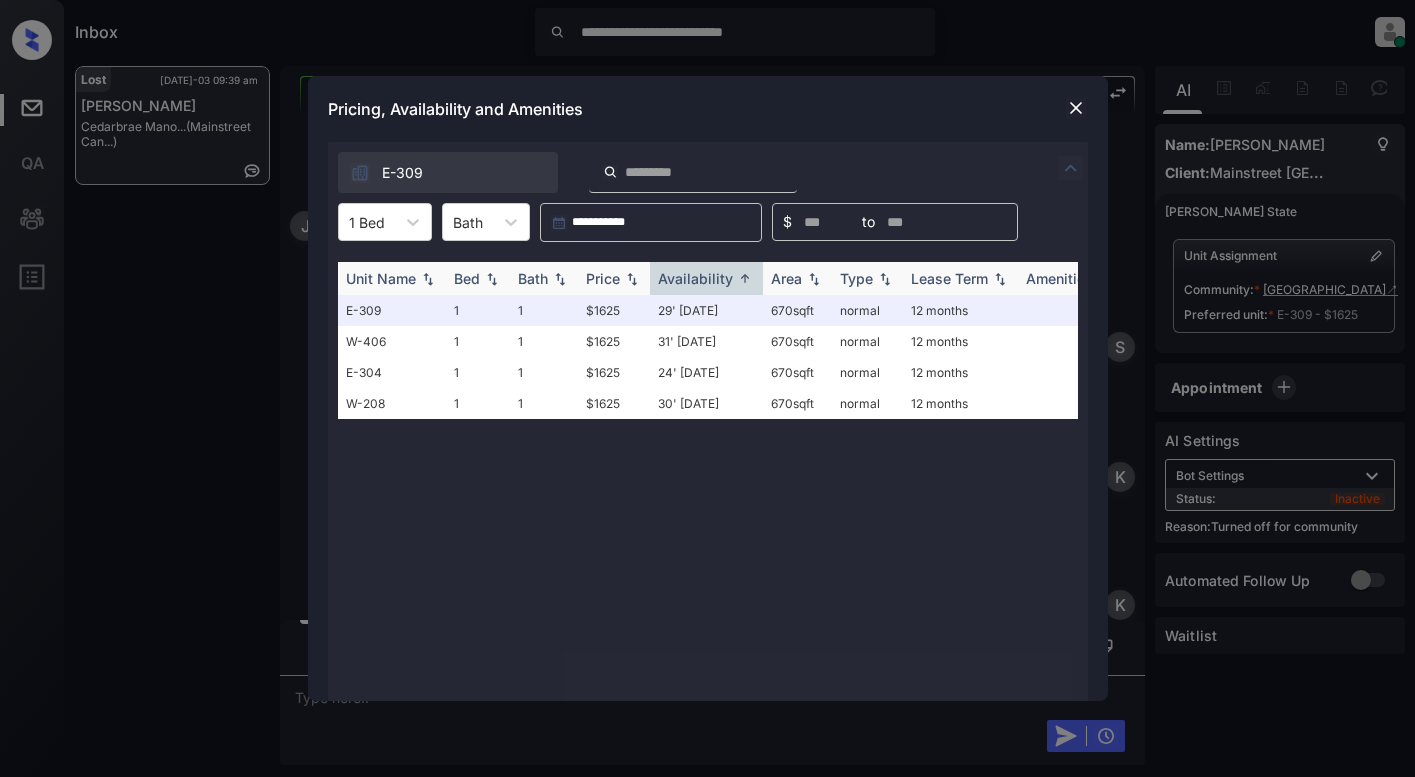 click on "Availability" at bounding box center [695, 278] 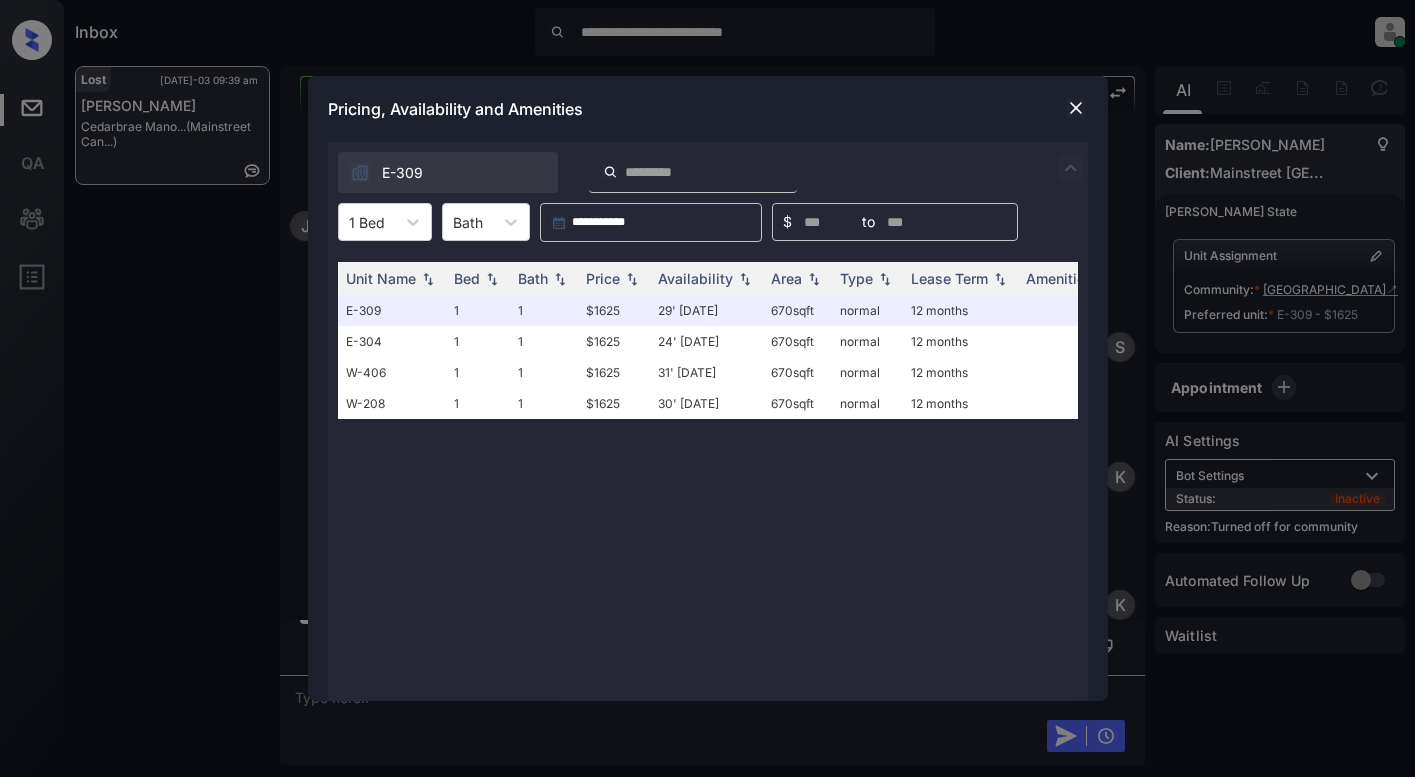 click at bounding box center [1076, 108] 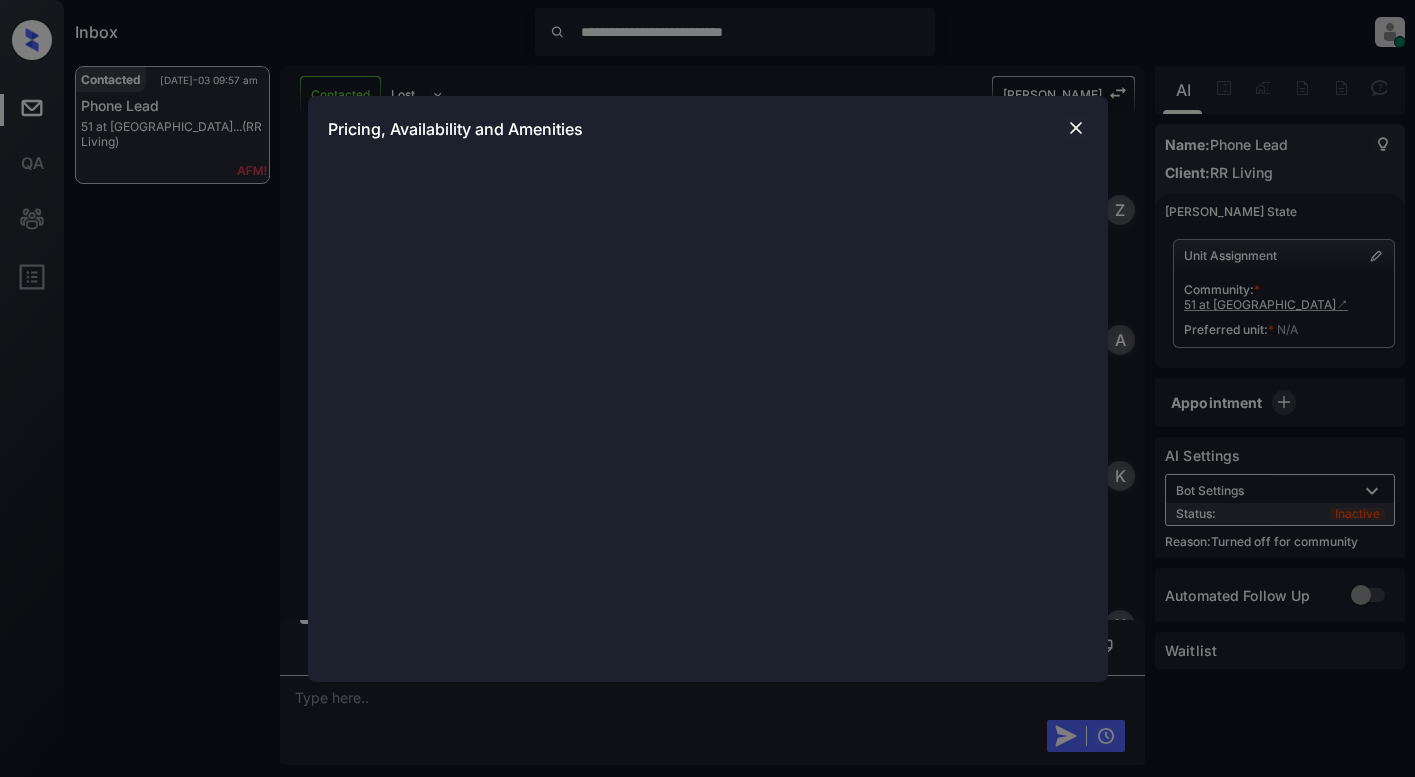 scroll, scrollTop: 0, scrollLeft: 0, axis: both 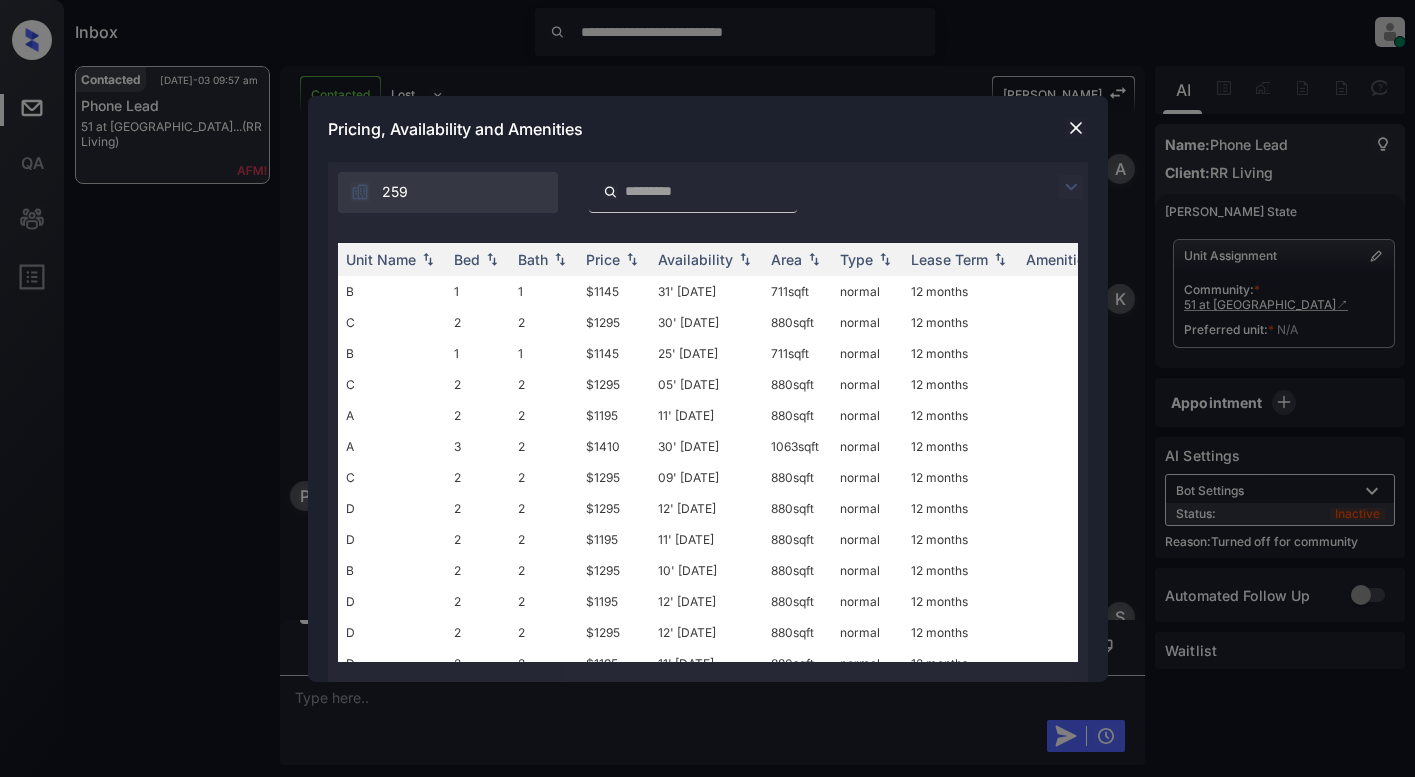 click at bounding box center (1071, 187) 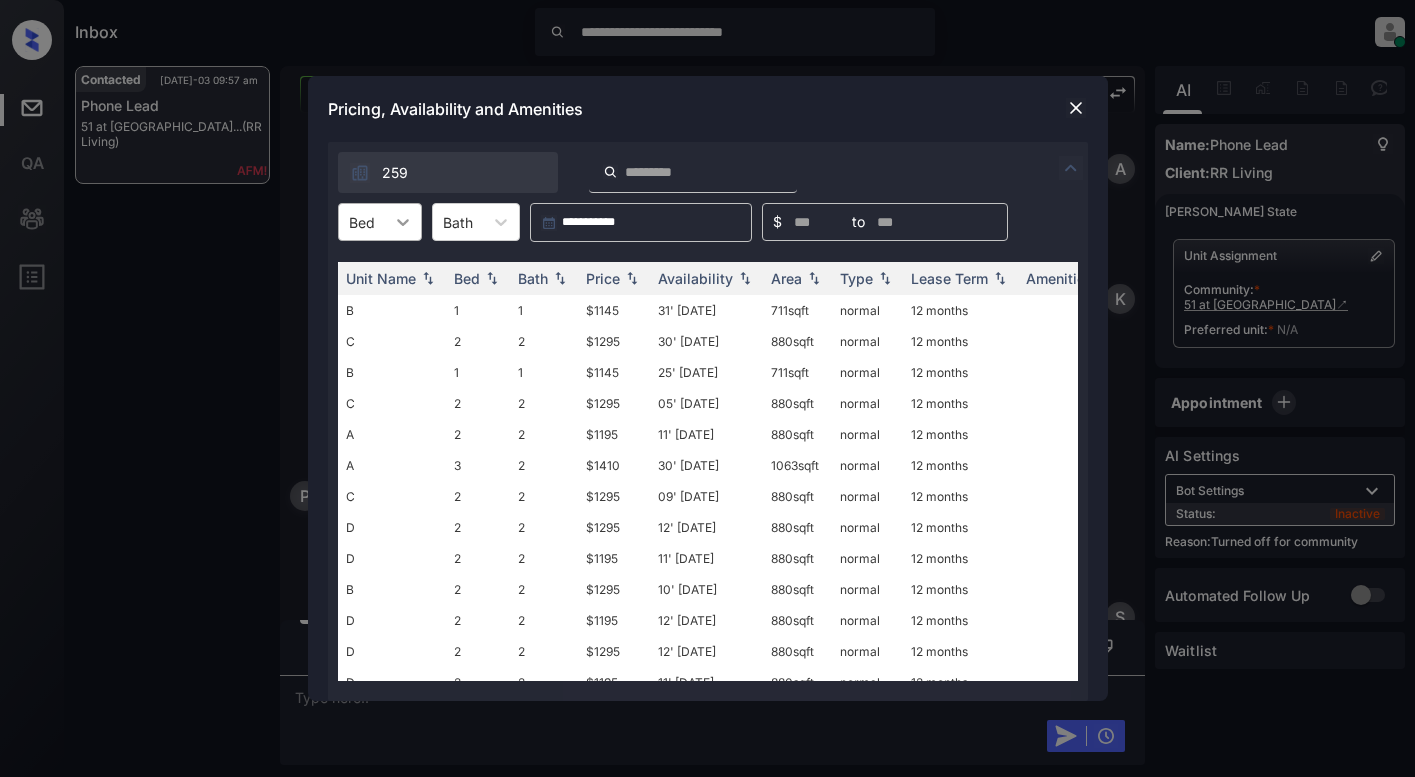 click 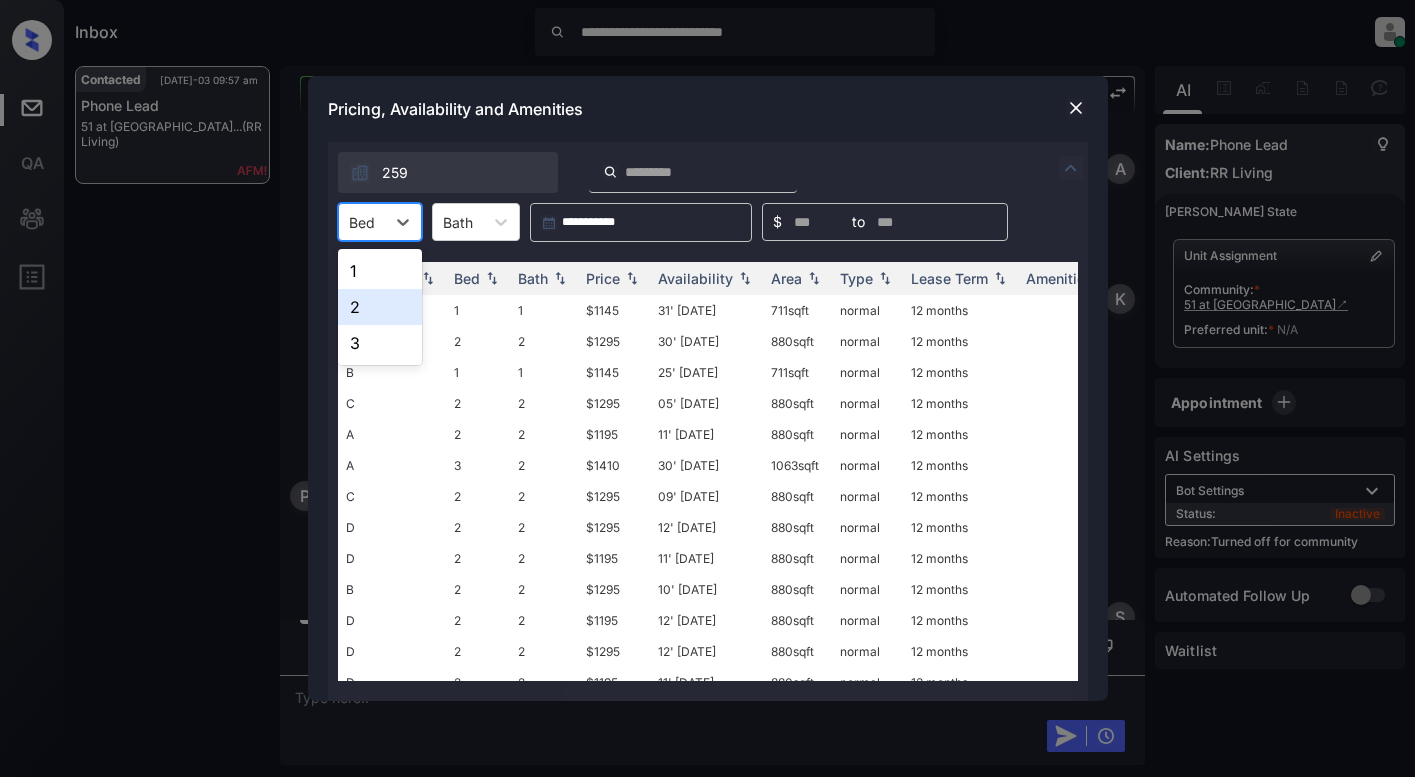 click on "2" at bounding box center [380, 307] 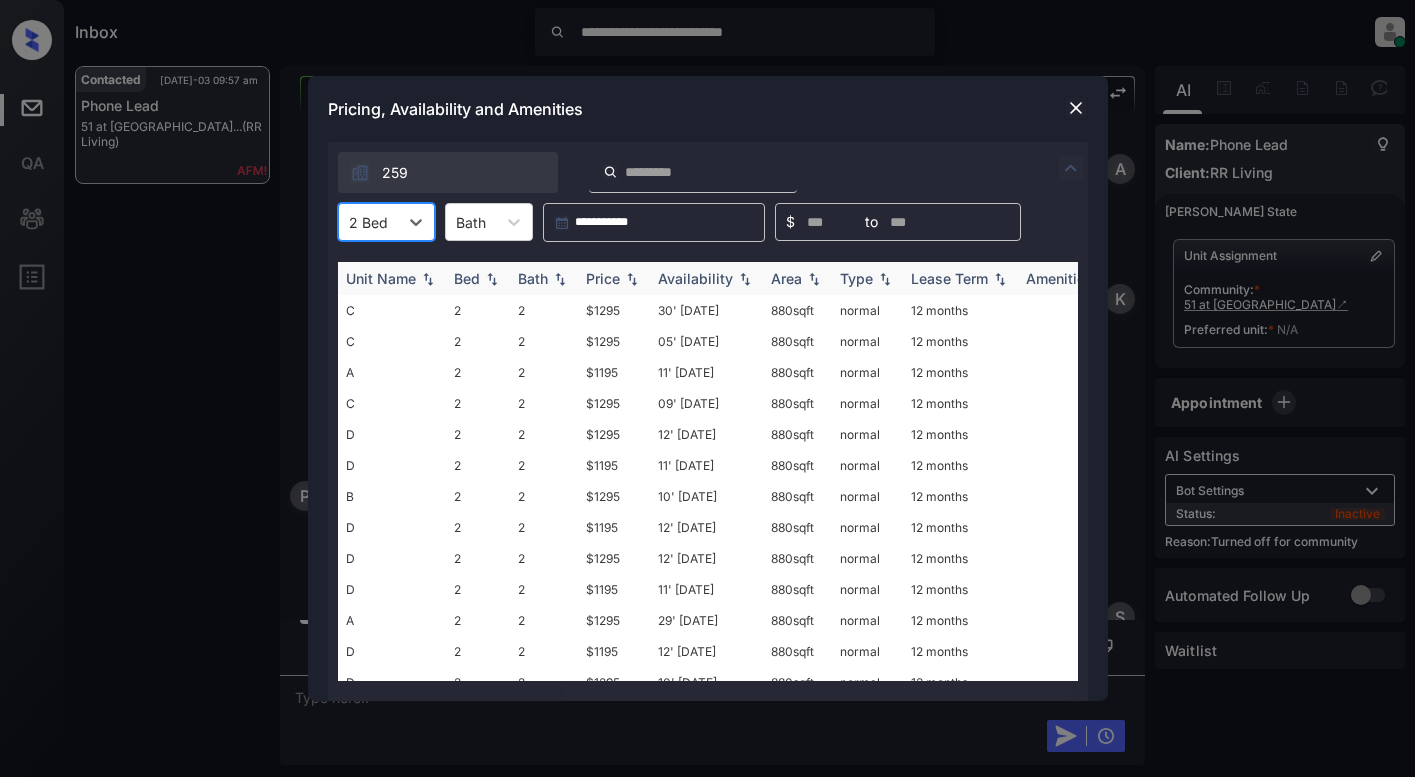 click on "Price" at bounding box center [603, 278] 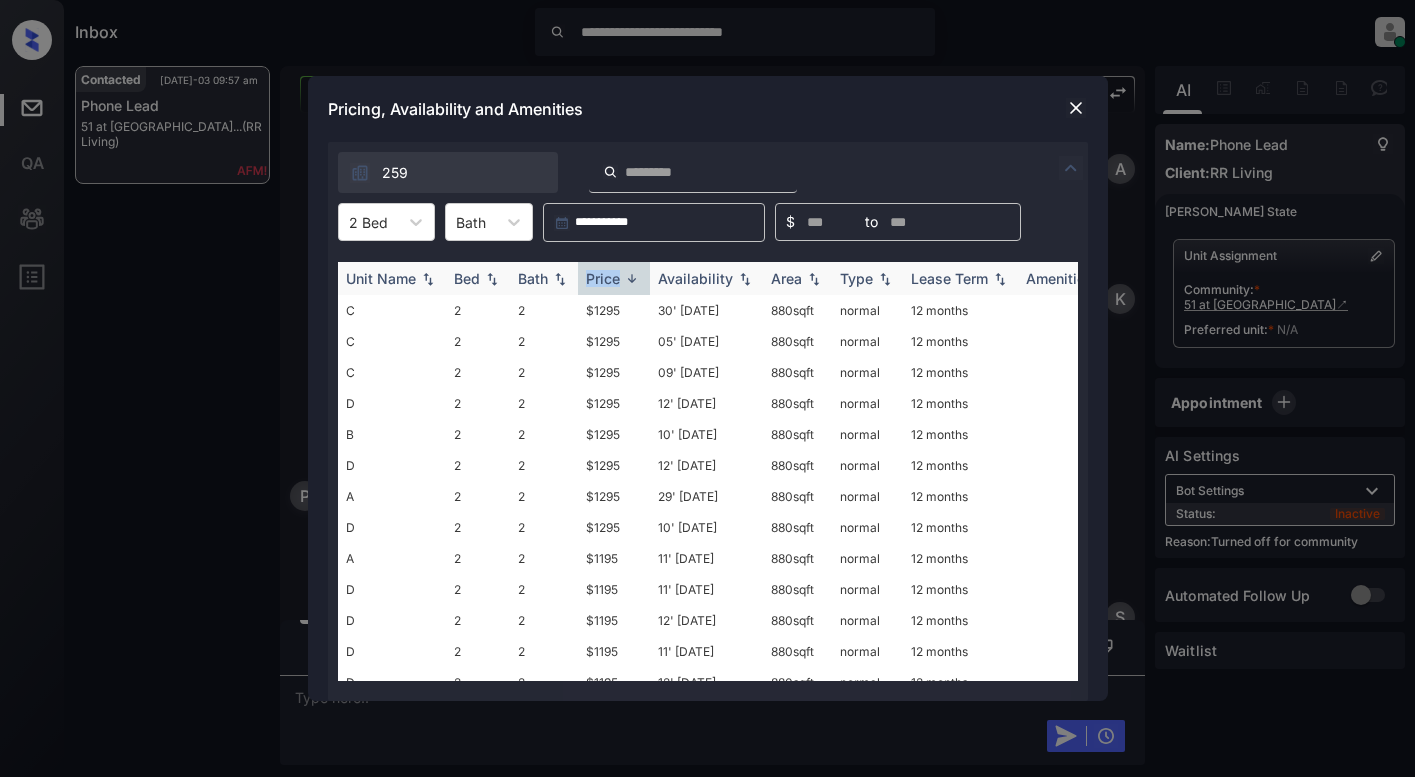 click on "Price" at bounding box center (603, 278) 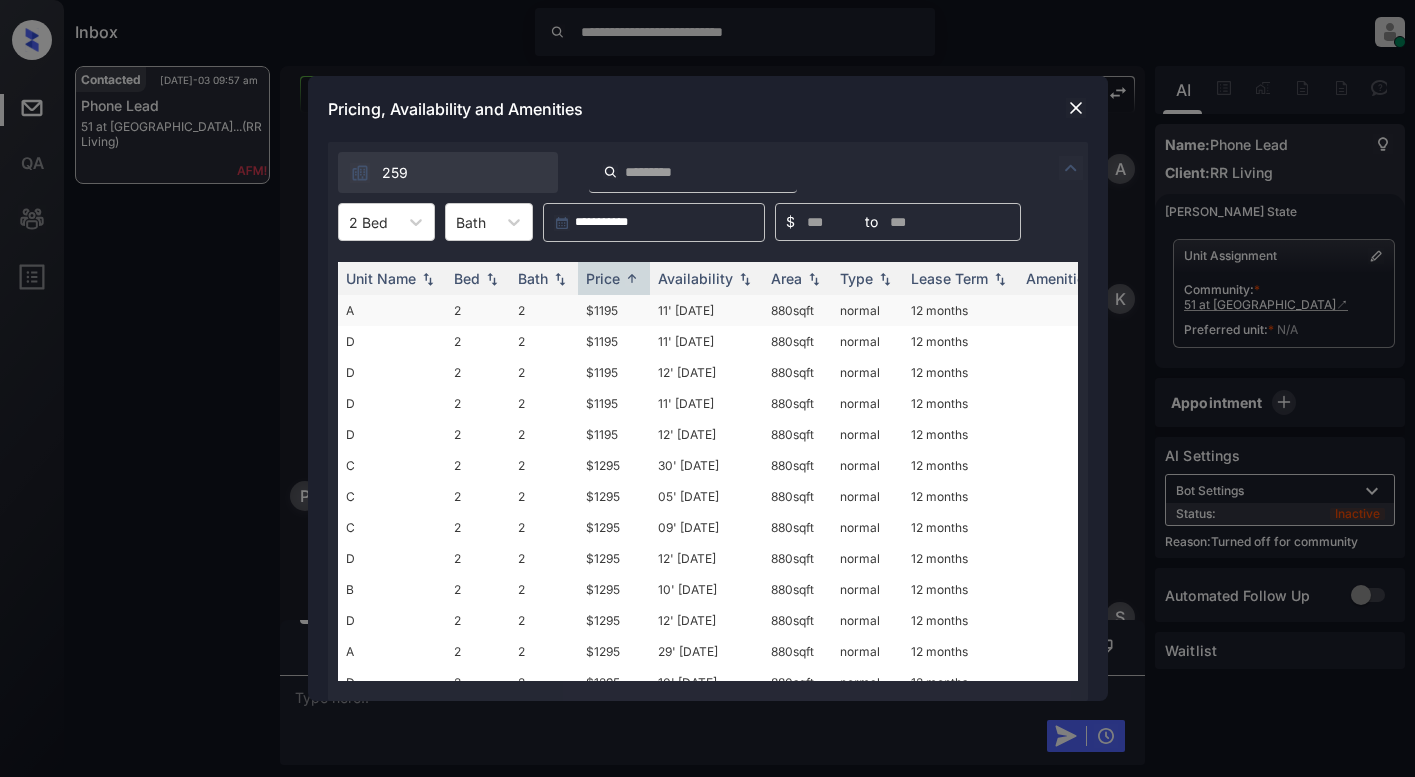 click on "$1195" at bounding box center (614, 310) 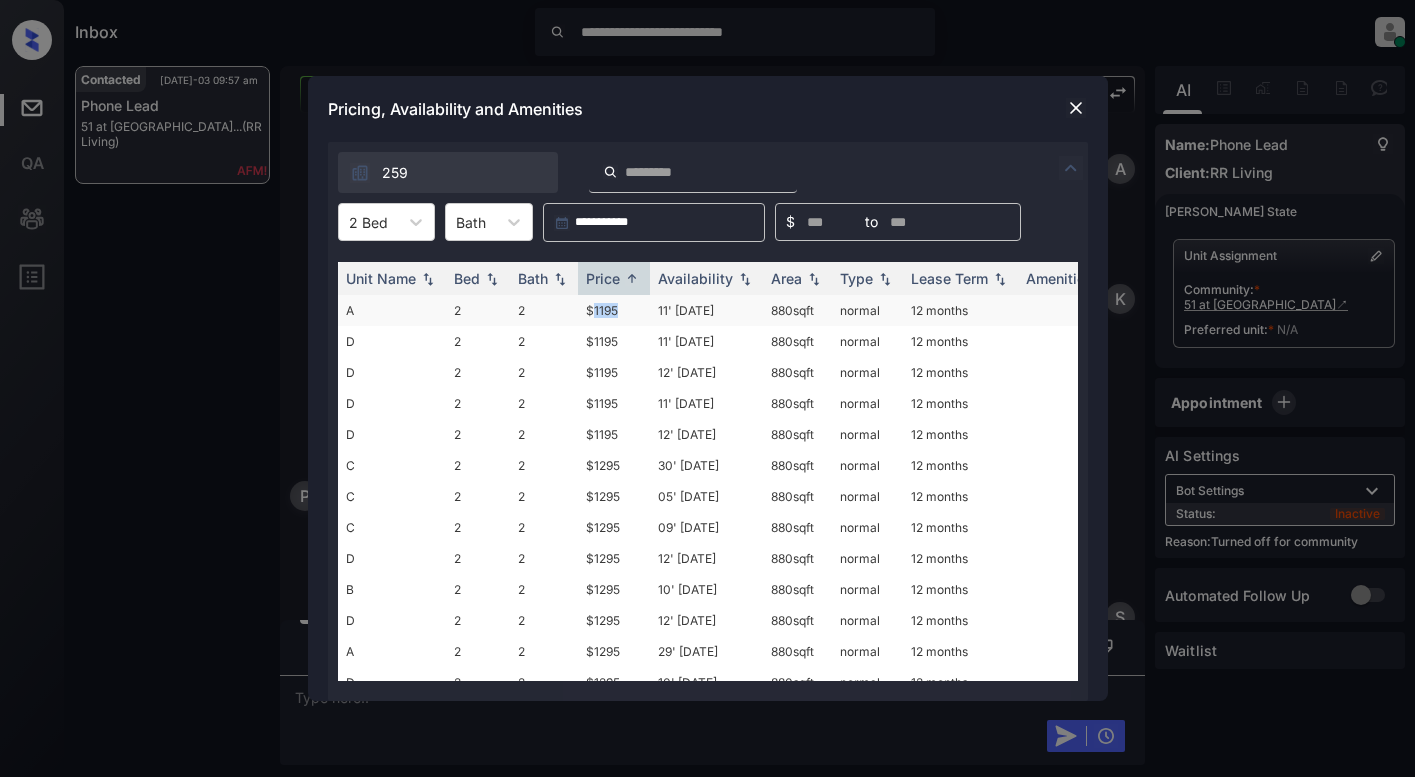 click on "$1195" at bounding box center (614, 310) 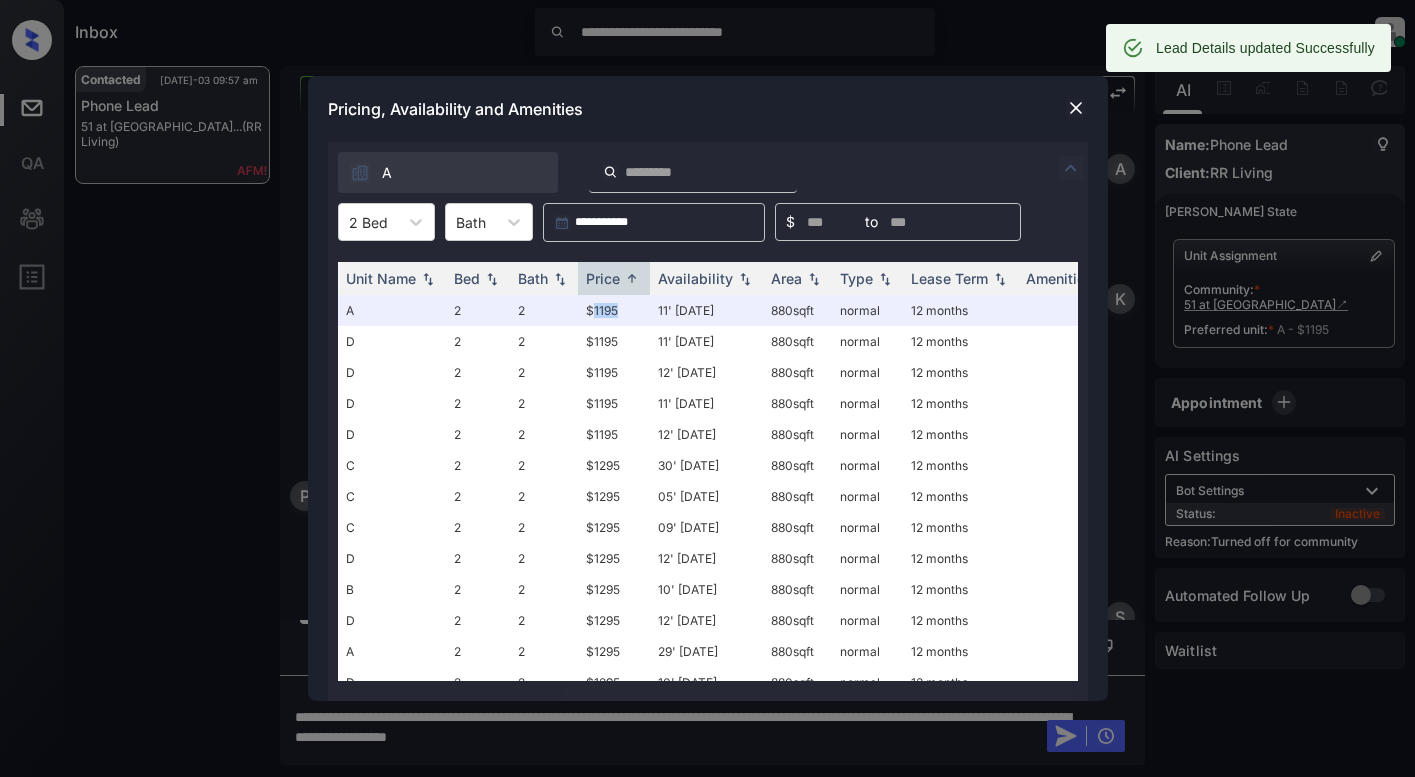 click at bounding box center [1076, 108] 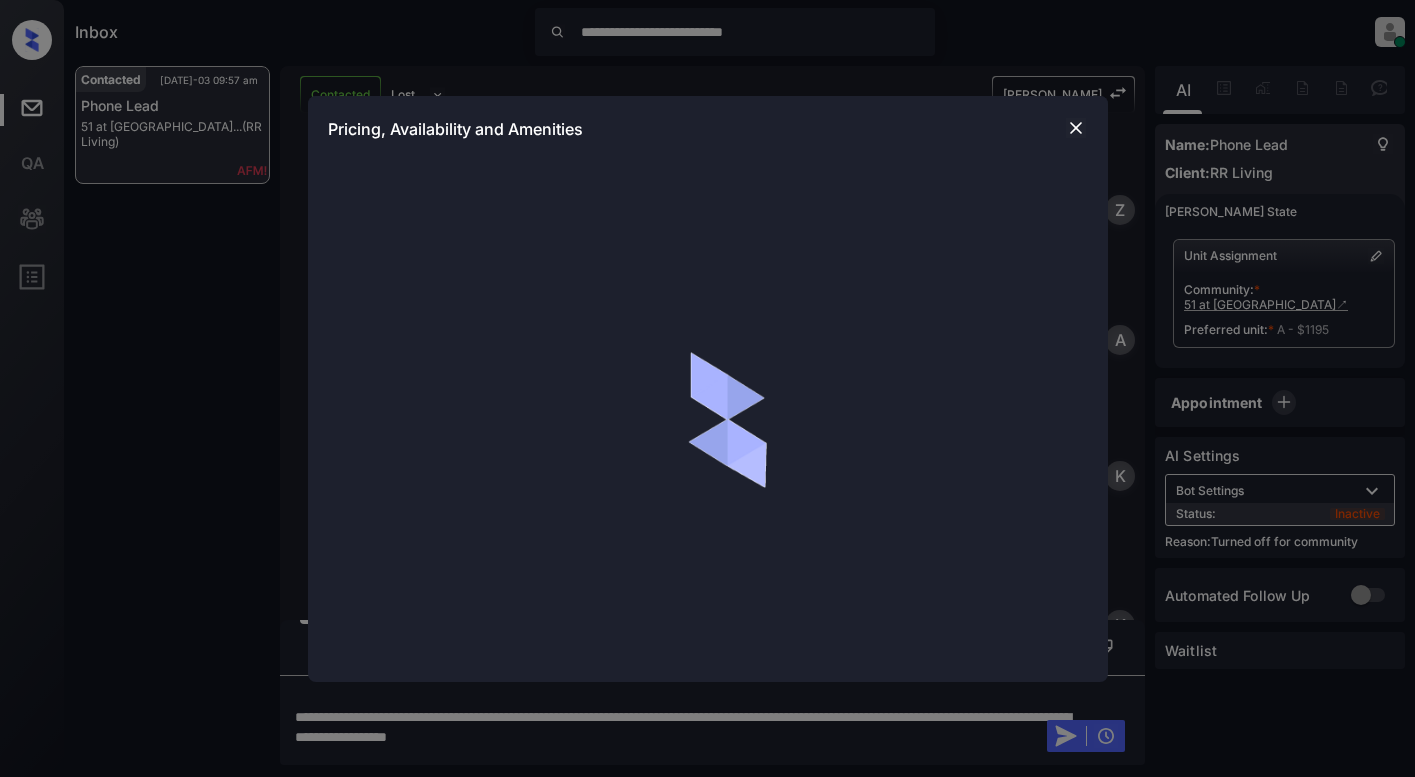 scroll, scrollTop: 0, scrollLeft: 0, axis: both 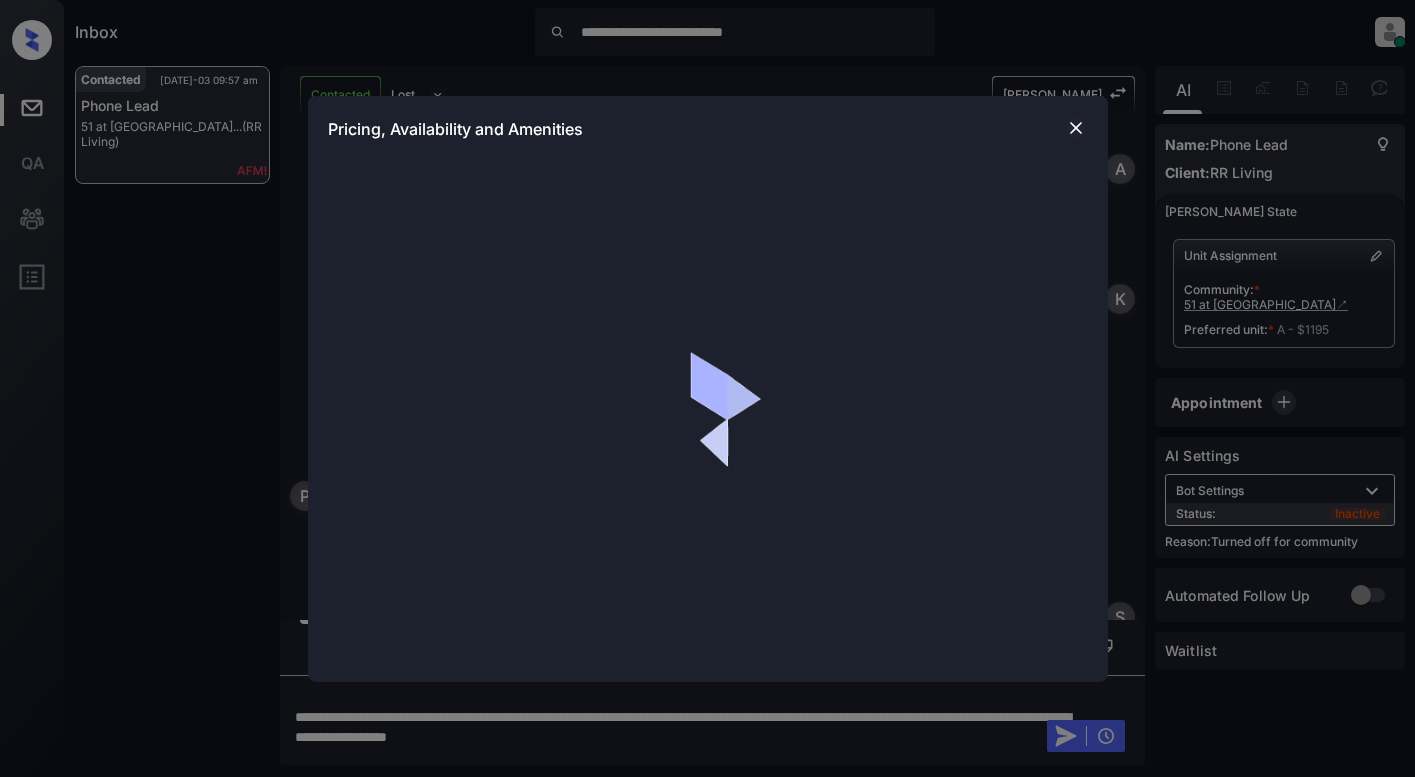 click on "Pricing, Availability and Amenities" at bounding box center (707, 388) 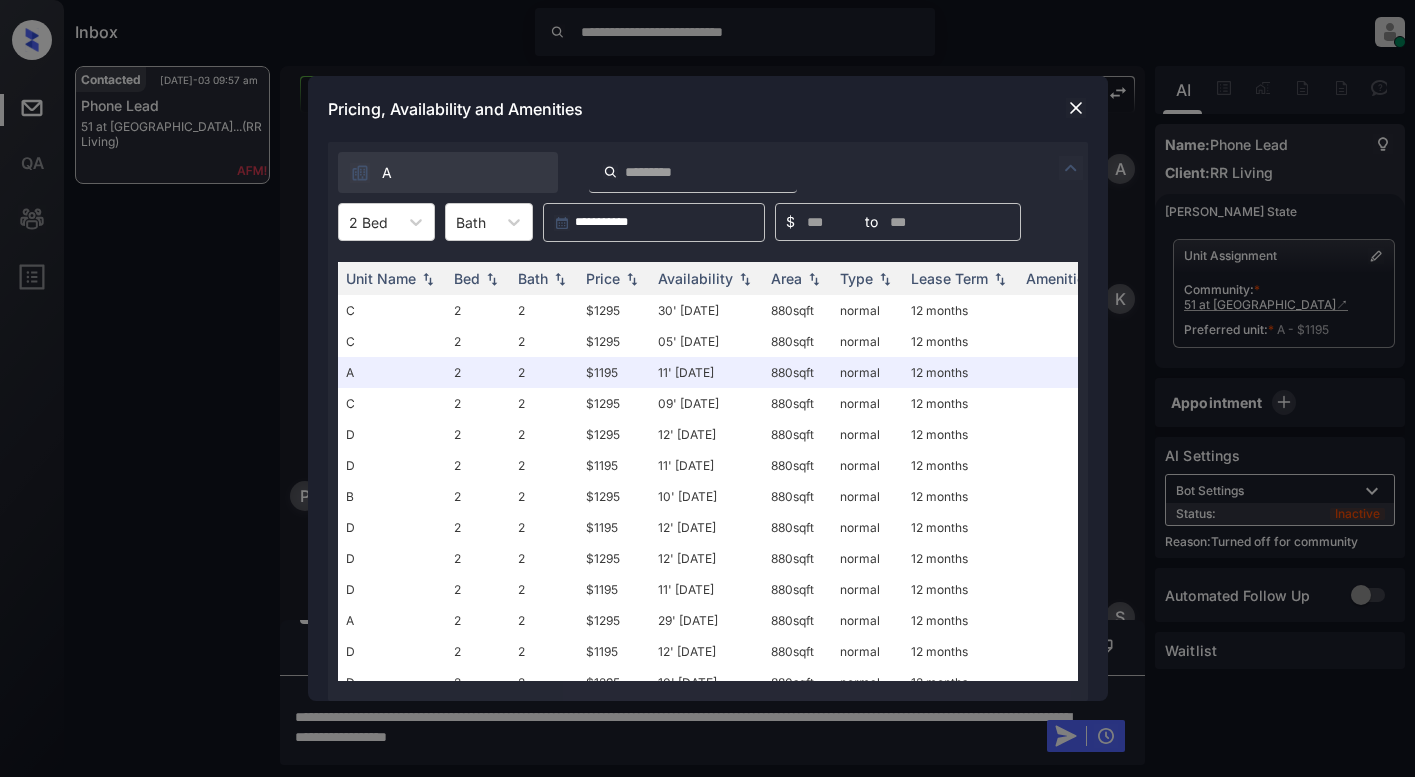 click at bounding box center (1076, 108) 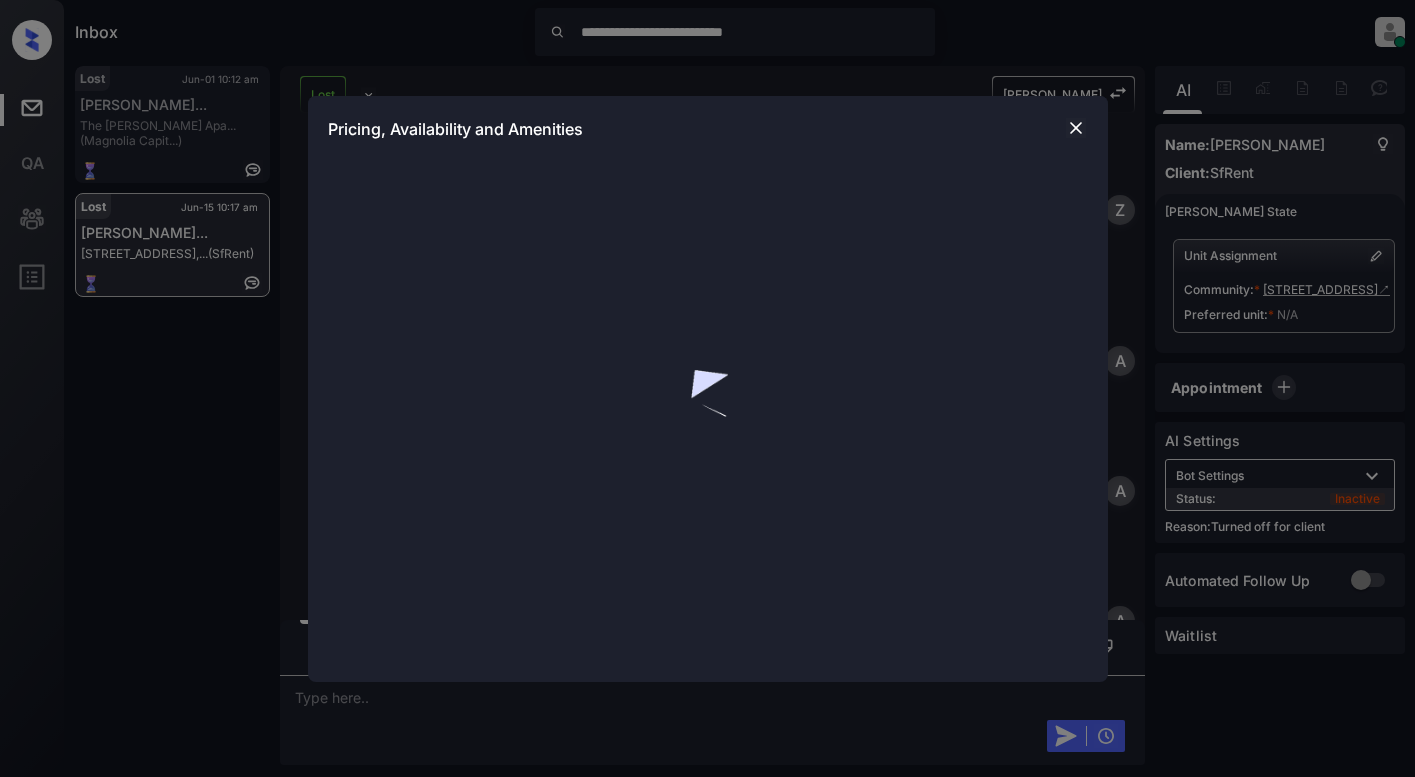 scroll, scrollTop: 0, scrollLeft: 0, axis: both 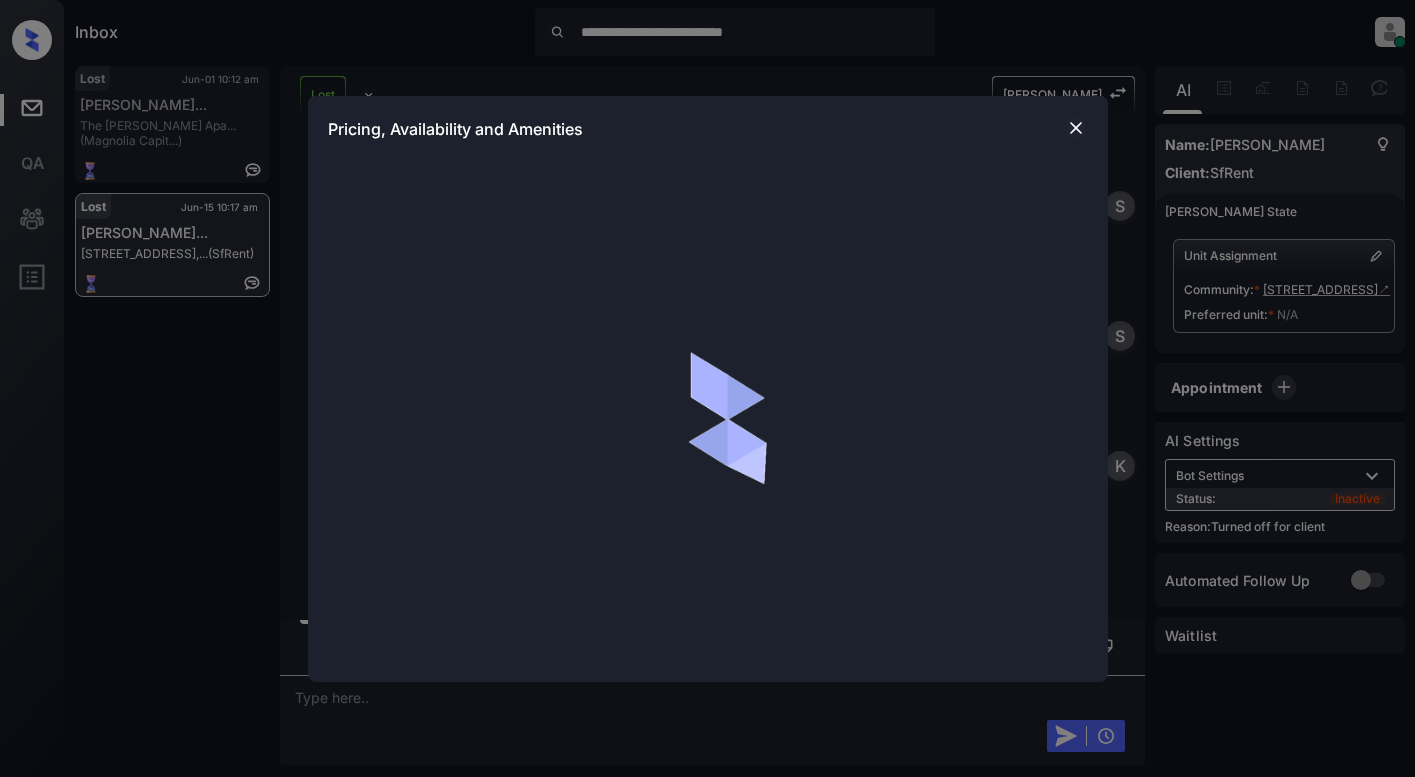 click at bounding box center (1076, 128) 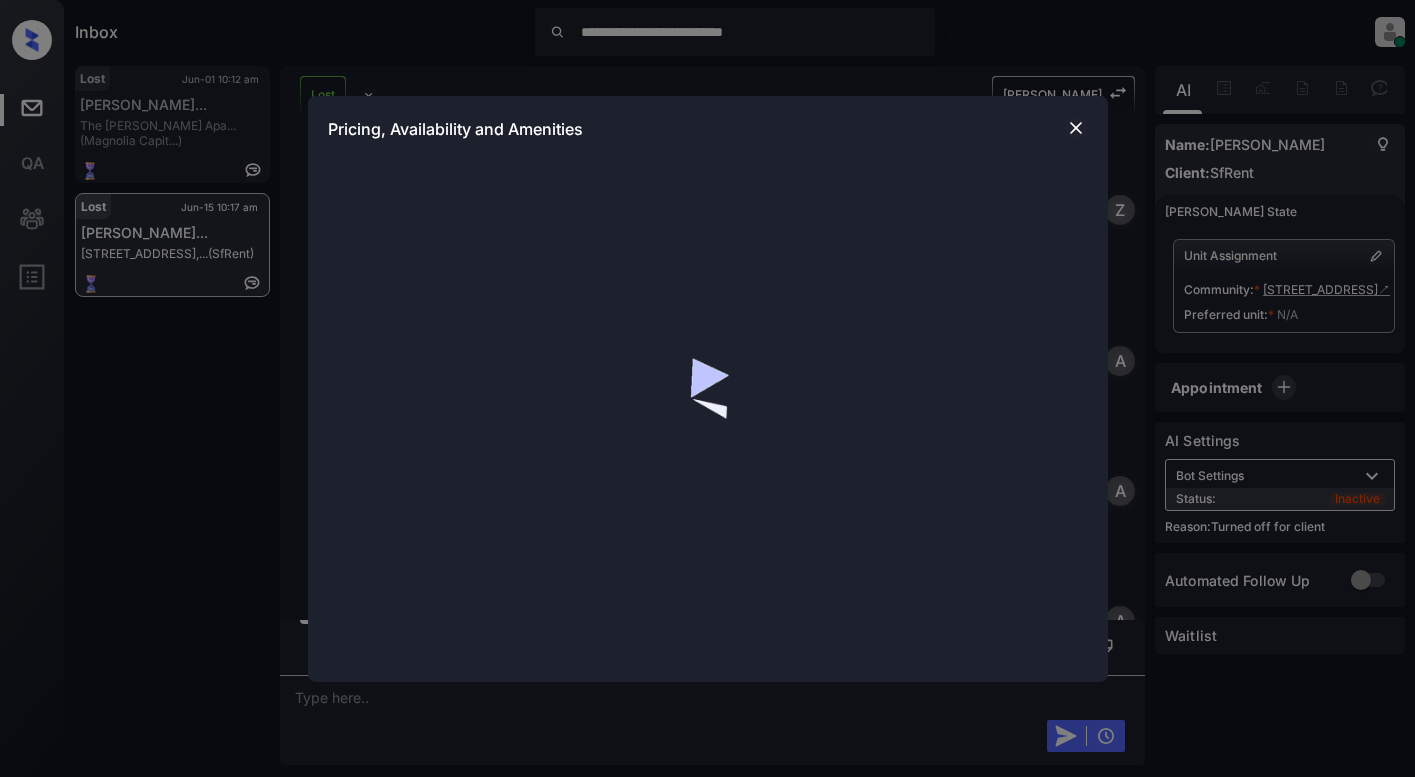 scroll, scrollTop: 0, scrollLeft: 0, axis: both 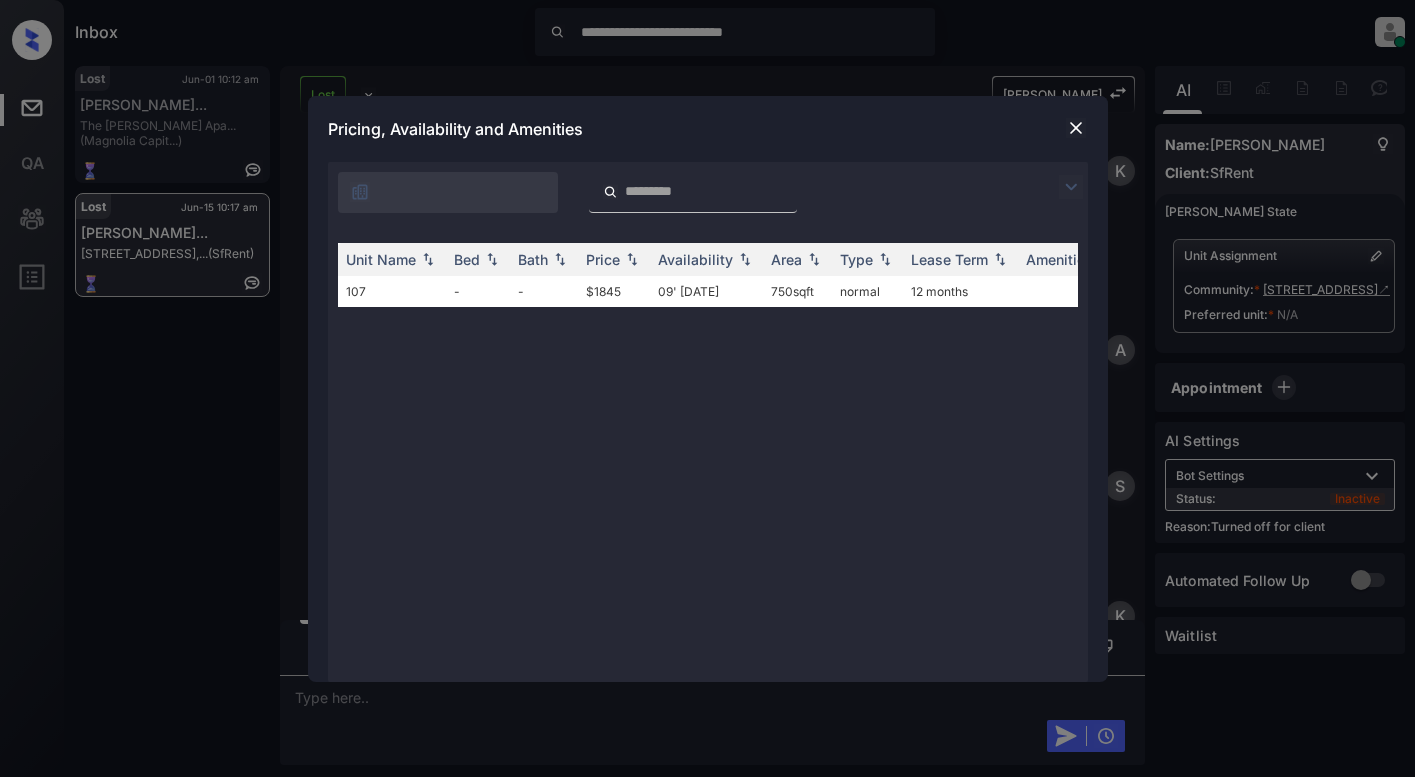 click at bounding box center [1071, 187] 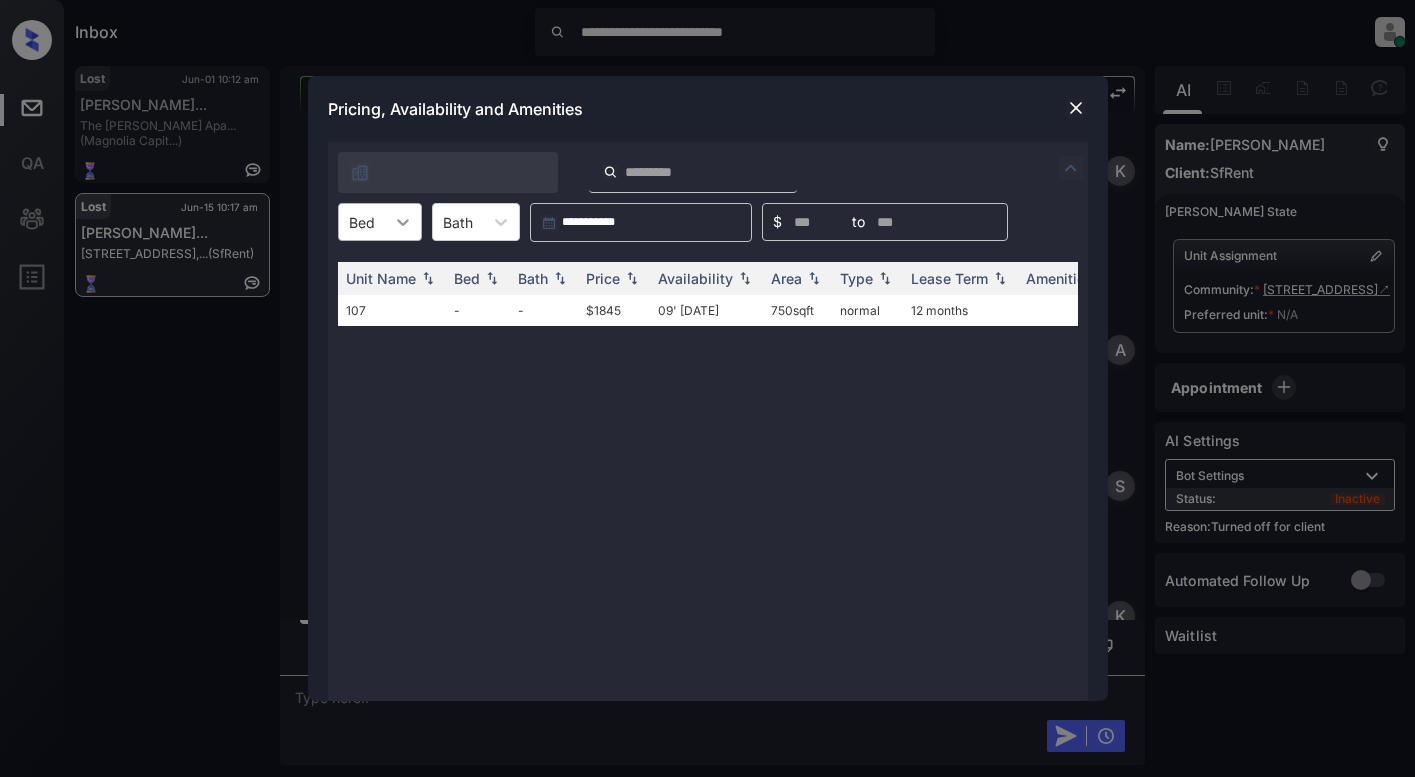 click 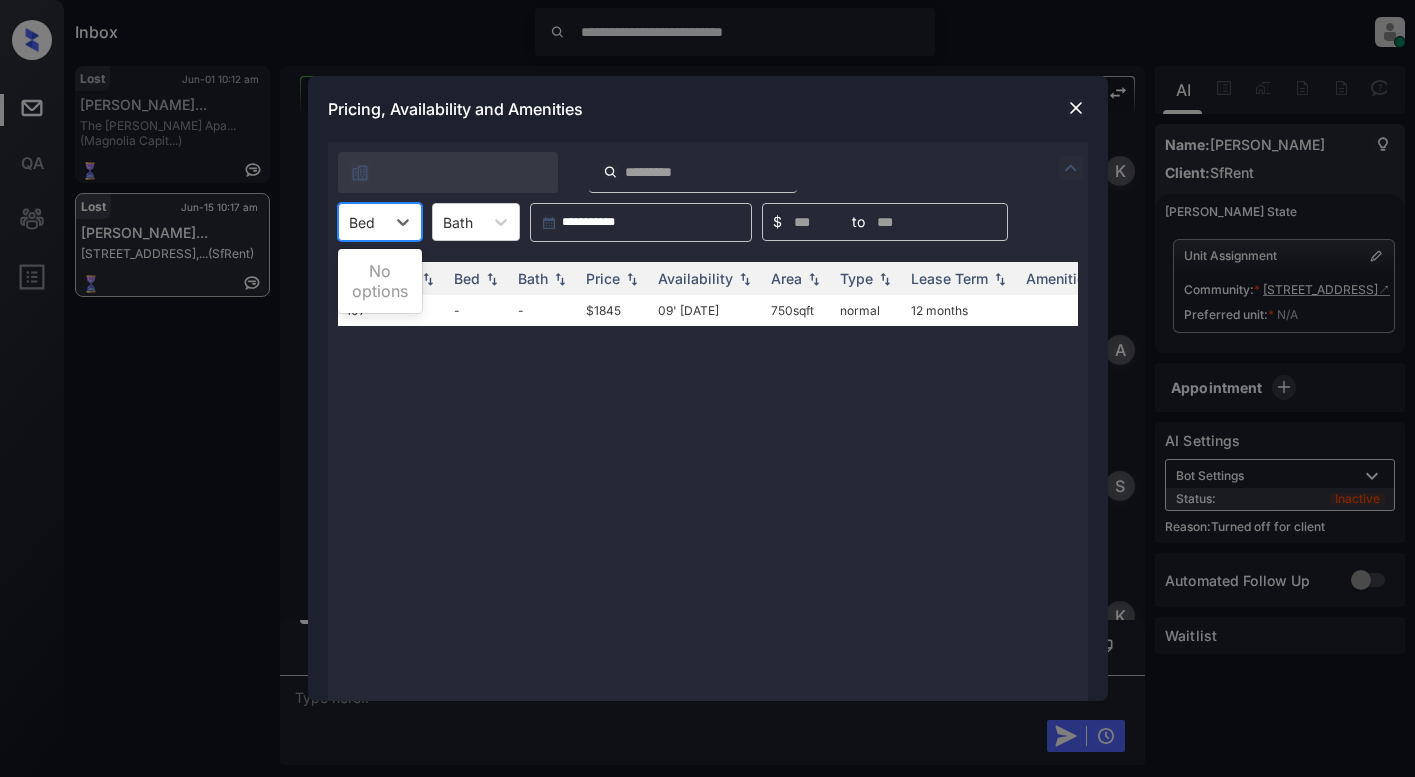 click at bounding box center [1076, 108] 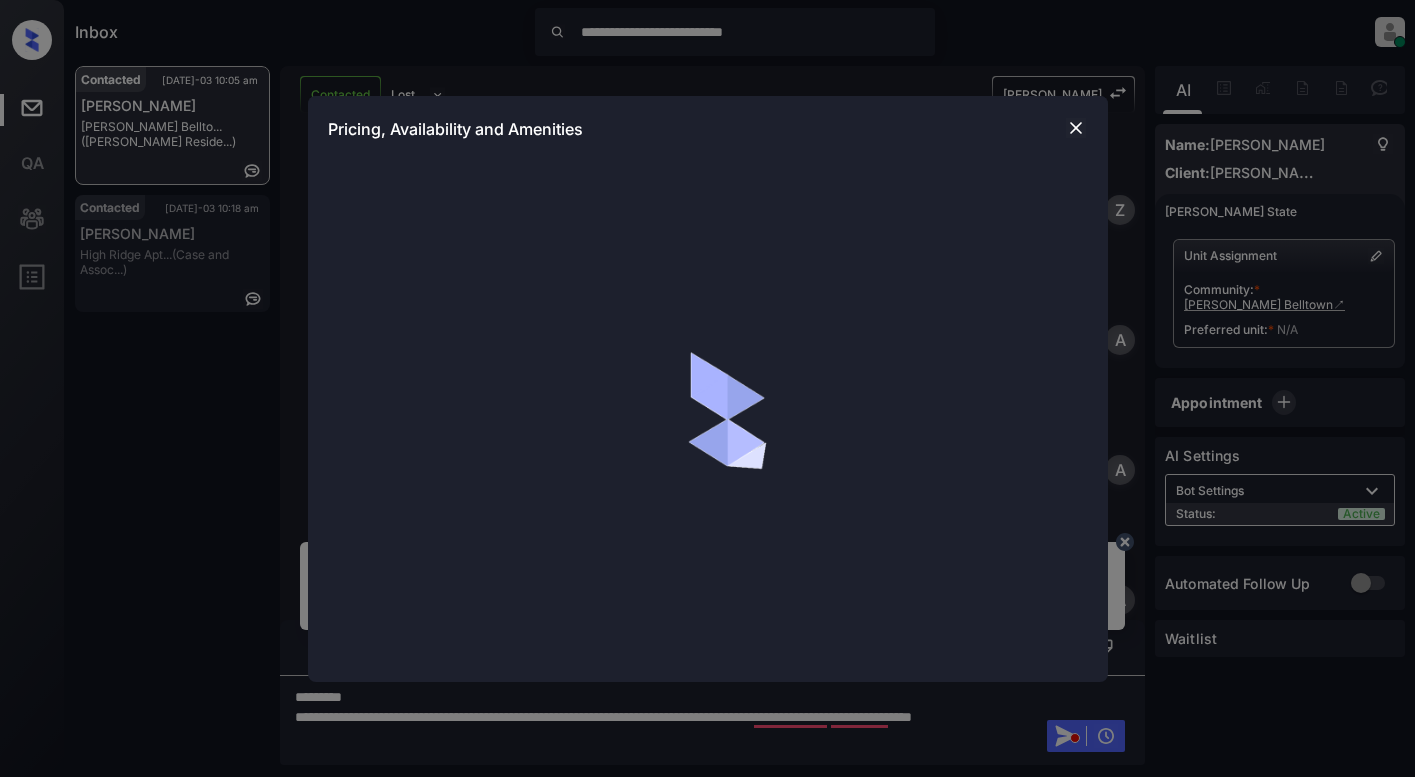 scroll, scrollTop: 0, scrollLeft: 0, axis: both 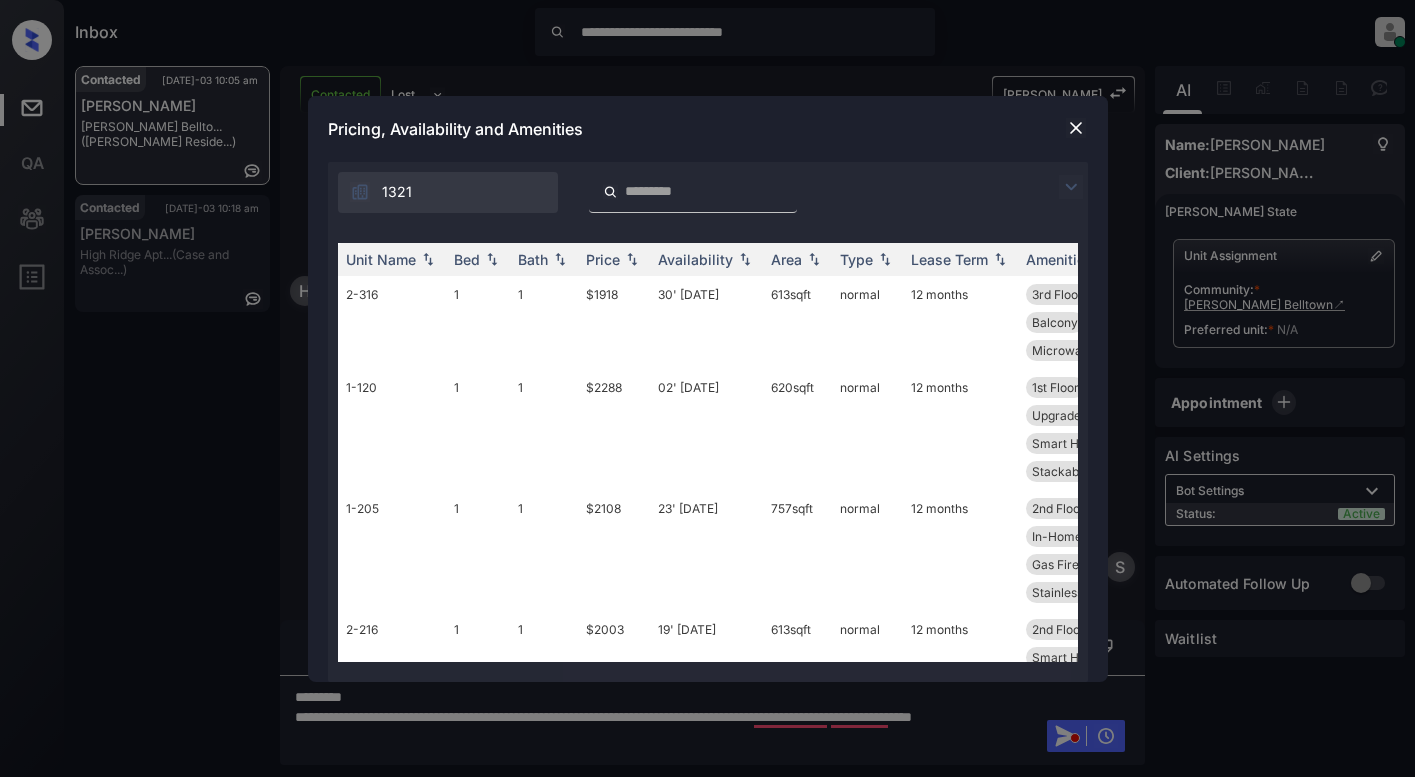 click at bounding box center (1071, 187) 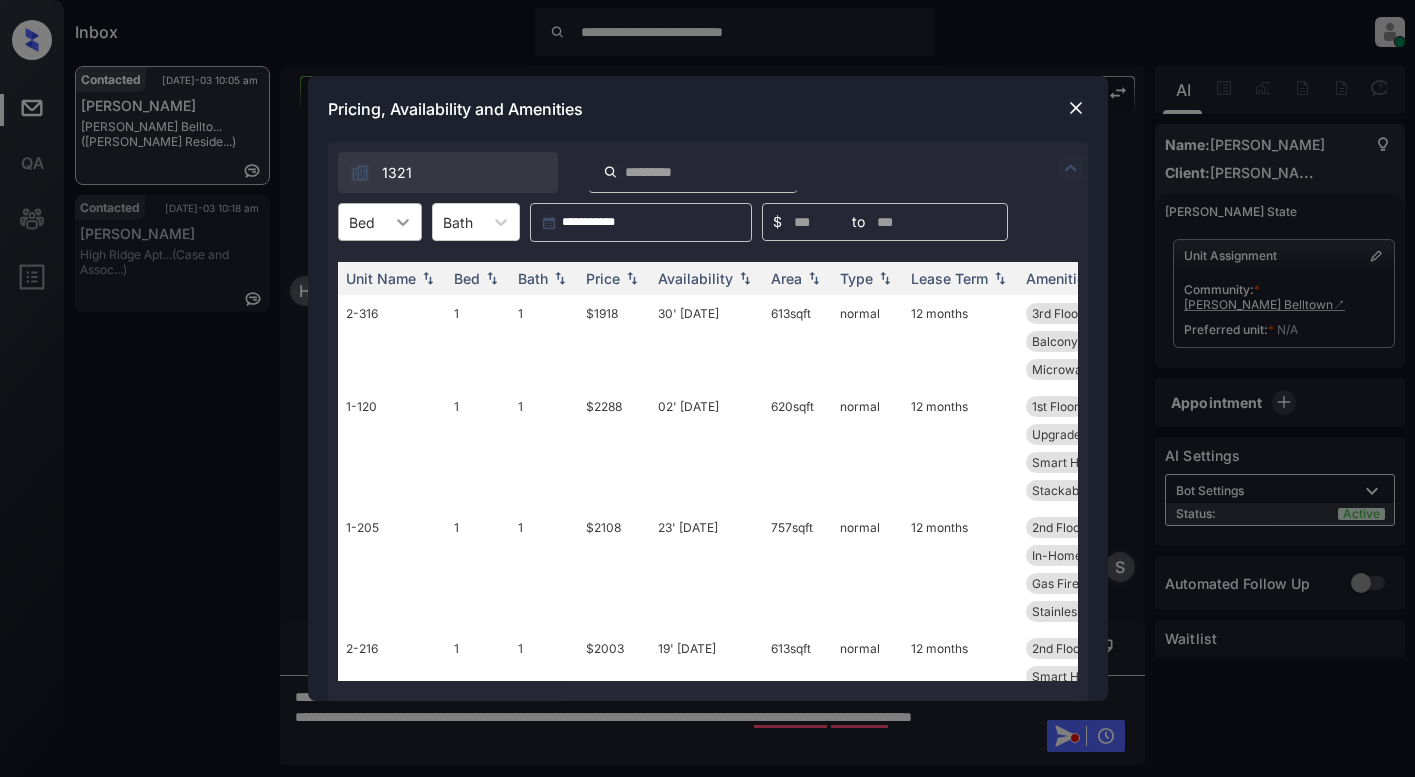 click 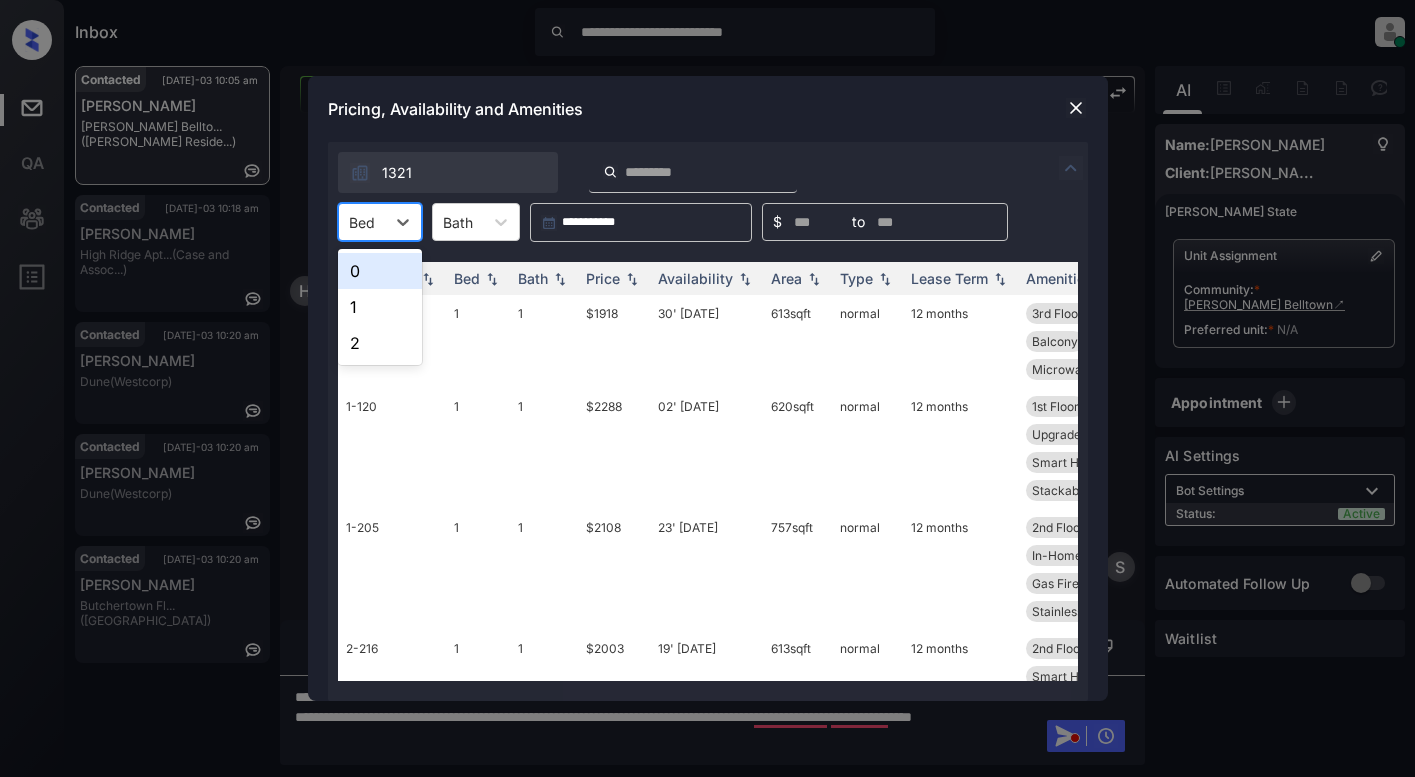 click at bounding box center [1076, 108] 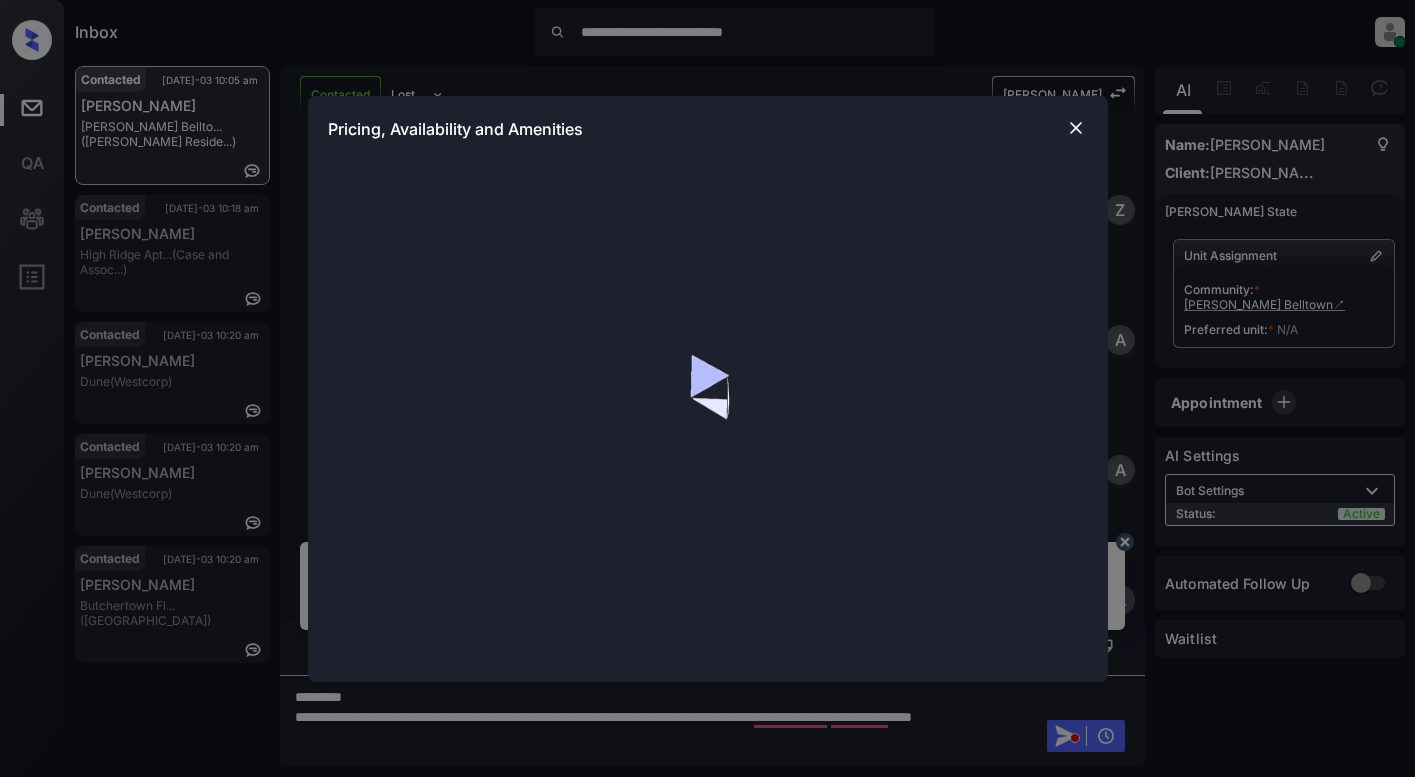 scroll, scrollTop: 0, scrollLeft: 0, axis: both 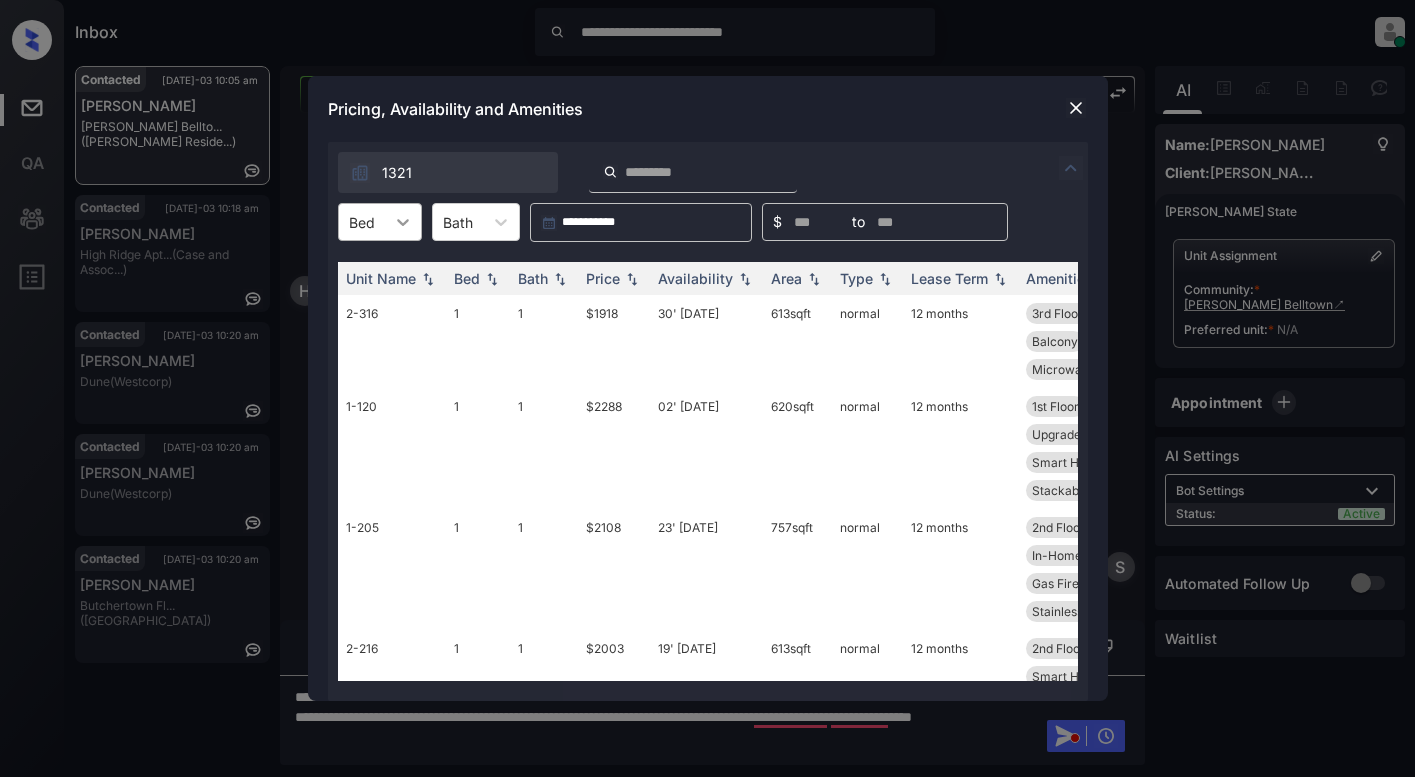 click 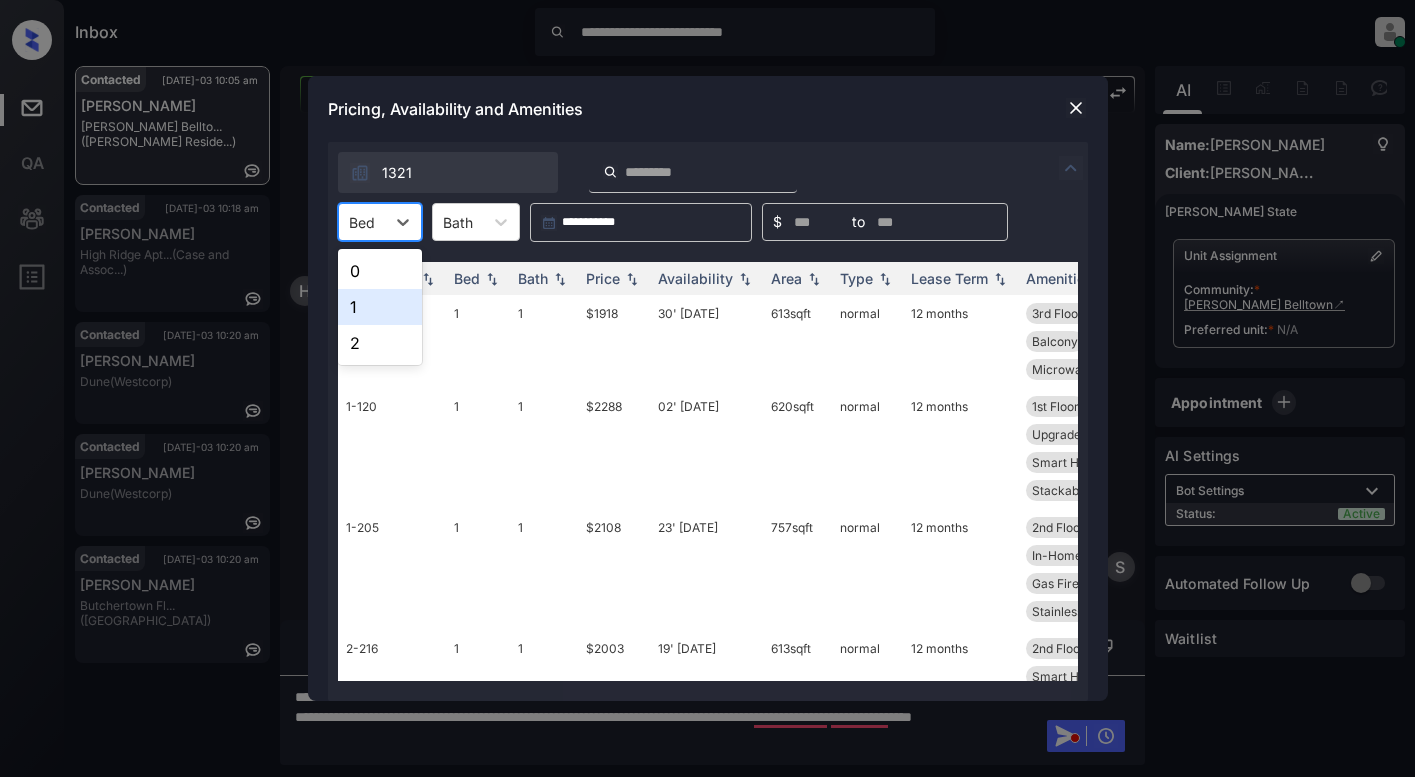 click on "1" at bounding box center [380, 307] 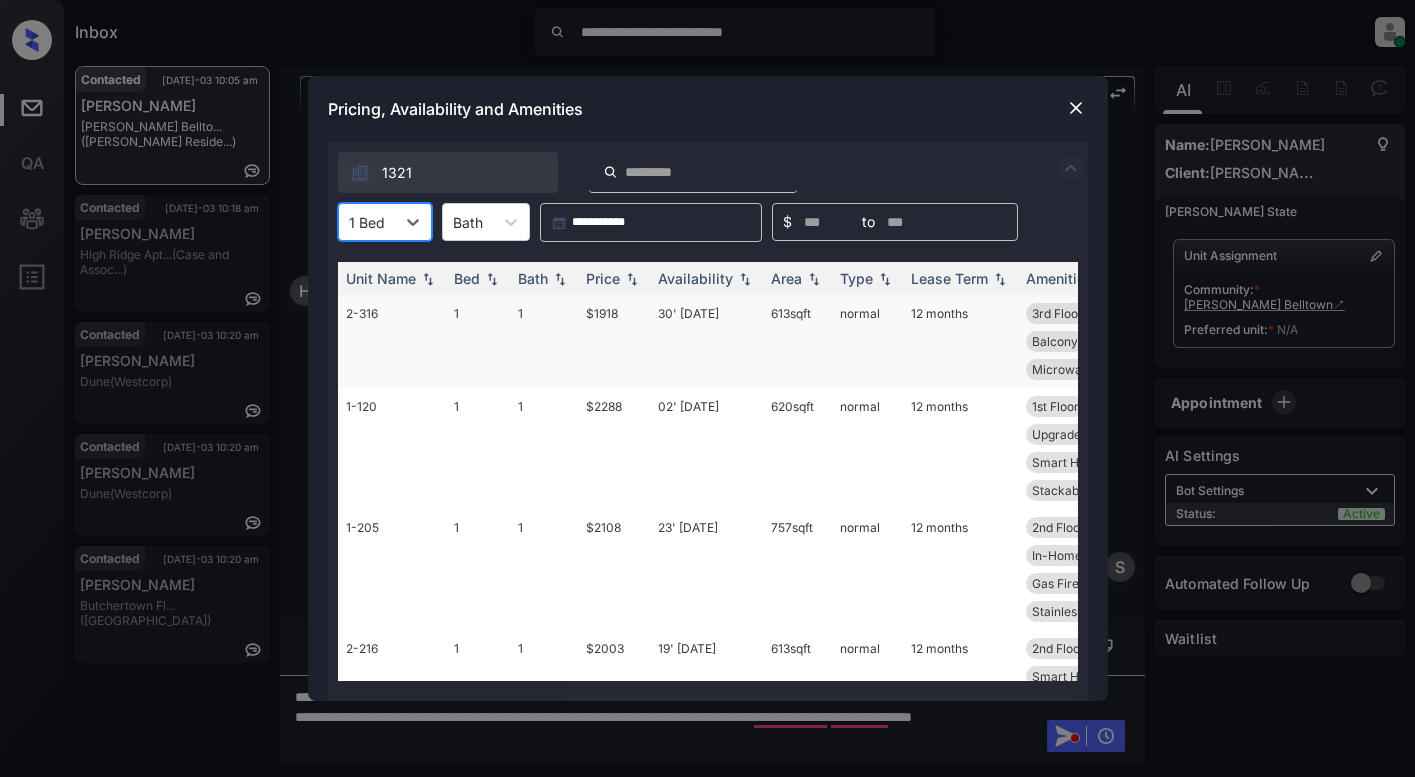 click on "$1918" at bounding box center [614, 341] 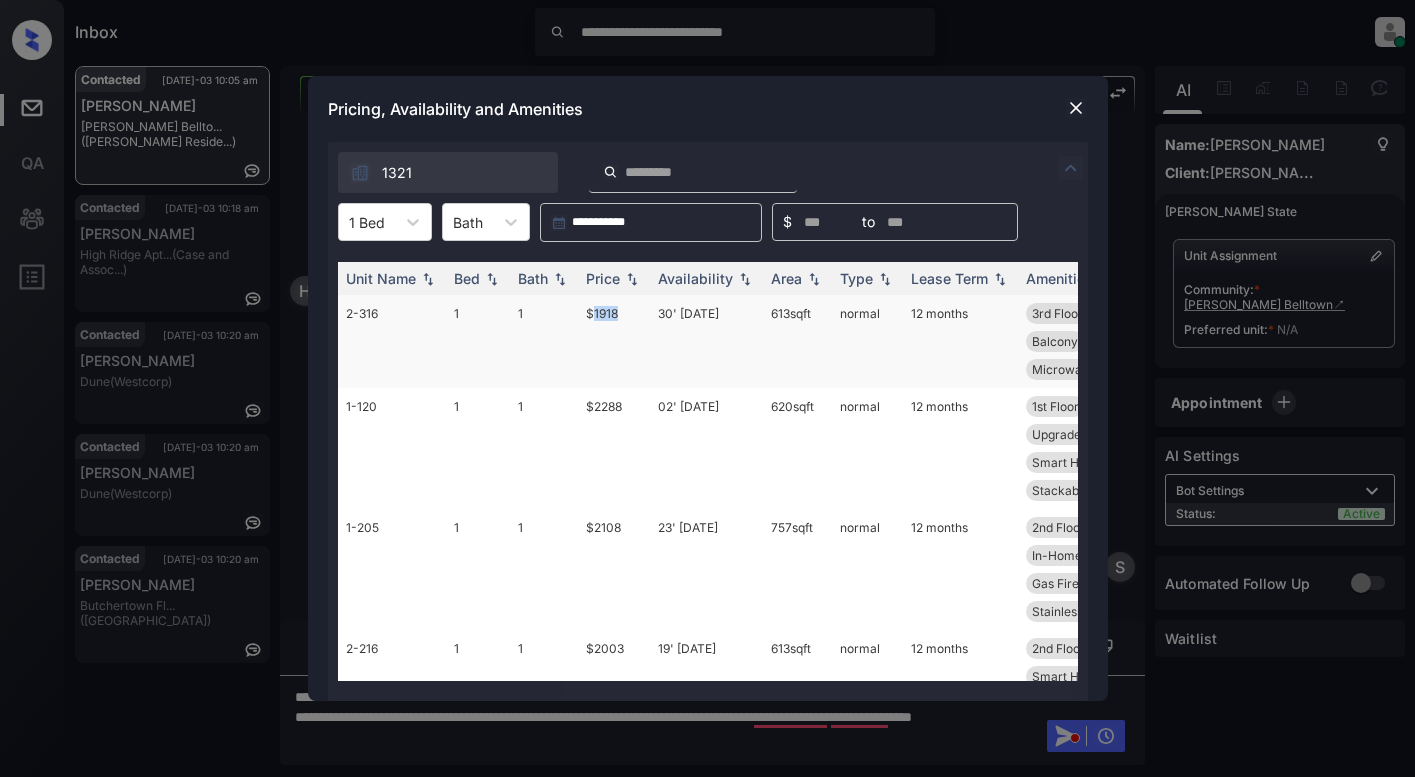 click on "$1918" at bounding box center [614, 341] 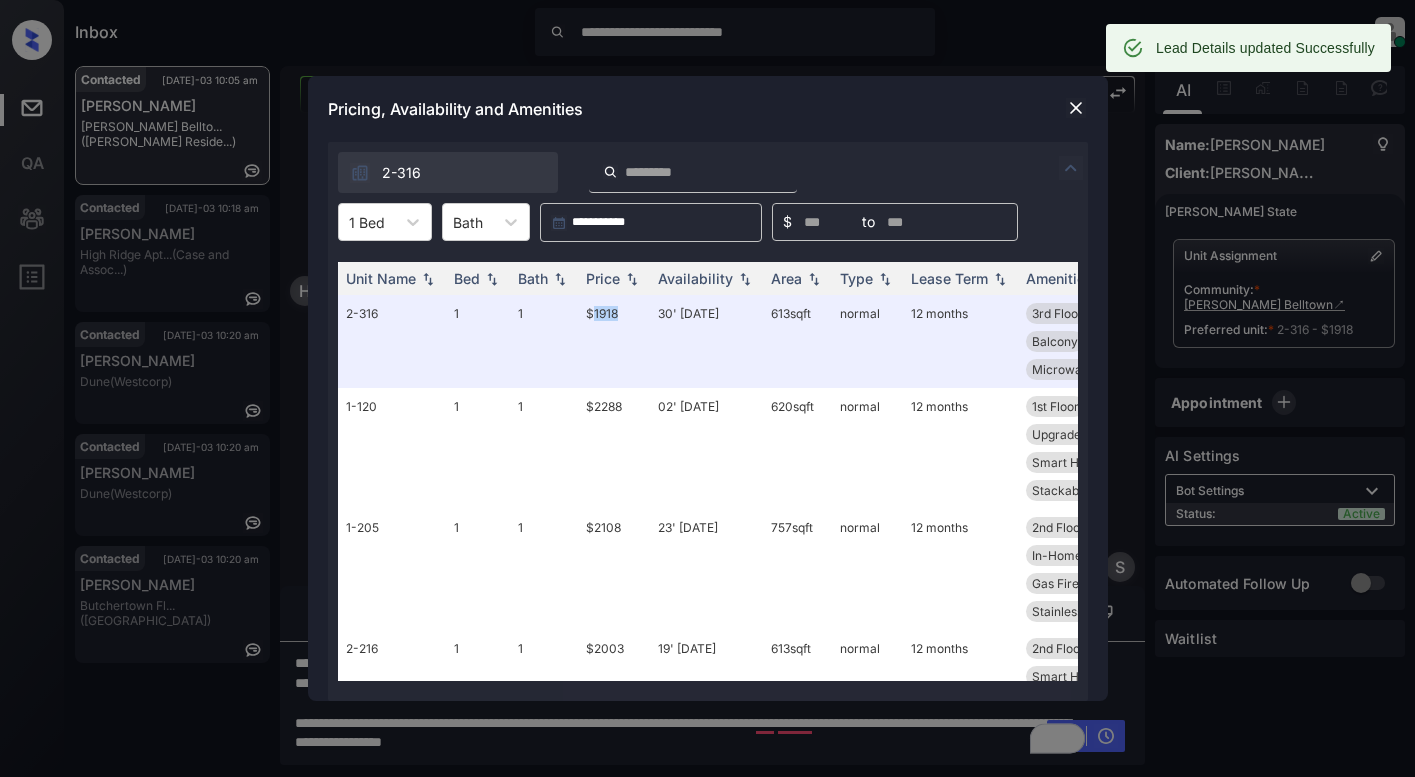 click at bounding box center [1076, 108] 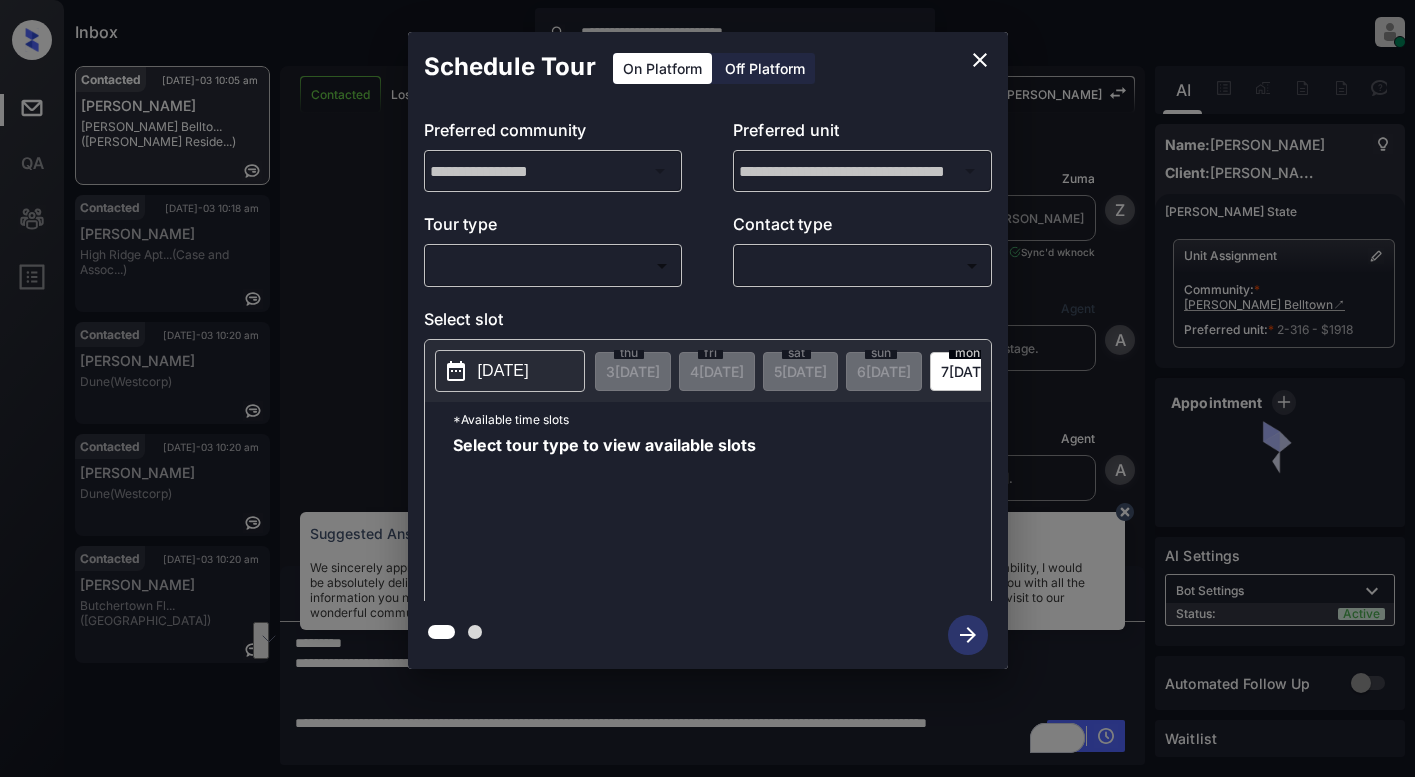 scroll, scrollTop: 0, scrollLeft: 0, axis: both 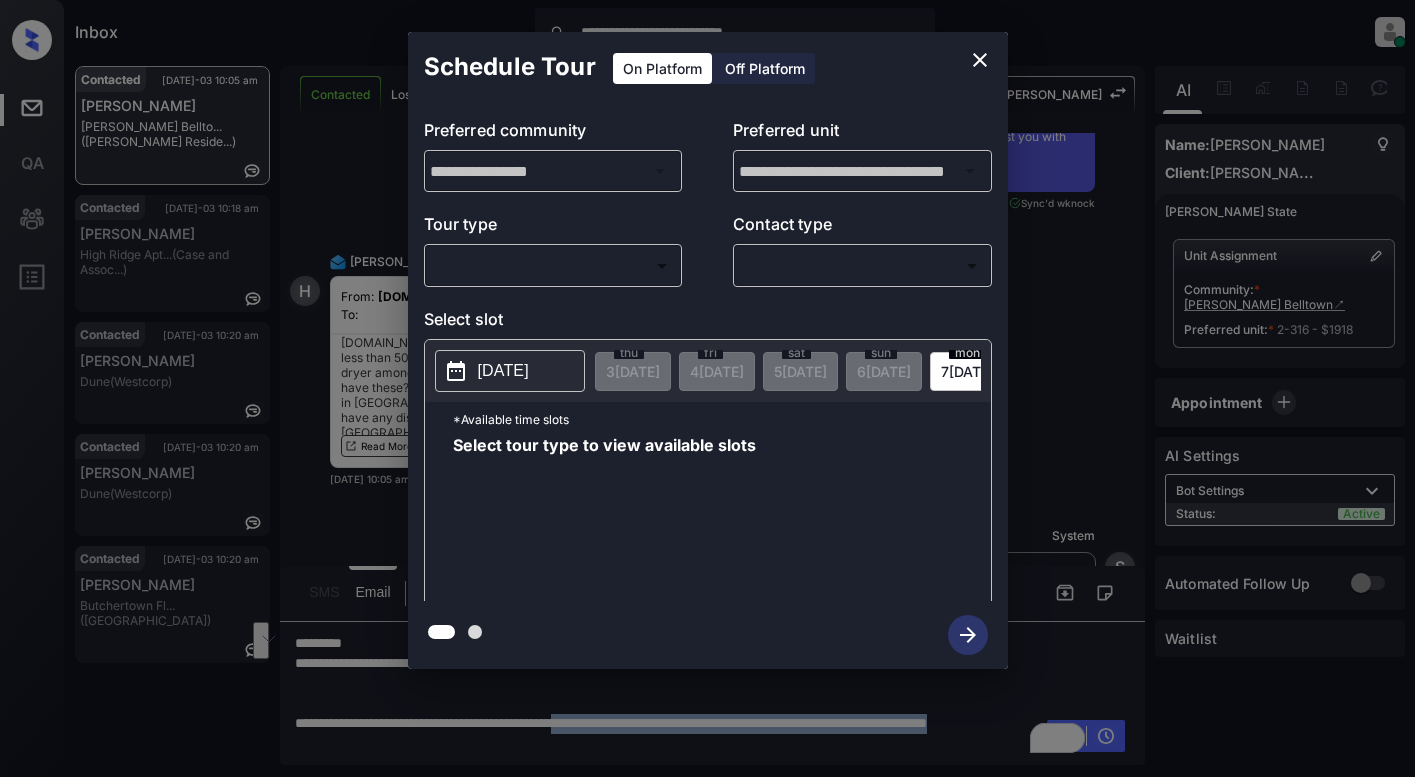 click on "**********" at bounding box center (707, 388) 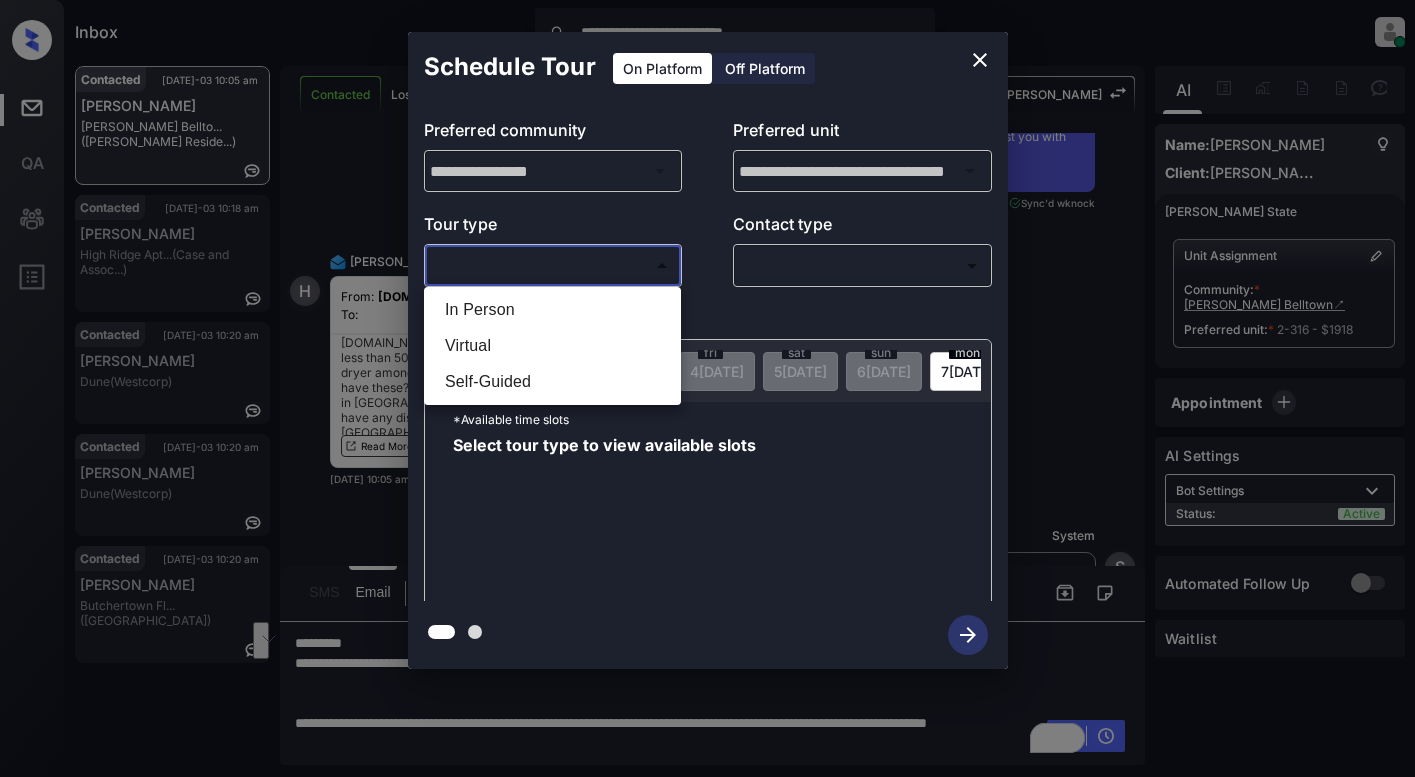 click at bounding box center [707, 388] 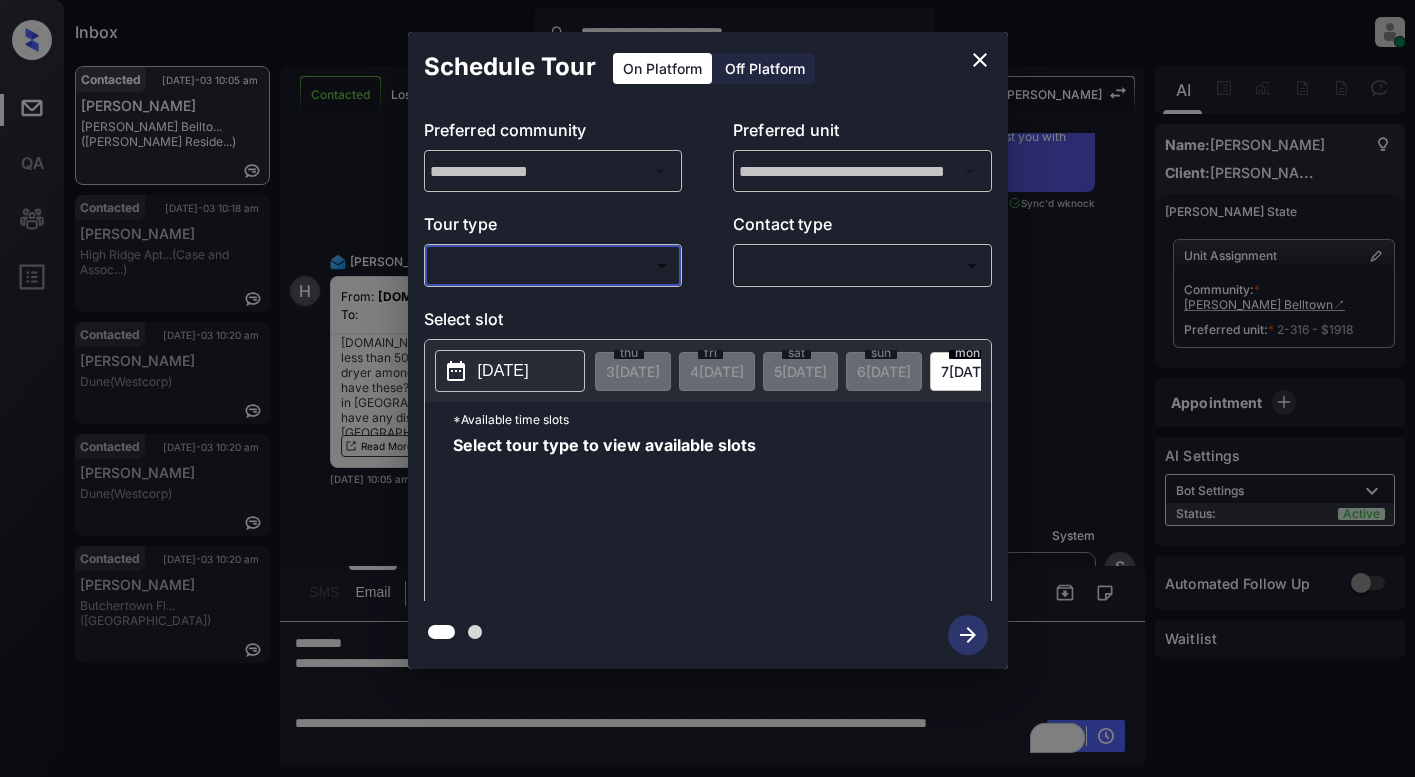 click on "**********" at bounding box center (707, 350) 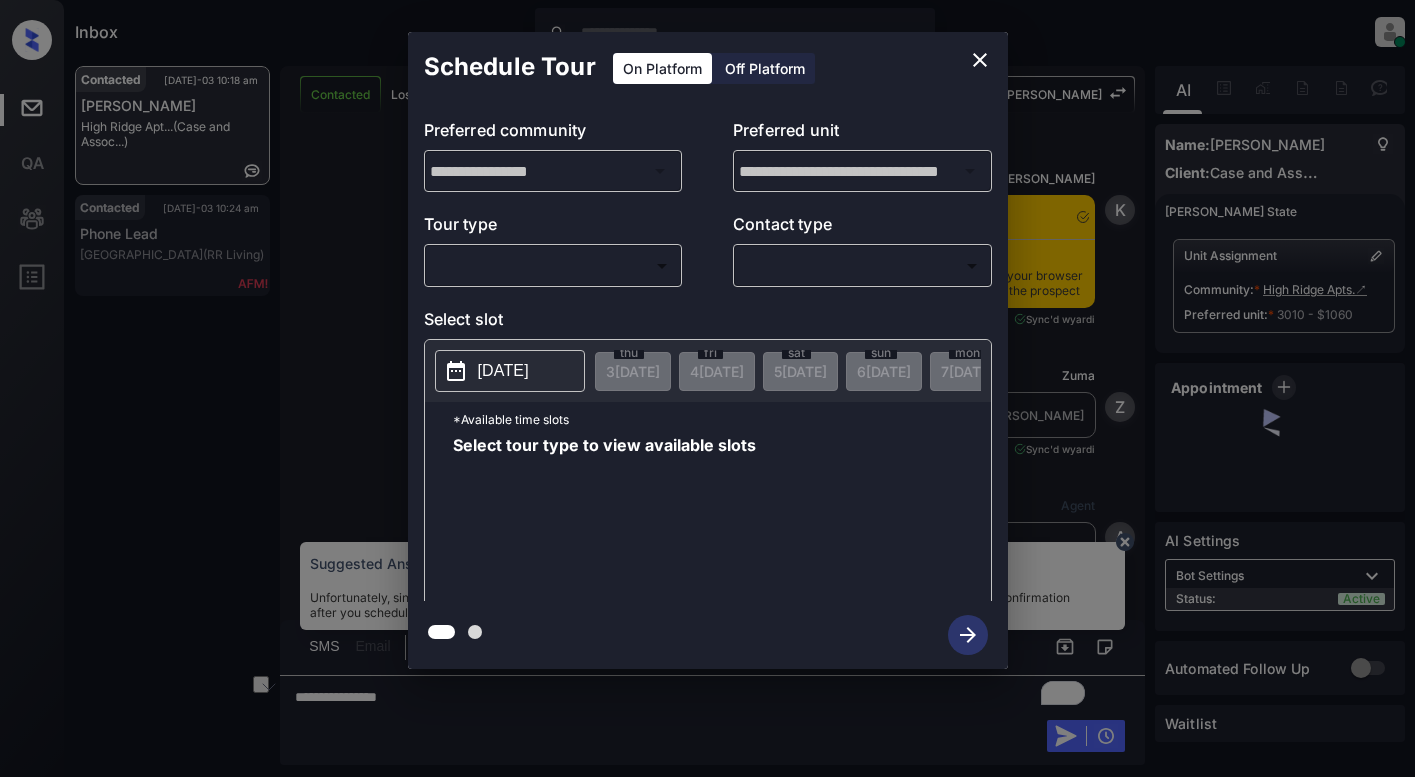 scroll, scrollTop: 0, scrollLeft: 0, axis: both 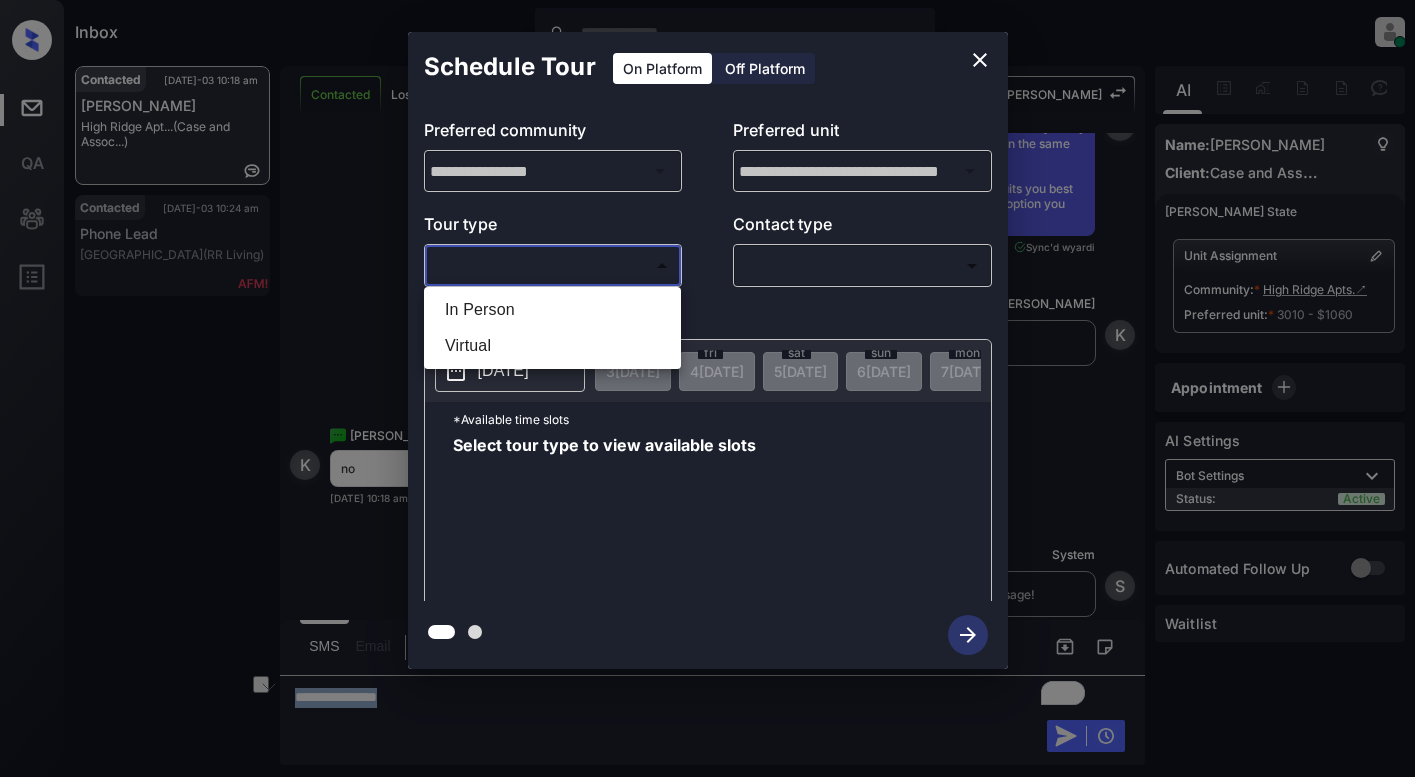 click on "Inbox Lyzzelle [PERSON_NAME] Online Set yourself   offline Set yourself   on break Profile Switch to  light  mode Sign out Contacted [DATE]-03 10:18 am   [PERSON_NAME] High Ridge Apt...  (Case and Assoc...) Contacted [DATE]-03 10:24 am   Phone Lead Carriage House  (RR Living) Contacted Lost Lead Sentiment: Angry Upon sliding the acknowledgement:  Lead will move to lost stage. * ​ SMS and call option will be set to opt out. AFM will be turned off for the lead. Kelsey New Message Kelsey Notes Note: [URL][DOMAIN_NAME] - Paste this link into your browser to view [PERSON_NAME] conversation with the prospect [DATE] 09:48 am  Sync'd w  yardi K New Message Zuma Lead transferred to leasing agent: [PERSON_NAME] [DATE] 09:48 am  Sync'd w  yardi Z New Message Agent Lead created via leadPoller in Inbound stage. [DATE] 09:48 am A New Message Agent AFM Request sent to [PERSON_NAME]. [DATE] 09:48 am A New Message Agent Notes Note: [DATE] 09:48 am A New Message [PERSON_NAME] K K" at bounding box center (707, 388) 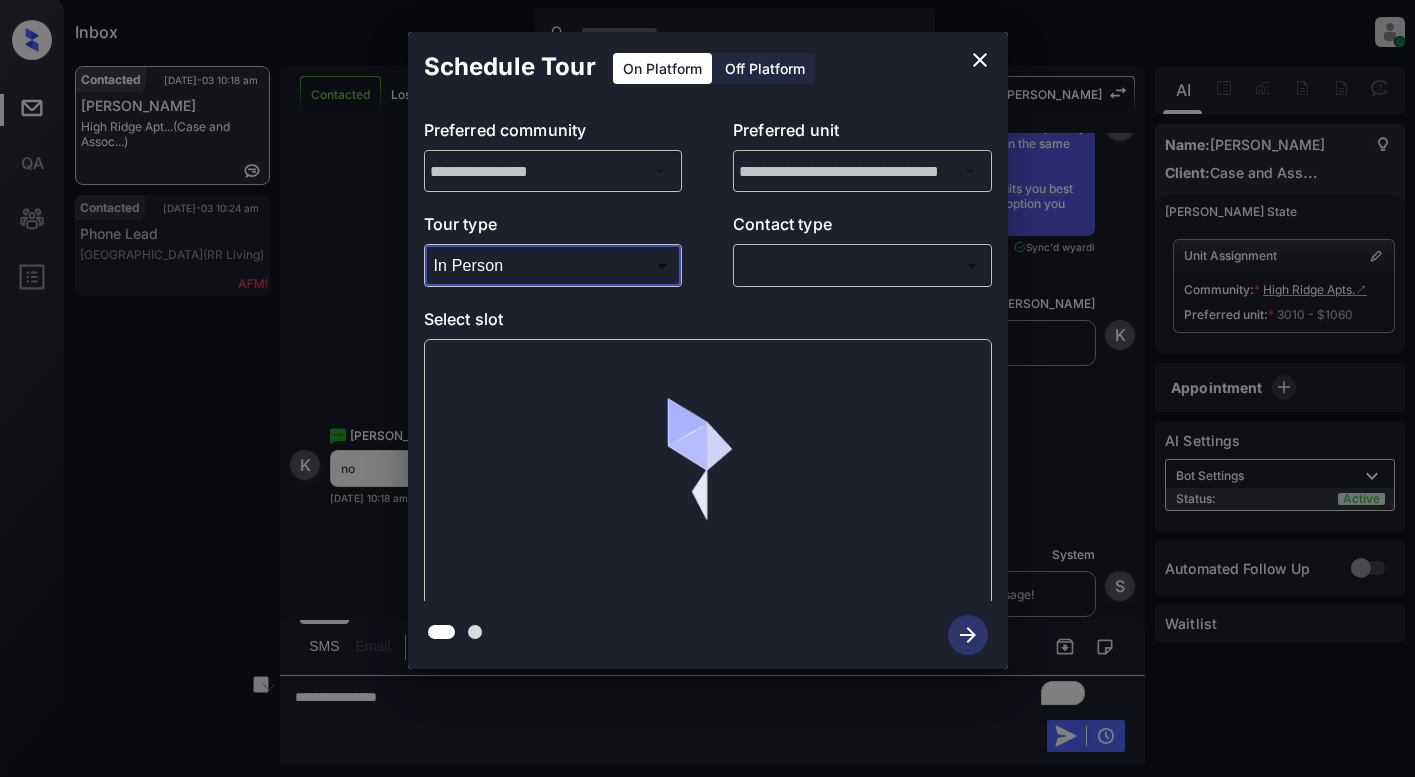 click on "Contact type" at bounding box center [862, 228] 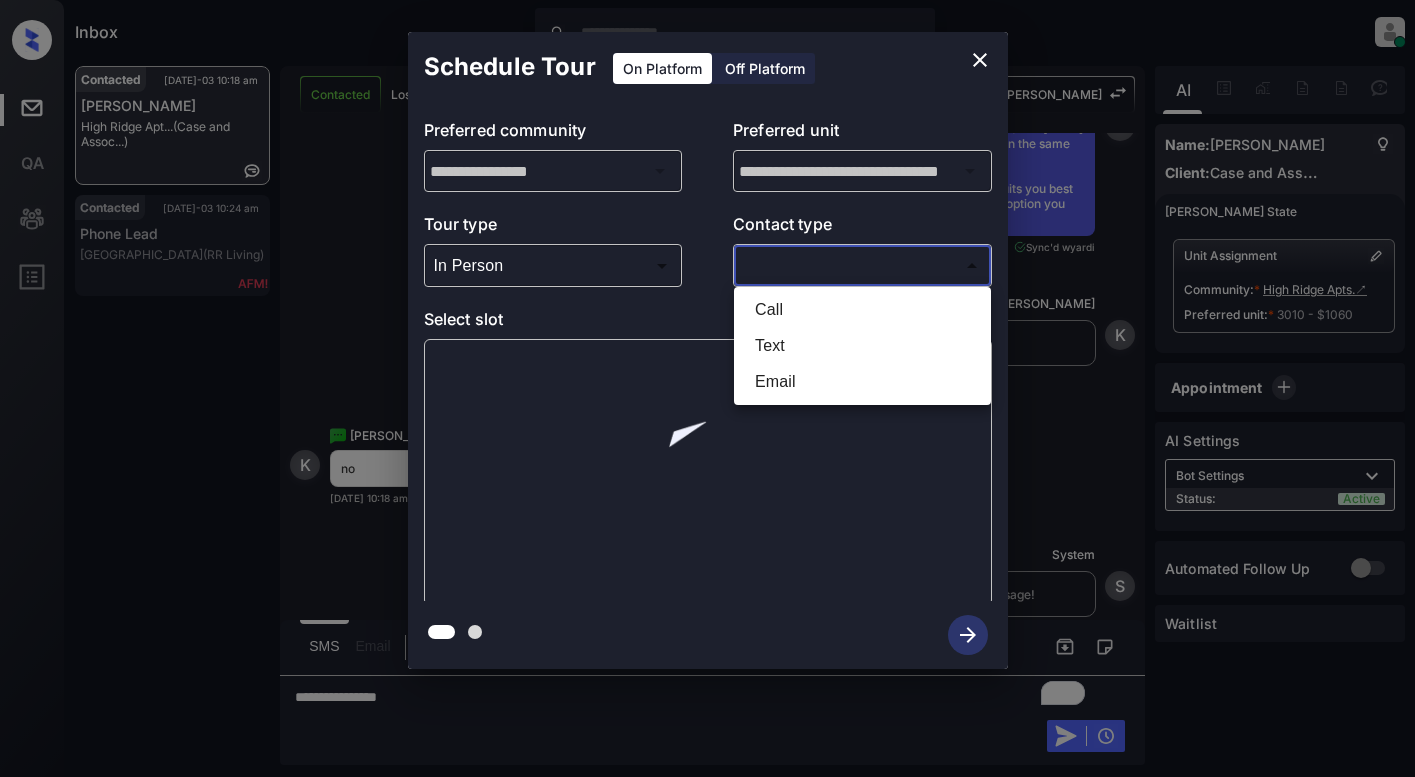 click on "Inbox Lyzzelle M. Ceralde Online Set yourself   offline Set yourself   on break Profile Switch to  light  mode Sign out Contacted Jul-03 10:18 am   Kiabeth Ibarra High Ridge Apt...  (Case and Assoc...) Contacted Jul-03 10:24 am   Phone Lead Carriage House  (RR Living) Contacted Lost Lead Sentiment: Angry Upon sliding the acknowledgement:  Lead will move to lost stage. * ​ SMS and call option will be set to opt out. AFM will be turned off for the lead. Kelsey New Message Kelsey Notes Note: https://conversation.getzuma.com/6866b475cd0ae05dbc56395b - Paste this link into your browser to view Kelsey’s conversation with the prospect Jul 03, 2025 09:48 am  Sync'd w  yardi K New Message Zuma Lead transferred to leasing agent: kelsey Jul 03, 2025 09:48 am  Sync'd w  yardi Z New Message Agent Lead created via leadPoller in Inbound stage. Jul 03, 2025 09:48 am A New Message Agent AFM Request sent to Kelsey. Jul 03, 2025 09:48 am A New Message Agent Notes Note: Jul 03, 2025 09:48 am A New Message Kelsey K Kelsey K K" at bounding box center [707, 388] 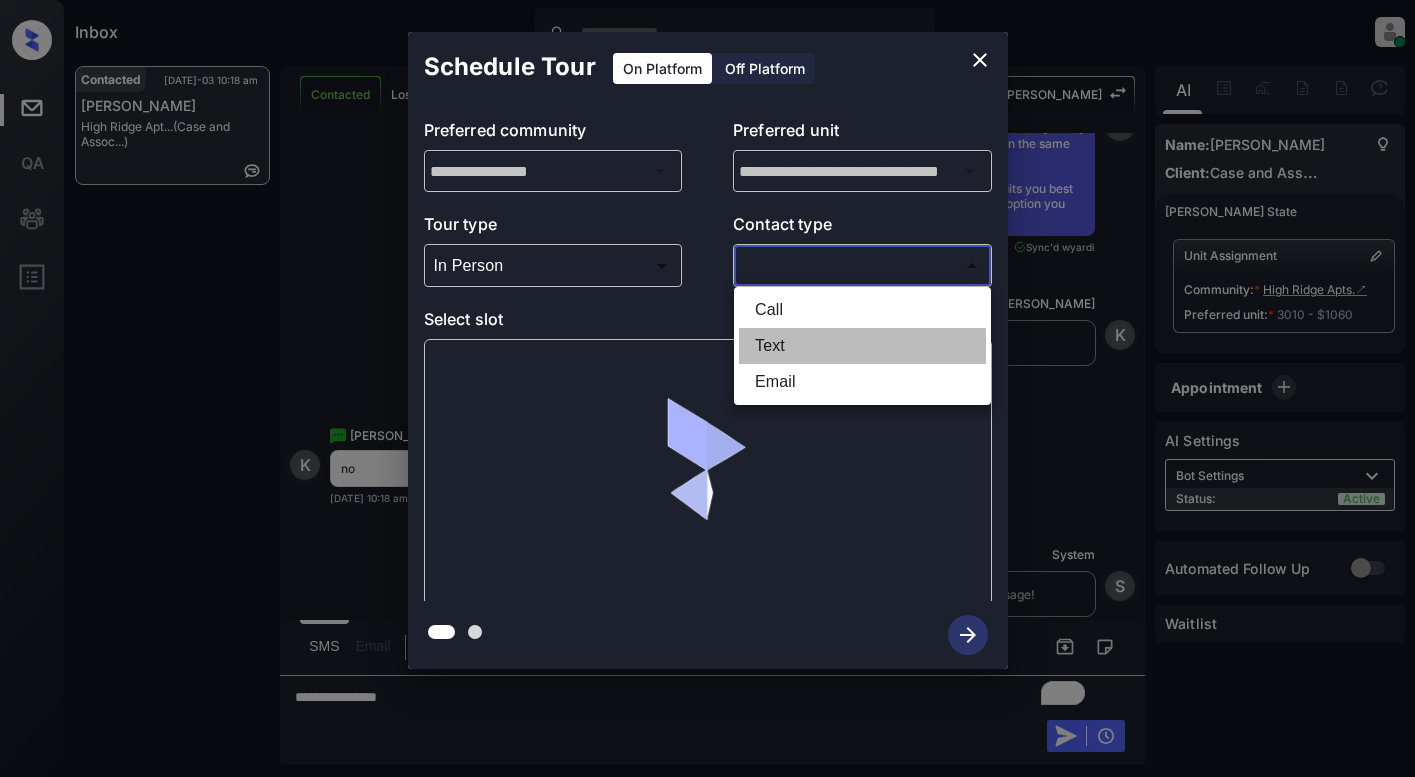 click on "Text" at bounding box center [862, 346] 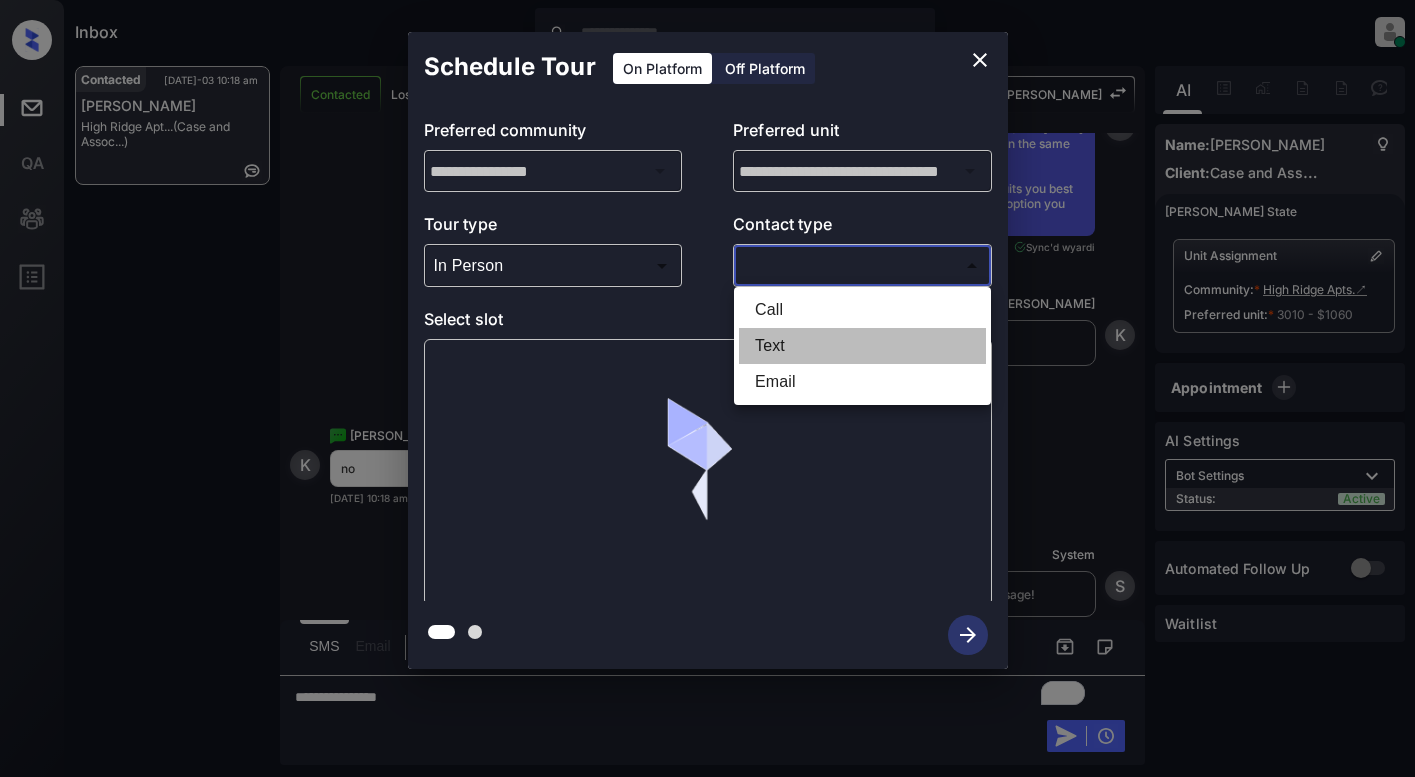 type on "****" 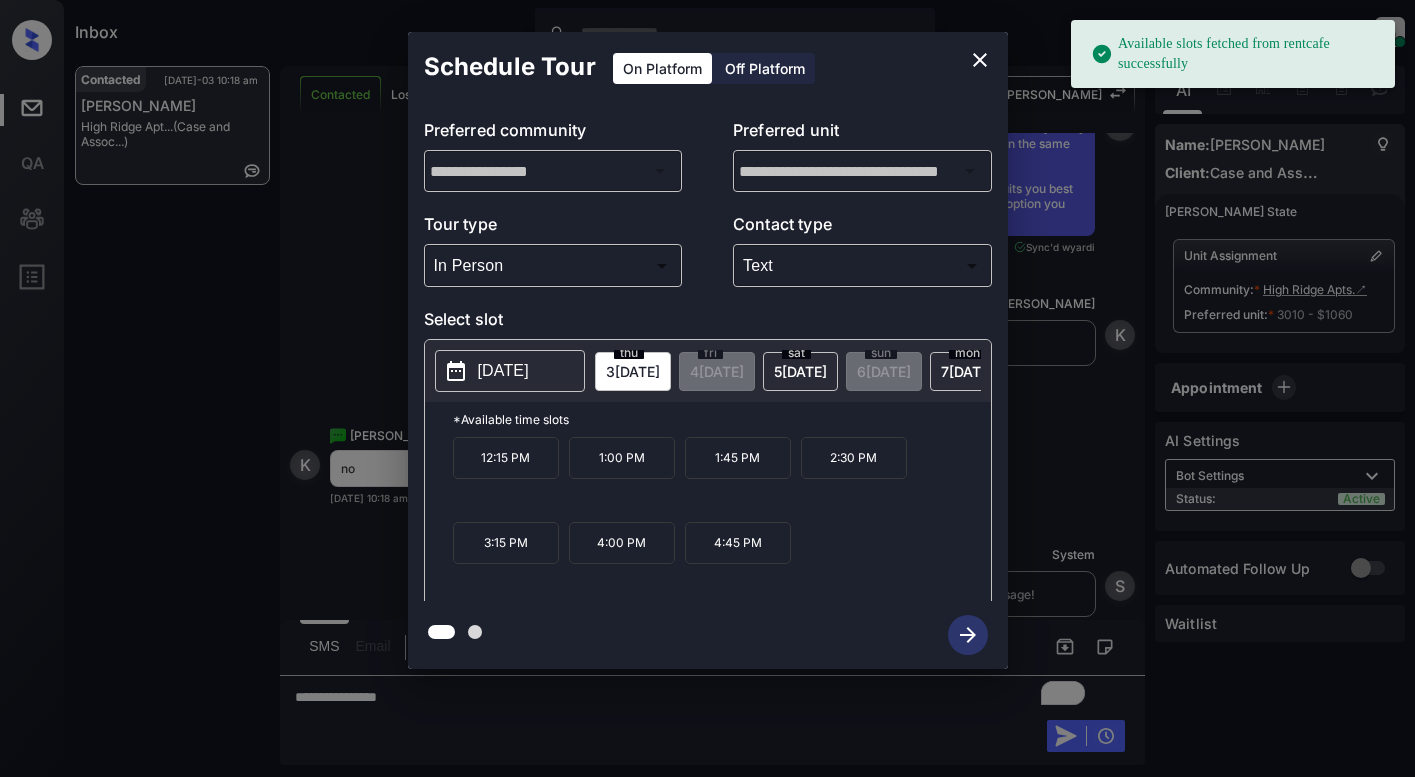 click on "[DATE]" at bounding box center [503, 371] 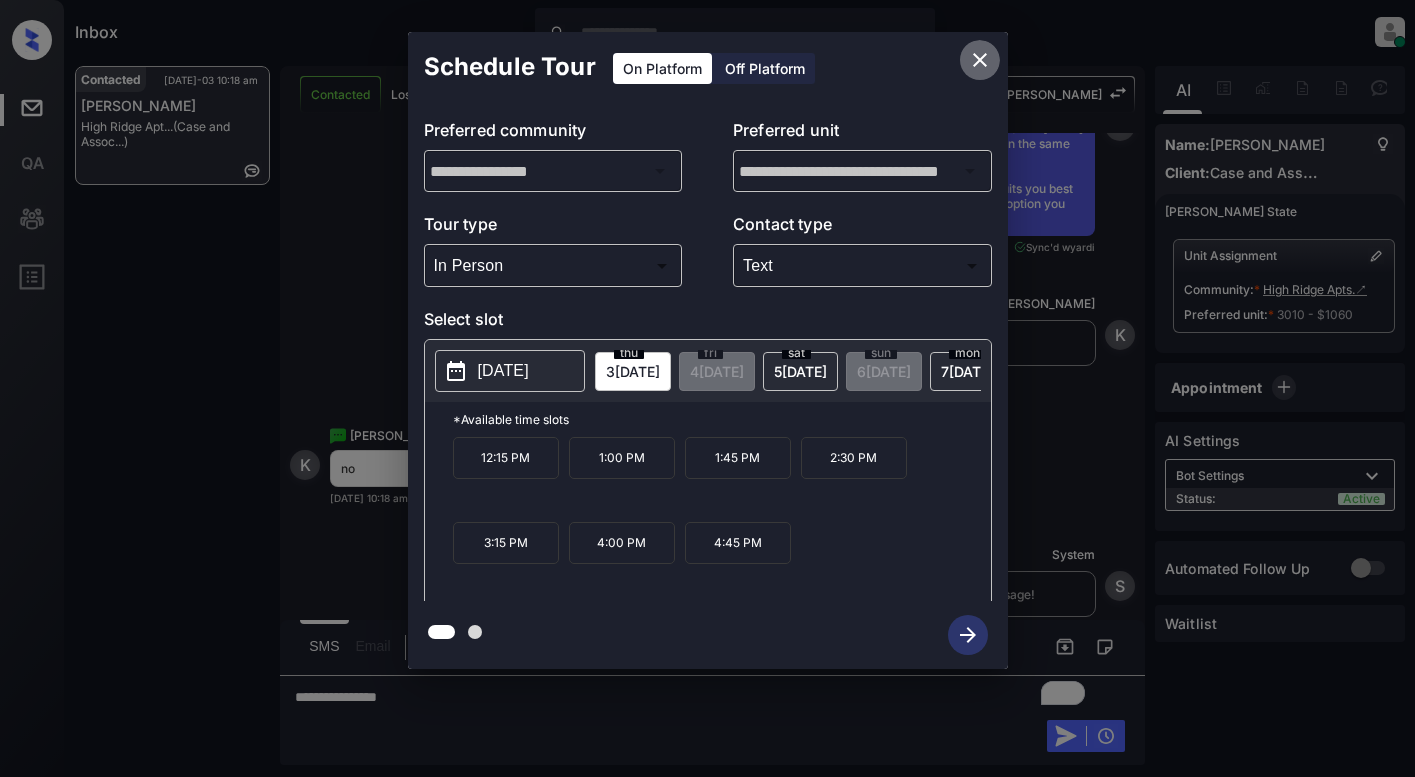 click 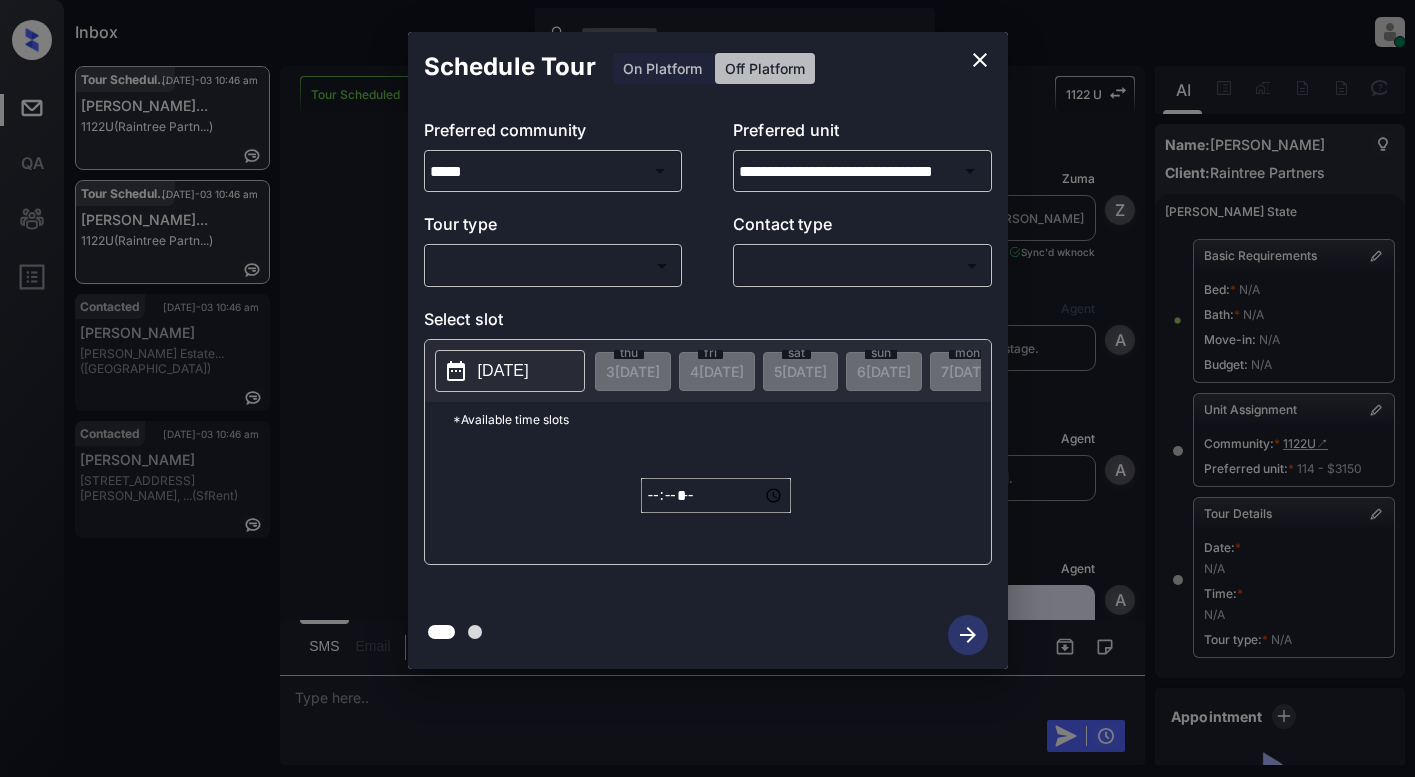 scroll, scrollTop: 0, scrollLeft: 0, axis: both 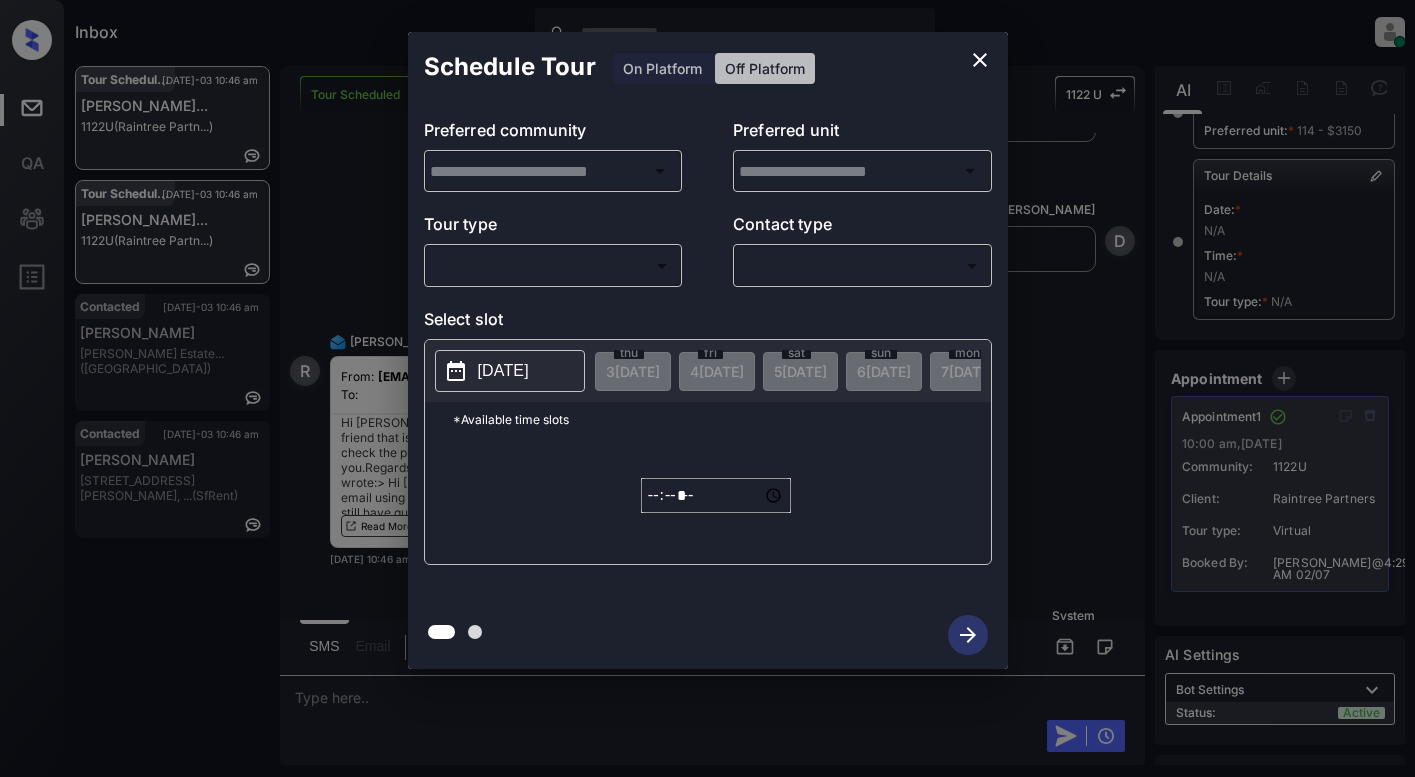 type on "*****" 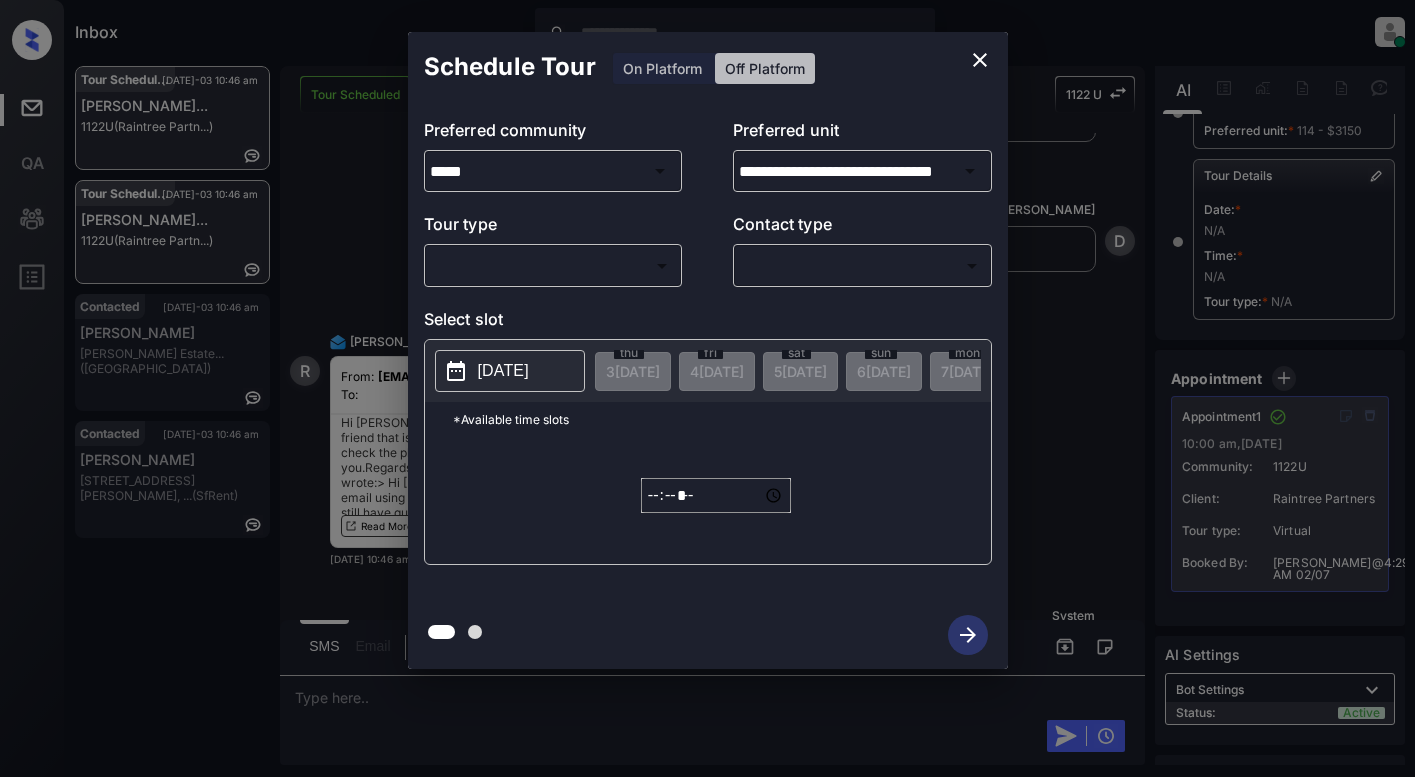 scroll, scrollTop: 468, scrollLeft: 0, axis: vertical 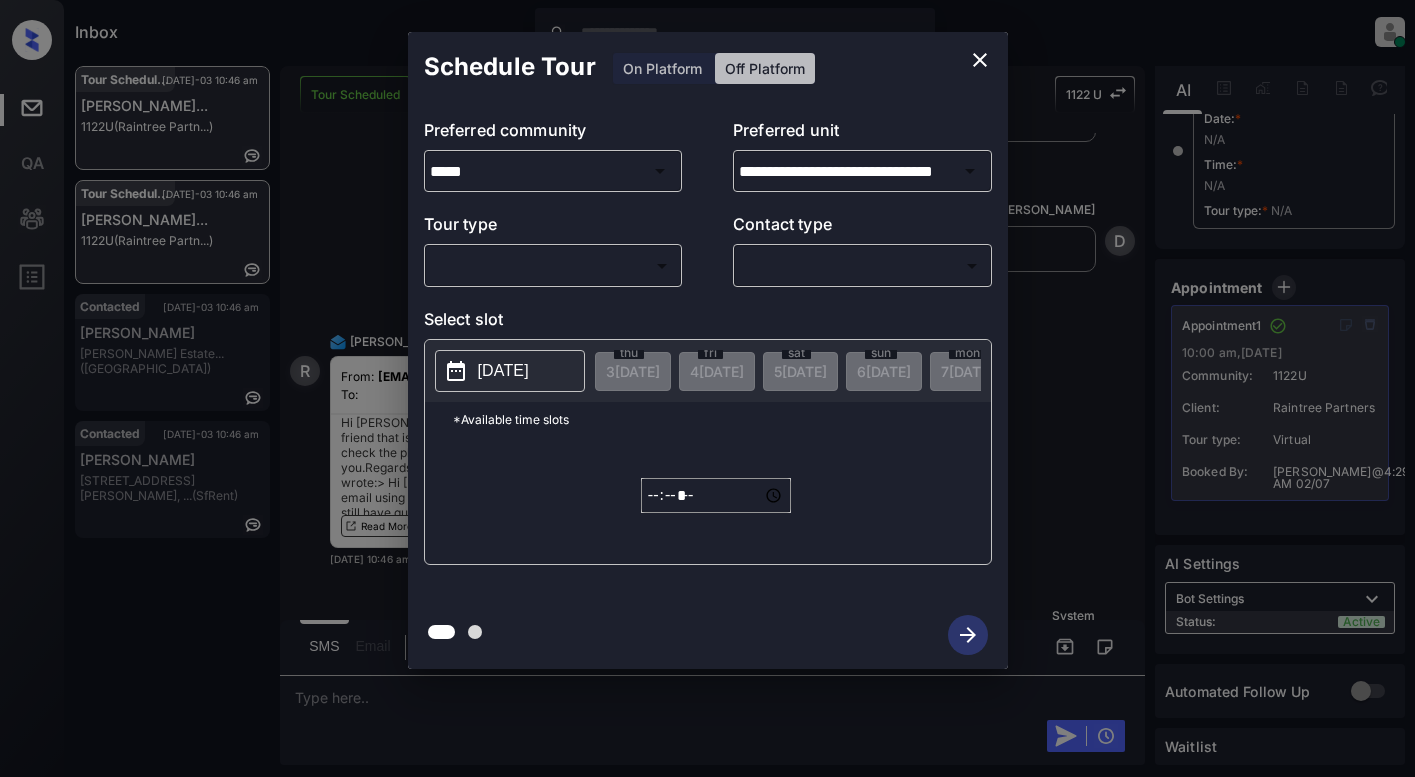 click on "Inbox Lyzzelle M. Ceralde Online Set yourself   offline Set yourself   on break Profile Switch to  light  mode Sign out Tour Scheduled Jul-03 10:46 am   Raras Pramudit... 1122U  (Raintree Partn...) Tour Scheduled Jul-03 10:46 am   Raras Pramudit... 1122U  (Raintree Partn...) Contacted Jul-03 10:46 am   Sabrina Lewis Tidwell Estate...  (Fairfield) Contacted Jul-03 10:46 am   Shanty Bengo 424 Jones St, ...  (SfRent) Tour Scheduled Lost Lead Sentiment: Angry Upon sliding the acknowledgement:  Lead will move to lost stage. * ​ SMS and call option will be set to opt out. AFM will be turned off for the lead. 1122 U New Message Zuma Lead transferred to leasing agent: kelsey Jul 01, 2025 11:21 pm  Sync'd w  knock Z New Message Agent Lead created via webhook in Inbound stage. Jul 01, 2025 11:21 pm A New Message Agent AFM Request sent to Kelsey. Jul 01, 2025 11:21 pm A New Message Agent Notes Note: Structured Note:
Move In Date: 2025-07-03
Jul 01, 2025 11:21 pm A New Message Kelsey Jul 01, 2025 11:21 pm K Kelsey" at bounding box center (707, 388) 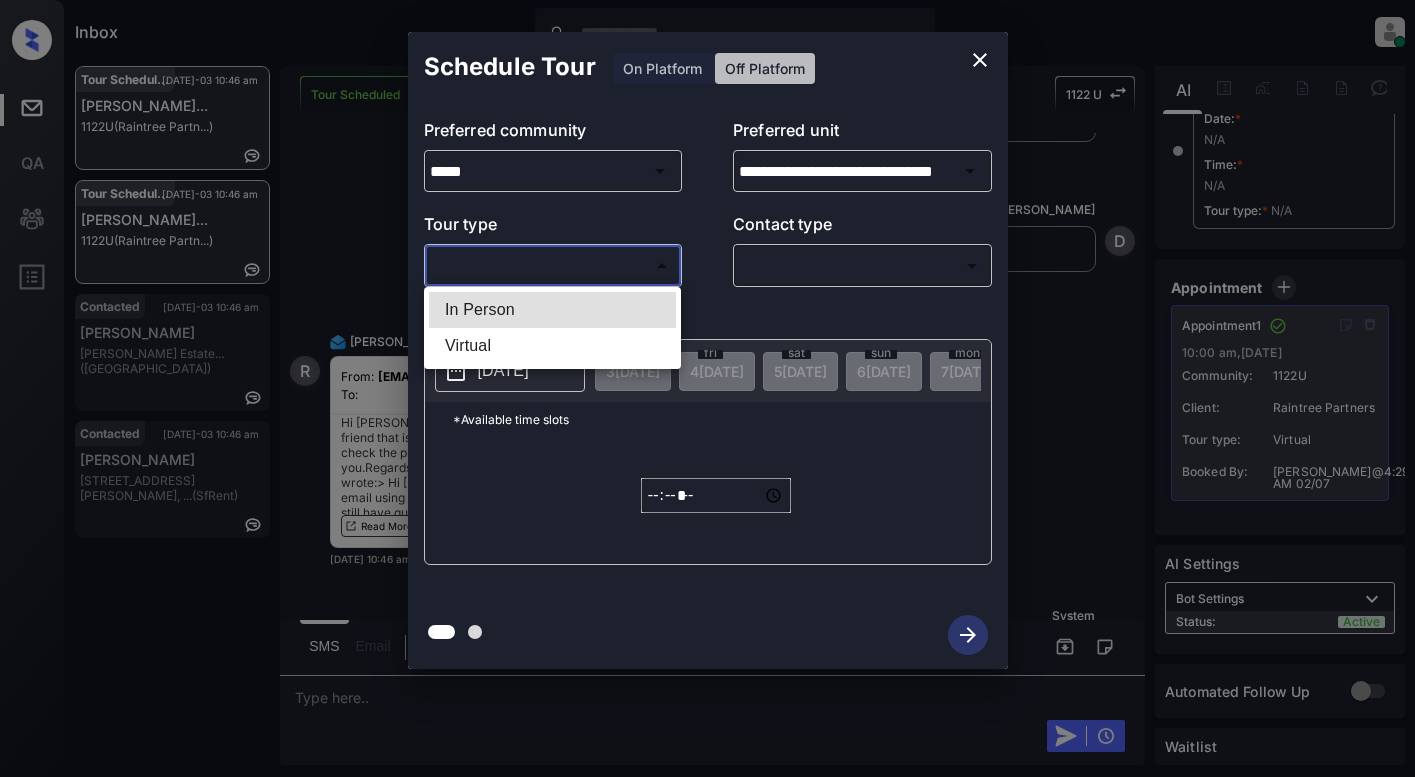 click on "In Person" at bounding box center [552, 310] 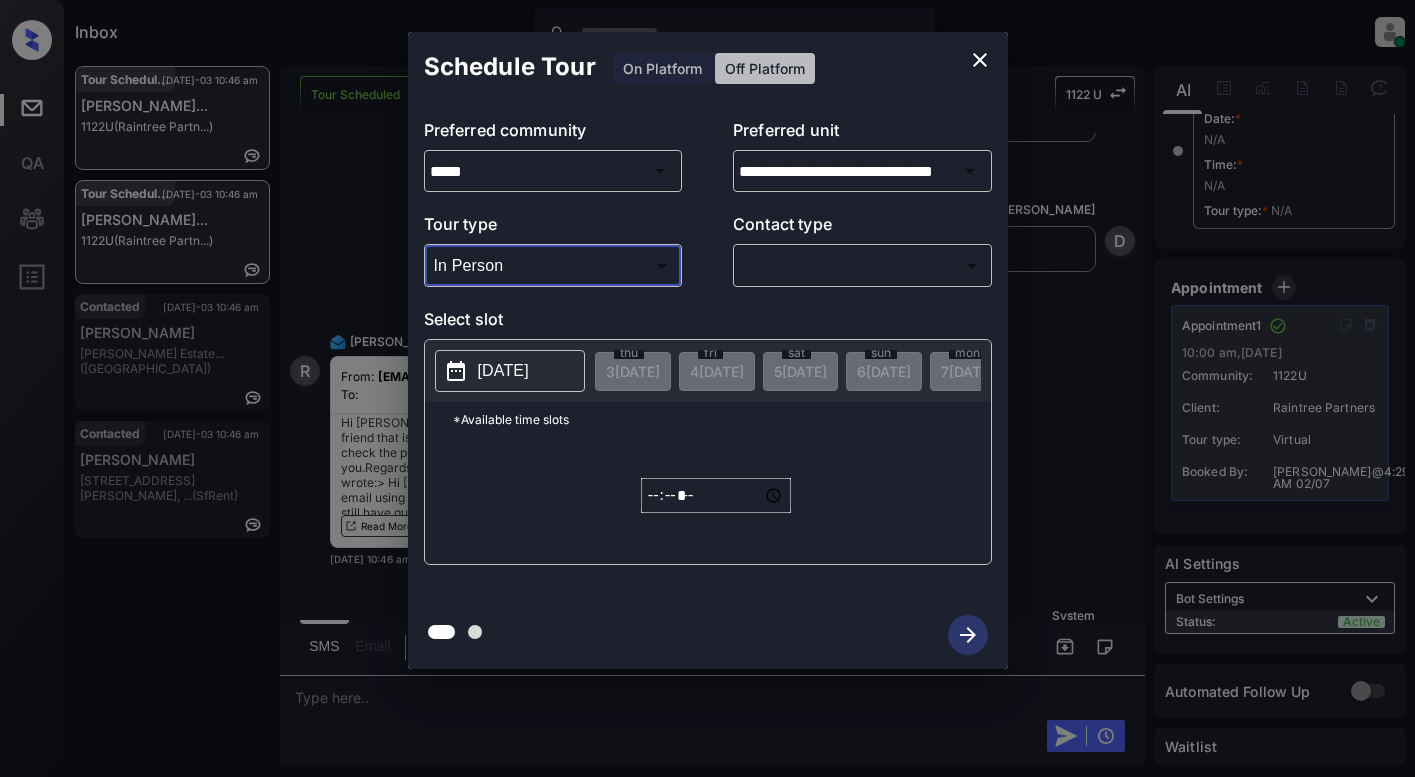 click on "Inbox Lyzzelle M. Ceralde Online Set yourself   offline Set yourself   on break Profile Switch to  light  mode Sign out Tour Scheduled Jul-03 10:46 am   Raras Pramudit... 1122U  (Raintree Partn...) Tour Scheduled Jul-03 10:46 am   Raras Pramudit... 1122U  (Raintree Partn...) Contacted Jul-03 10:46 am   Sabrina Lewis Tidwell Estate...  (Fairfield) Contacted Jul-03 10:46 am   Shanty Bengo 424 Jones St, ...  (SfRent) Tour Scheduled Lost Lead Sentiment: Angry Upon sliding the acknowledgement:  Lead will move to lost stage. * ​ SMS and call option will be set to opt out. AFM will be turned off for the lead. 1122 U New Message Zuma Lead transferred to leasing agent: kelsey Jul 01, 2025 11:21 pm  Sync'd w  knock Z New Message Agent Lead created via webhook in Inbound stage. Jul 01, 2025 11:21 pm A New Message Agent AFM Request sent to Kelsey. Jul 01, 2025 11:21 pm A New Message Agent Notes Note: Structured Note:
Move In Date: 2025-07-03
Jul 01, 2025 11:21 pm A New Message Kelsey Jul 01, 2025 11:21 pm K Kelsey" at bounding box center (707, 388) 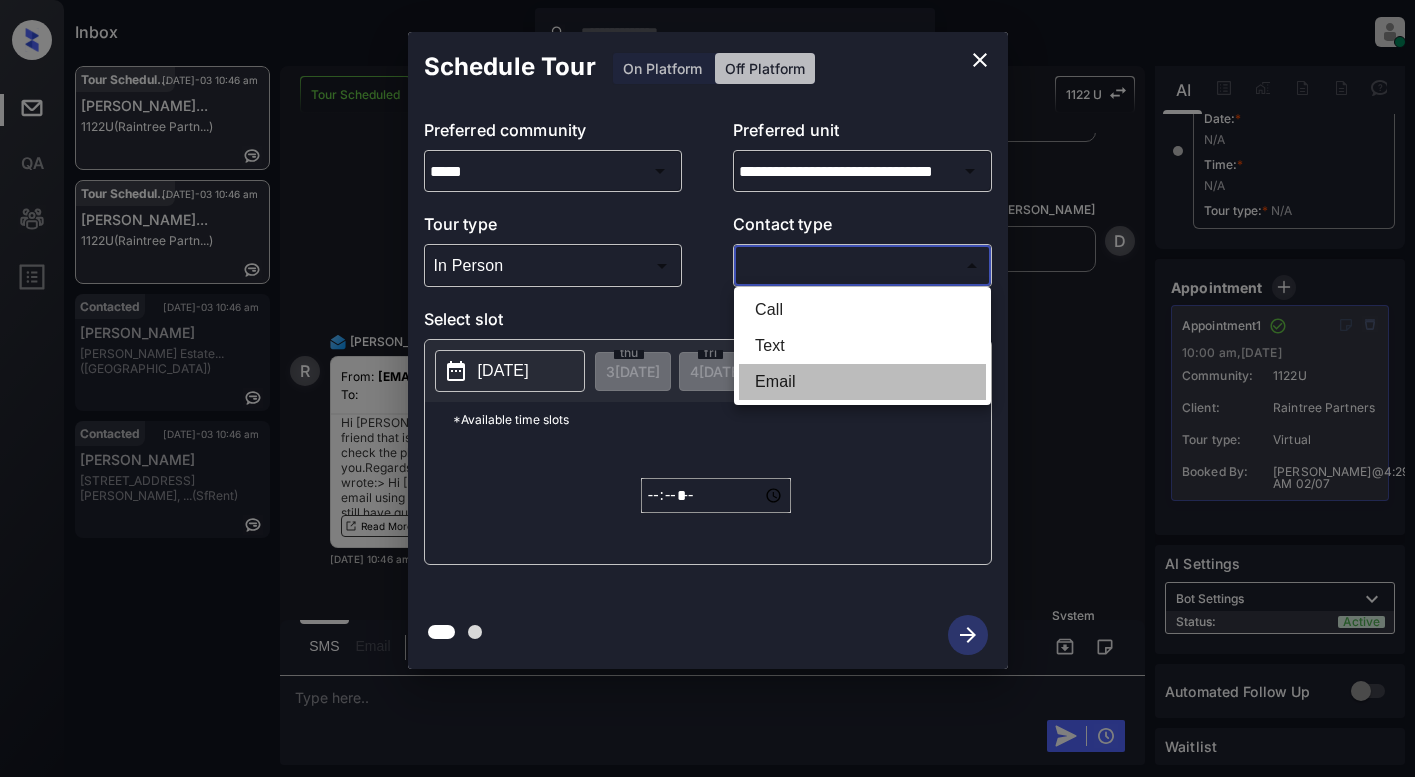 click on "Email" at bounding box center [862, 382] 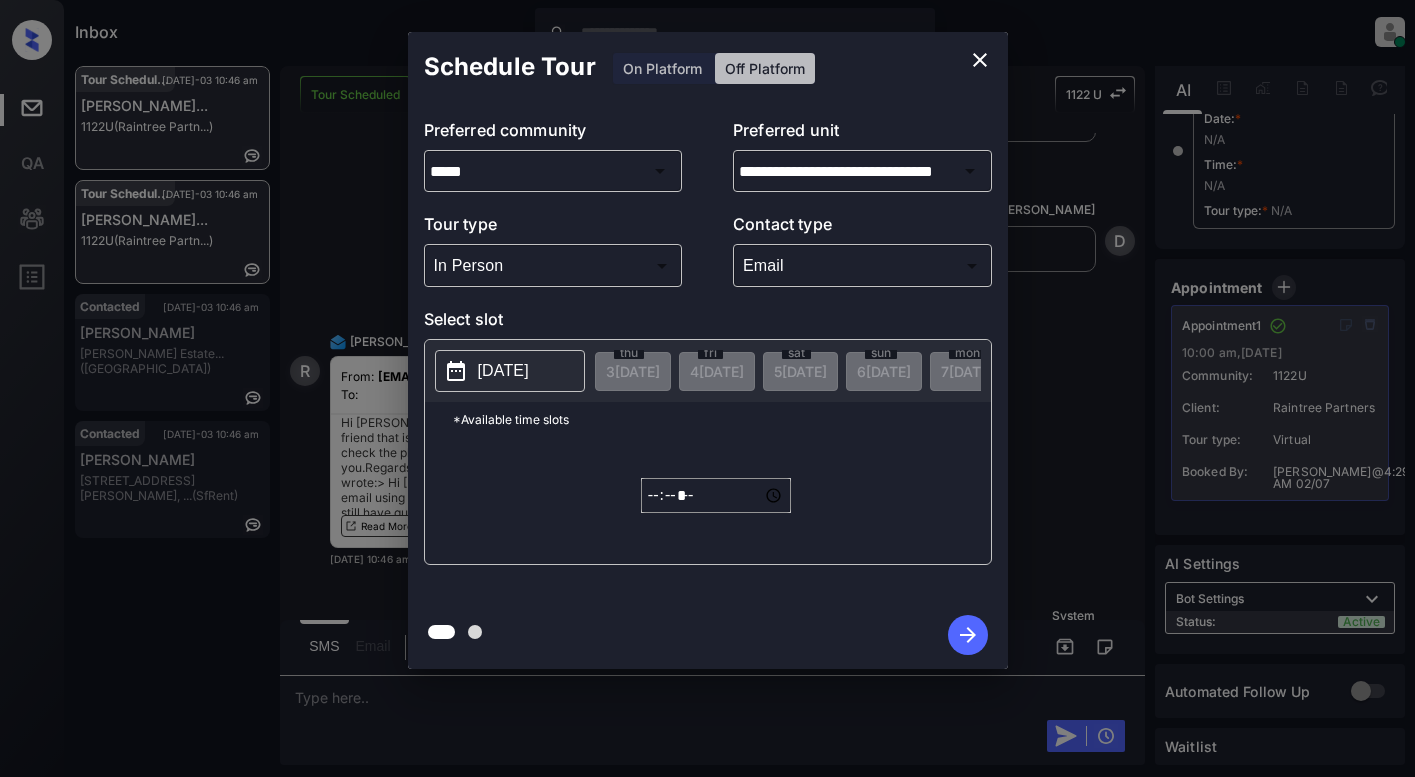 click on "[DATE]" at bounding box center [503, 371] 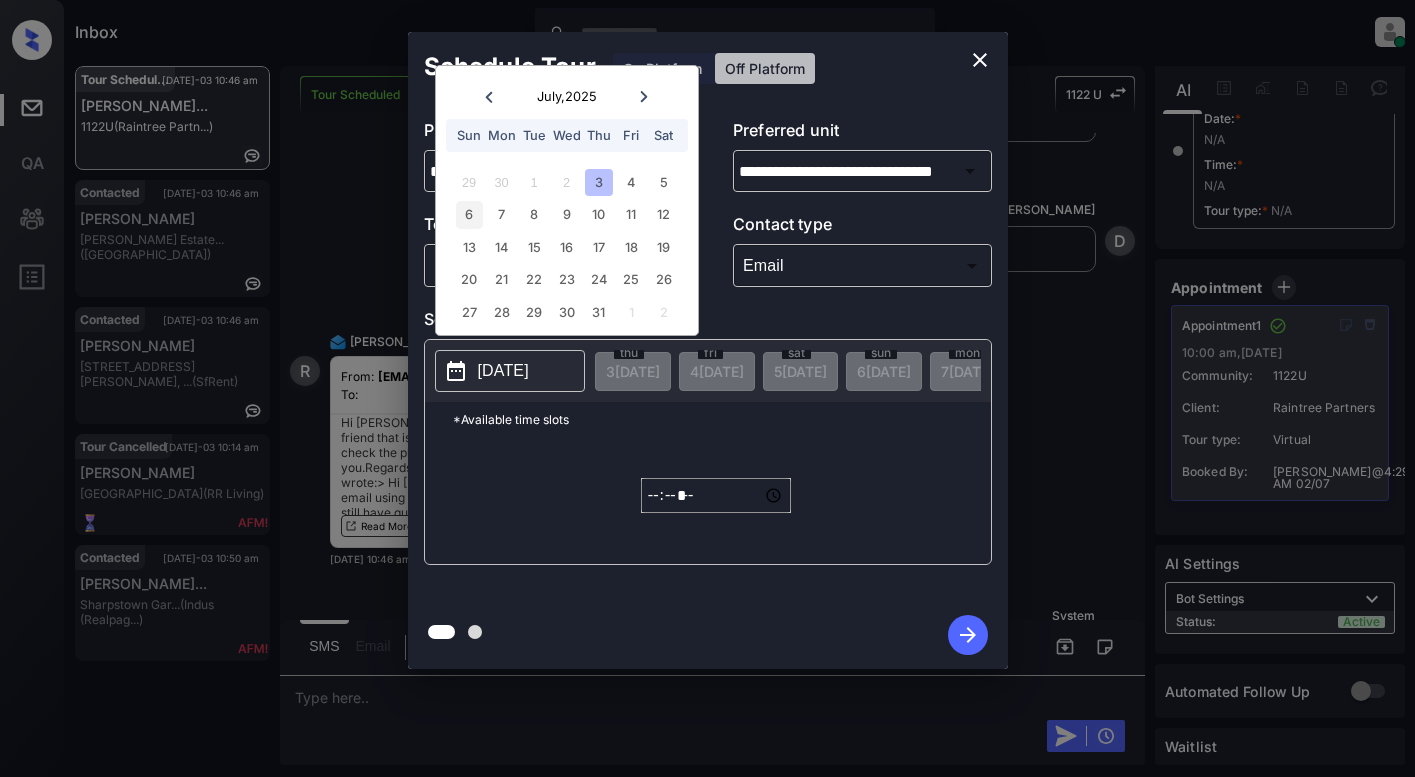click on "6" at bounding box center (469, 214) 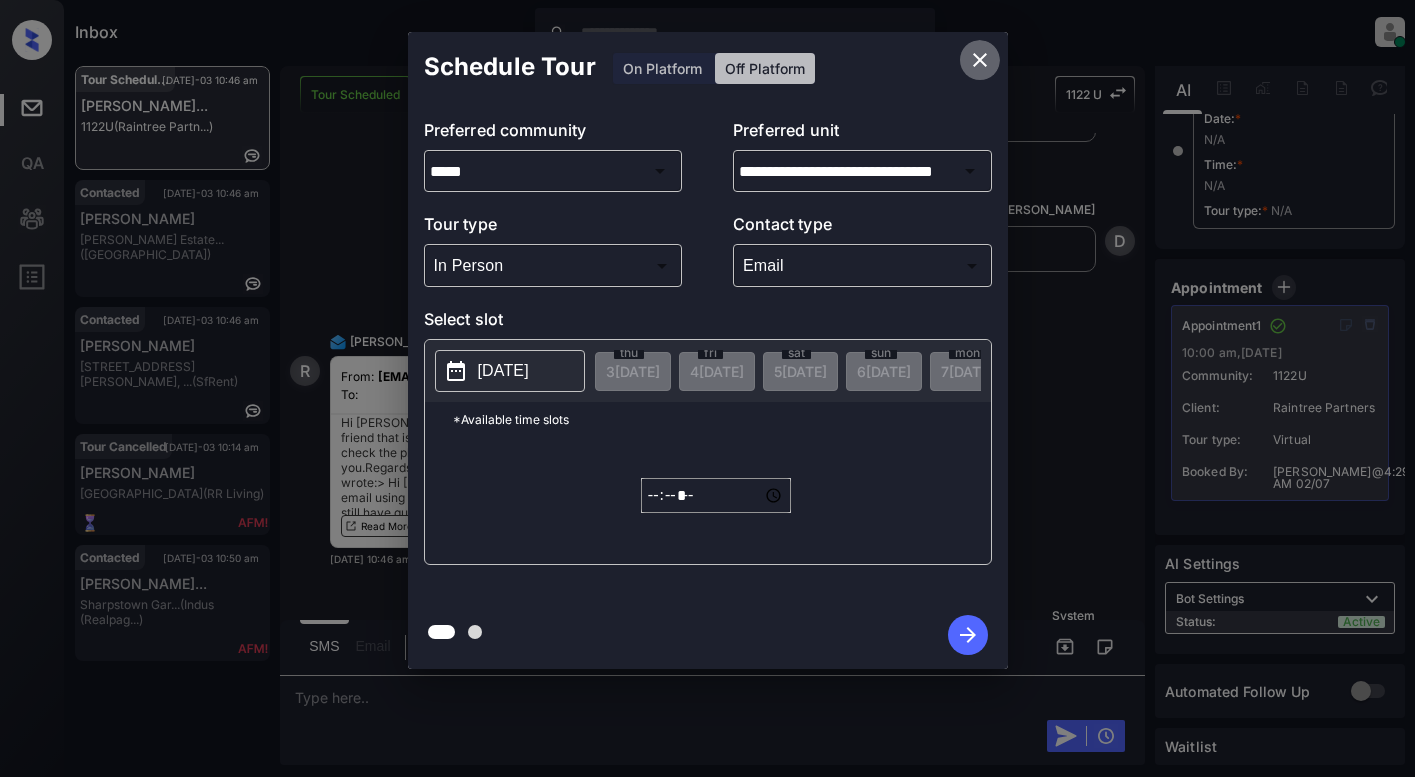 click 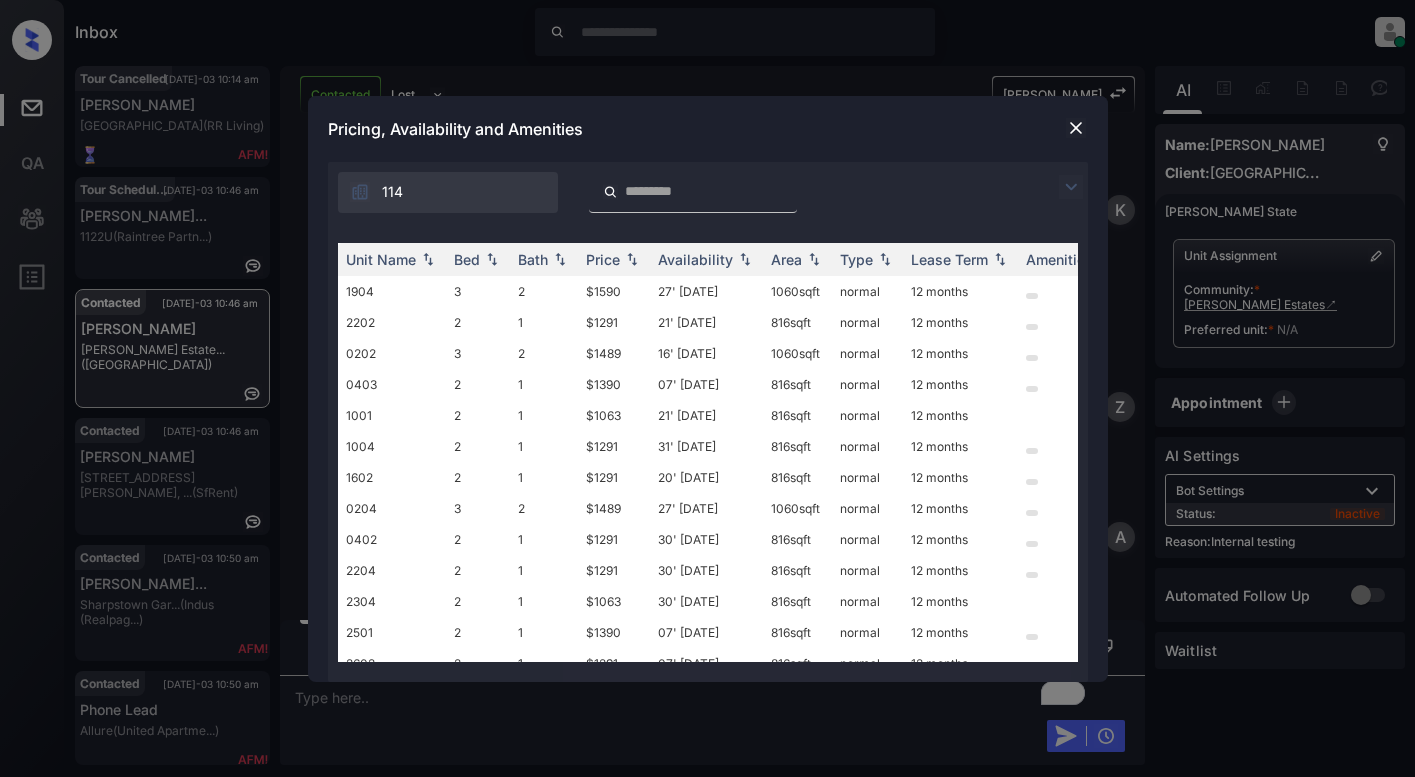 scroll, scrollTop: 0, scrollLeft: 0, axis: both 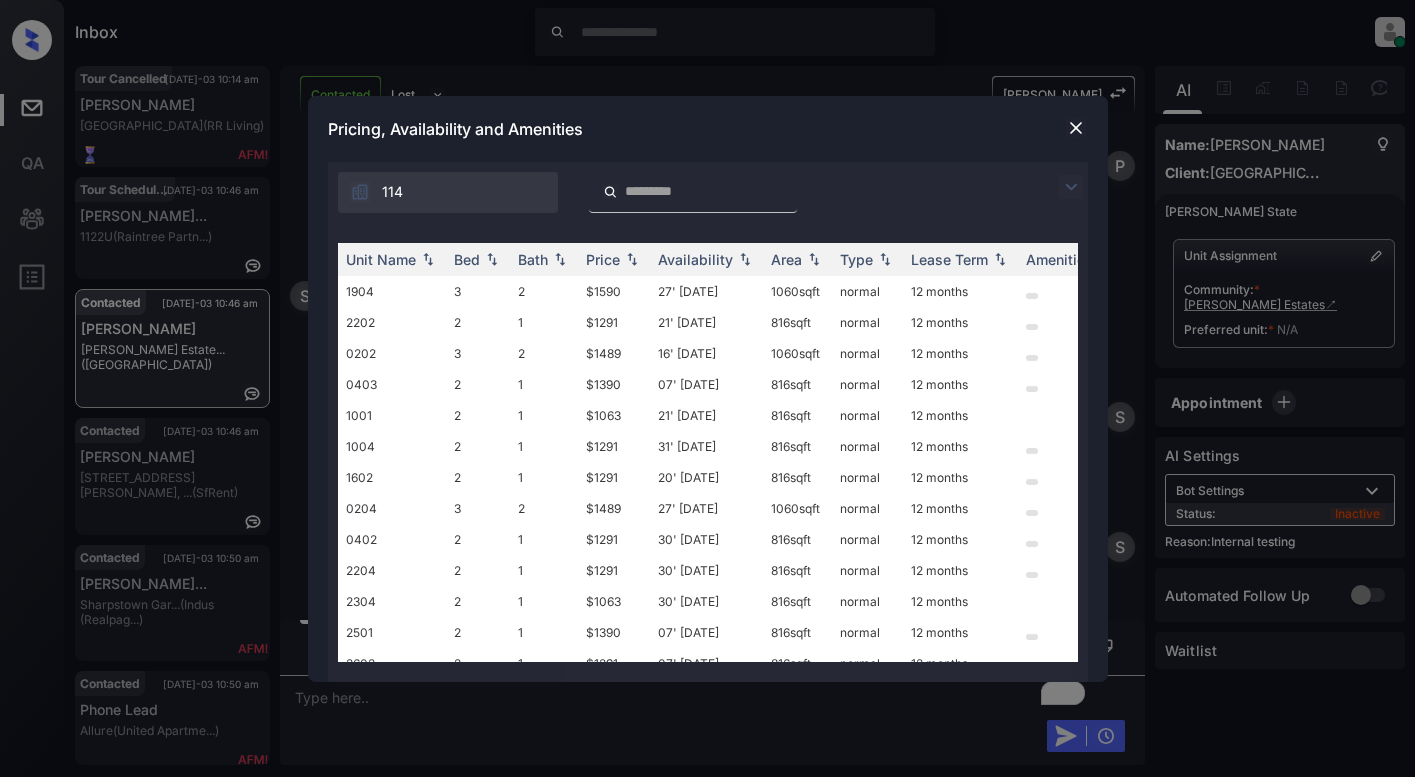 click at bounding box center [1071, 187] 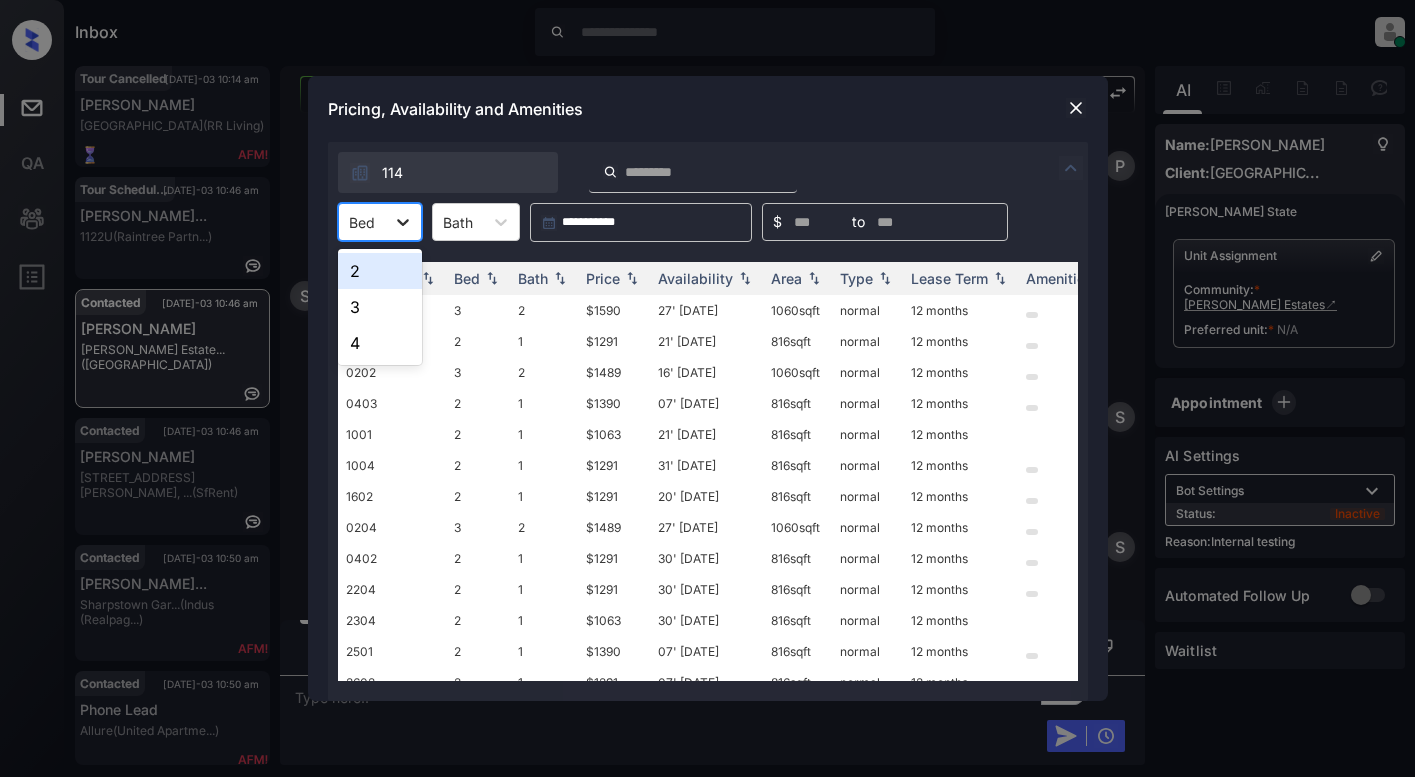 click 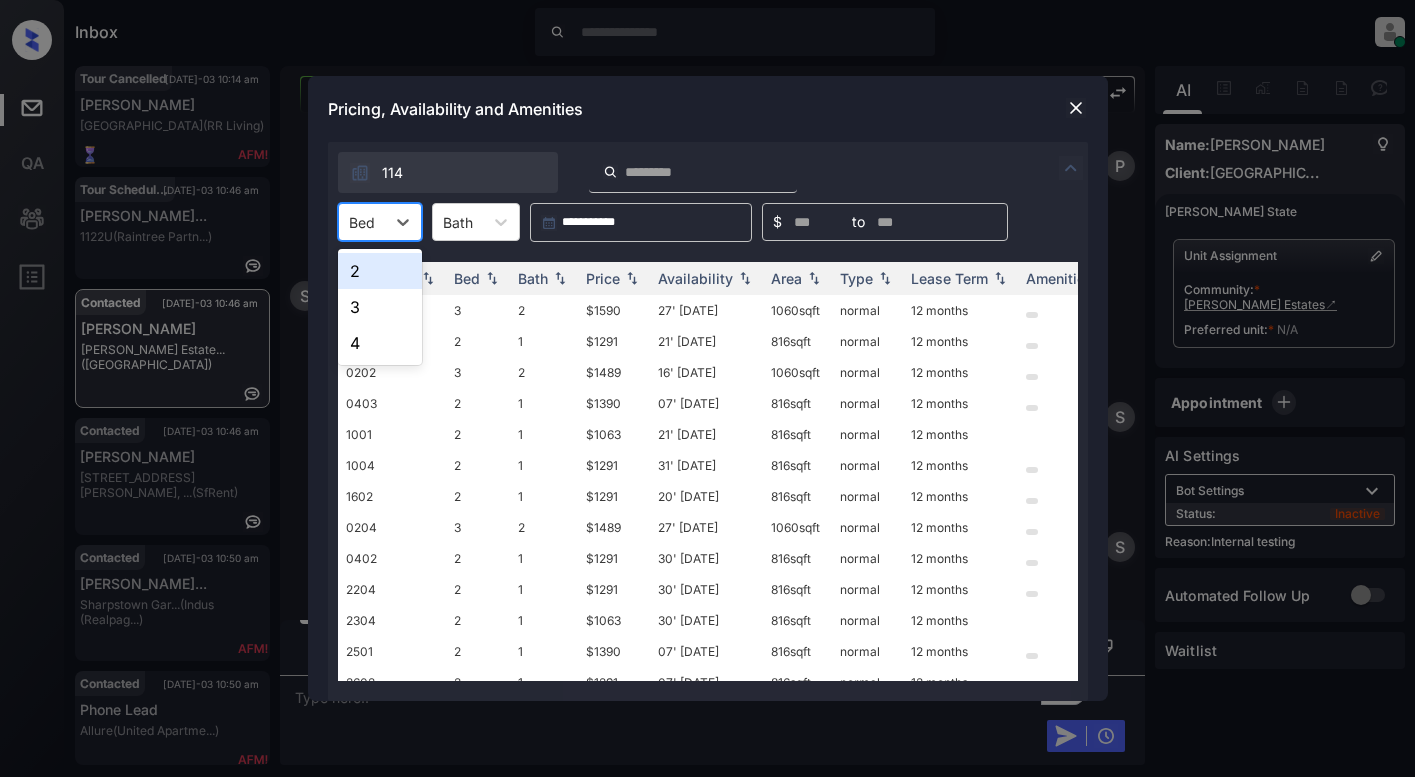 click on "2" at bounding box center (380, 271) 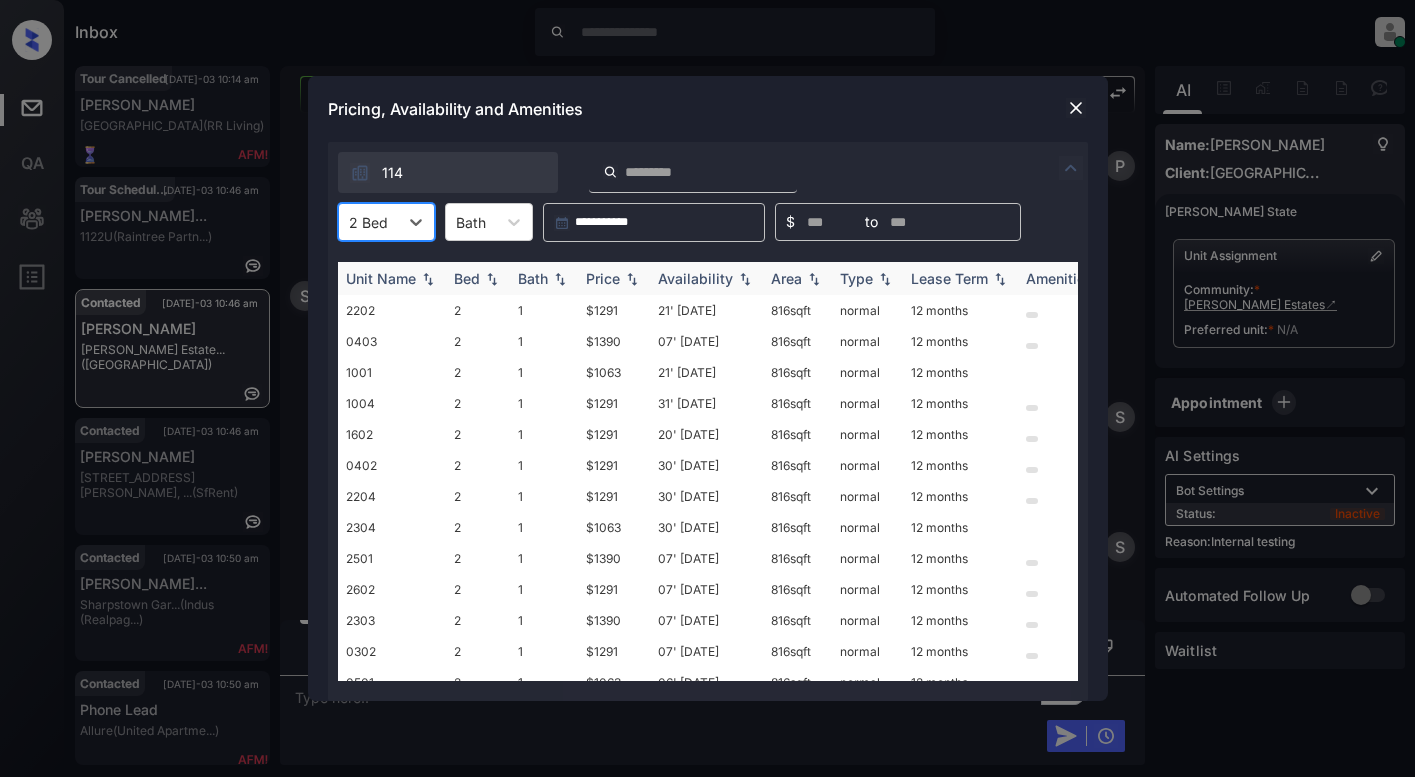click on "Price" at bounding box center [603, 278] 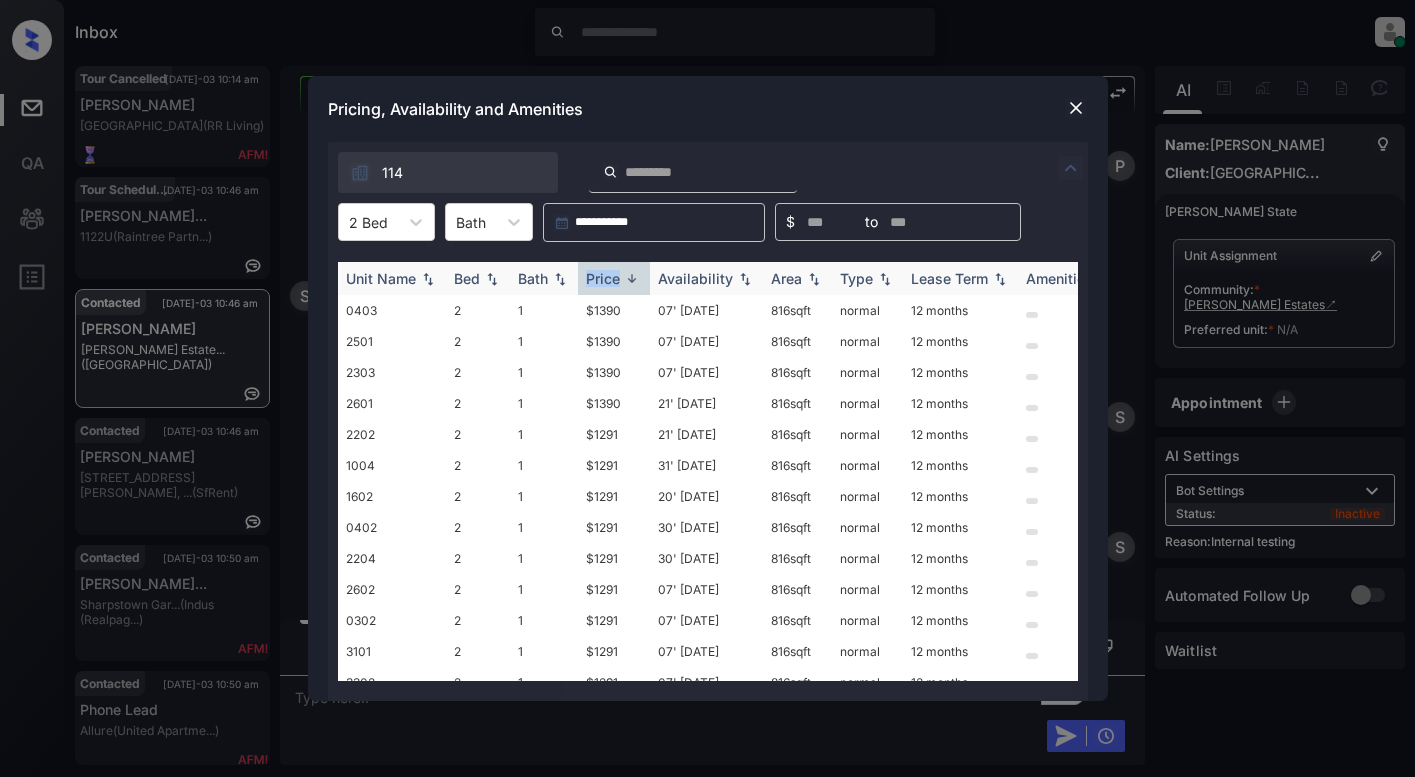 click on "Price" at bounding box center (603, 278) 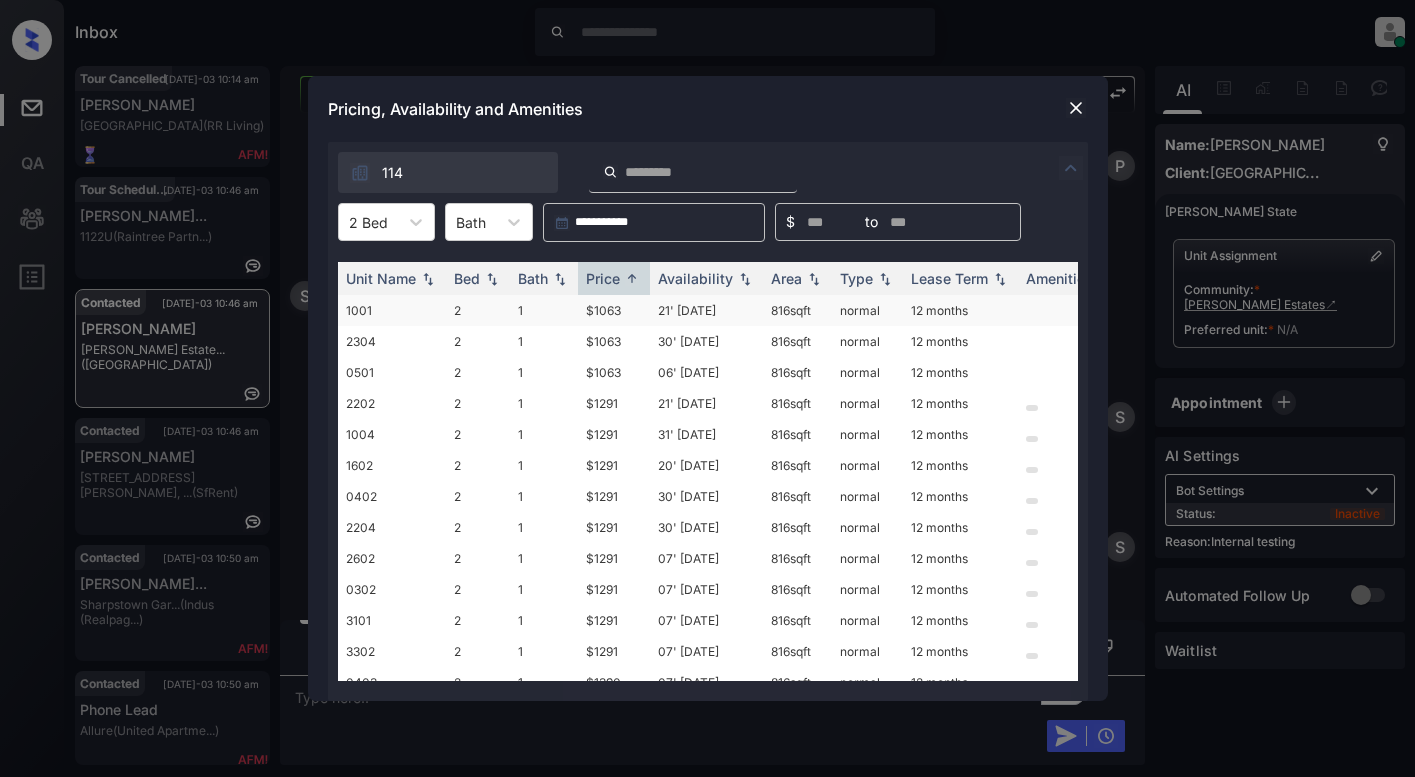 click on "$1063" at bounding box center (614, 310) 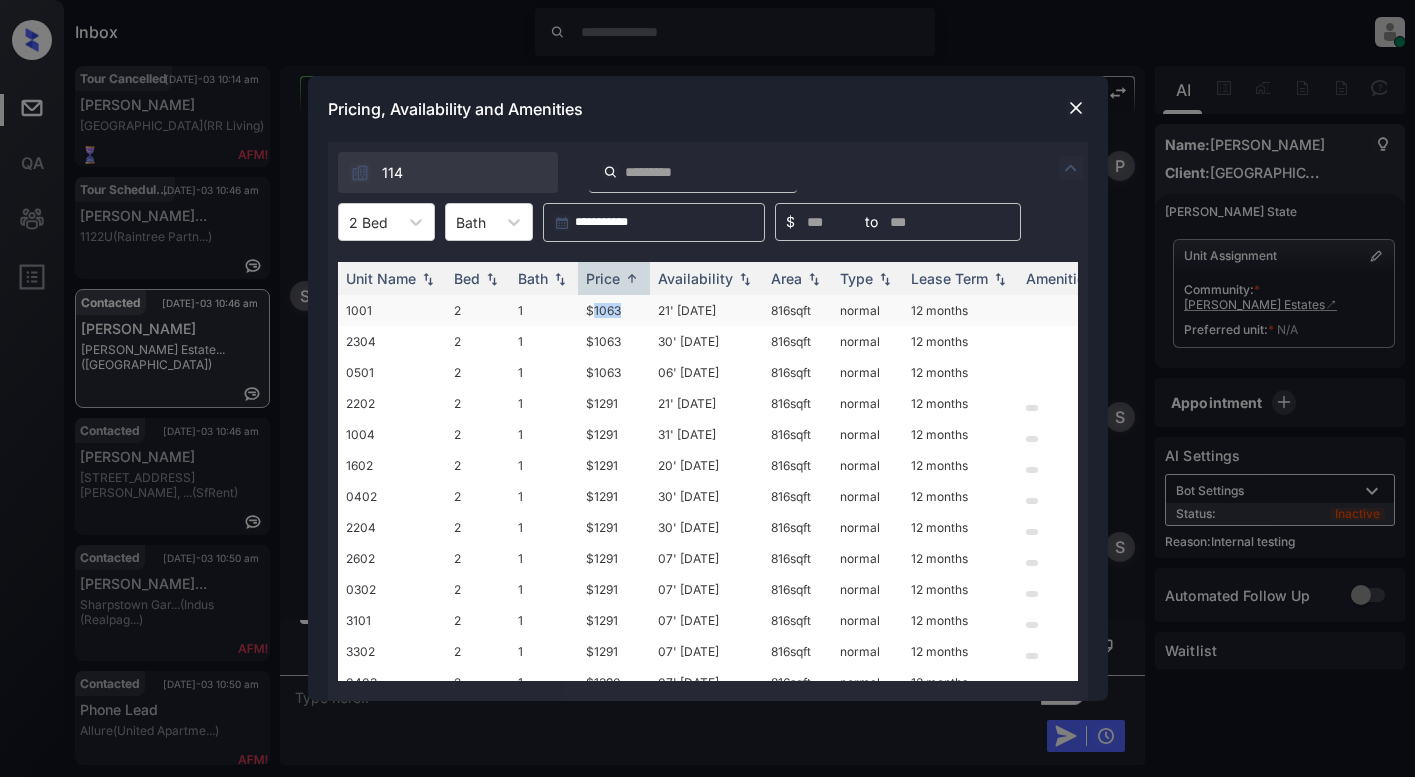 click on "$1063" at bounding box center (614, 310) 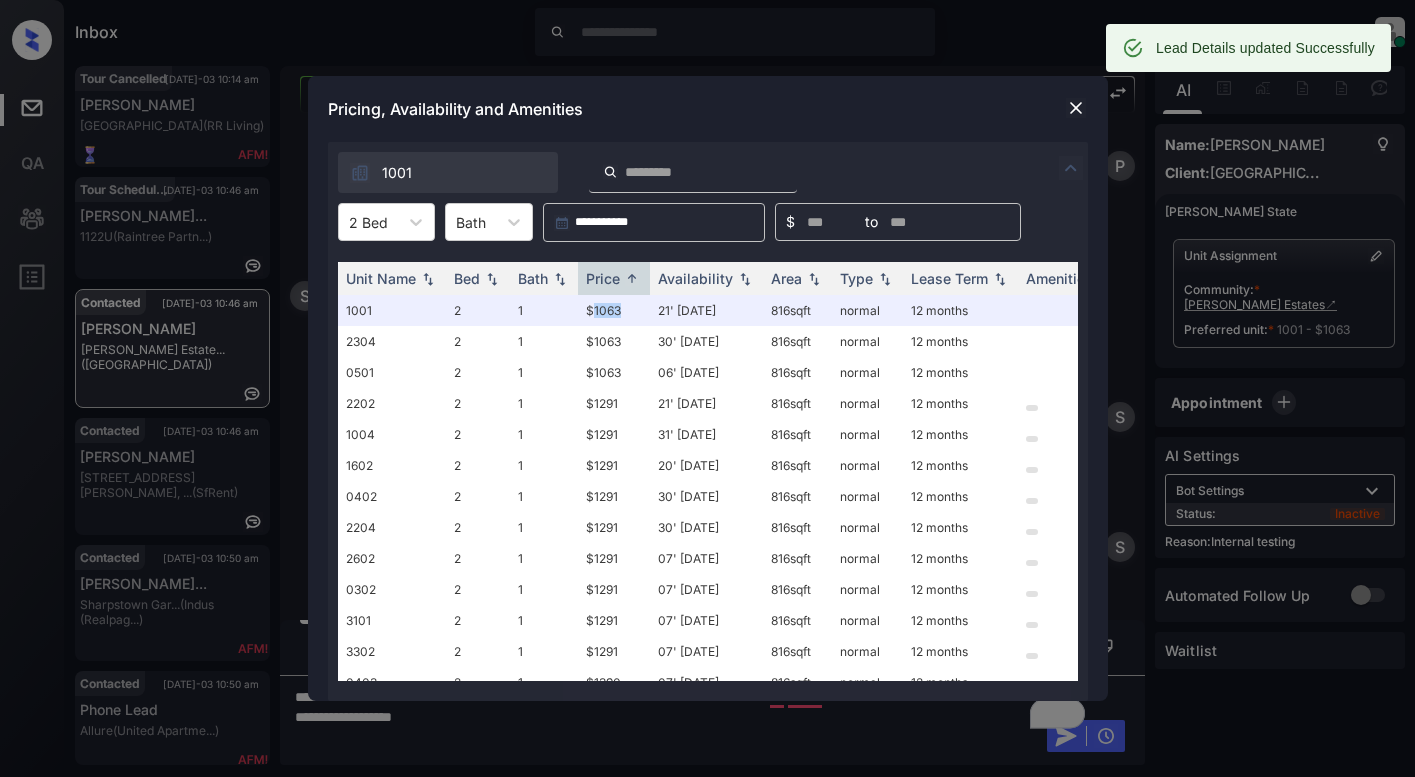 click at bounding box center (1076, 108) 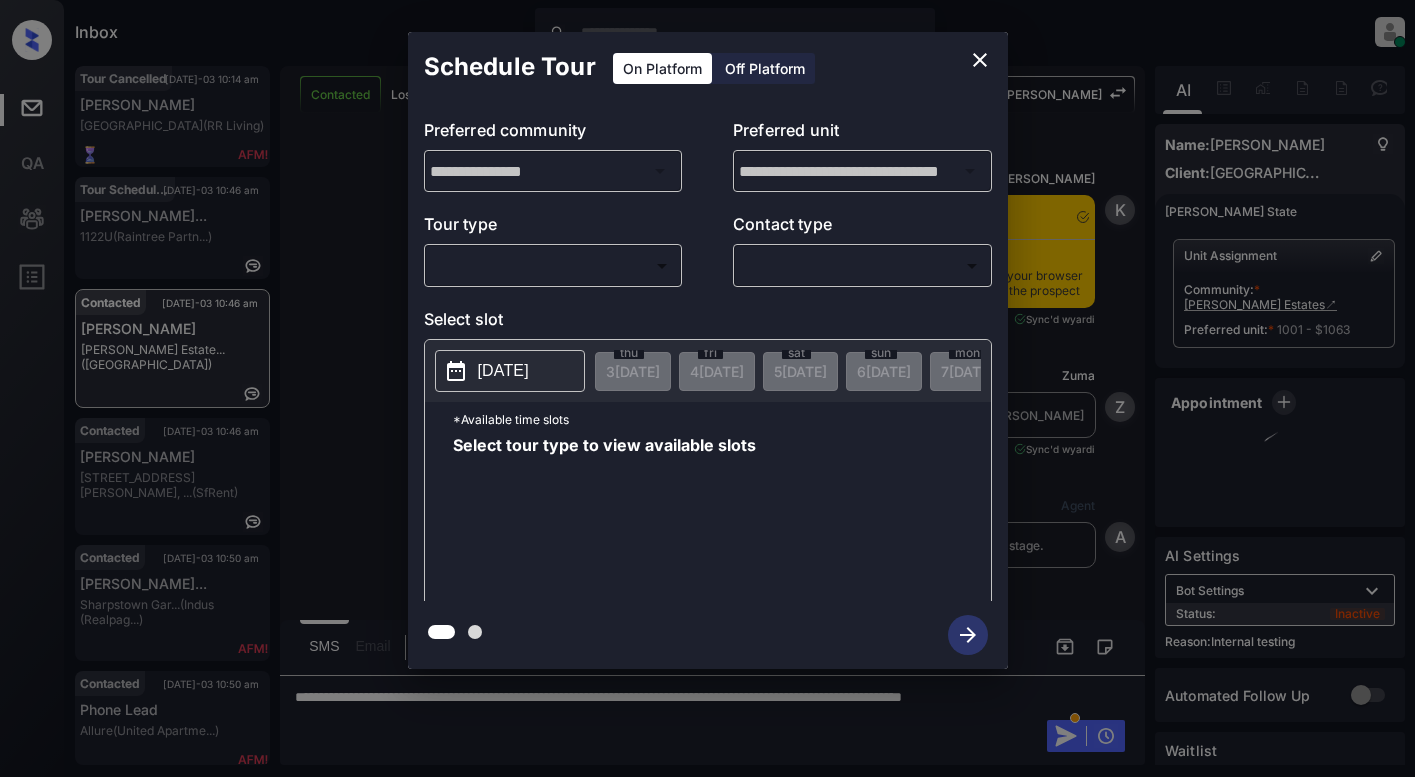 scroll, scrollTop: 0, scrollLeft: 0, axis: both 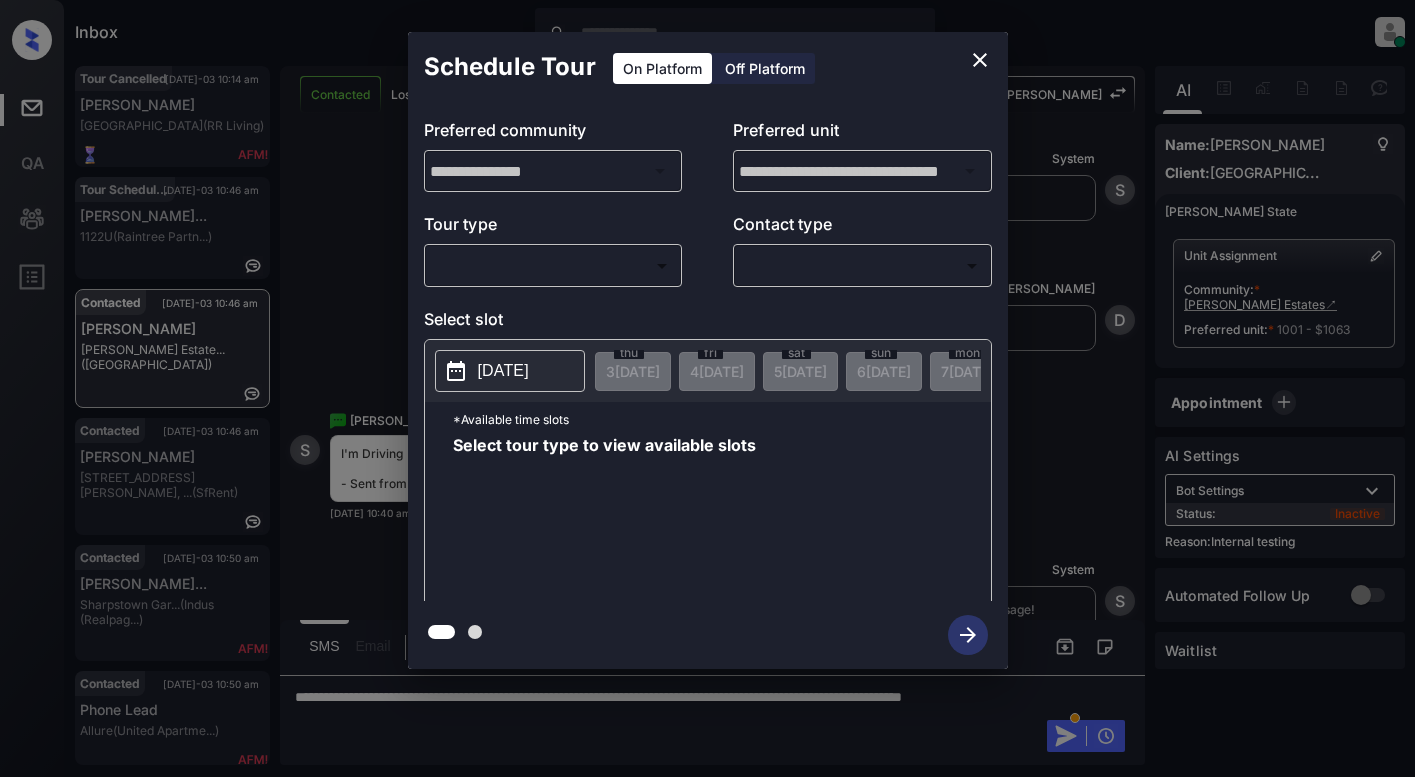 click on "Inbox Lyzzelle M. Ceralde Online Set yourself   offline Set yourself   on break Profile Switch to  light  mode Sign out Tour Cancelled Jul-03 10:14 am   David Snyder West End Lodge  (RR Living) Tour Scheduled Jul-03 10:46 am   Raras Pramudit... 1122U  (Raintree Partn...) Contacted Jul-03 10:46 am   Sabrina Lewis Tidwell Estate...  (Fairfield) Contacted Jul-03 10:46 am   Shanty Bengo 424 Jones St, ...  (SfRent) Contacted Jul-03 10:50 am   Earle Fernande... Sharpstown Gar...  (Indus (Realpag...) Contacted Jul-03 10:50 am   Phone Lead Allure  (United Apartme...) Contacted Lost Lead Sentiment: Angry Upon sliding the acknowledgement:  Lead will move to lost stage. * ​ SMS and call option will be set to opt out. AFM will be turned off for the lead. Kelsey New Message Kelsey Notes Note: https://conversation.getzuma.com/6866bd2d34f23bfee71b9f68 - Paste this link into your browser to view Kelsey’s conversation with the prospect Jul 03, 2025 10:26 am  Sync'd w  yardi K New Message Zuma Jul 03, 2025 10:26 am yardi Z" at bounding box center [707, 388] 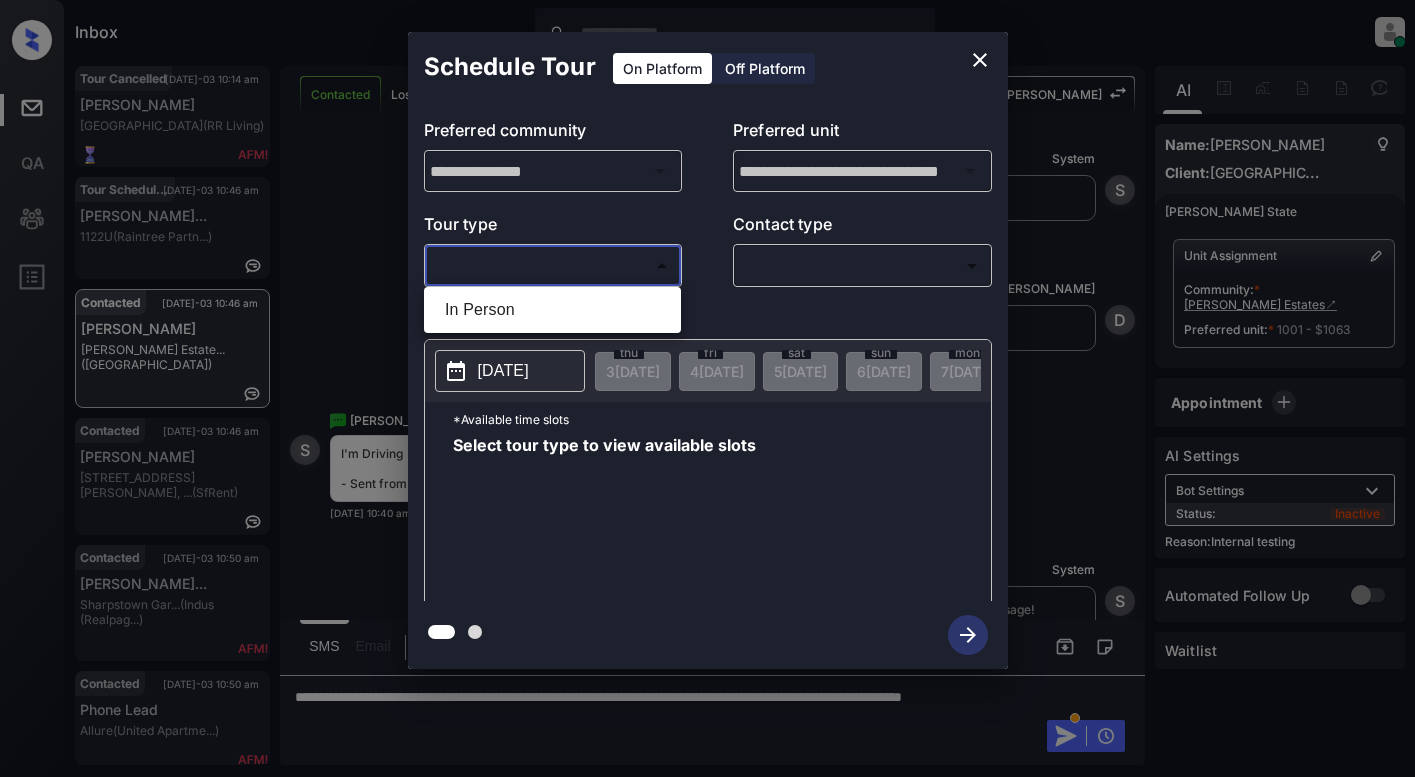 click on "In Person" at bounding box center (552, 310) 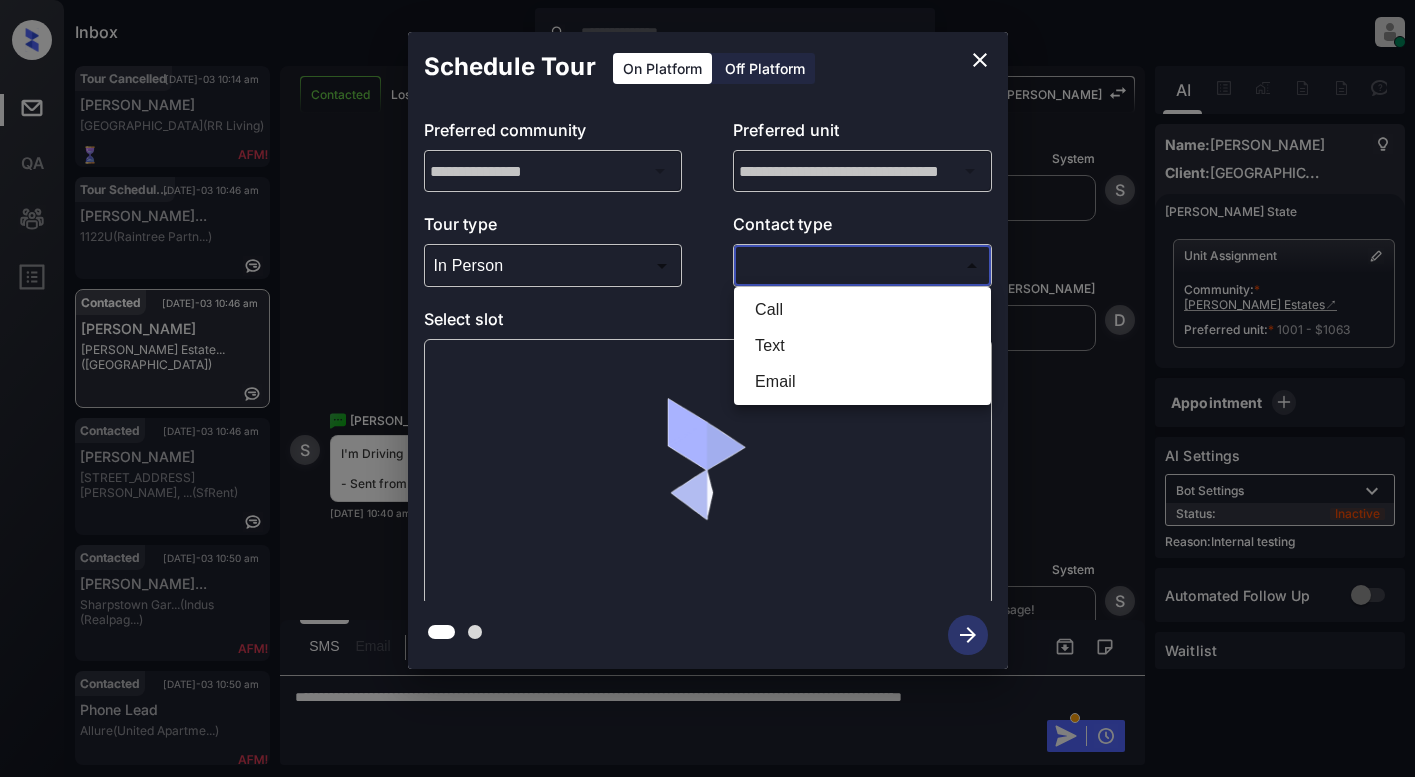drag, startPoint x: 769, startPoint y: 268, endPoint x: 941, endPoint y: 268, distance: 172 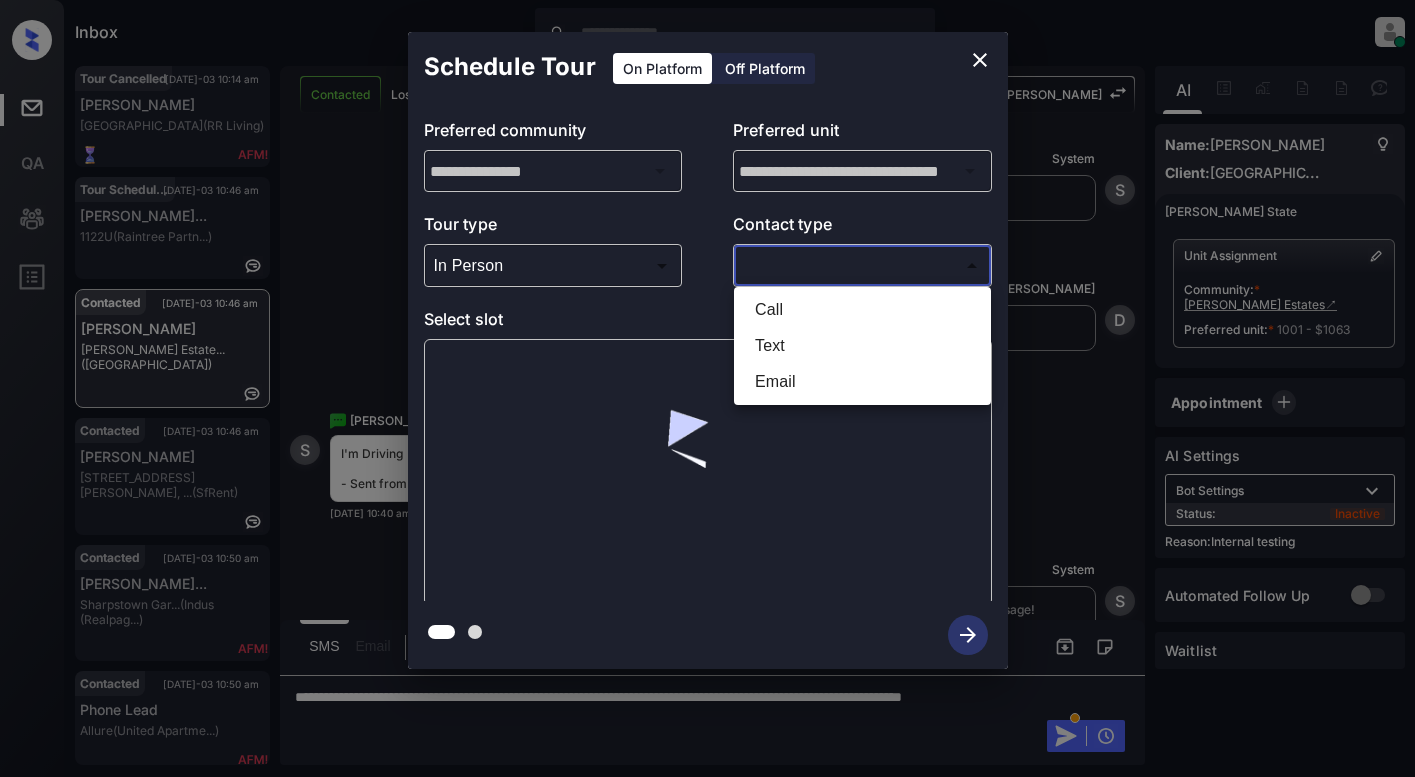 click on "Inbox Lyzzelle M. Ceralde Online Set yourself   offline Set yourself   on break Profile Switch to  light  mode Sign out Tour Cancelled Jul-03 10:14 am   David Snyder West End Lodge  (RR Living) Tour Scheduled Jul-03 10:46 am   Raras Pramudit... 1122U  (Raintree Partn...) Contacted Jul-03 10:46 am   Sabrina Lewis Tidwell Estate...  (Fairfield) Contacted Jul-03 10:46 am   Shanty Bengo 424 Jones St, ...  (SfRent) Contacted Jul-03 10:50 am   Earle Fernande... Sharpstown Gar...  (Indus (Realpag...) Contacted Jul-03 10:50 am   Phone Lead Allure  (United Apartme...) Contacted Lost Lead Sentiment: Angry Upon sliding the acknowledgement:  Lead will move to lost stage. * ​ SMS and call option will be set to opt out. AFM will be turned off for the lead. Kelsey New Message Kelsey Notes Note: https://conversation.getzuma.com/6866bd2d34f23bfee71b9f68 - Paste this link into your browser to view Kelsey’s conversation with the prospect Jul 03, 2025 10:26 am  Sync'd w  yardi K New Message Zuma Jul 03, 2025 10:26 am yardi Z" at bounding box center [707, 388] 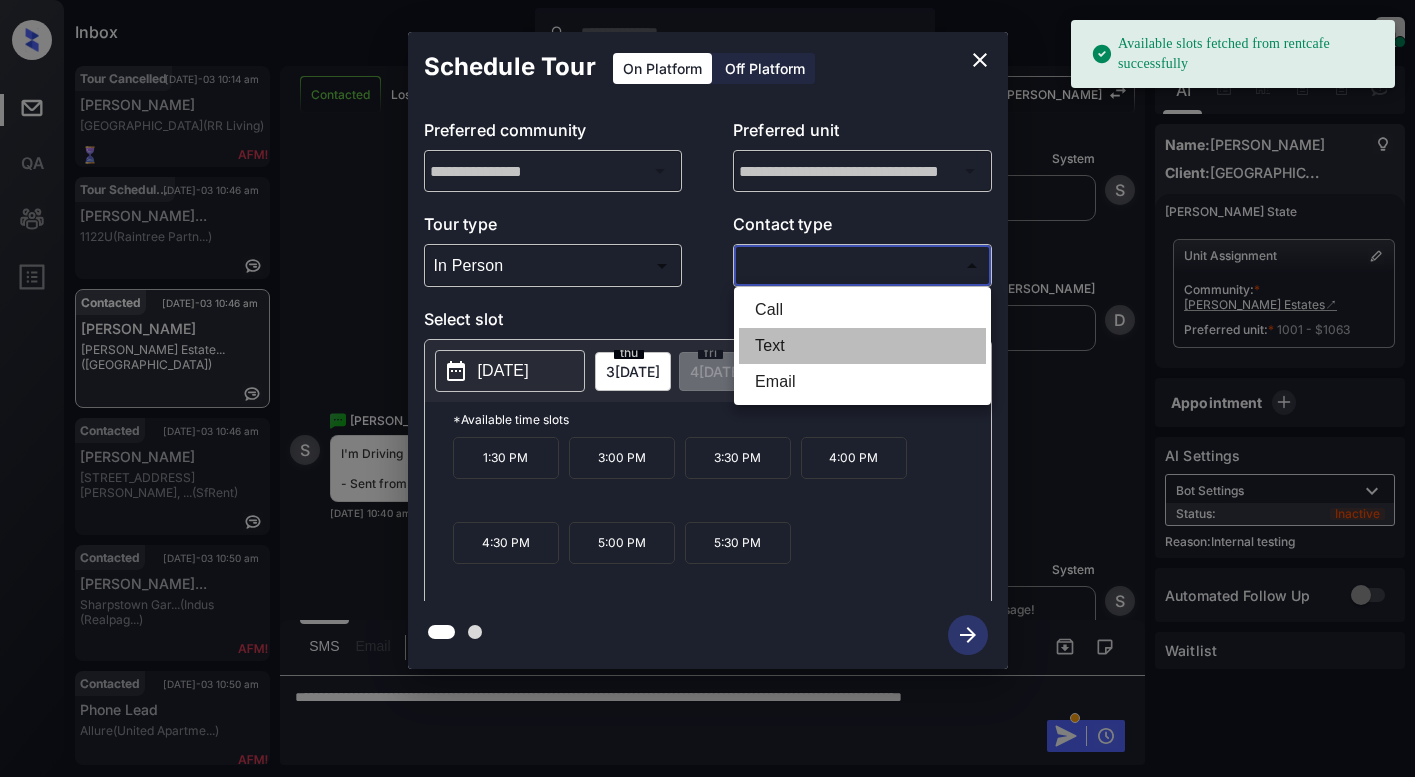 click on "Text" at bounding box center [862, 346] 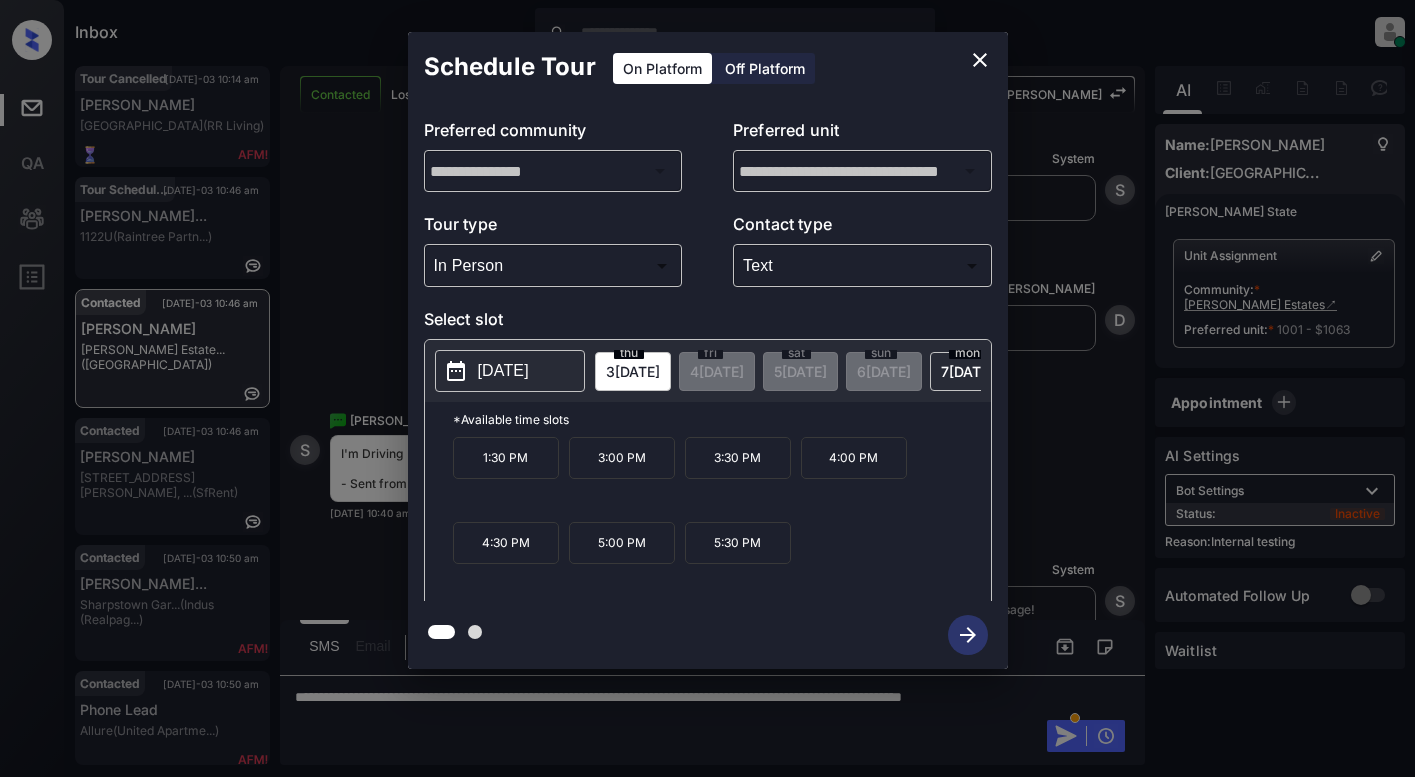 click on "[DATE]" at bounding box center (503, 371) 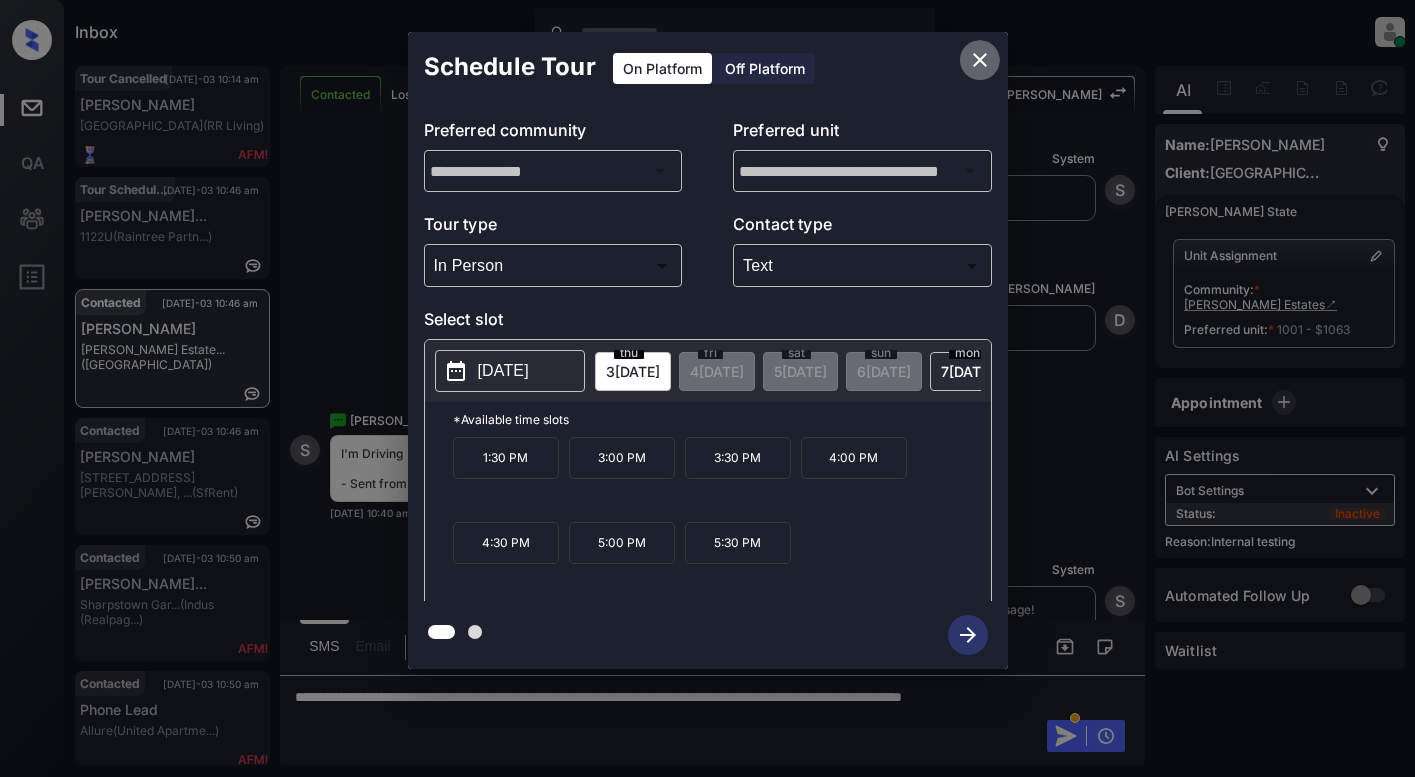 click 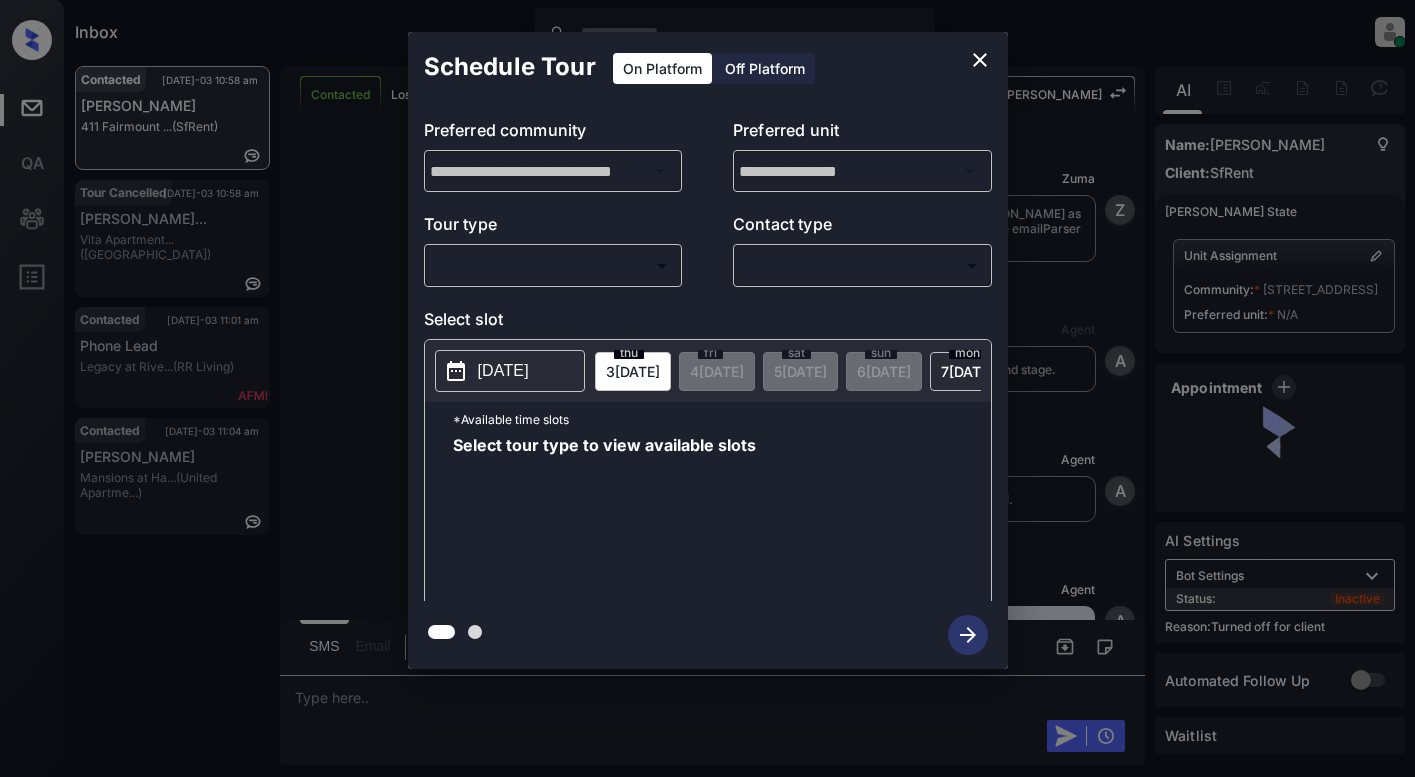 scroll, scrollTop: 0, scrollLeft: 0, axis: both 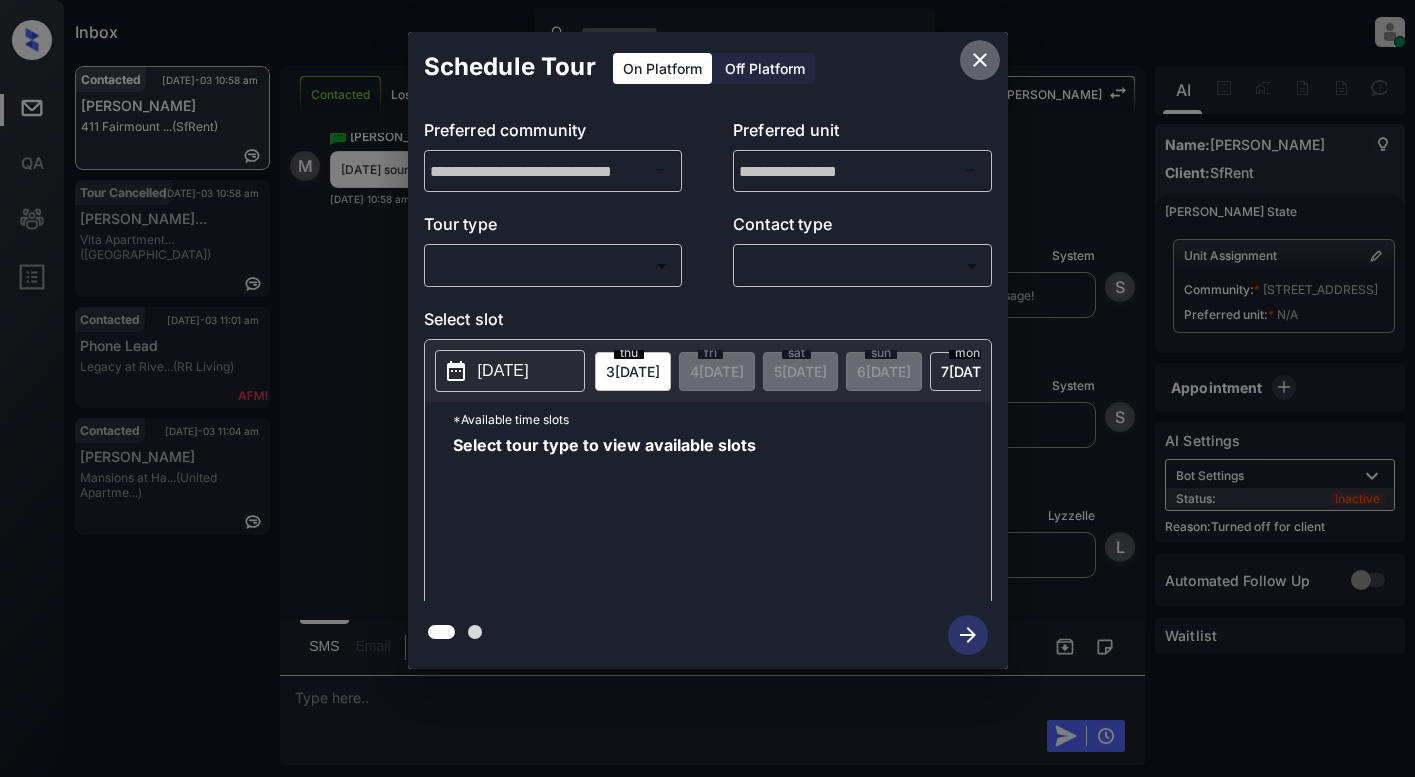 click 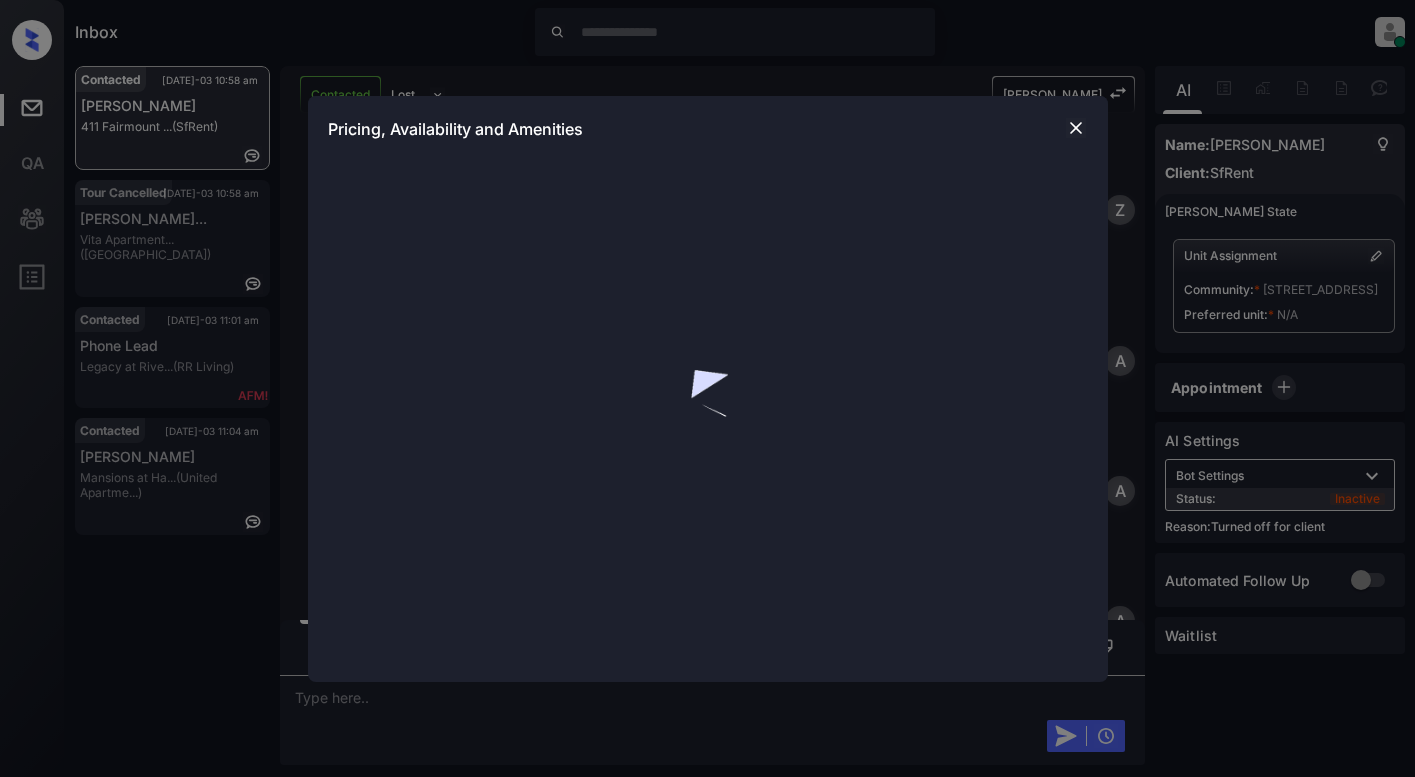 scroll, scrollTop: 0, scrollLeft: 0, axis: both 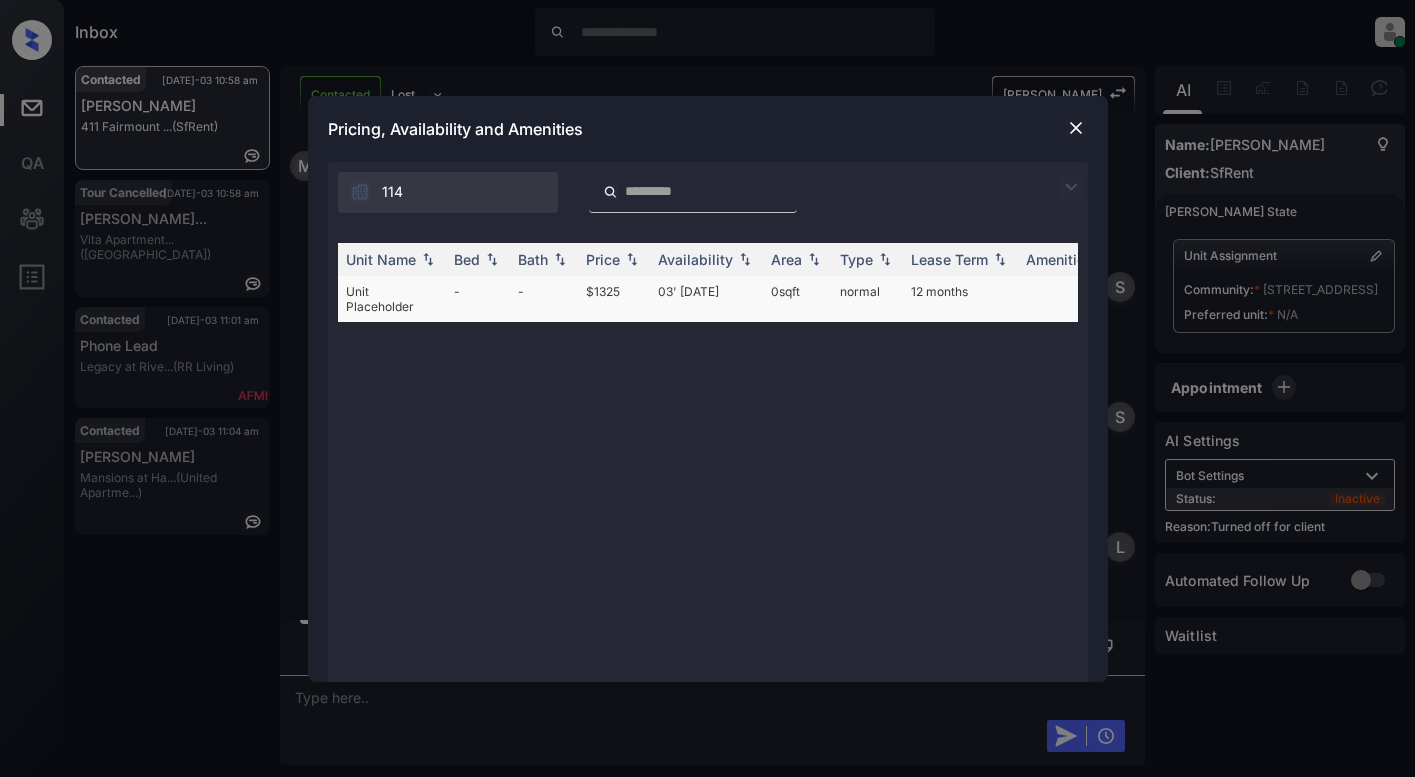 click on "$1325" at bounding box center [614, 299] 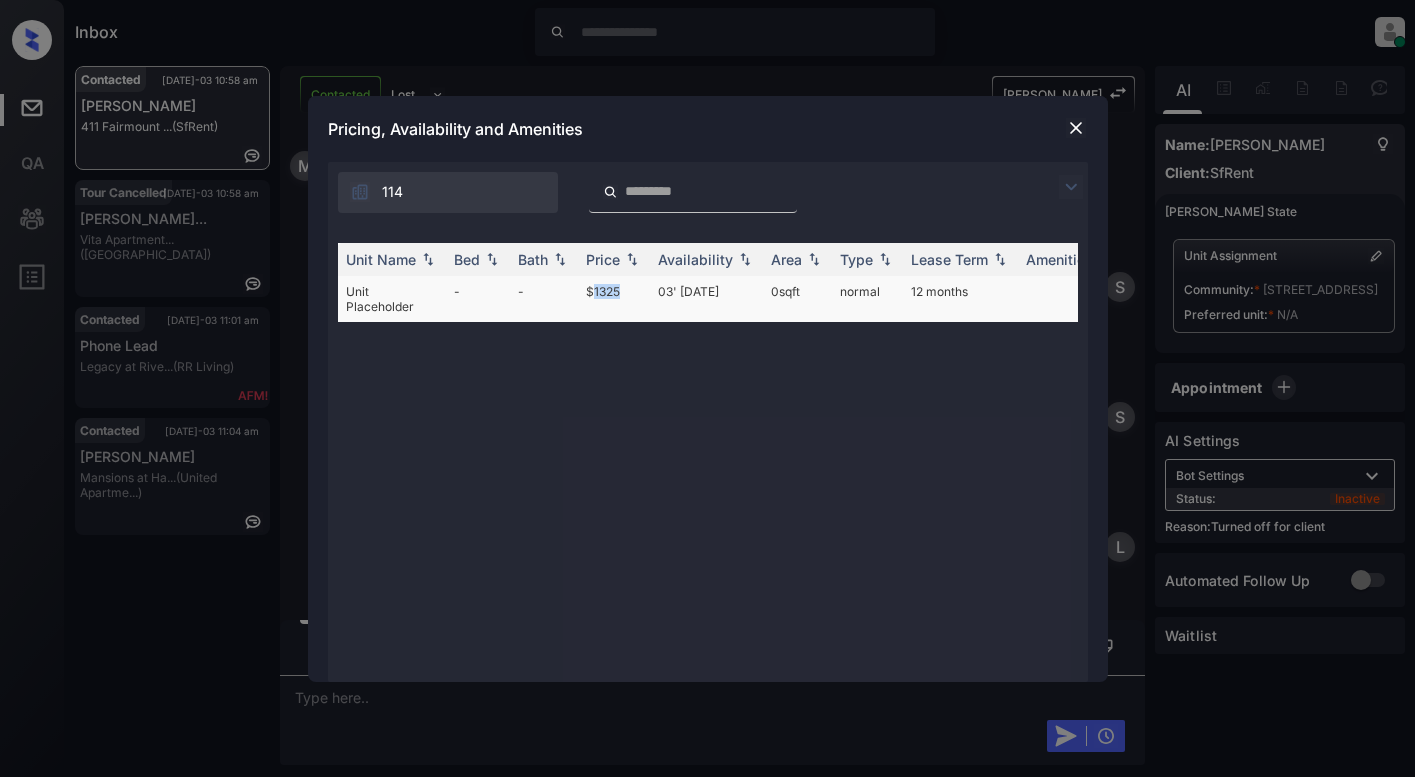 click on "$1325" at bounding box center (614, 299) 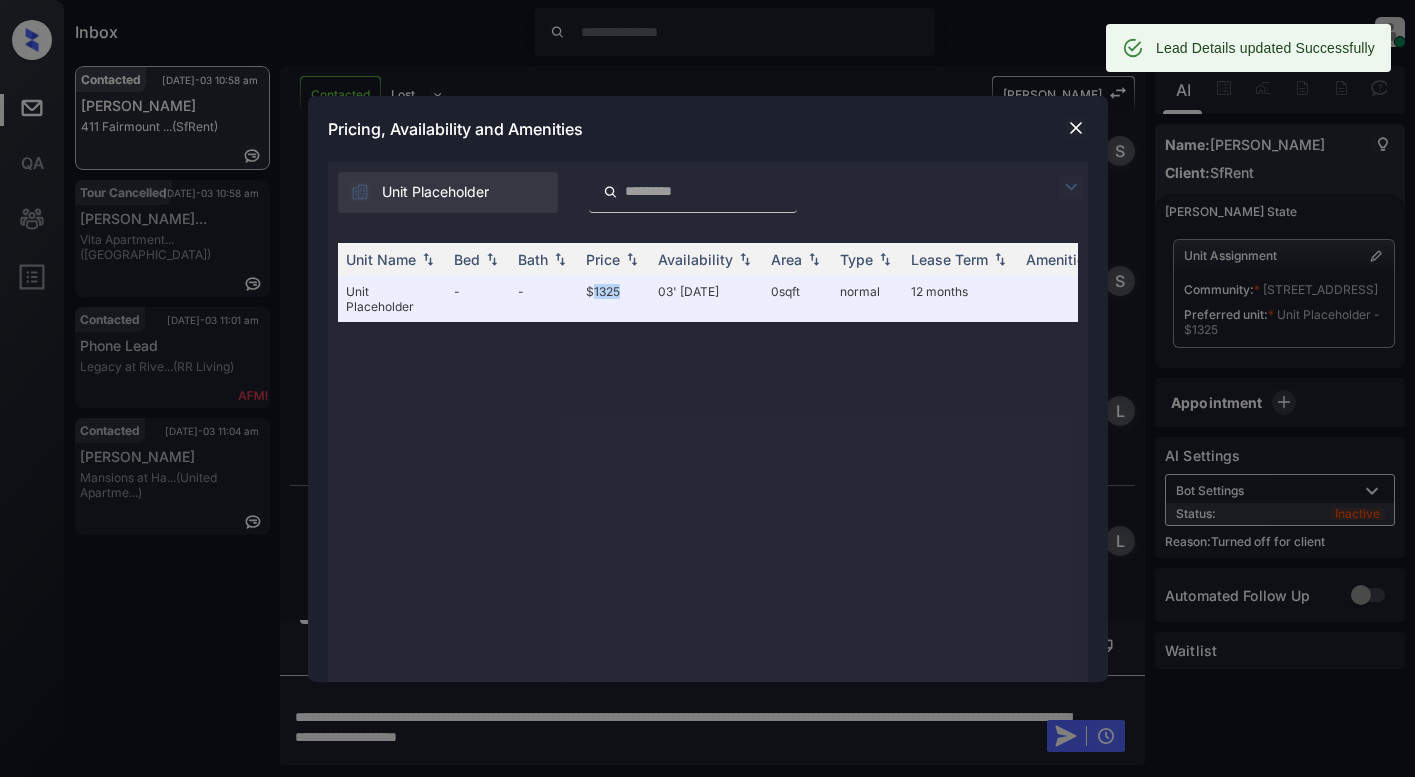 scroll, scrollTop: 4952, scrollLeft: 0, axis: vertical 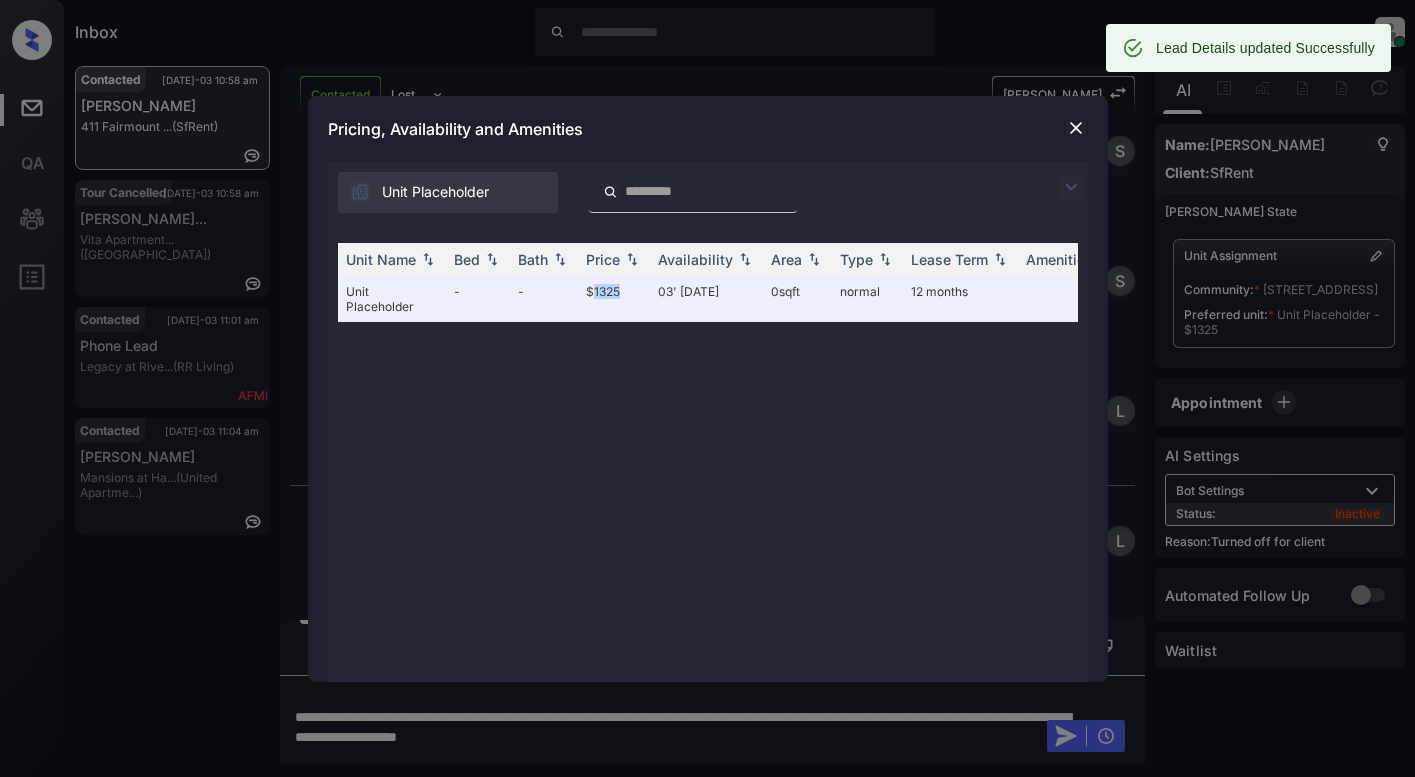 click at bounding box center [1076, 128] 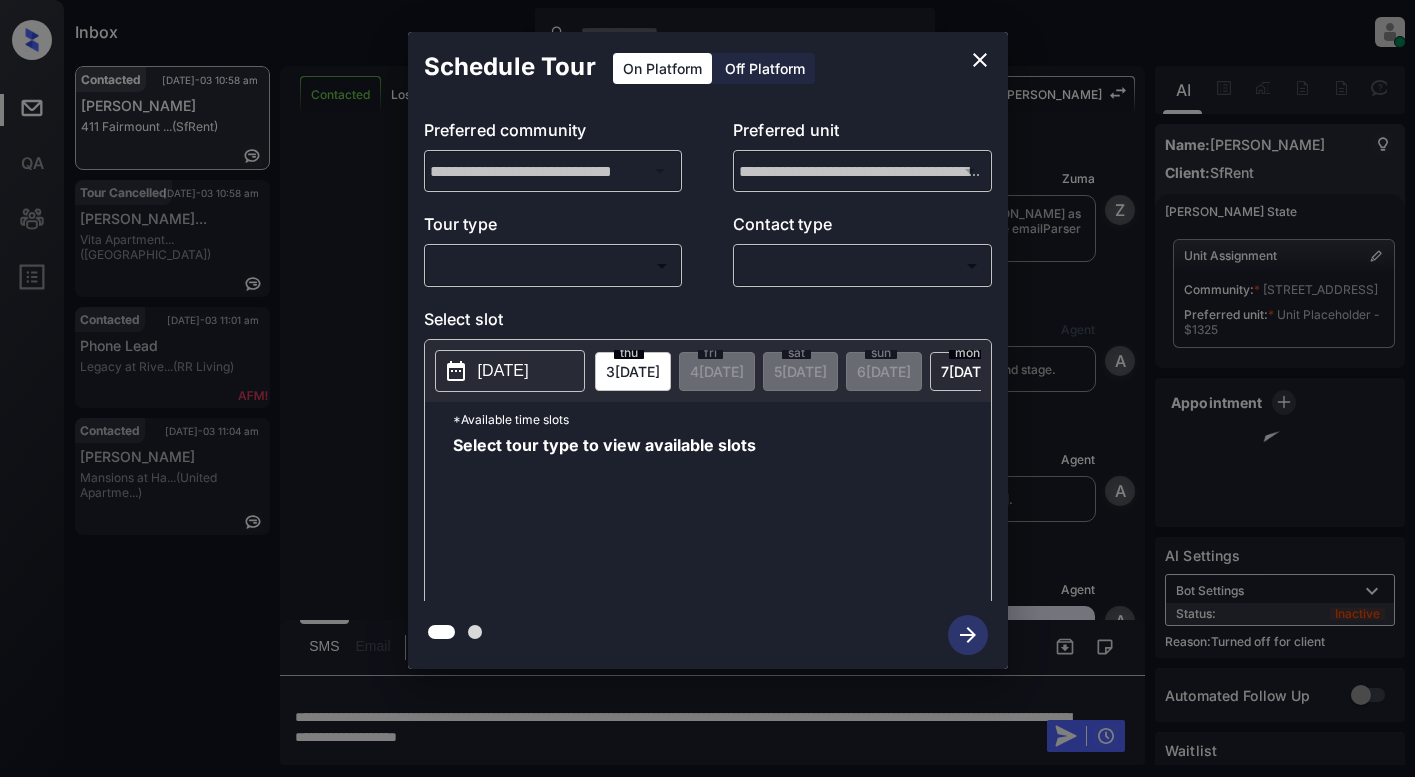 scroll, scrollTop: 0, scrollLeft: 0, axis: both 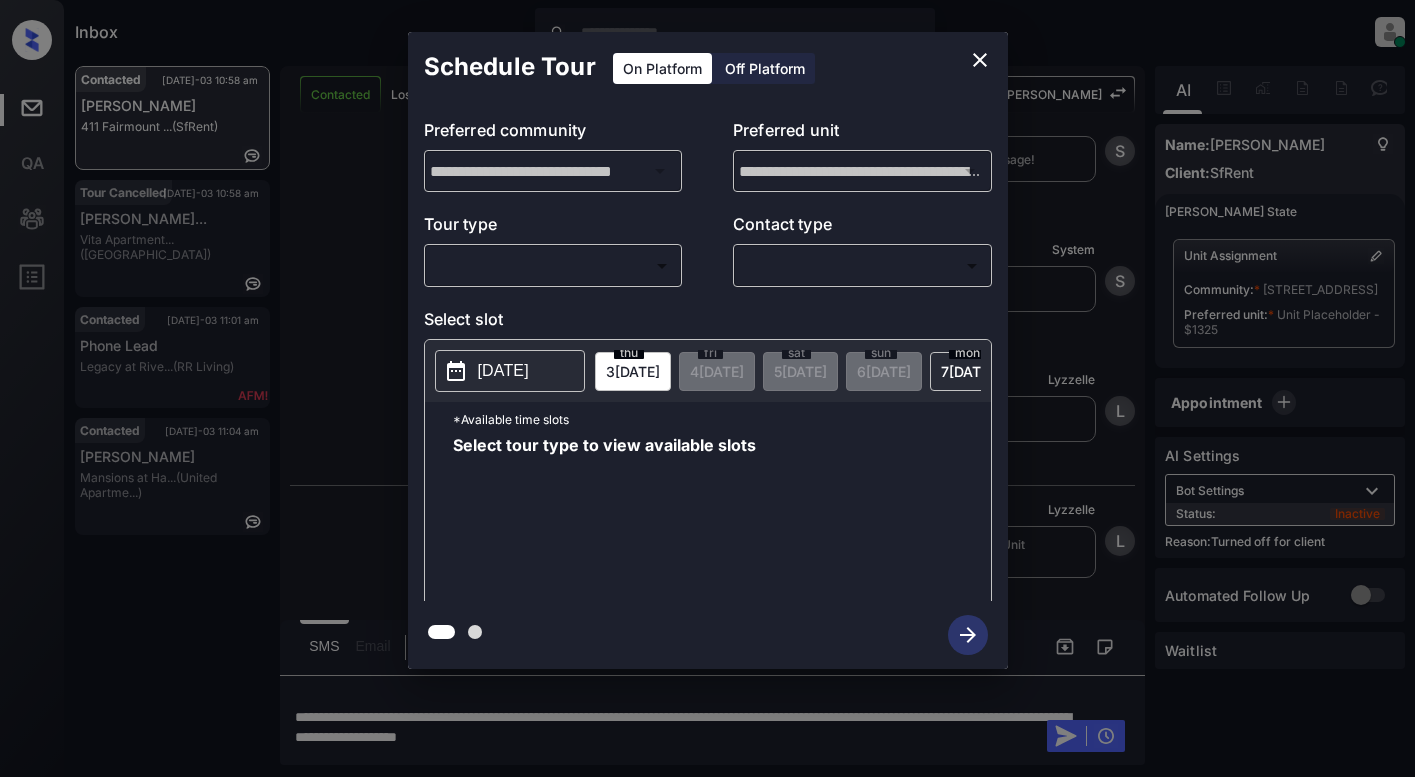 click on "Off Platform" at bounding box center (765, 68) 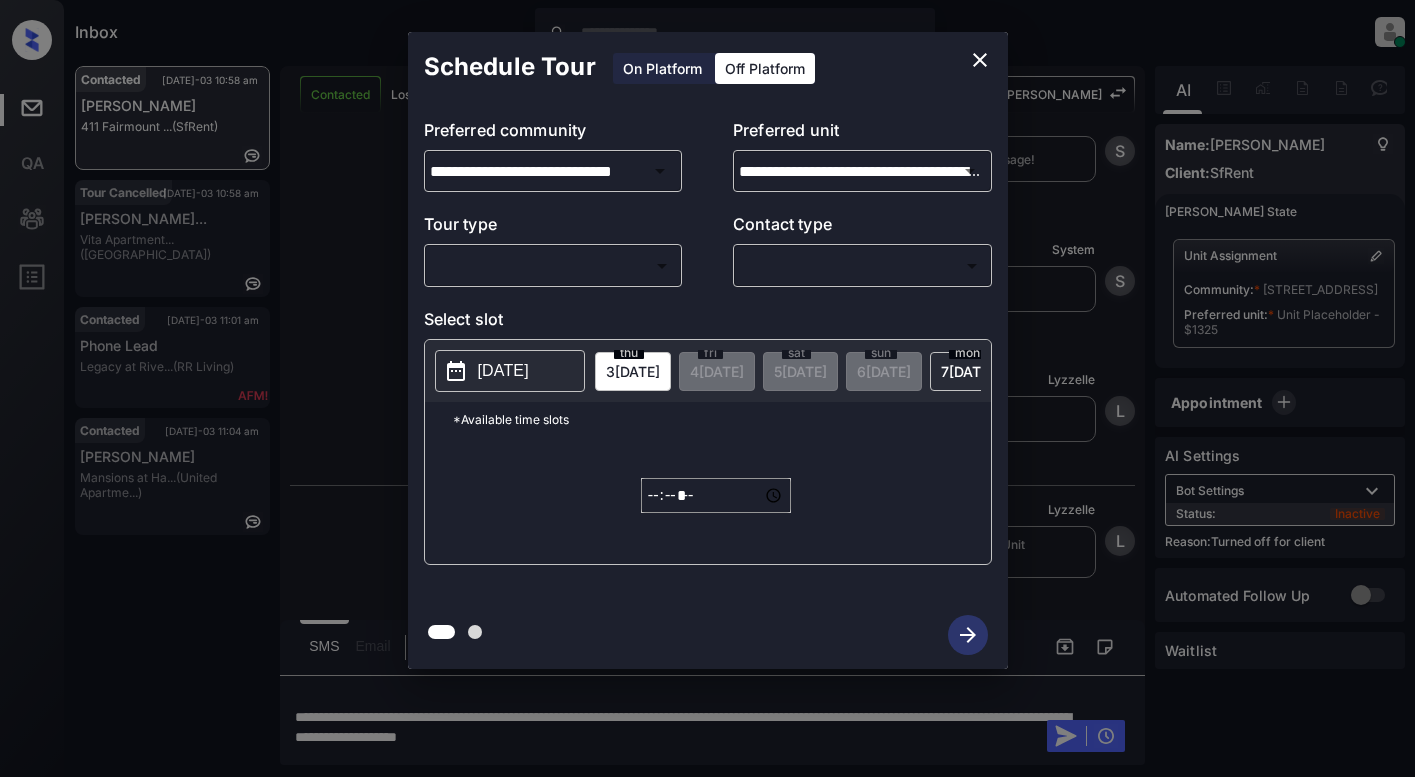 click on "Inbox Lyzzelle M. Ceralde Online Set yourself   offline Set yourself   on break Profile Switch to  light  mode Sign out Contacted Jul-03 10:58 am   Maryam chenna 411 Fairmount ...  (SfRent) Tour Cancelled Jul-03 10:58 am   Travis Chancha... Vita Apartment...  (Fairfield) Contacted Jul-03 11:01 am   Phone Lead Legacy at Rive...  (RR Living) Contacted Jul-03 11:04 am   Patrick Taylor Mansions at Ha...  (United Apartme...) Contacted Lost Lead Sentiment: Angry Upon sliding the acknowledgement:  Lead will move to lost stage. * ​ SMS and call option will be set to opt out. AFM will be turned off for the lead. Kelsey New Message Zuma Lead transfer skipped to agent: Kelsey as pms leadId does not exists for leadType emailParser with stage Inbound Jul 03, 2025 09:51 am Z New Message Agent Lead created via emailParser in Inbound stage. Jul 03, 2025 09:51 am A New Message Agent AFM Request sent to Kelsey. Jul 03, 2025 09:51 am A New Message Agent Notes Note: Jul 03, 2025 09:51 am A New Message Kelsey K New Message K K" at bounding box center (707, 388) 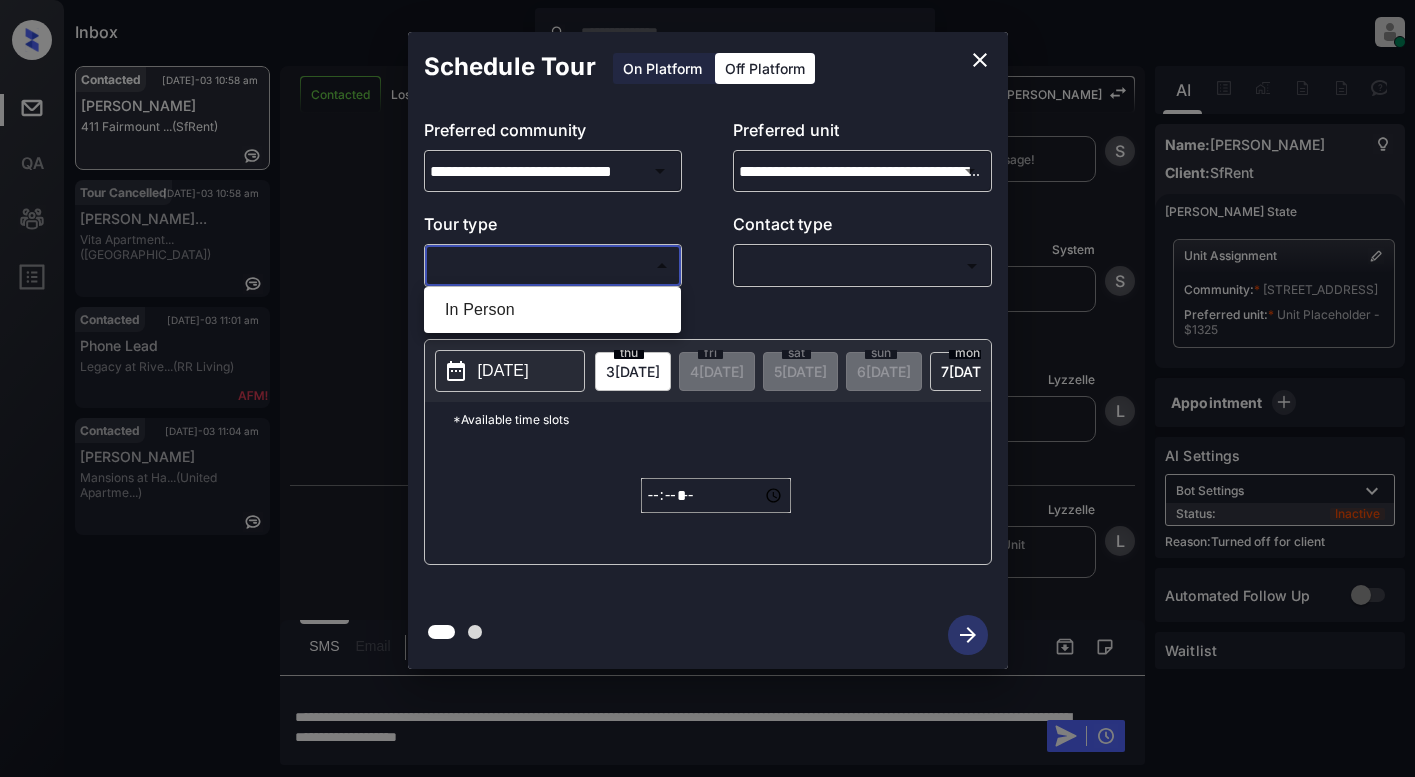 click on "In Person" at bounding box center (552, 310) 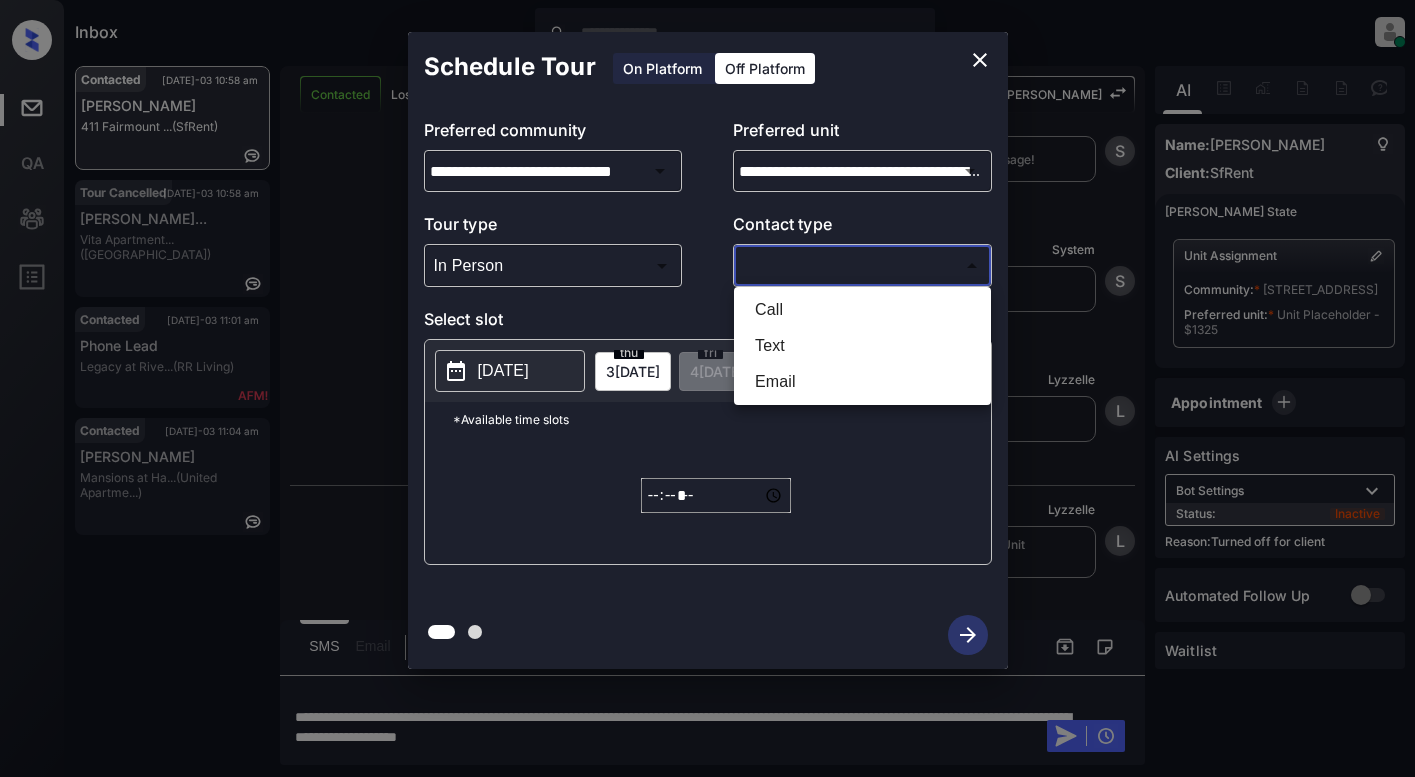 click on "Inbox Lyzzelle M. Ceralde Online Set yourself   offline Set yourself   on break Profile Switch to  light  mode Sign out Contacted Jul-03 10:58 am   Maryam chenna 411 Fairmount ...  (SfRent) Tour Cancelled Jul-03 10:58 am   Travis Chancha... Vita Apartment...  (Fairfield) Contacted Jul-03 11:01 am   Phone Lead Legacy at Rive...  (RR Living) Contacted Jul-03 11:04 am   Patrick Taylor Mansions at Ha...  (United Apartme...) Contacted Lost Lead Sentiment: Angry Upon sliding the acknowledgement:  Lead will move to lost stage. * ​ SMS and call option will be set to opt out. AFM will be turned off for the lead. Kelsey New Message Zuma Lead transfer skipped to agent: Kelsey as pms leadId does not exists for leadType emailParser with stage Inbound Jul 03, 2025 09:51 am Z New Message Agent Lead created via emailParser in Inbound stage. Jul 03, 2025 09:51 am A New Message Agent AFM Request sent to Kelsey. Jul 03, 2025 09:51 am A New Message Agent Notes Note: Jul 03, 2025 09:51 am A New Message Kelsey K New Message K K" at bounding box center (707, 388) 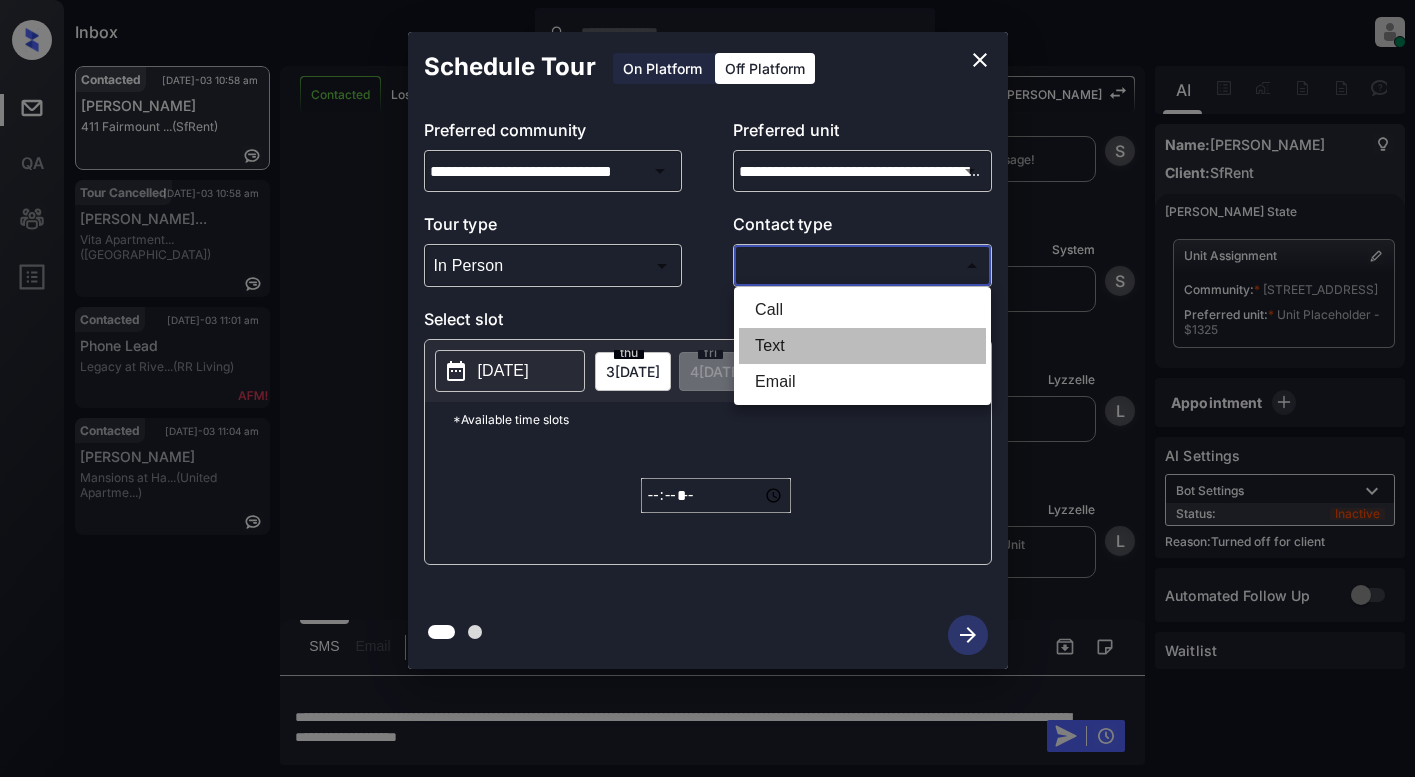 click on "Text" at bounding box center [862, 346] 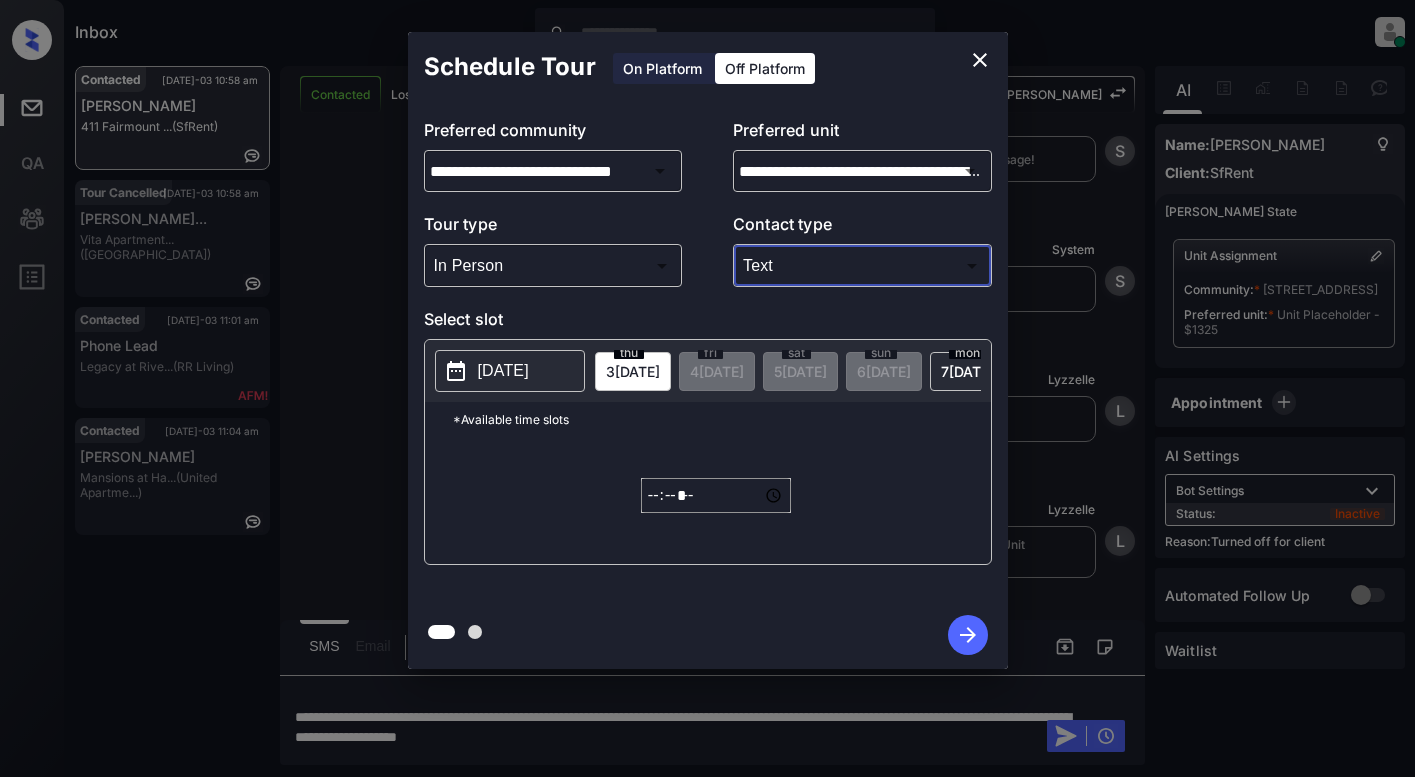 click on "2025-07-02" at bounding box center [503, 371] 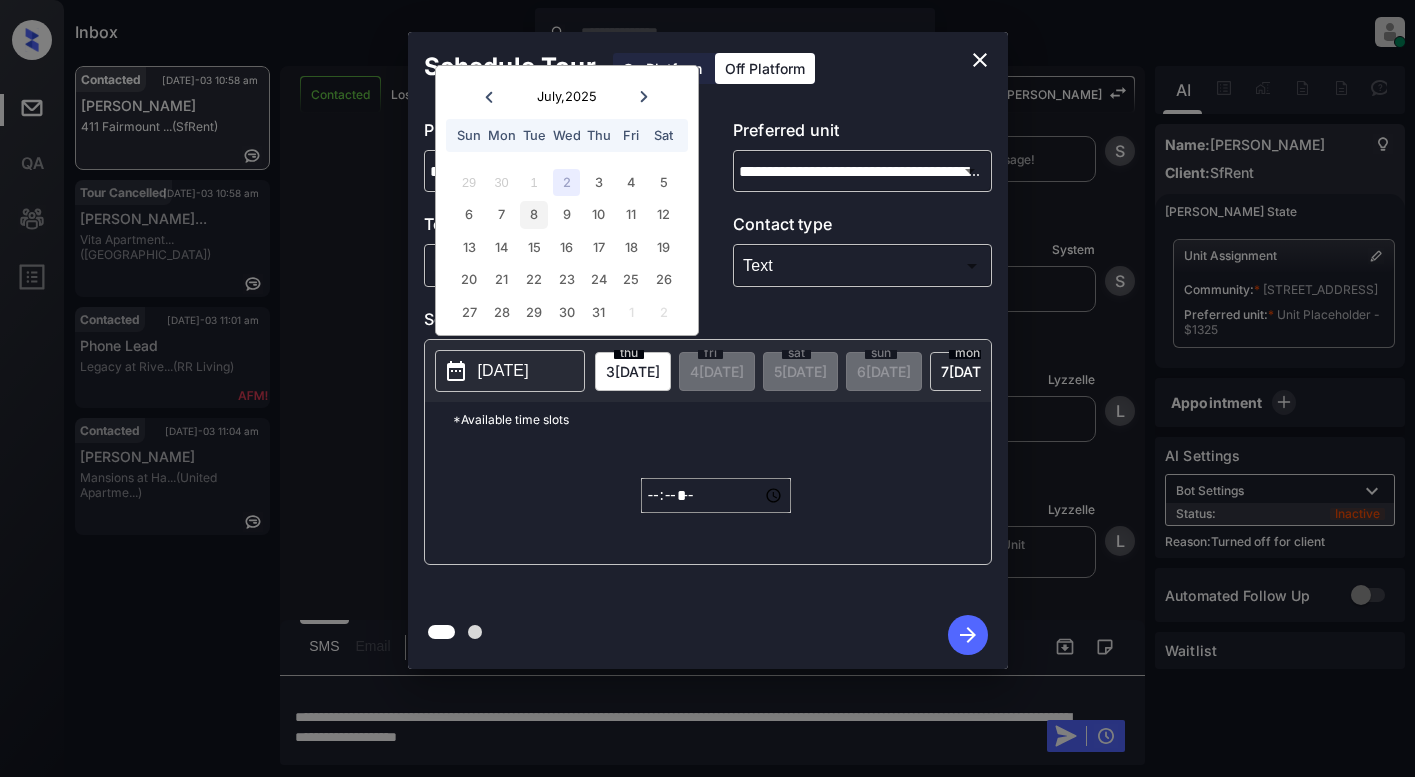 click on "8" at bounding box center (533, 214) 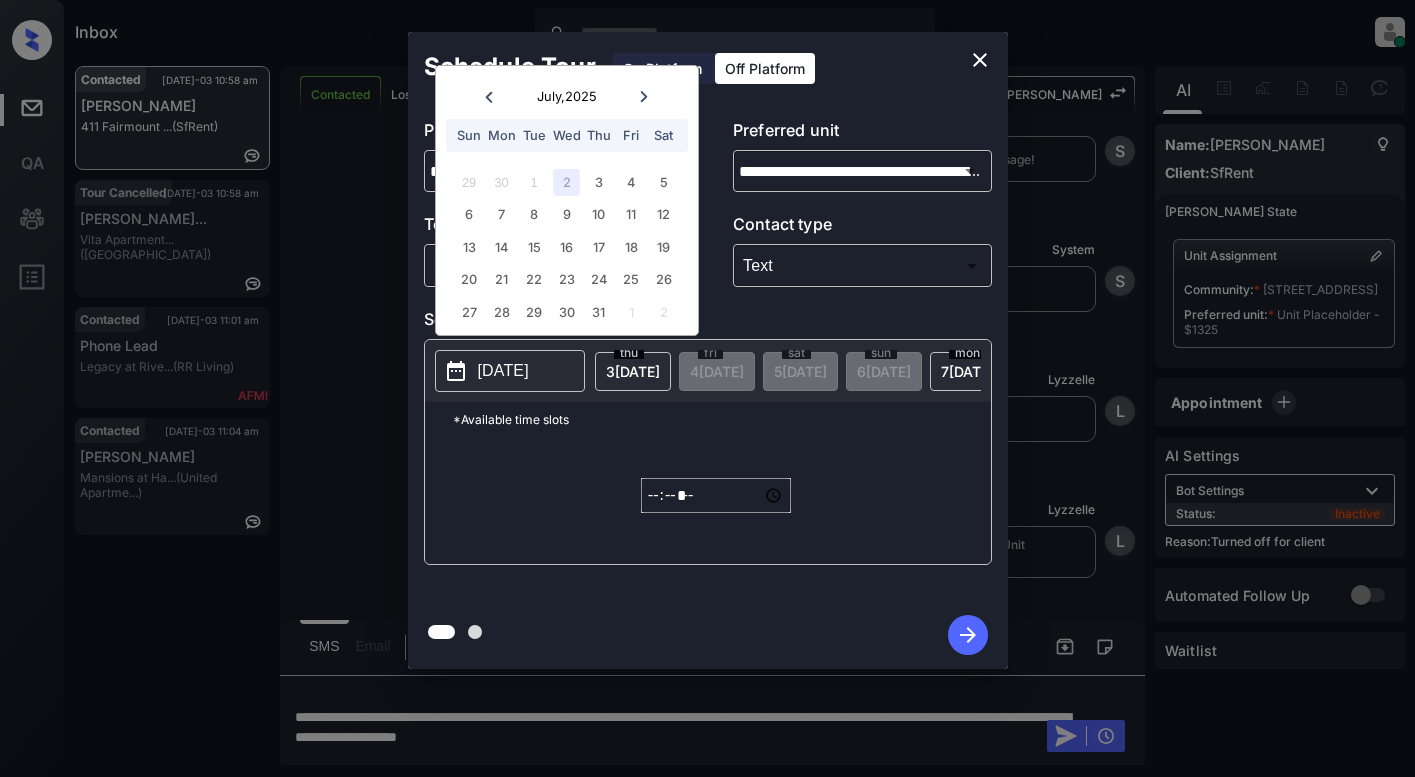 click on "*****" at bounding box center [716, 495] 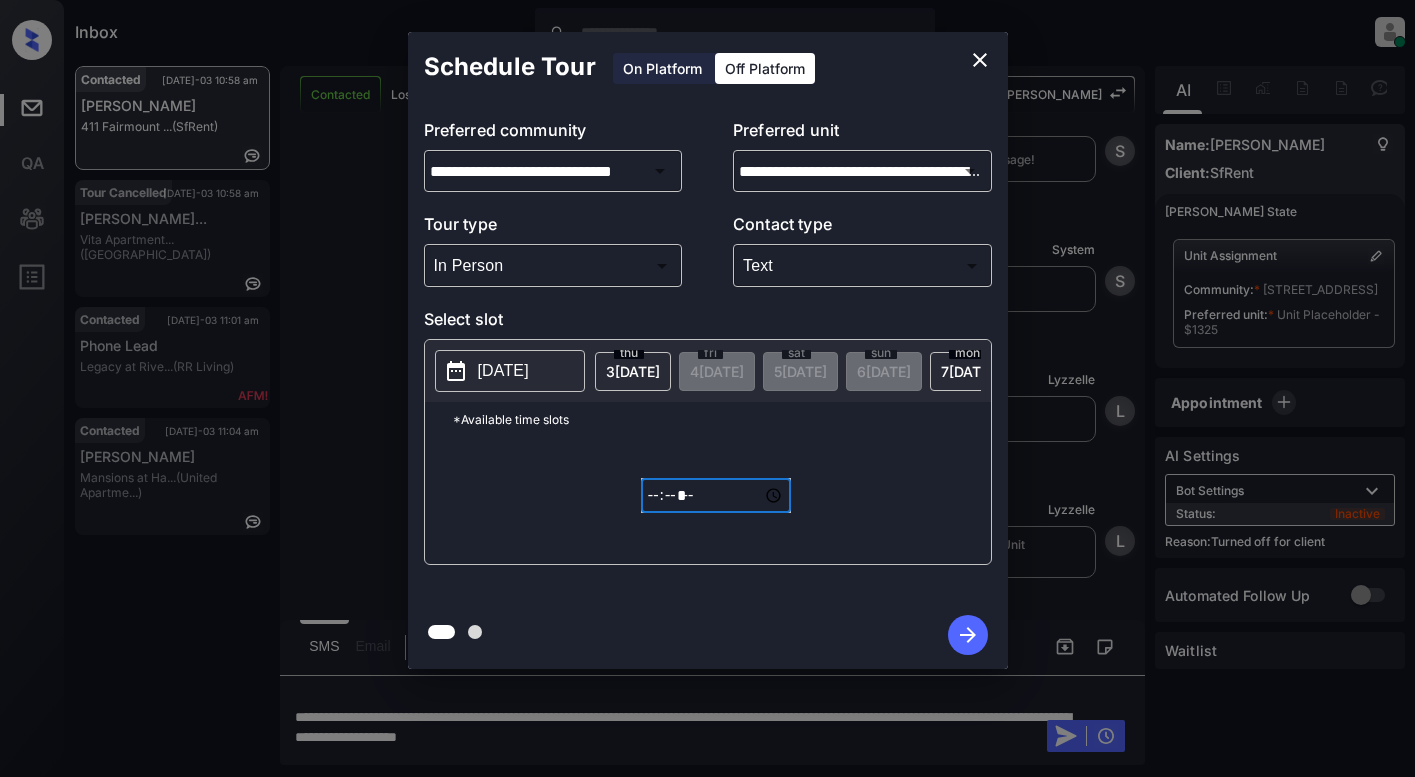 type on "*****" 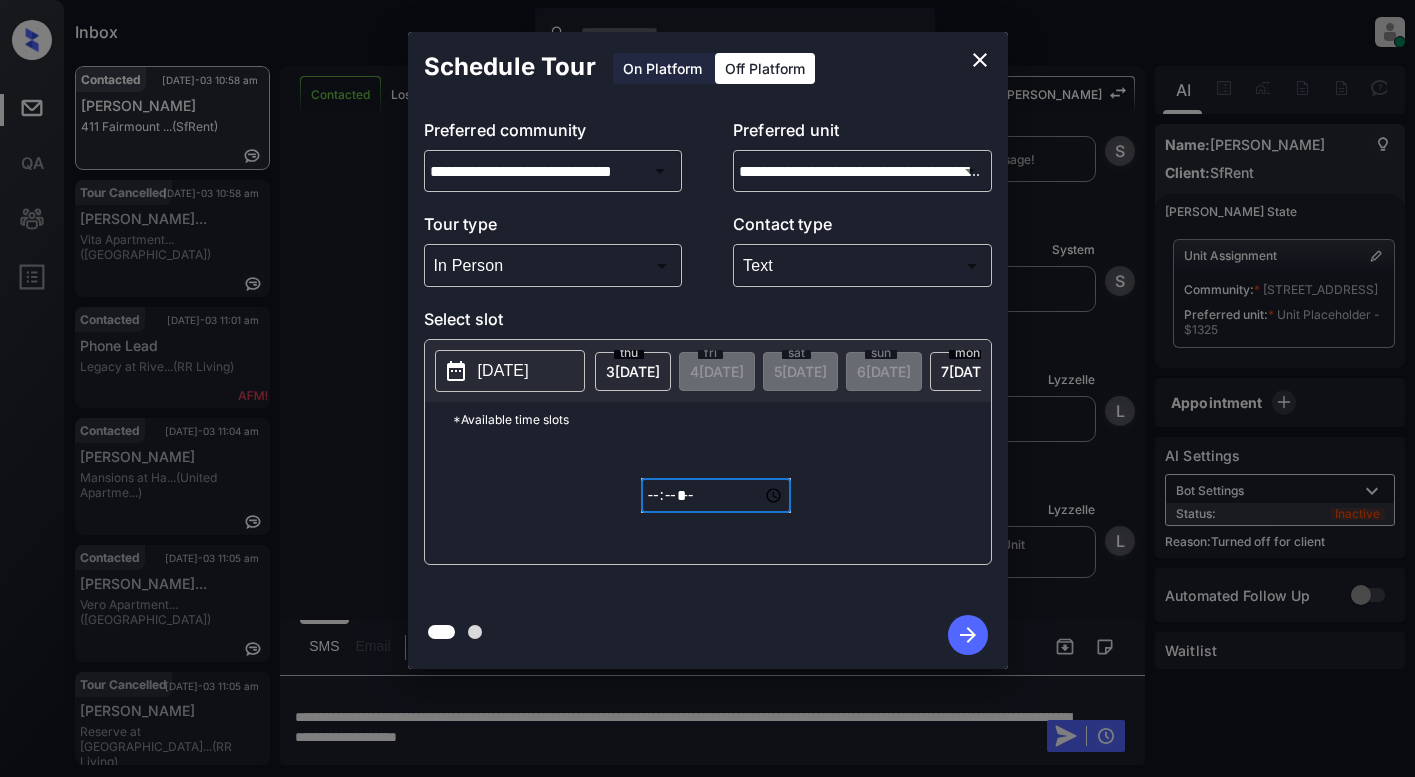 click 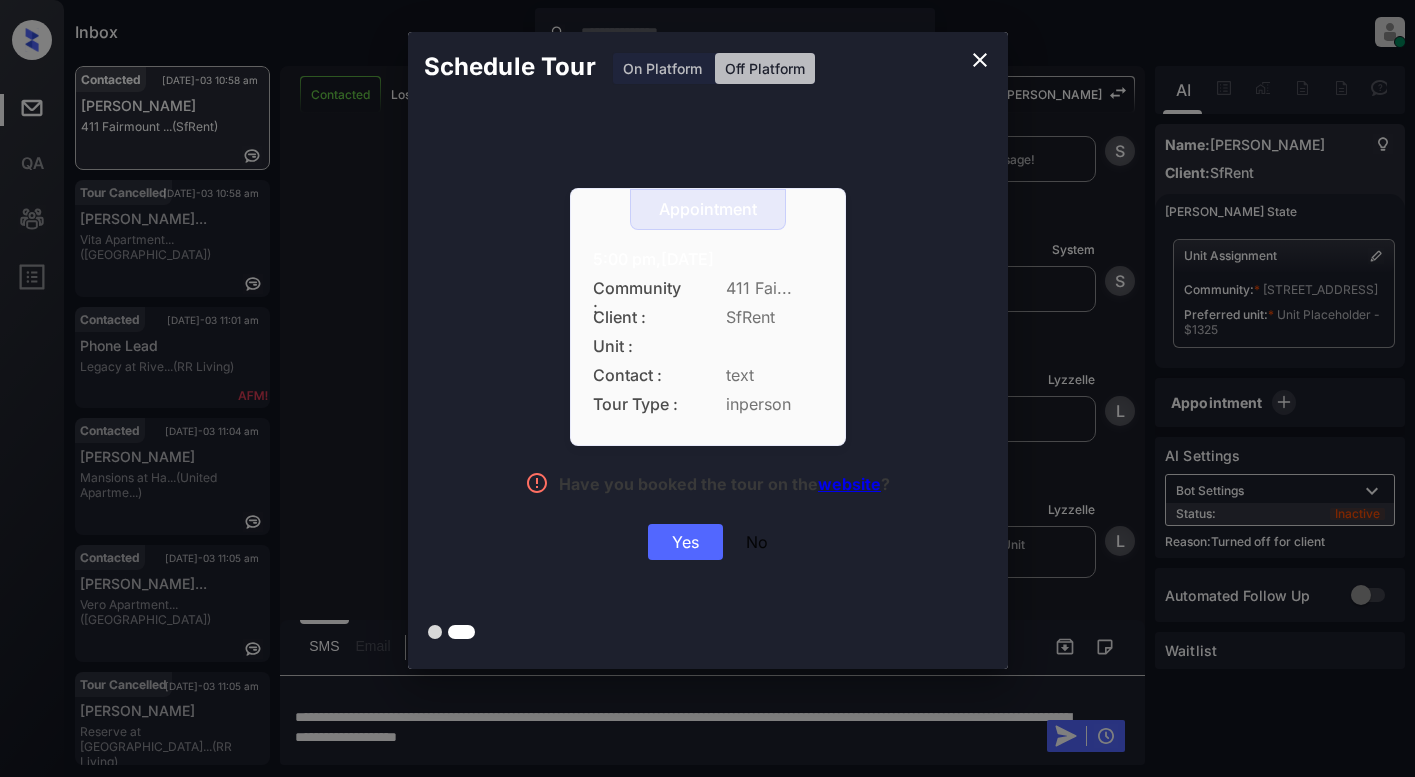 click on "Yes" at bounding box center (685, 542) 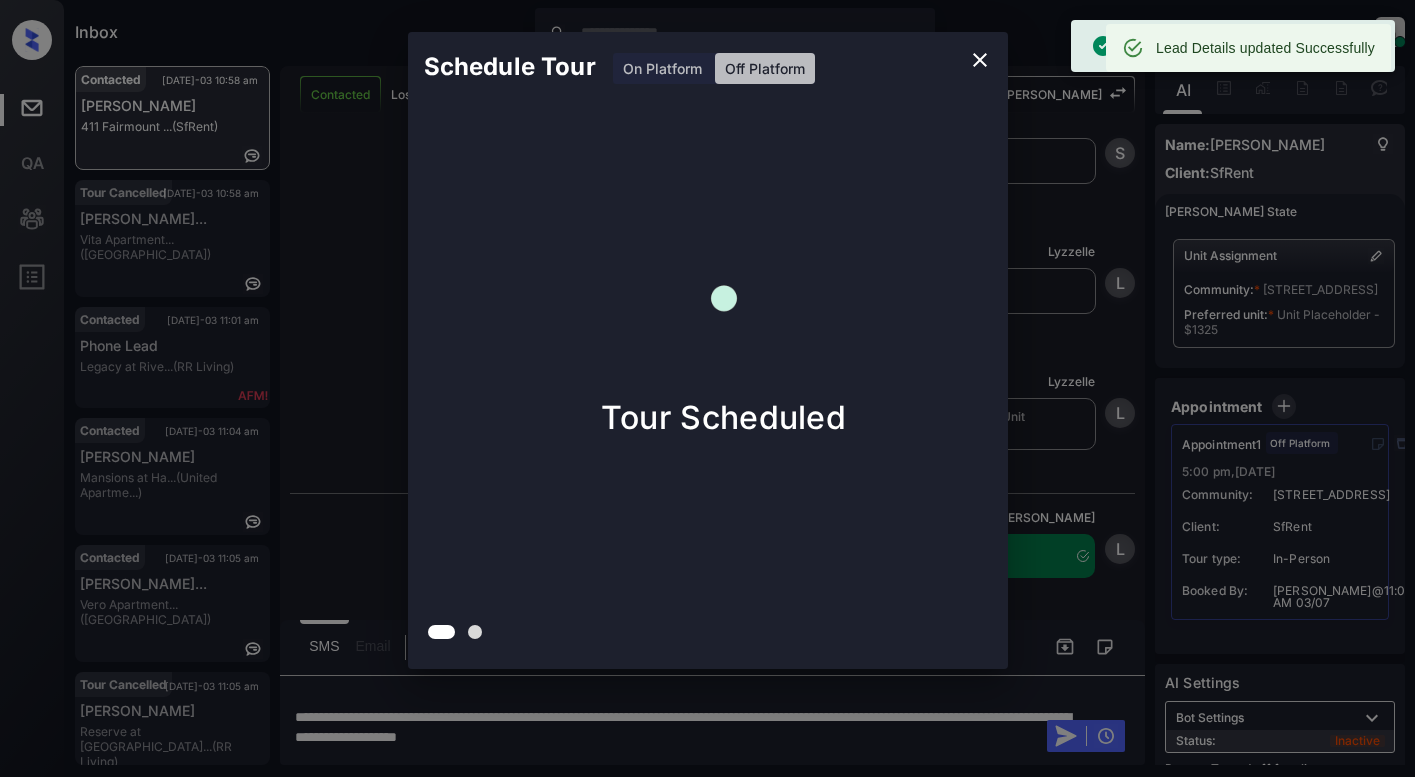 scroll, scrollTop: 5080, scrollLeft: 0, axis: vertical 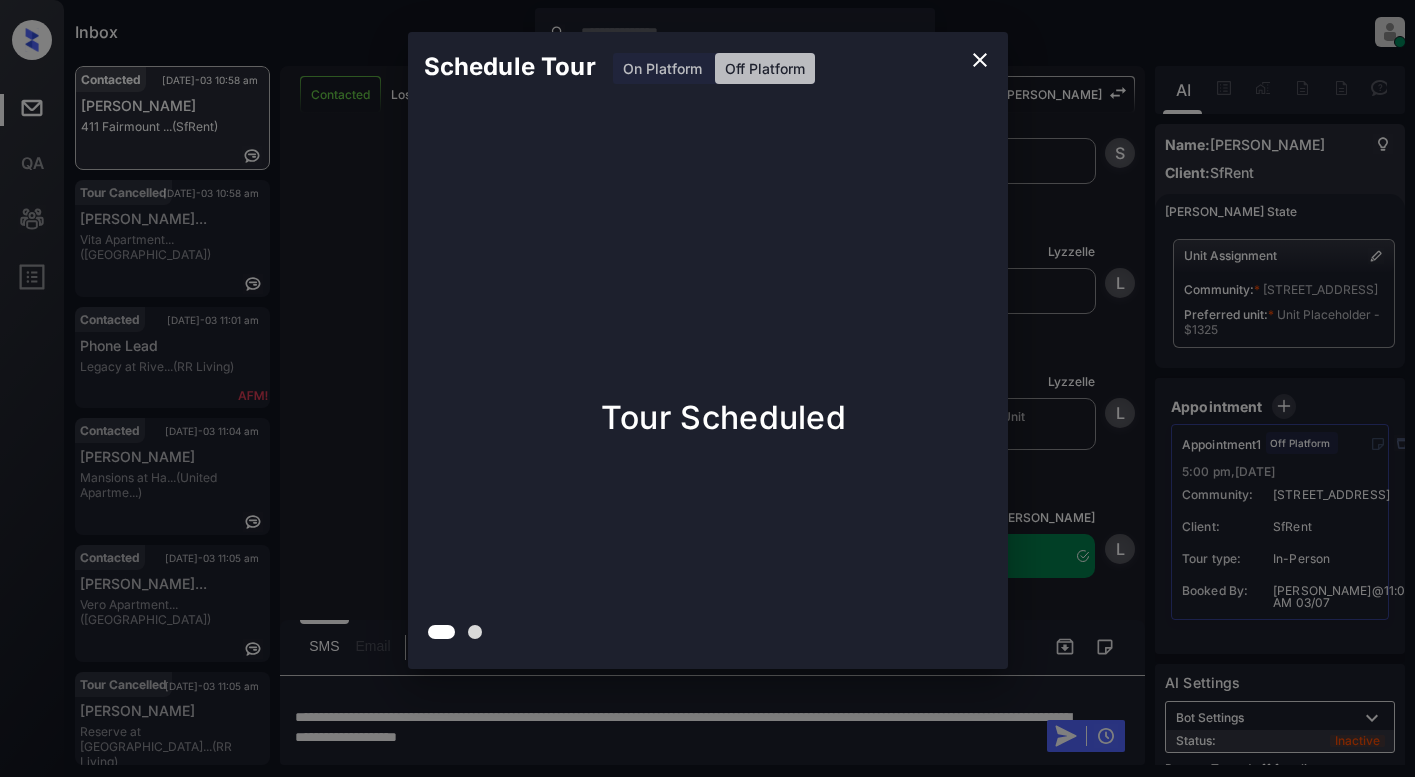 click on "Schedule Tour On Platform Off Platform Tour Scheduled" at bounding box center [707, 350] 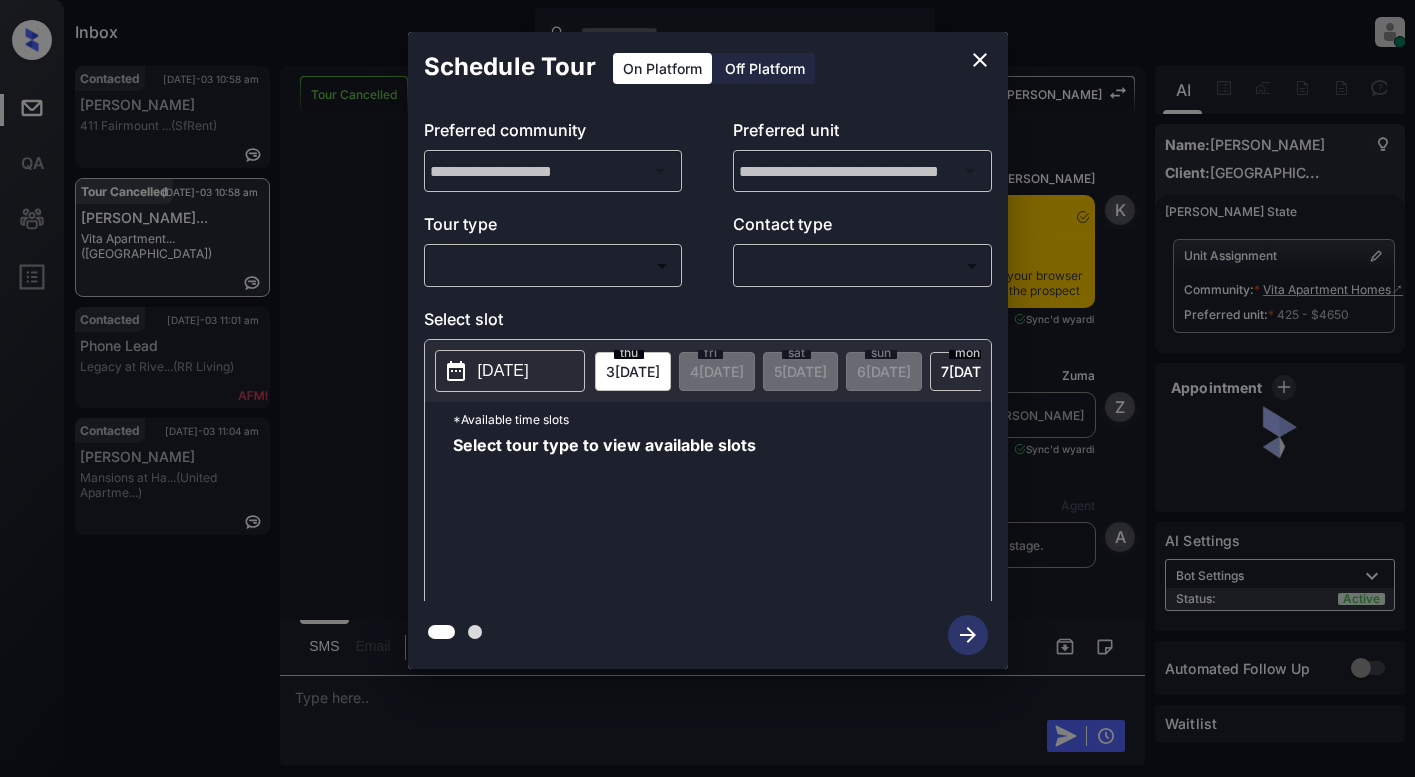 scroll, scrollTop: 0, scrollLeft: 0, axis: both 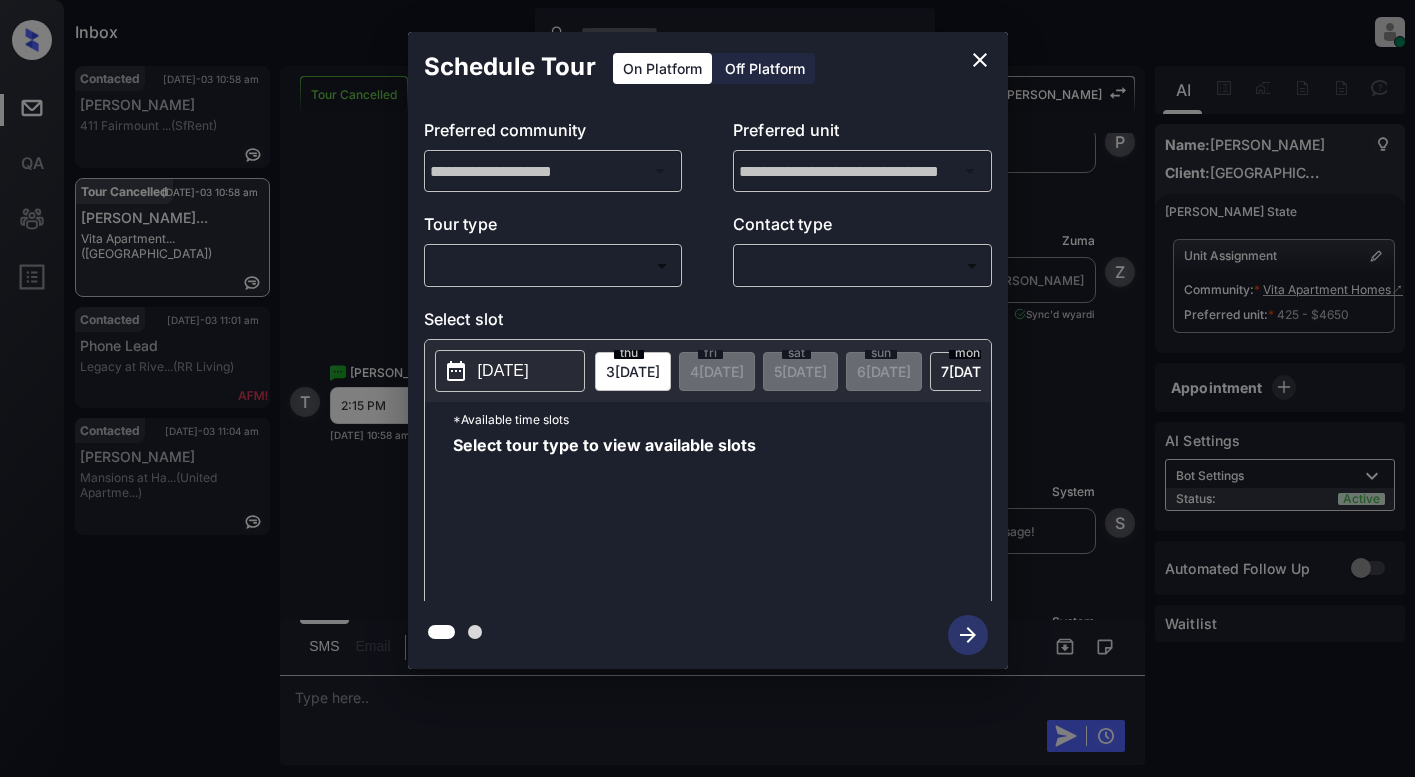 click on "​ ​" at bounding box center [553, 265] 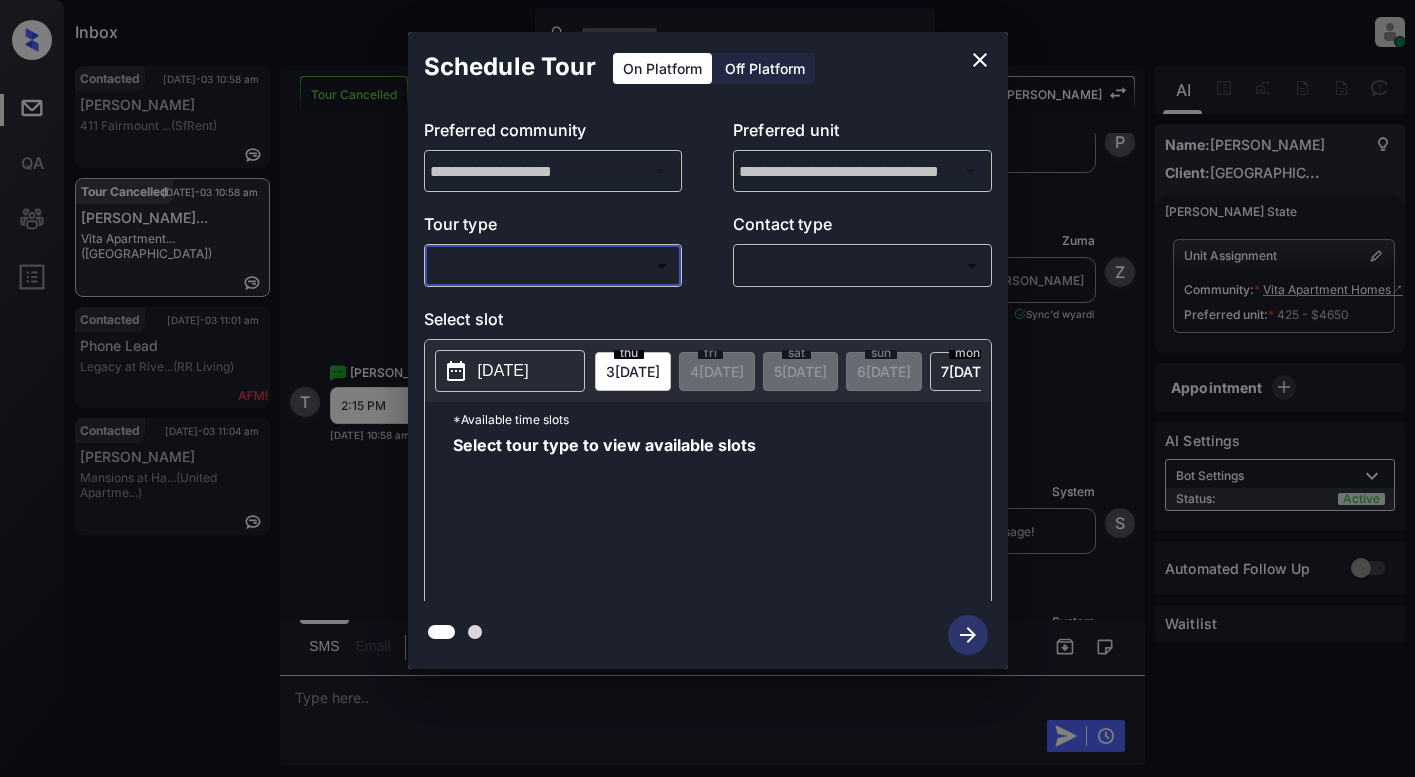 click on "Inbox Lyzzelle M. Ceralde Online Set yourself   offline Set yourself   on break Profile Switch to  light  mode Sign out Contacted Jul-03 10:58 am   Maryam chenna 411 Fairmount ...  (SfRent) Tour Cancelled Jul-03 10:58 am   Travis Chancha... Vita Apartment...  (Fairfield) Contacted Jul-03 11:01 am   Phone Lead Legacy at Rive...  (RR Living) Contacted Jul-03 11:04 am   Patrick Taylor Mansions at Ha...  (United Apartme...) Tour Cancelled Lost Lead Sentiment: Angry Upon sliding the acknowledgement:  Lead will move to lost stage. * ​ SMS and call option will be set to opt out. AFM will be turned off for the lead. Kelsey New Message Kelsey Notes Note: https://conversation.getzuma.com/686494d269d8b0eca7e83b4f - Paste this link into your browser to view Kelsey’s conversation with the prospect Jul 01, 2025 07:09 pm  Sync'd w  yardi K New Message Zuma Lead transferred to leasing agent: kelsey Jul 01, 2025 07:09 pm  Sync'd w  yardi Z New Message Agent Lead created via leadPoller in Inbound stage. A New Message Agent" at bounding box center (707, 388) 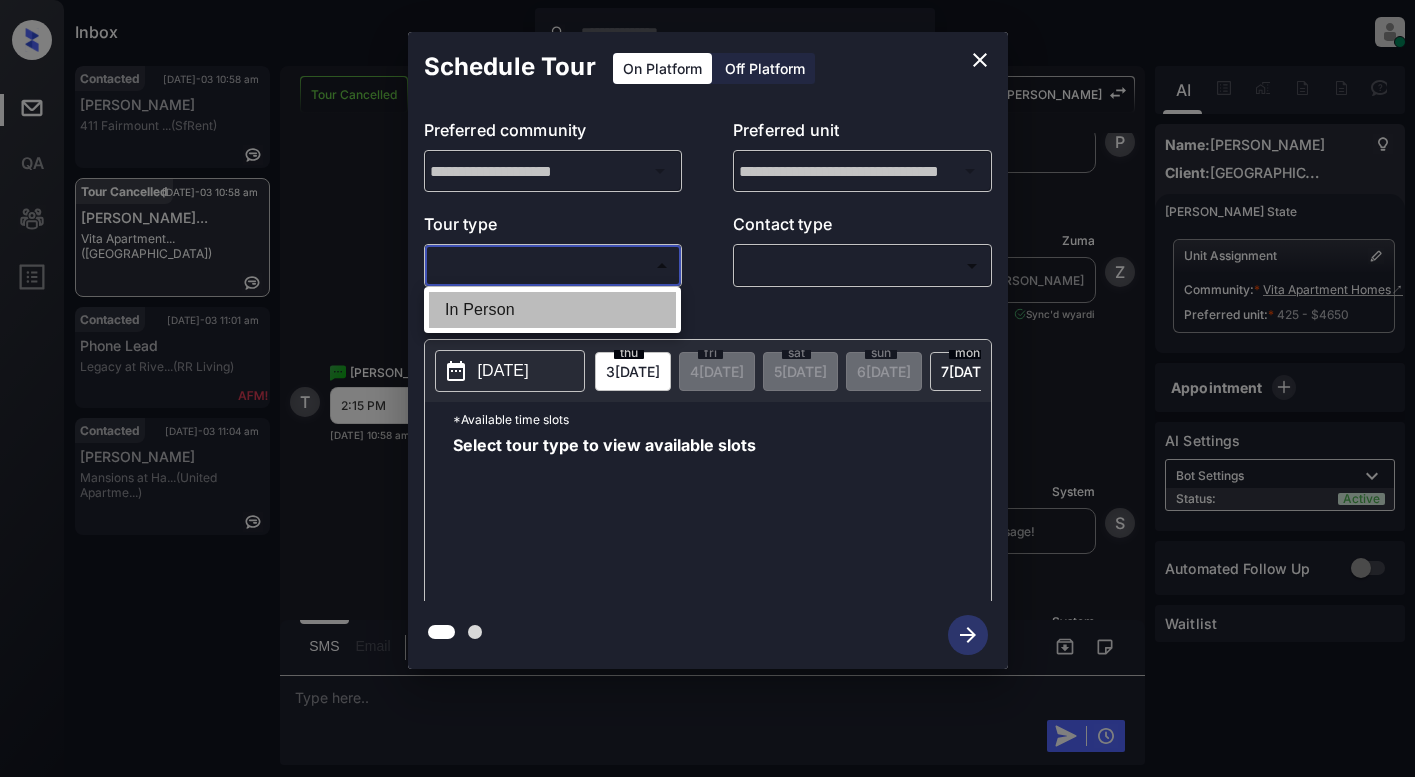drag, startPoint x: 506, startPoint y: 314, endPoint x: 571, endPoint y: 315, distance: 65.00769 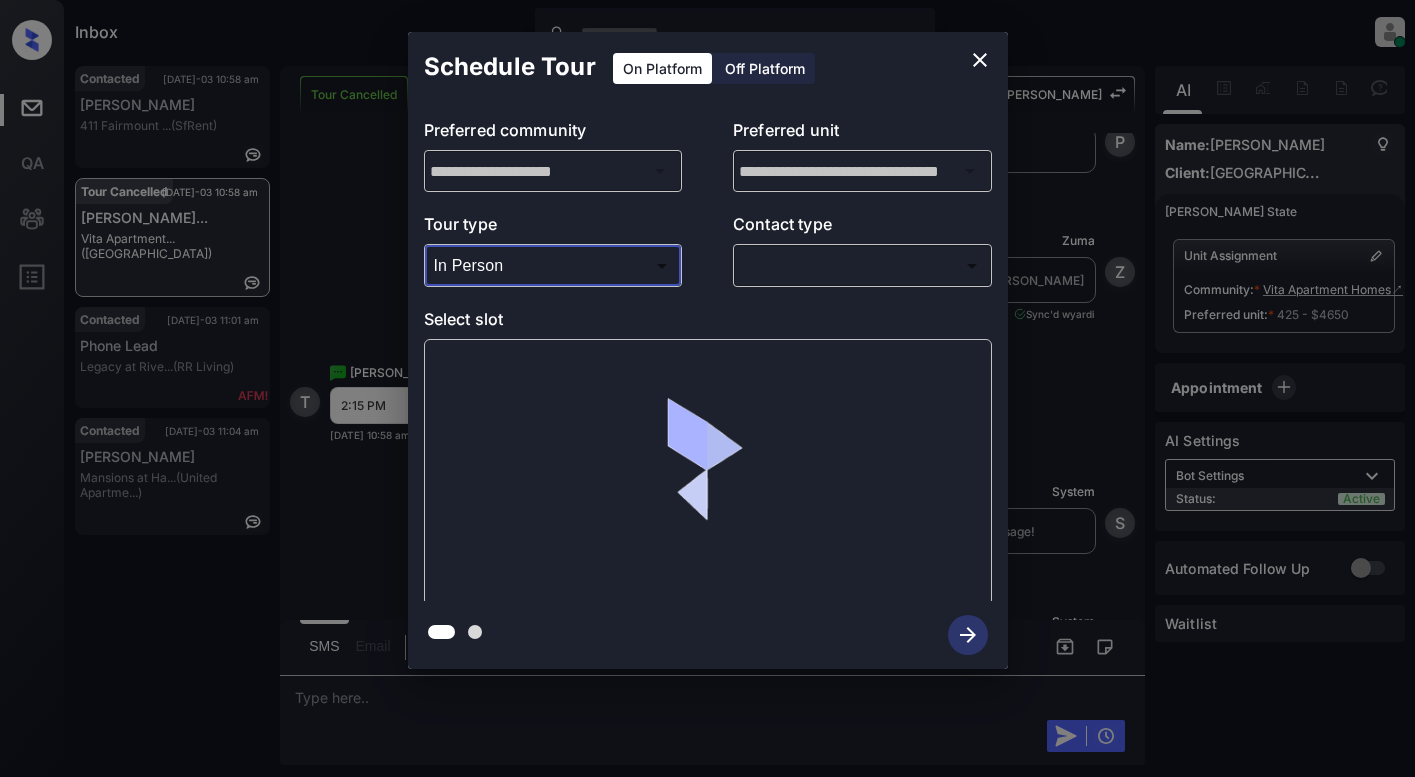 click on "Inbox Lyzzelle M. Ceralde Online Set yourself   offline Set yourself   on break Profile Switch to  light  mode Sign out Contacted Jul-03 10:58 am   Maryam chenna 411 Fairmount ...  (SfRent) Tour Cancelled Jul-03 10:58 am   Travis Chancha... Vita Apartment...  (Fairfield) Contacted Jul-03 11:01 am   Phone Lead Legacy at Rive...  (RR Living) Contacted Jul-03 11:04 am   Patrick Taylor Mansions at Ha...  (United Apartme...) Tour Cancelled Lost Lead Sentiment: Angry Upon sliding the acknowledgement:  Lead will move to lost stage. * ​ SMS and call option will be set to opt out. AFM will be turned off for the lead. Kelsey New Message Kelsey Notes Note: https://conversation.getzuma.com/686494d269d8b0eca7e83b4f - Paste this link into your browser to view Kelsey’s conversation with the prospect Jul 01, 2025 07:09 pm  Sync'd w  yardi K New Message Zuma Lead transferred to leasing agent: kelsey Jul 01, 2025 07:09 pm  Sync'd w  yardi Z New Message Agent Lead created via leadPoller in Inbound stage. A New Message Agent" at bounding box center (707, 388) 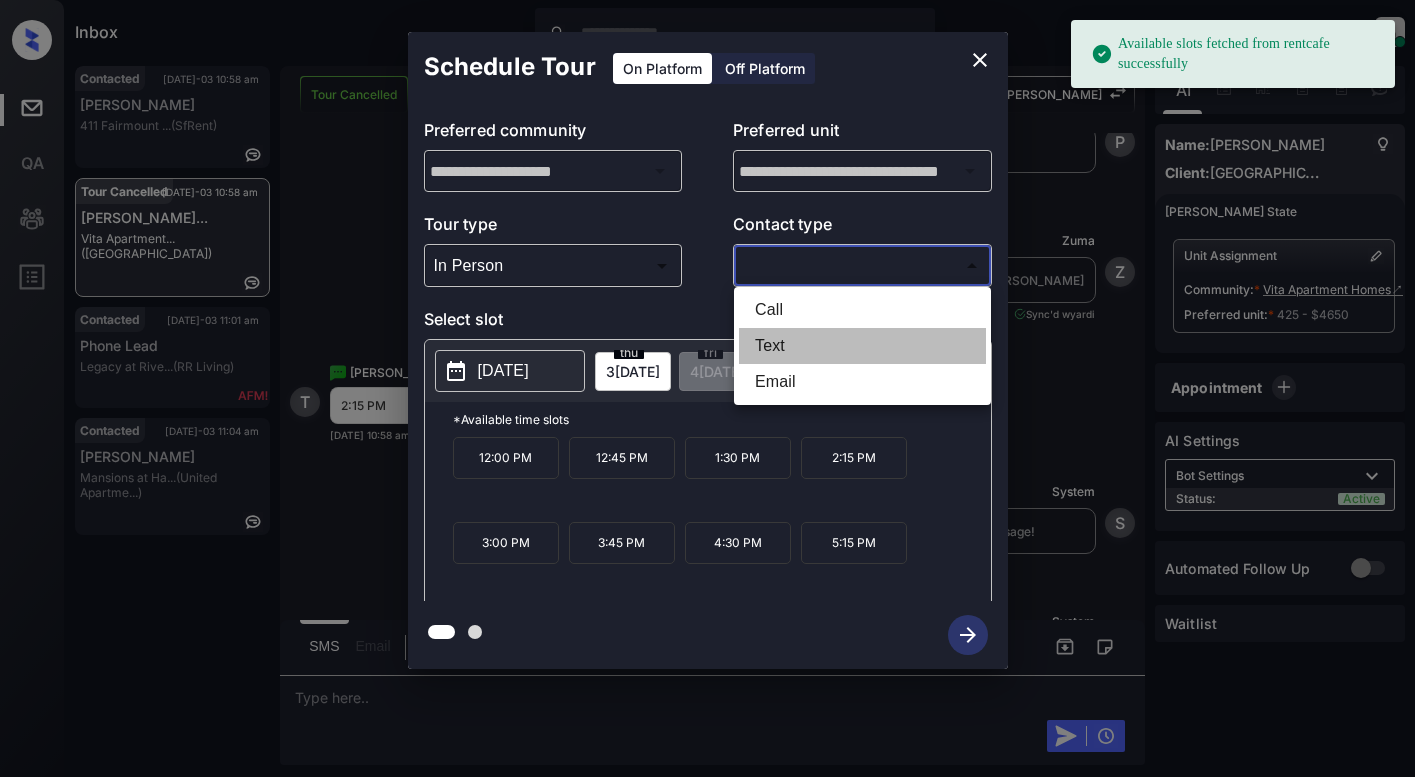 click on "Text" at bounding box center (862, 346) 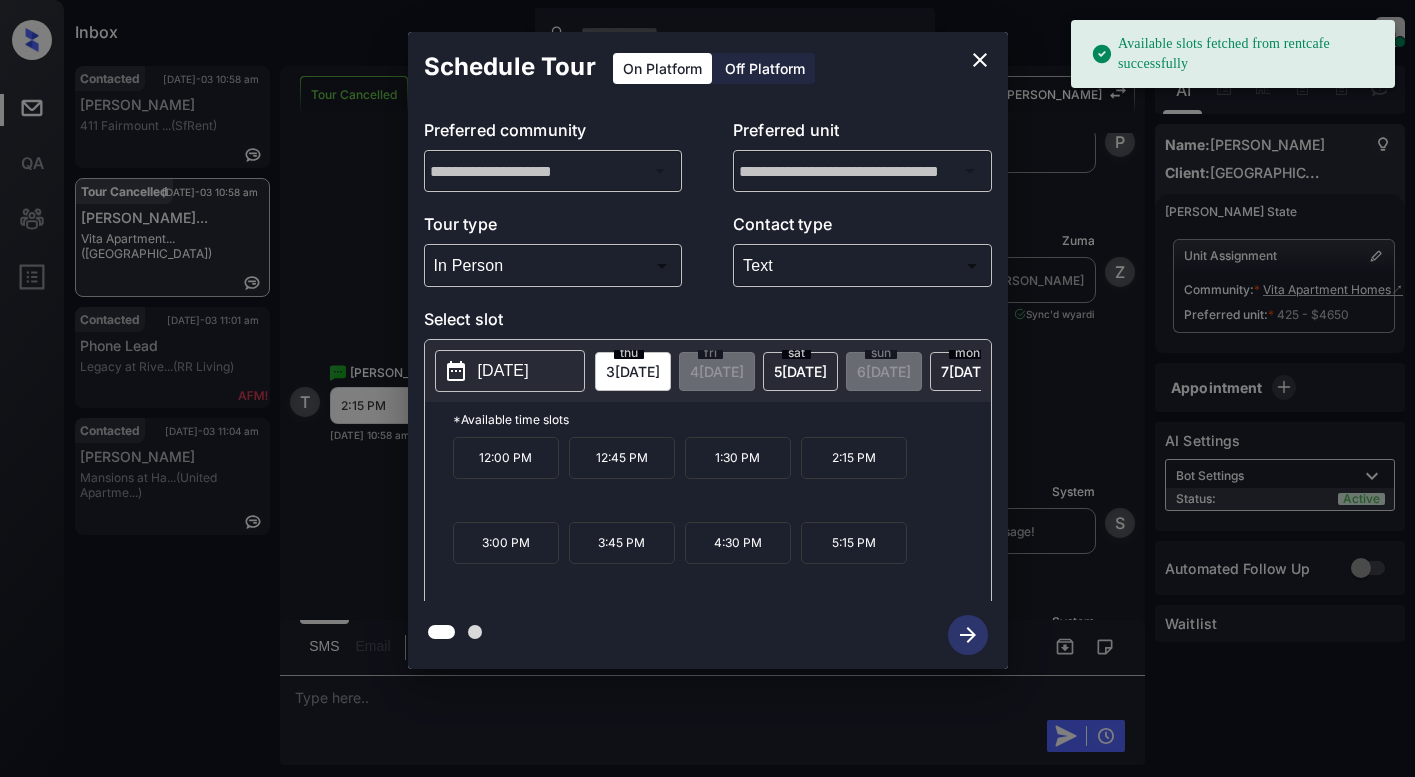 click on "[DATE]" at bounding box center (503, 371) 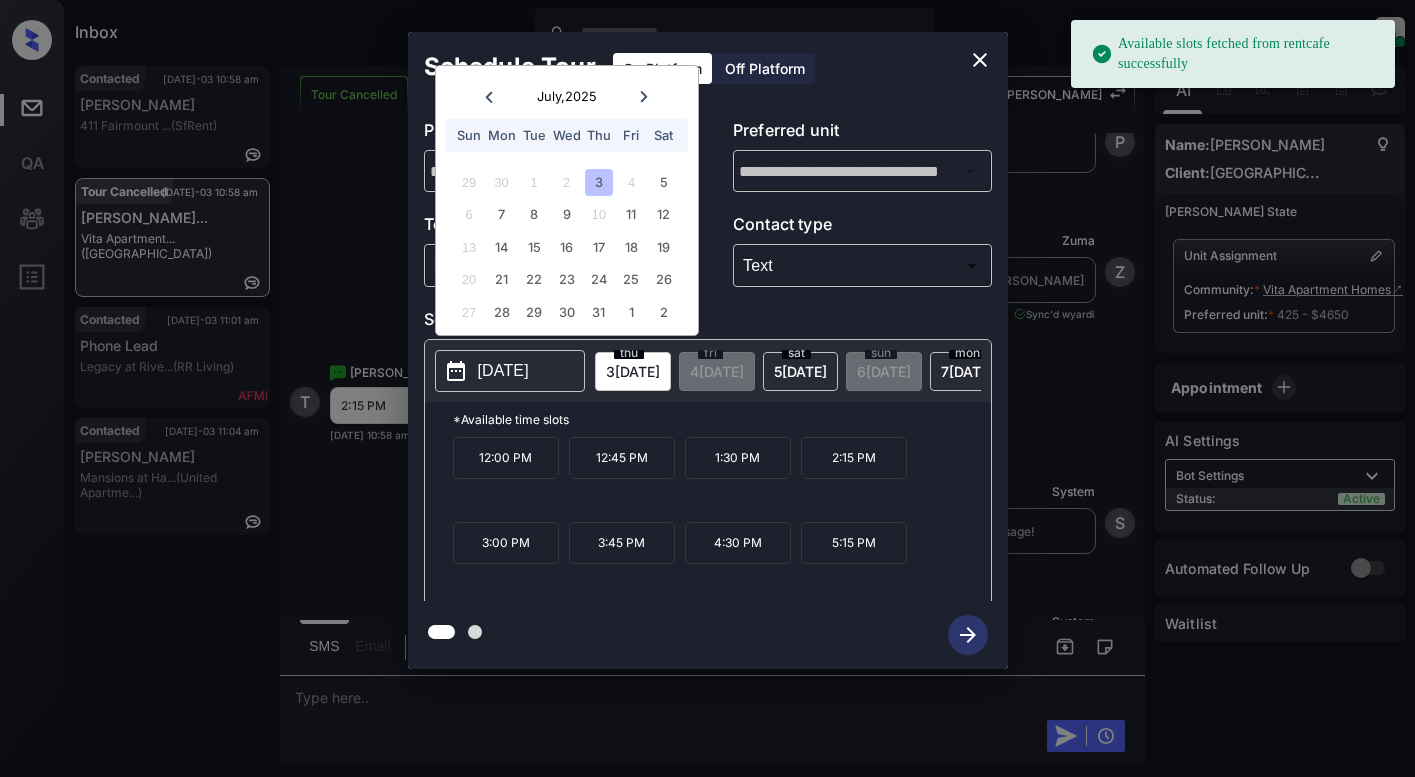 click on "3" at bounding box center [598, 182] 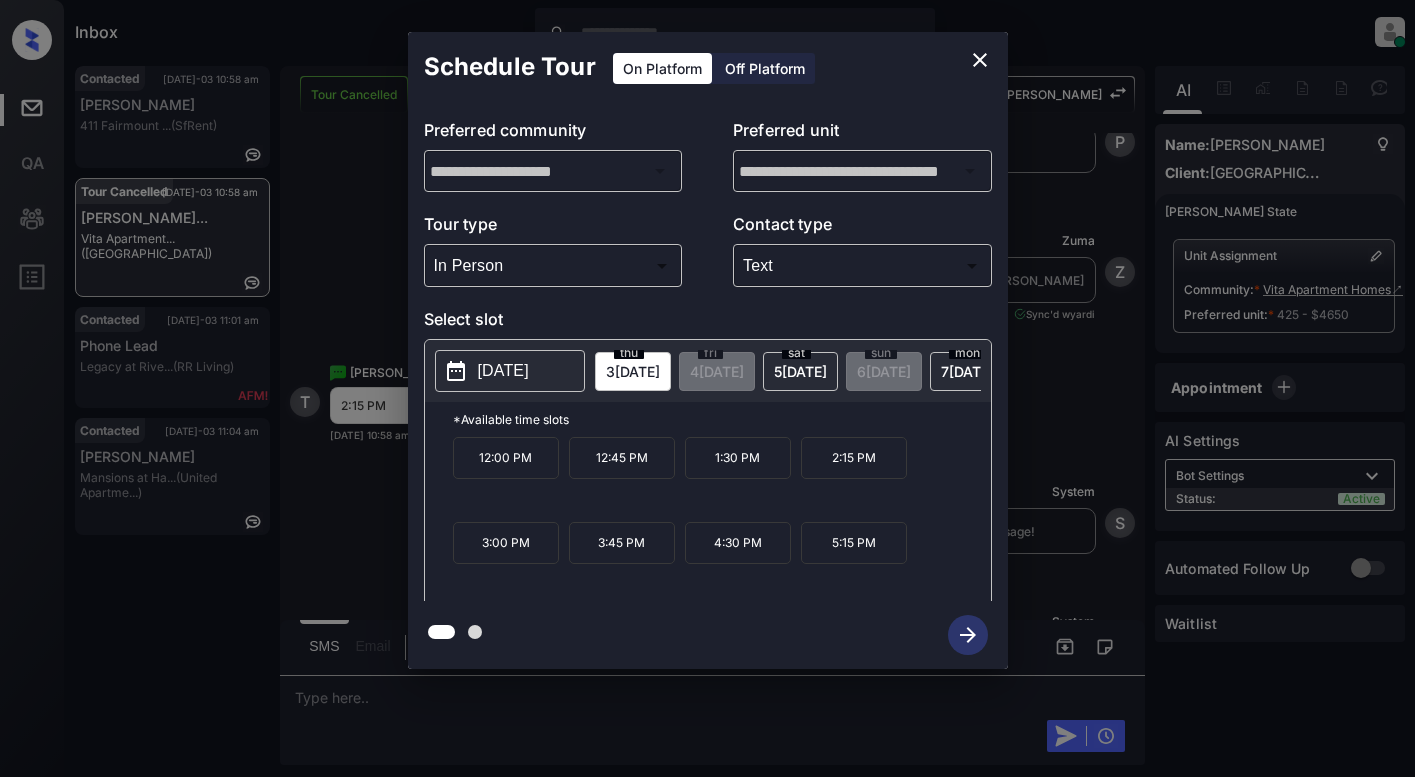 click on "2:15 PM" at bounding box center [854, 458] 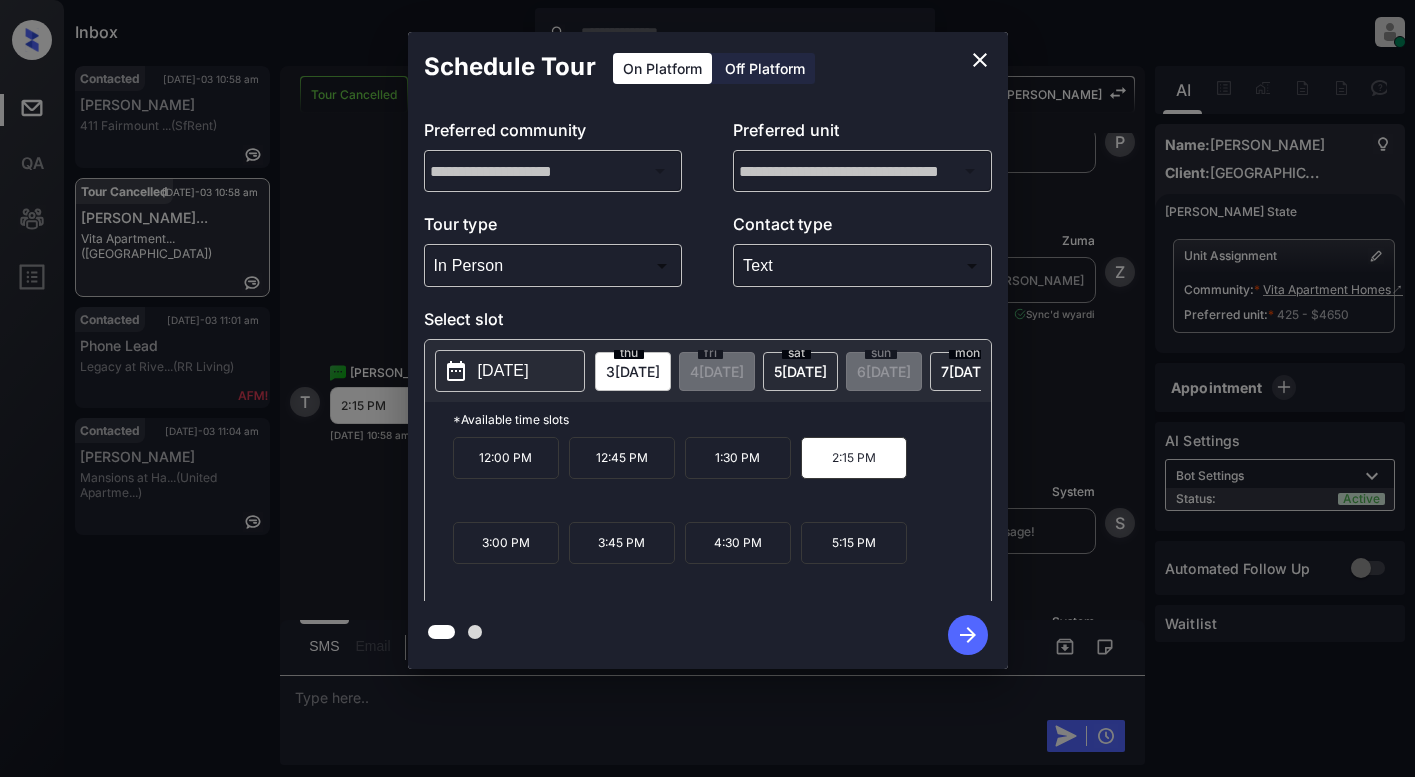 click 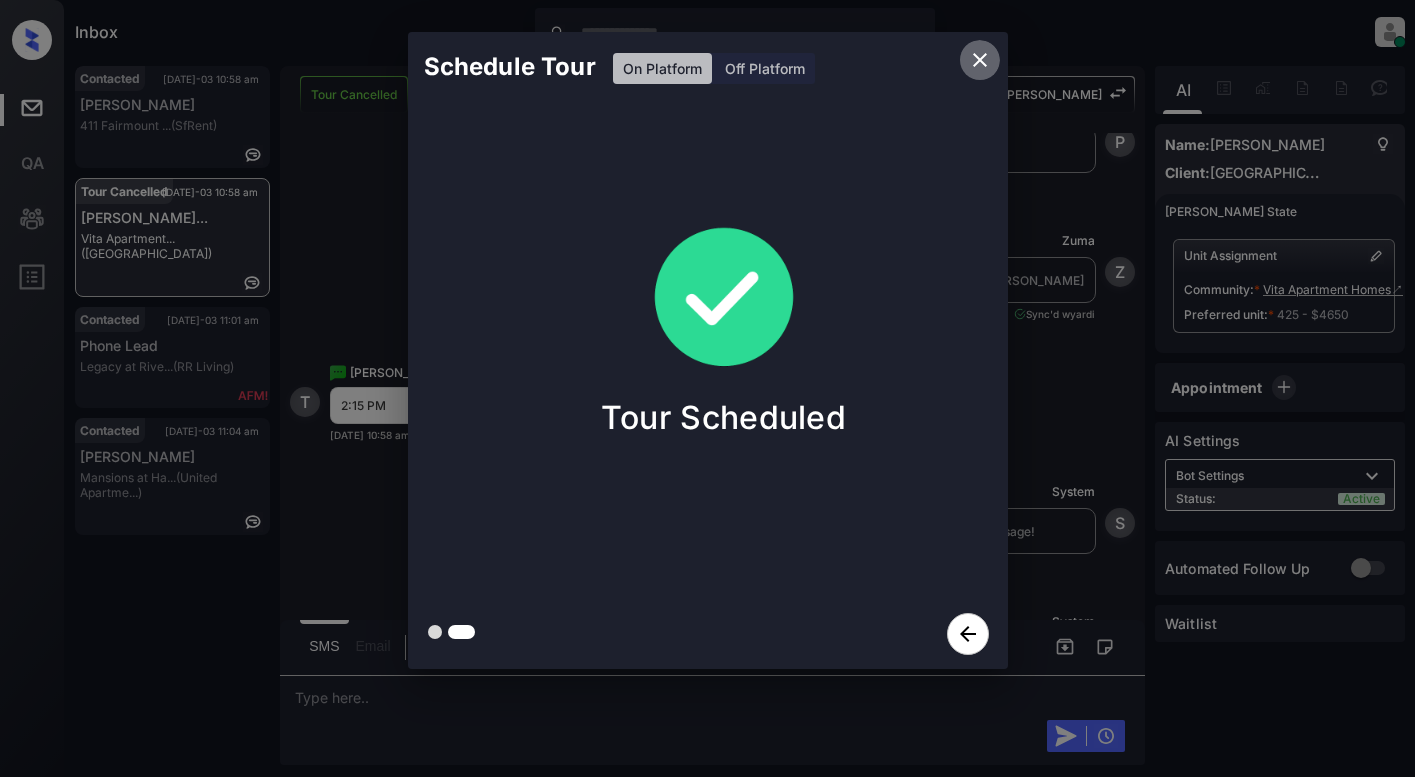 click 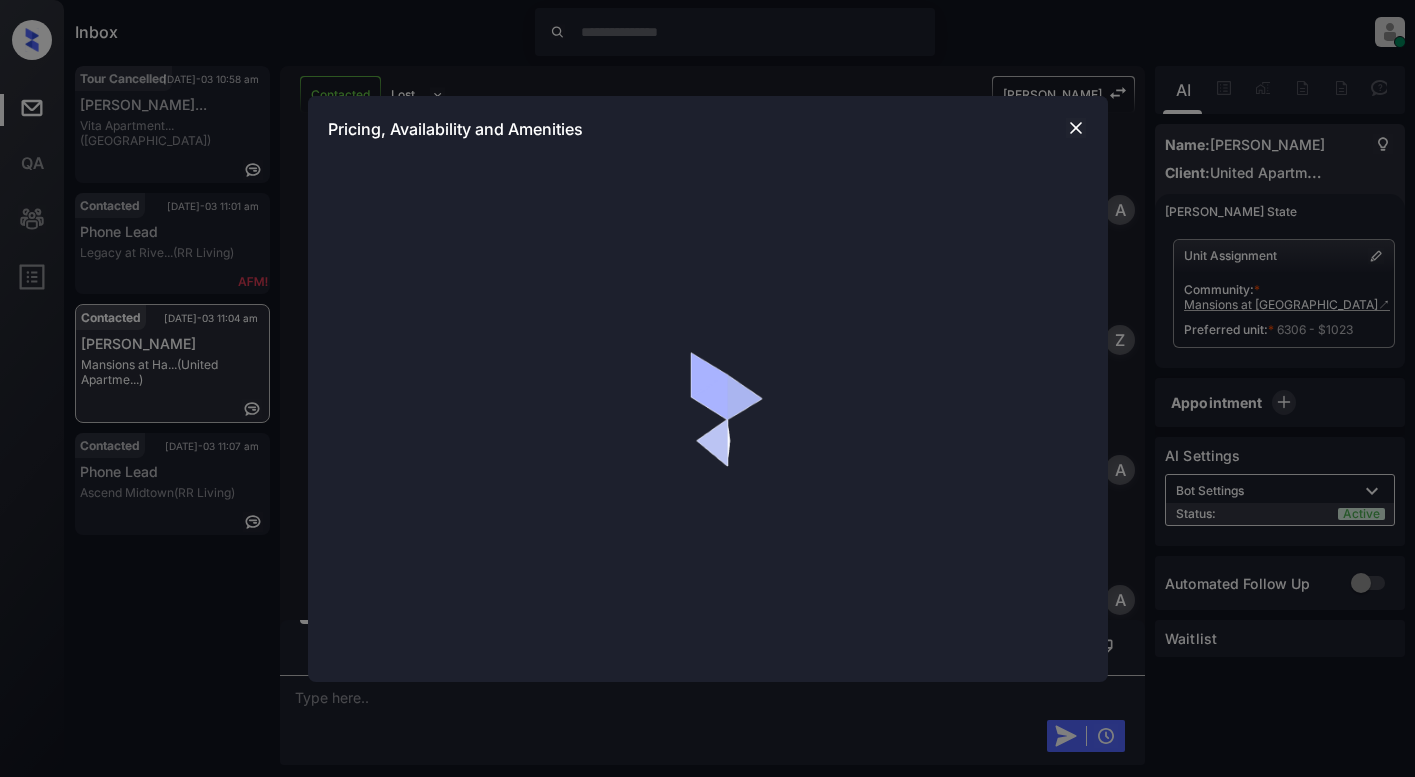 scroll, scrollTop: 0, scrollLeft: 0, axis: both 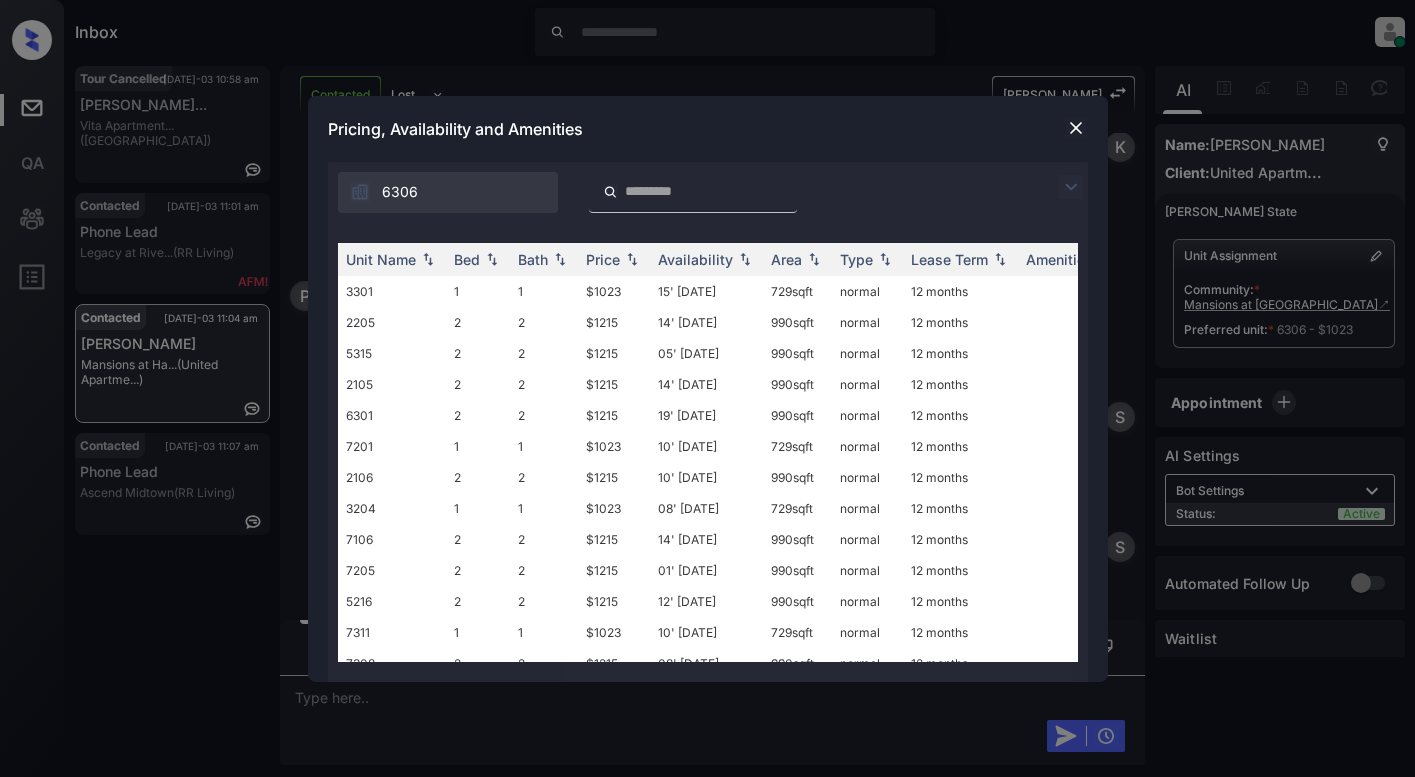 click at bounding box center (1071, 187) 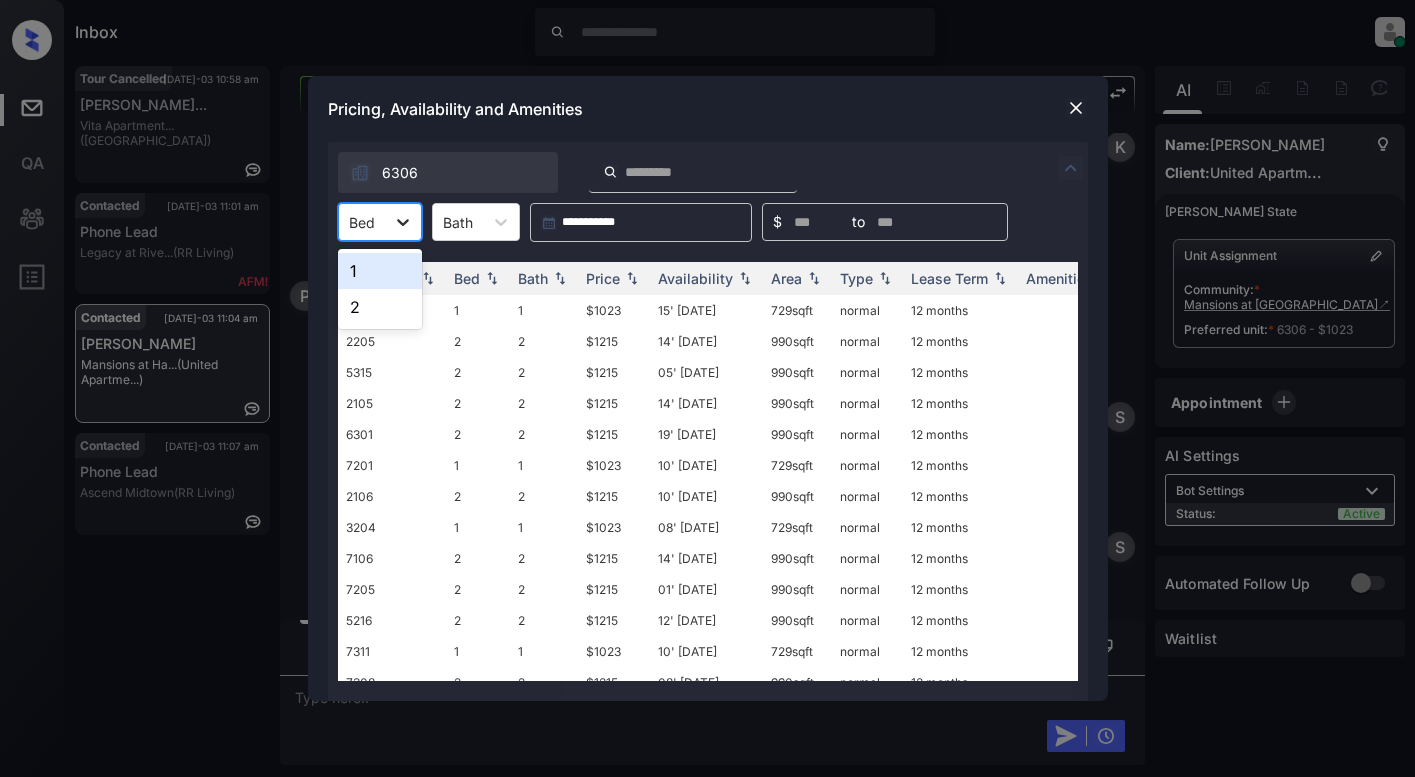 click at bounding box center [403, 222] 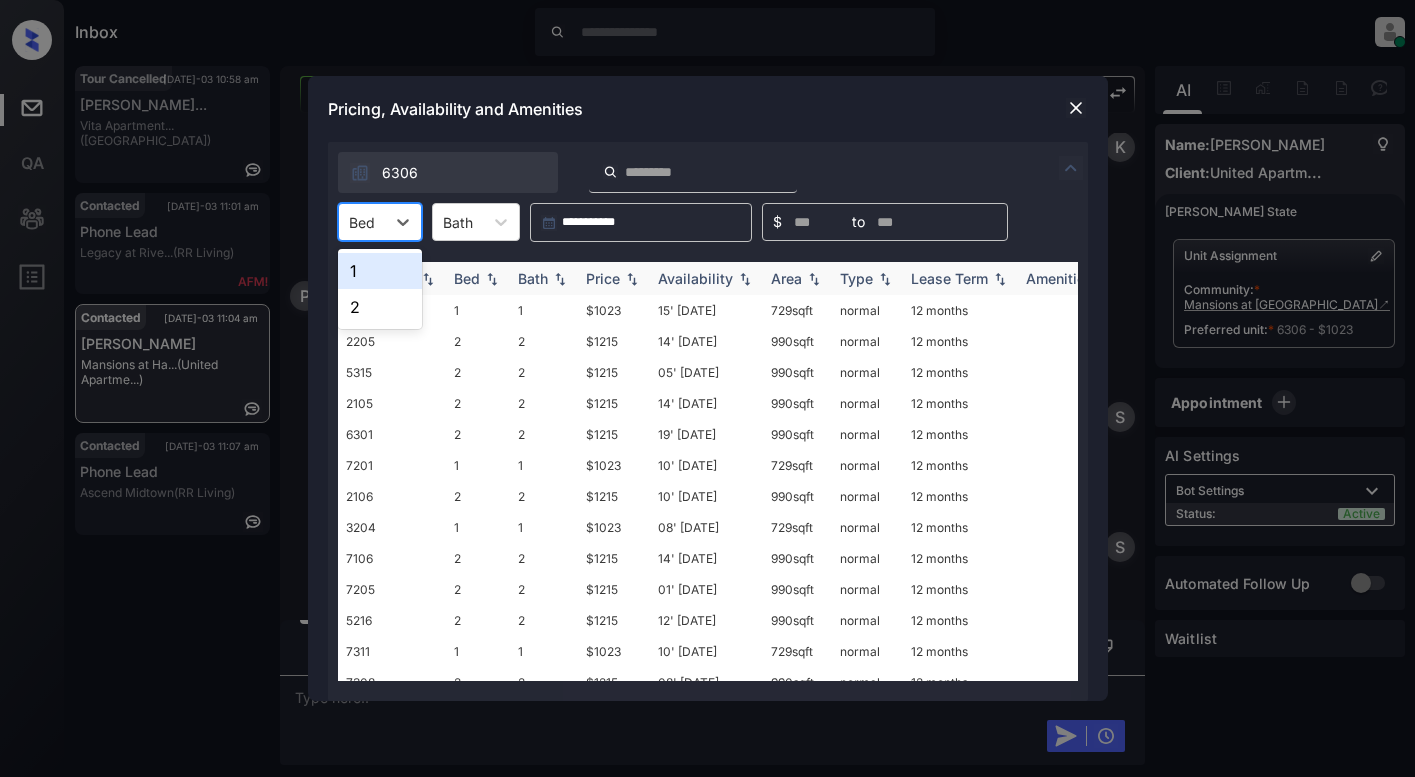 click on "1" at bounding box center (380, 271) 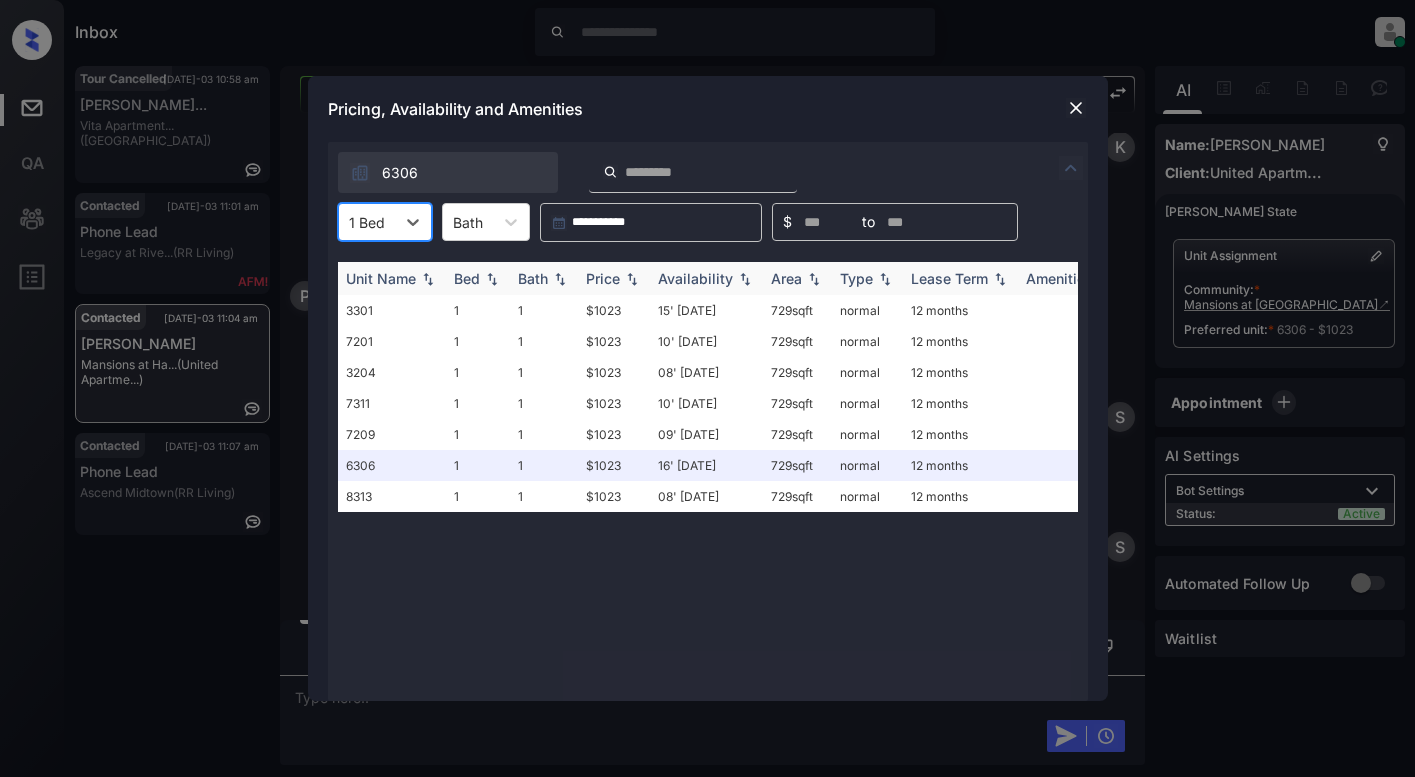 click on "Price" at bounding box center (603, 278) 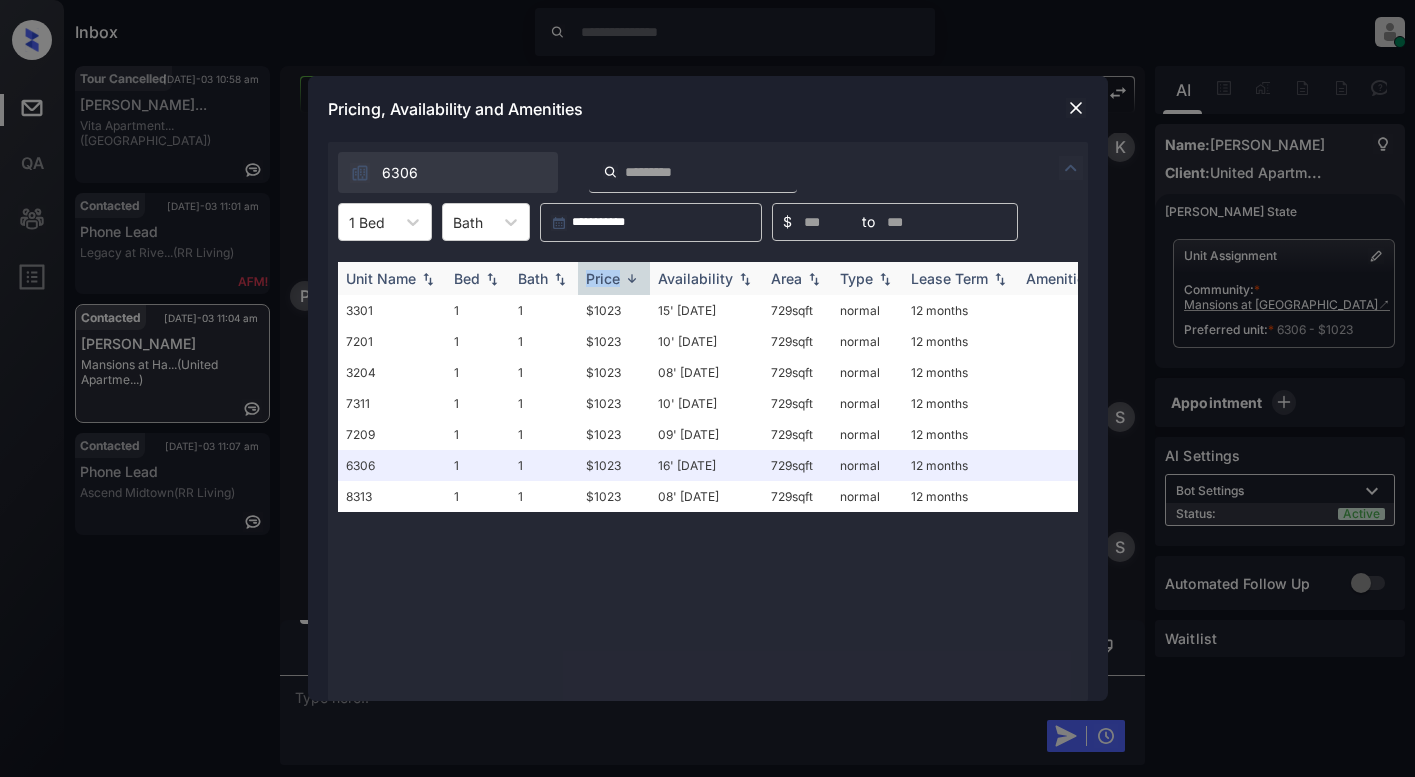 click on "Price" at bounding box center (603, 278) 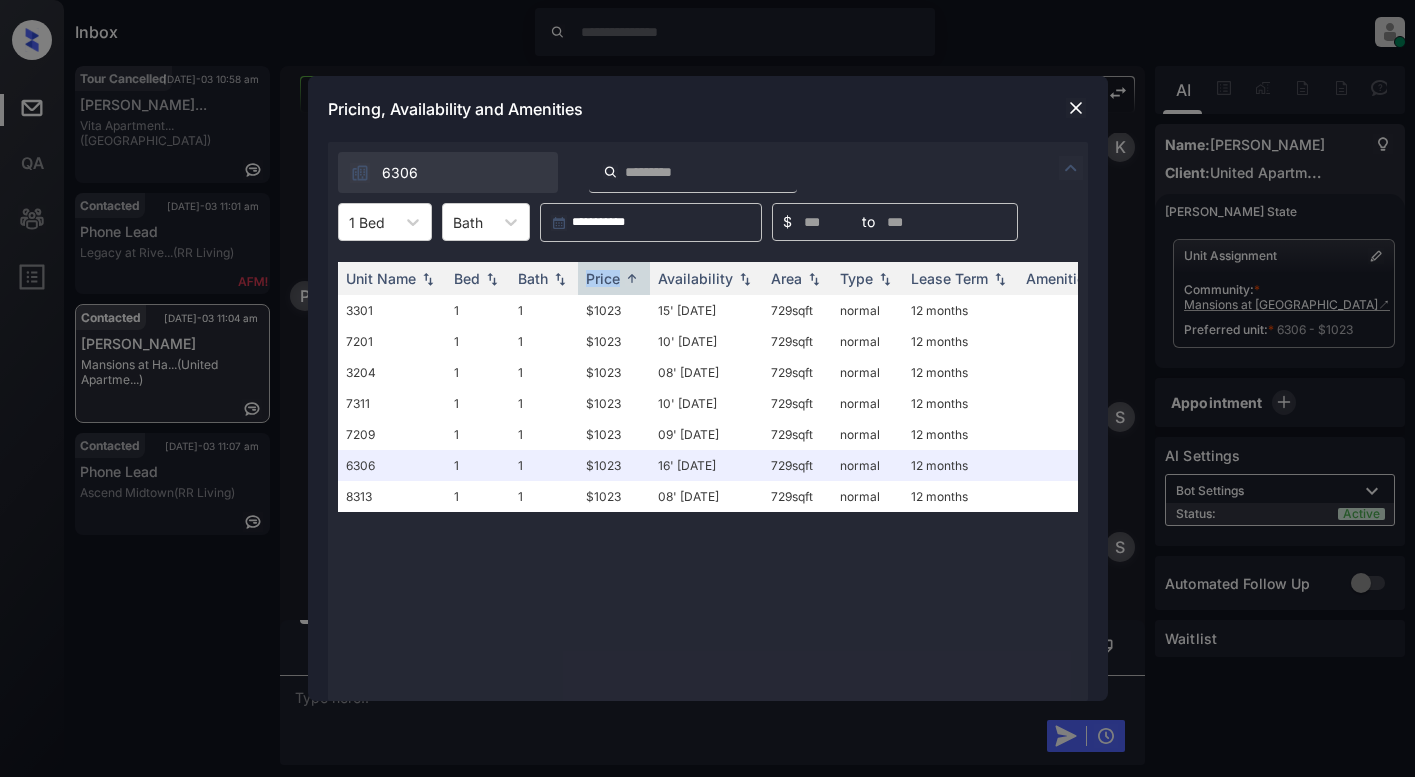 click at bounding box center [1076, 108] 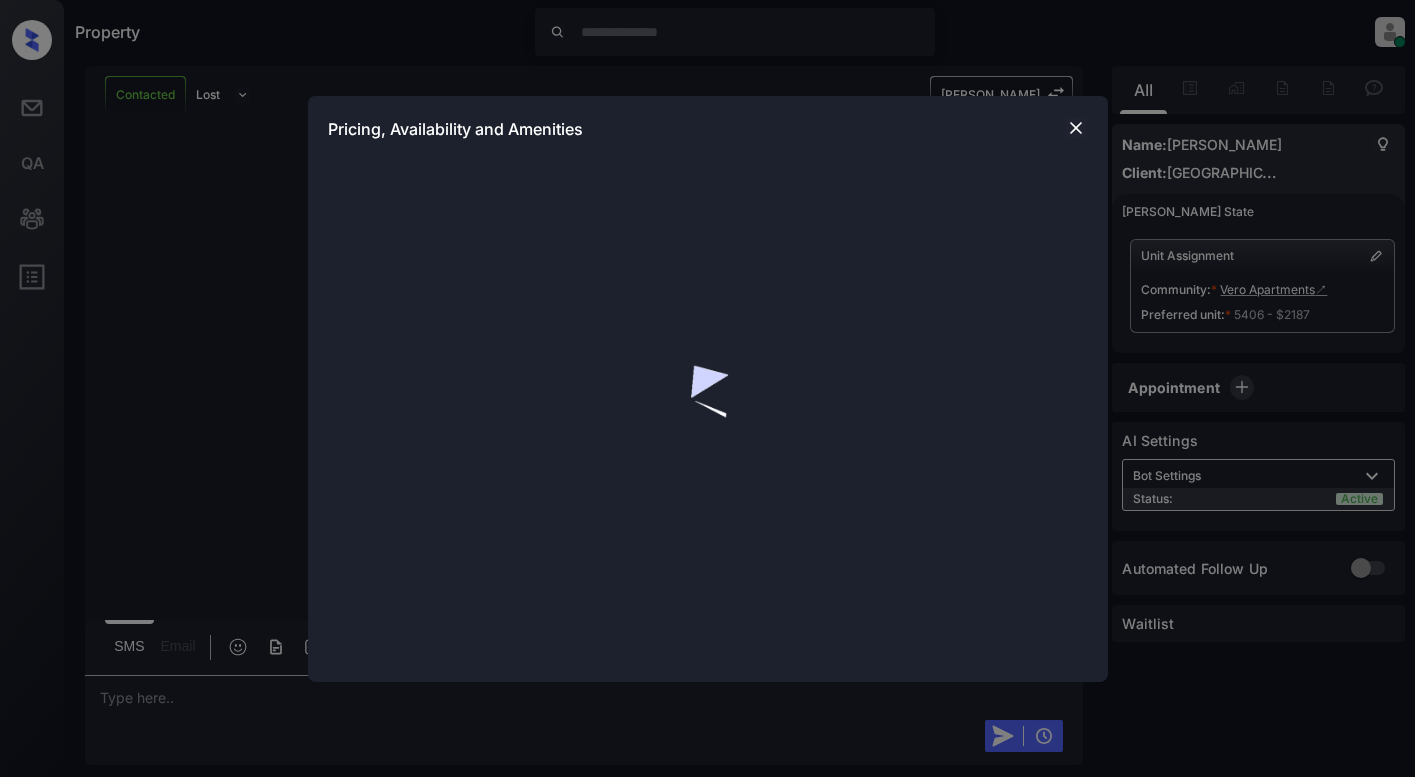 scroll, scrollTop: 0, scrollLeft: 0, axis: both 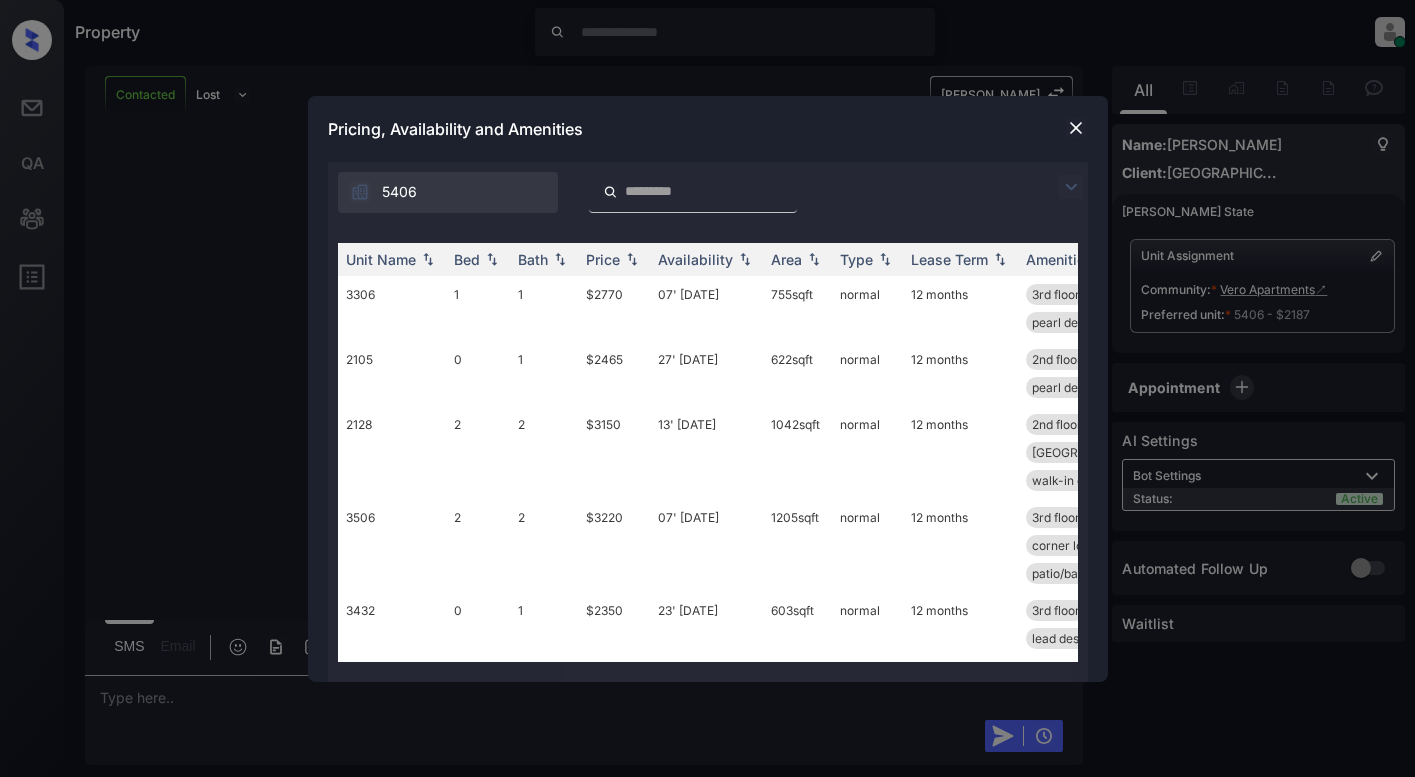 click at bounding box center [1071, 187] 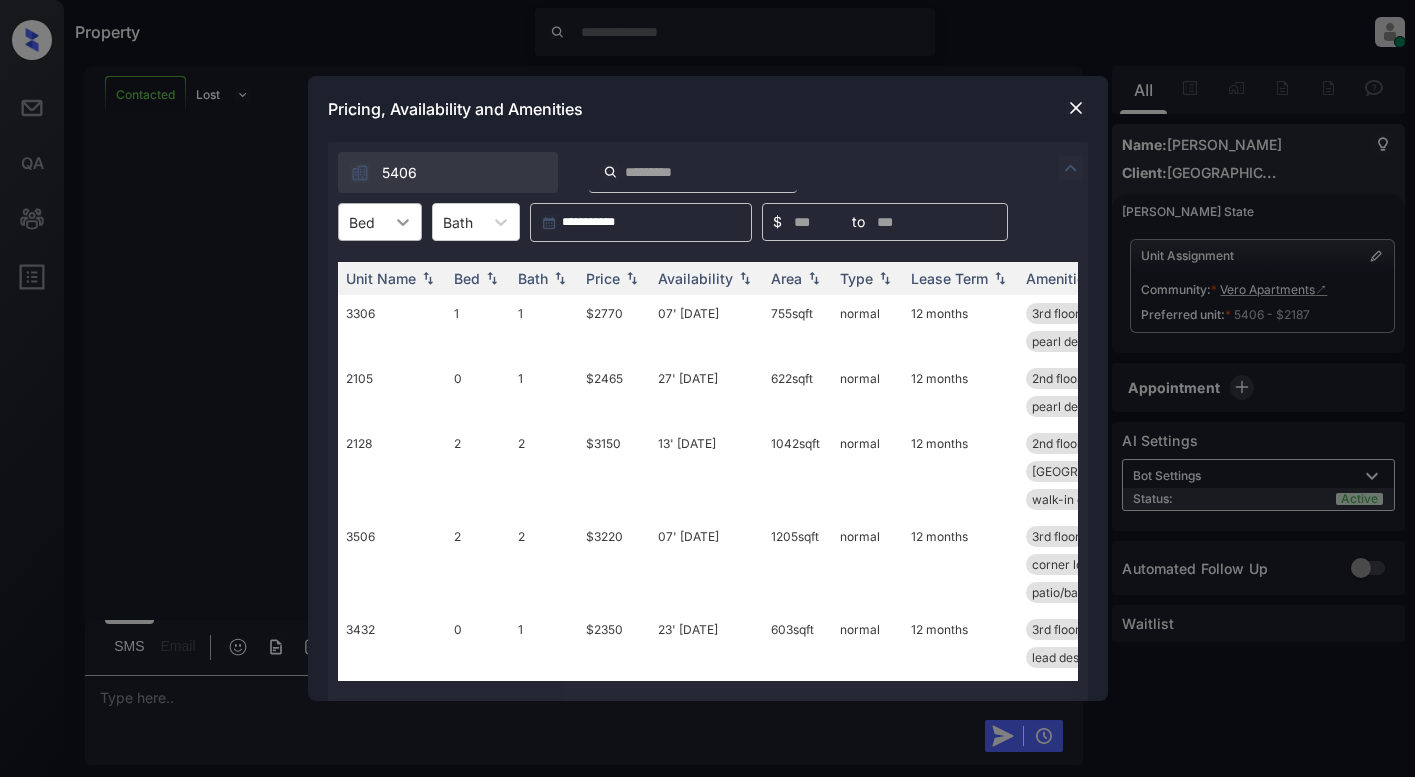 click 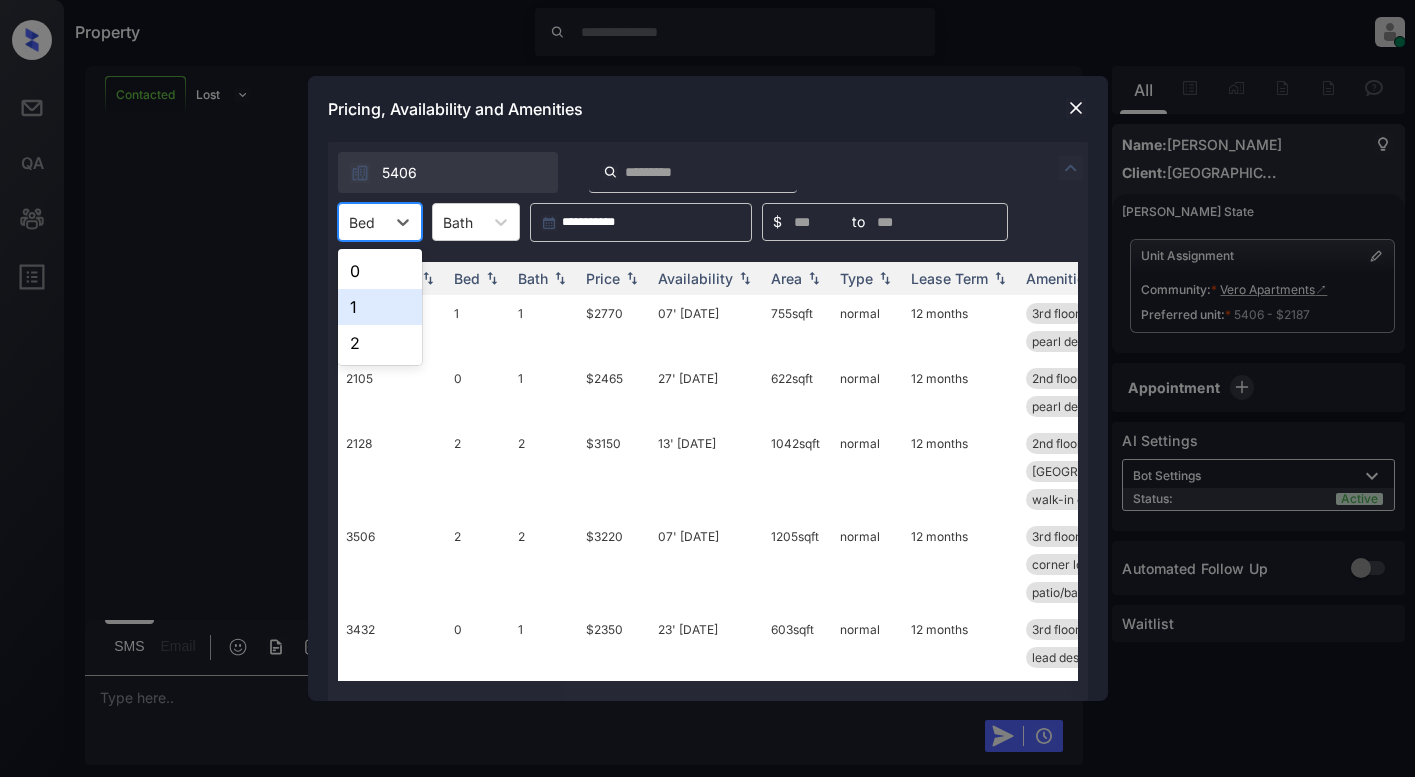 click on "1" at bounding box center (380, 307) 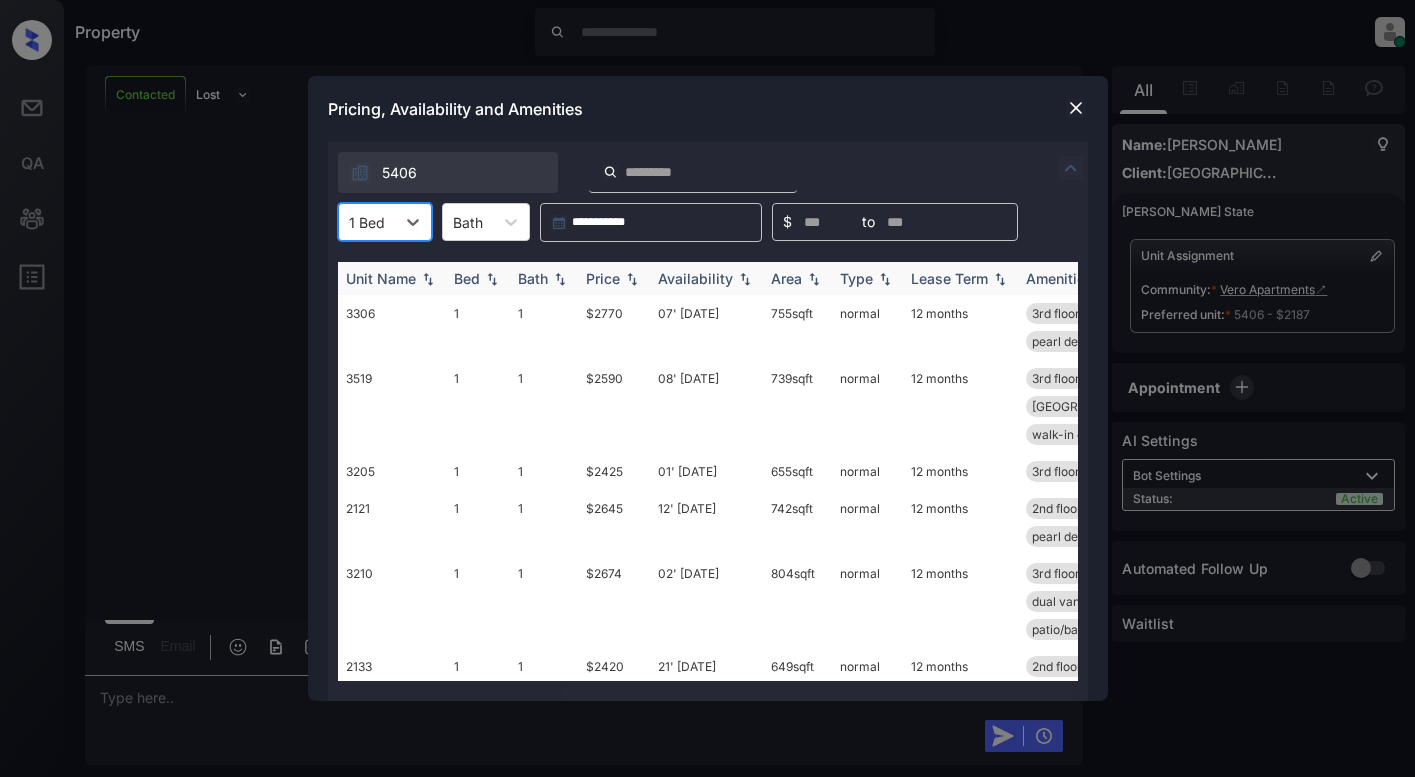click on "Price" at bounding box center [603, 278] 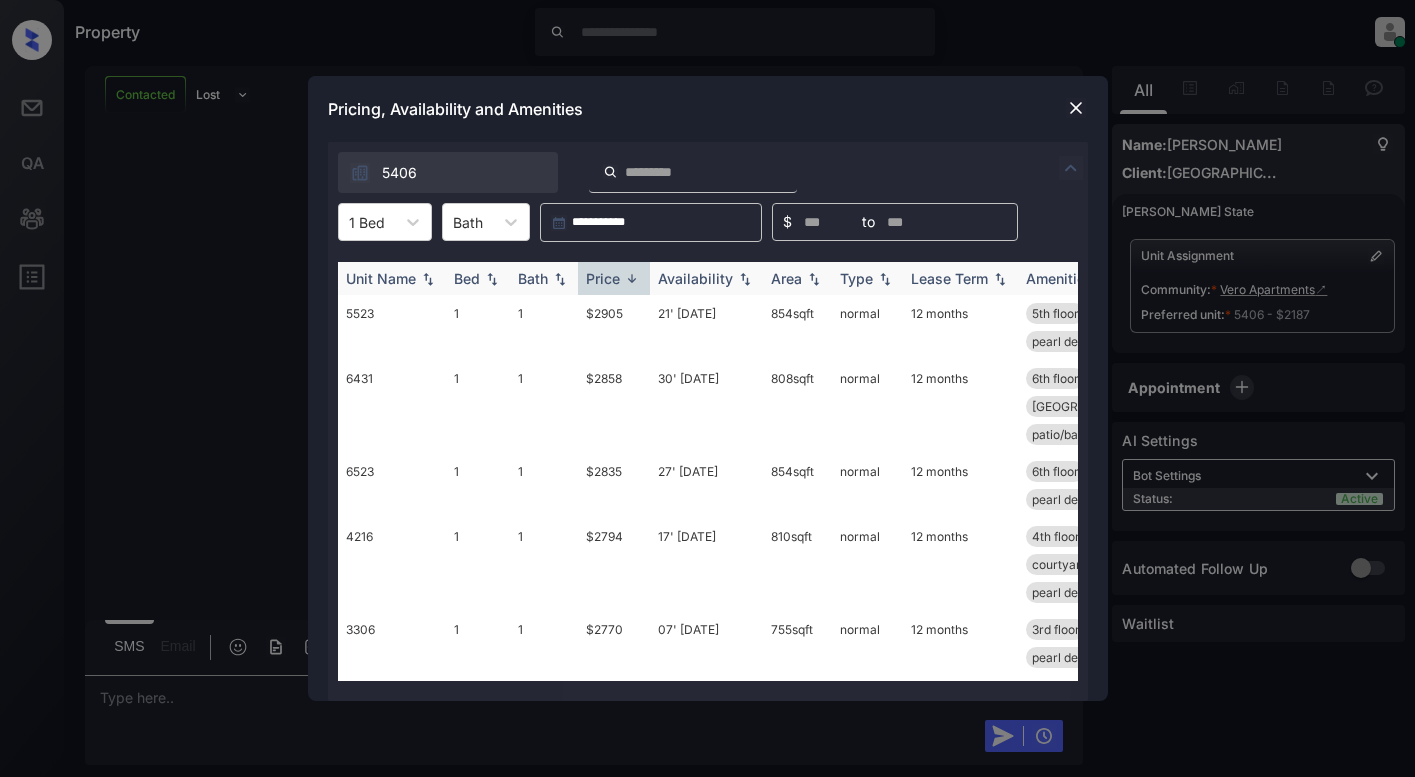 click on "Price" at bounding box center [603, 278] 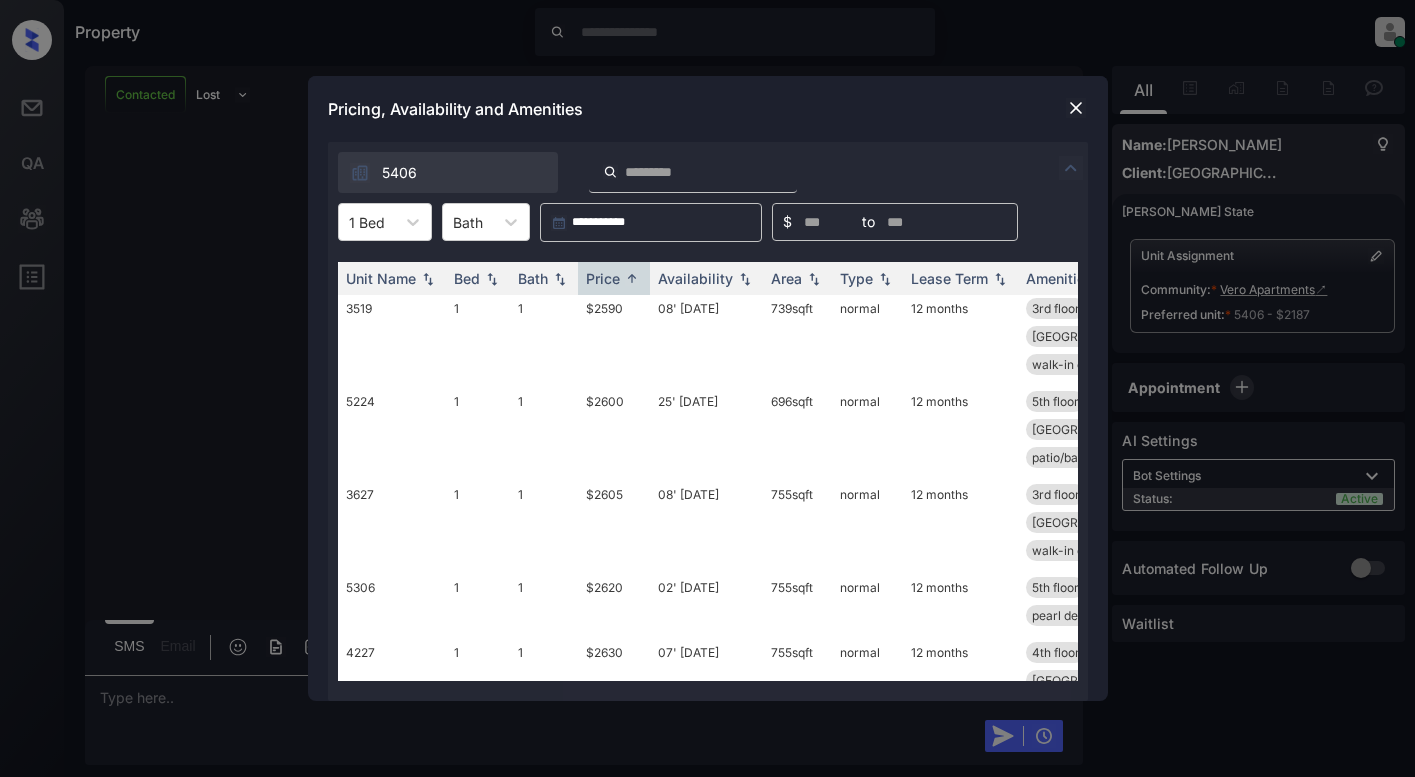 scroll, scrollTop: 0, scrollLeft: 0, axis: both 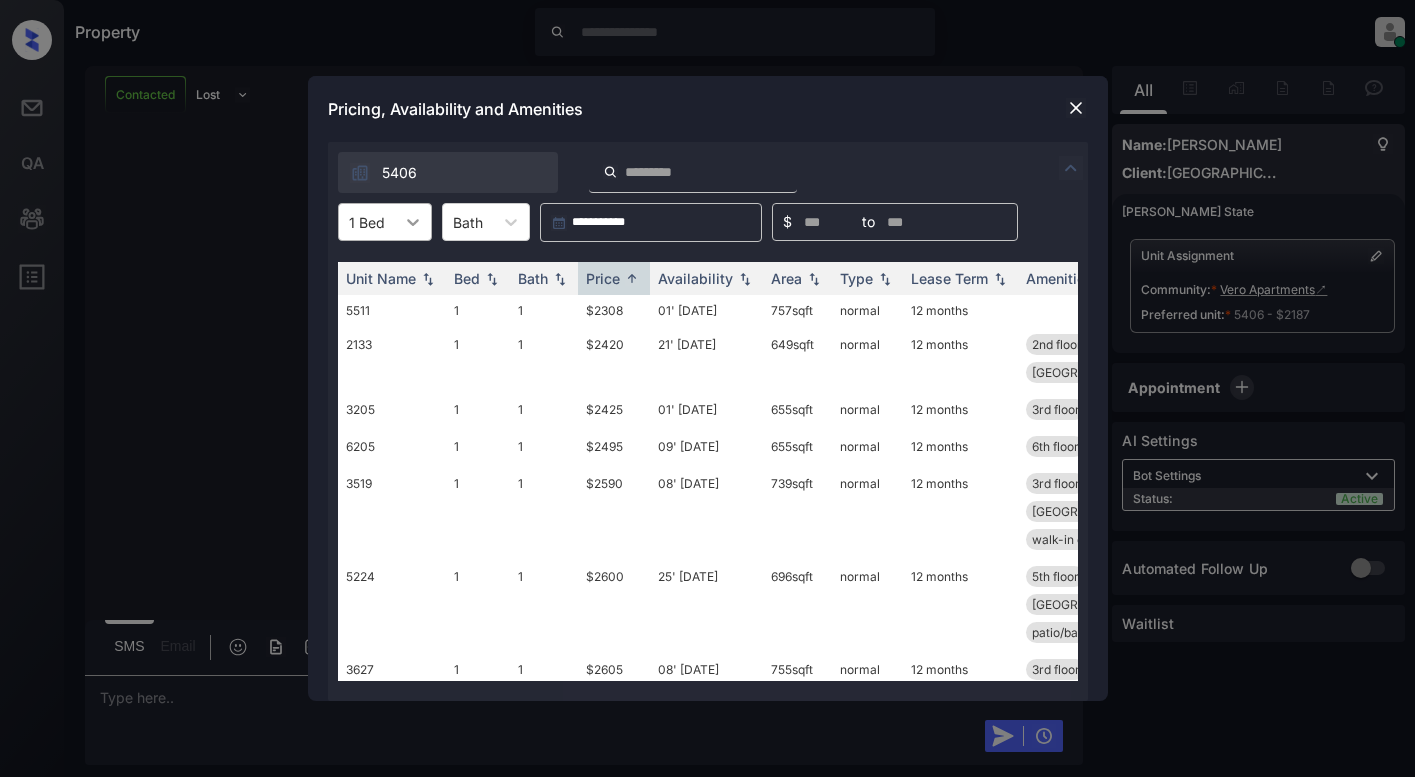 click 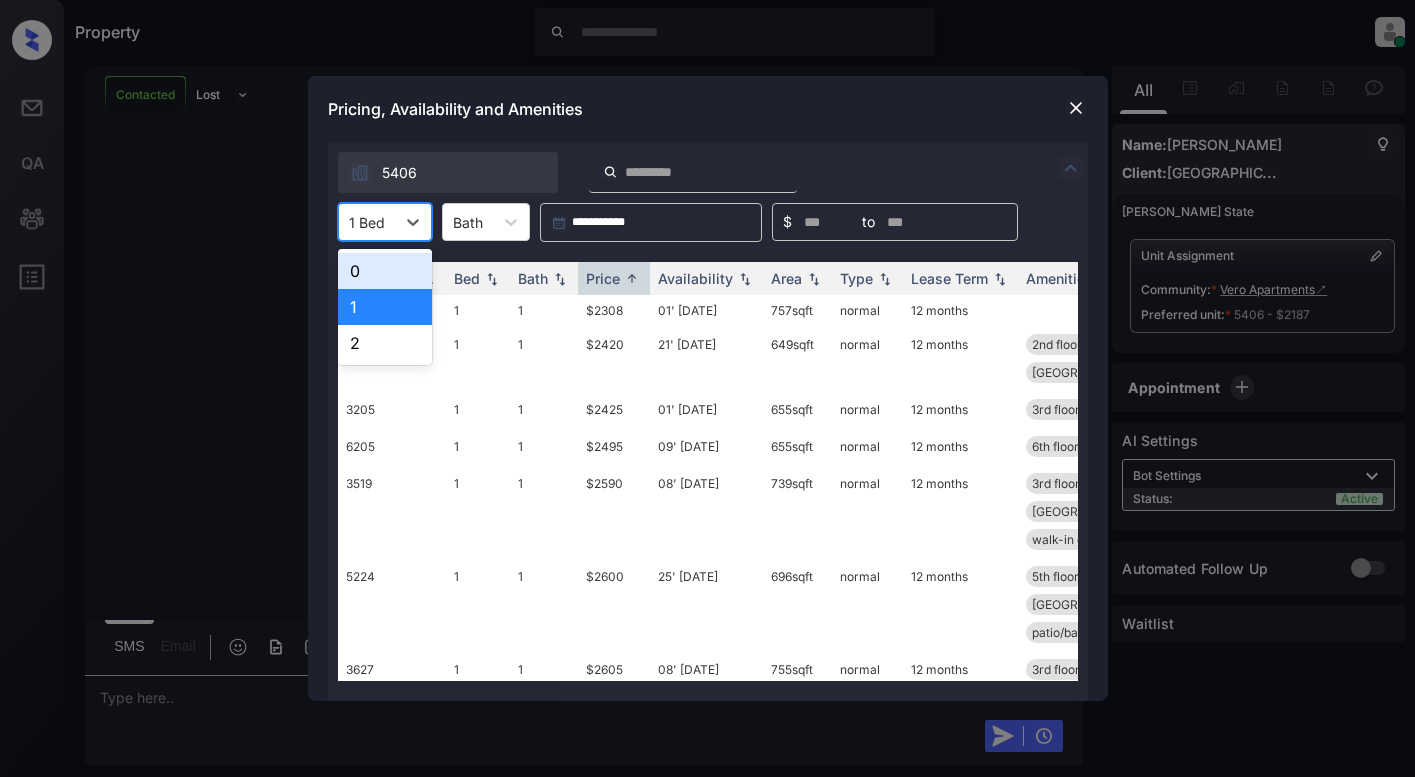 click on "0" at bounding box center (385, 271) 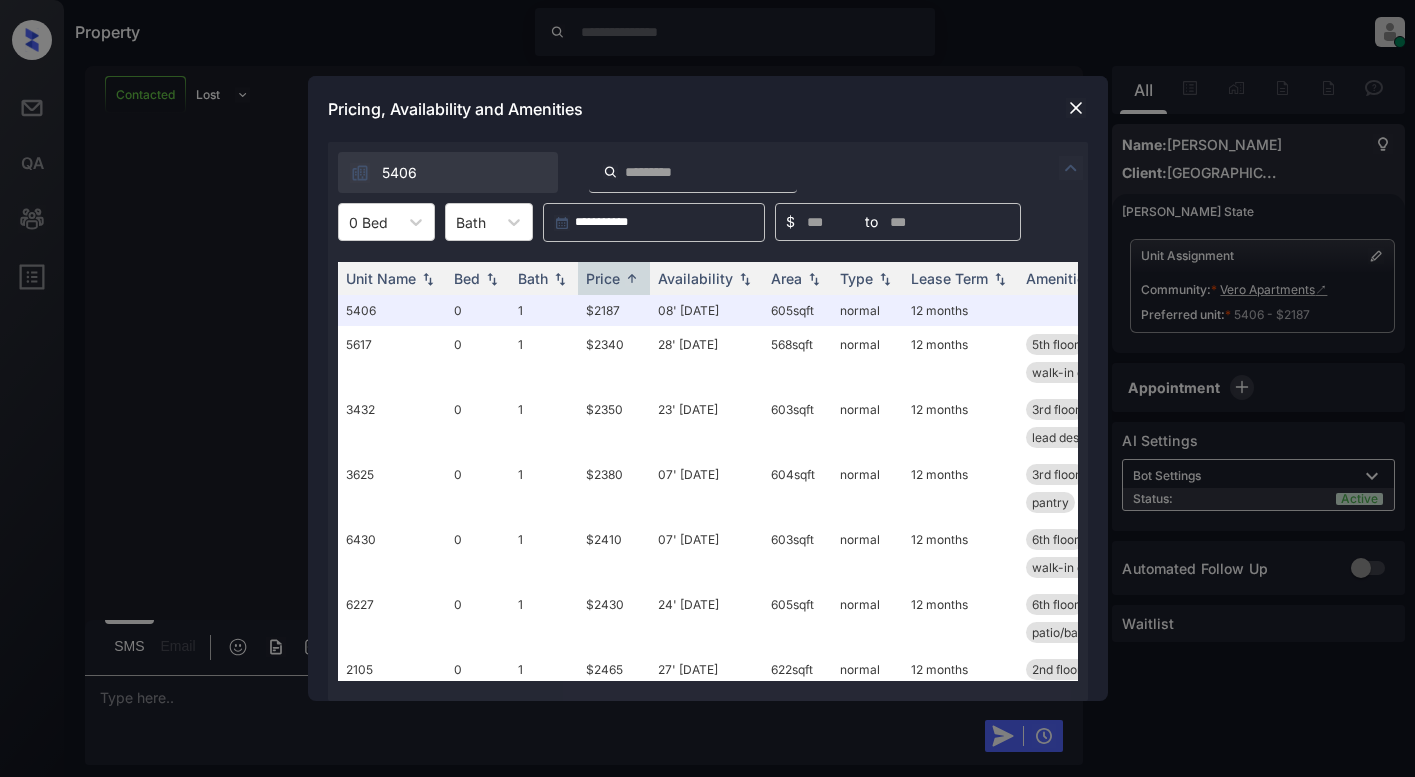 click at bounding box center (1076, 108) 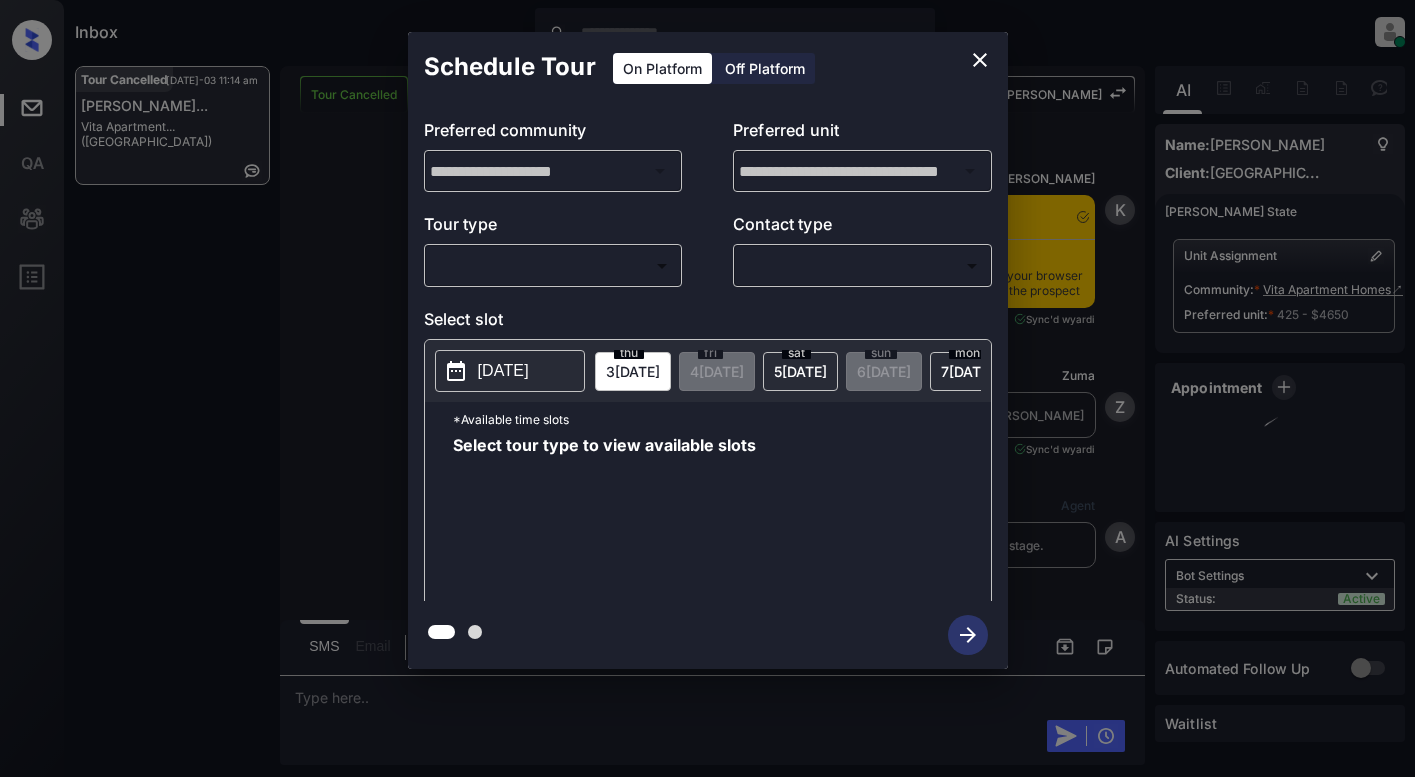 scroll, scrollTop: 0, scrollLeft: 0, axis: both 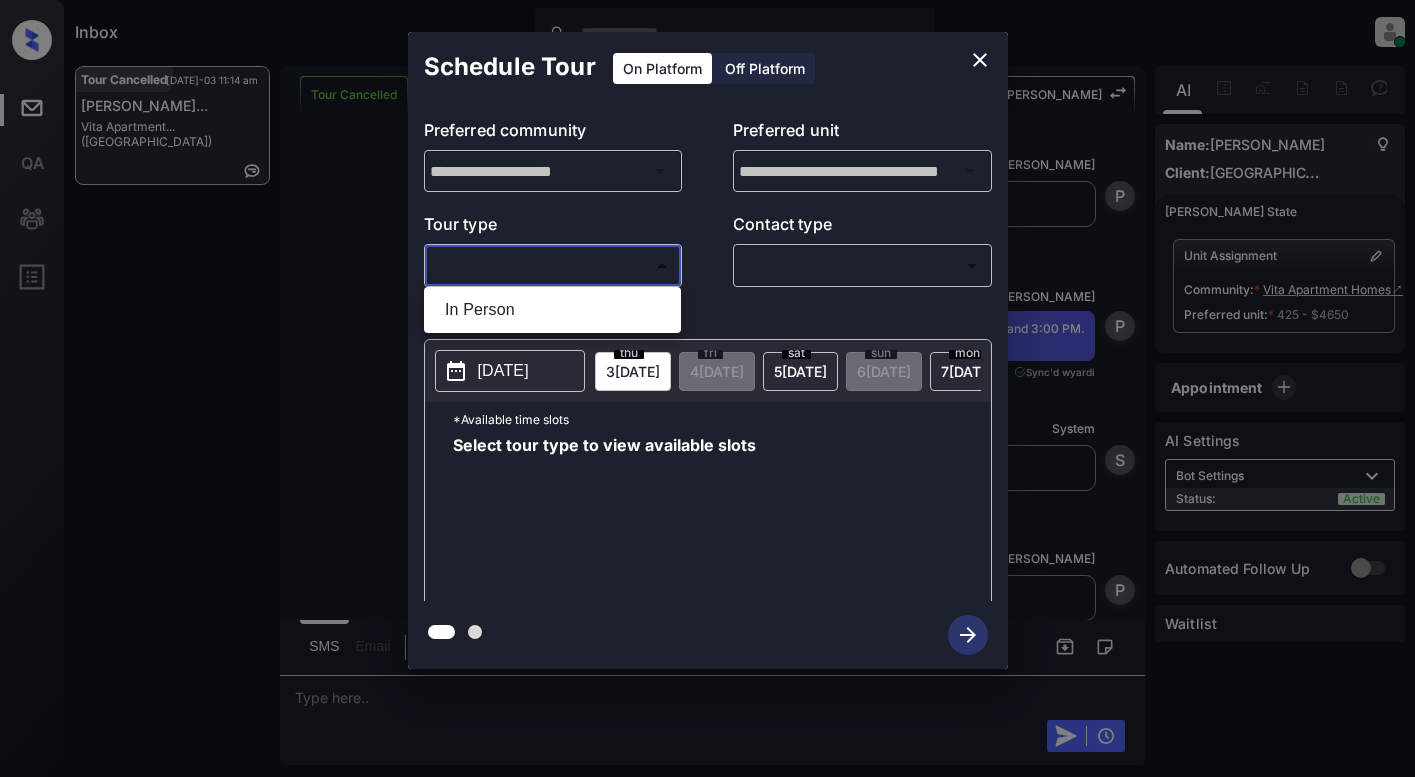 click on "Inbox Lyzzelle [PERSON_NAME] Online Set yourself   offline Set yourself   on break Profile Switch to  light  mode Sign out Tour Cancelled [DATE]-03 11:14 am   [PERSON_NAME]... Vita Apartment...  (Fairfield) Tour Cancelled Lost Lead Sentiment: Angry Upon sliding the acknowledgement:  Lead will move to lost stage. * ​ SMS and call option will be set to opt out. AFM will be turned off for the lead. Kelsey New Message Kelsey Notes Note: [URL][DOMAIN_NAME] - Paste this link into your browser to view [PERSON_NAME] conversation with the prospect [DATE] 07:09 pm  Sync'd w  yardi K New Message Zuma Lead transferred to leasing agent: [PERSON_NAME] [DATE] 07:09 pm  Sync'd w  yardi Z New Message Agent Lead created via leadPoller in Inbound stage. [DATE] 07:09 pm A New Message Agent AFM Request sent to [PERSON_NAME]. [DATE] 07:09 pm A New Message Agent Notes Note: [DATE] 07:09 pm A New Message [PERSON_NAME] [DATE] 07:09 pm   | TemplateAFMSms  Sync'd w  yardi K New Message K" at bounding box center (707, 388) 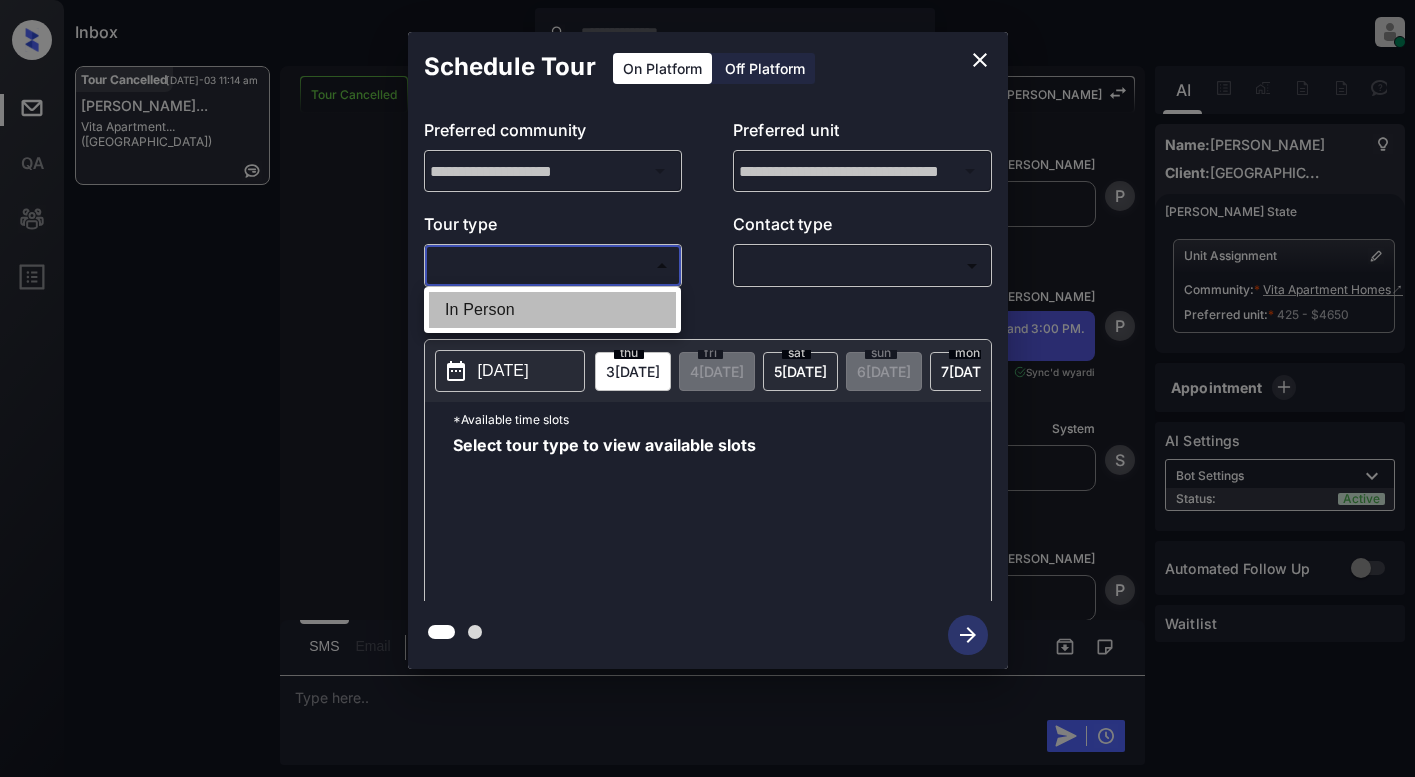 click on "In Person" at bounding box center [552, 310] 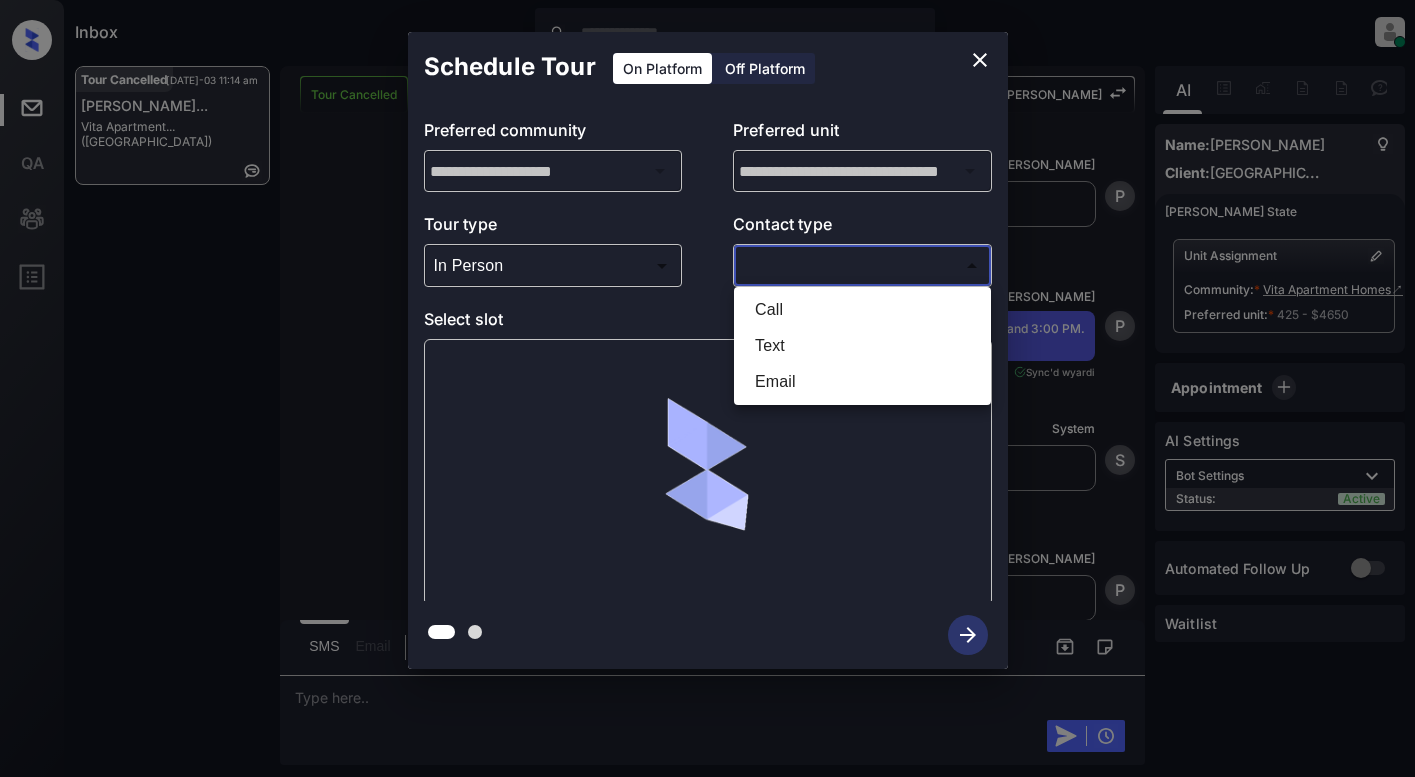 click on "Inbox Lyzzelle M. Ceralde Online Set yourself   offline Set yourself   on break Profile Switch to  light  mode Sign out Tour Cancelled Jul-03 11:14 am   Travis Chancha... Vita Apartment...  (Fairfield) Tour Cancelled Lost Lead Sentiment: Angry Upon sliding the acknowledgement:  Lead will move to lost stage. * ​ SMS and call option will be set to opt out. AFM will be turned off for the lead. Kelsey New Message Kelsey Notes Note: https://conversation.getzuma.com/686494d269d8b0eca7e83b4f - Paste this link into your browser to view Kelsey’s conversation with the prospect Jul 01, 2025 07:09 pm  Sync'd w  yardi K New Message Zuma Lead transferred to leasing agent: kelsey Jul 01, 2025 07:09 pm  Sync'd w  yardi Z New Message Agent Lead created via leadPoller in Inbound stage. Jul 01, 2025 07:09 pm A New Message Agent AFM Request sent to Kelsey. Jul 01, 2025 07:09 pm A New Message Agent Notes Note: Jul 01, 2025 07:09 pm A New Message Kelsey Jul 01, 2025 07:09 pm   | TemplateAFMSms  Sync'd w  yardi K New Message K" at bounding box center (707, 388) 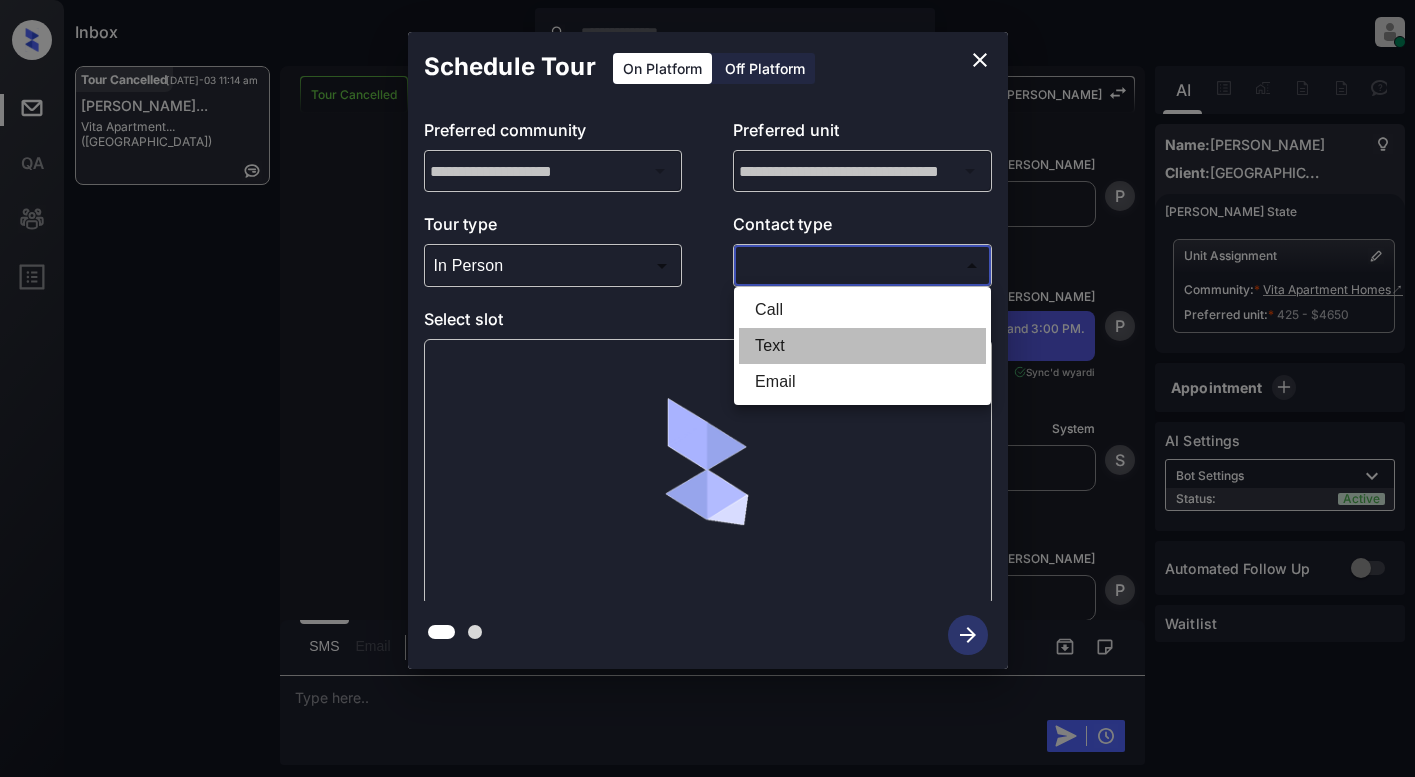 click on "Text" at bounding box center [862, 346] 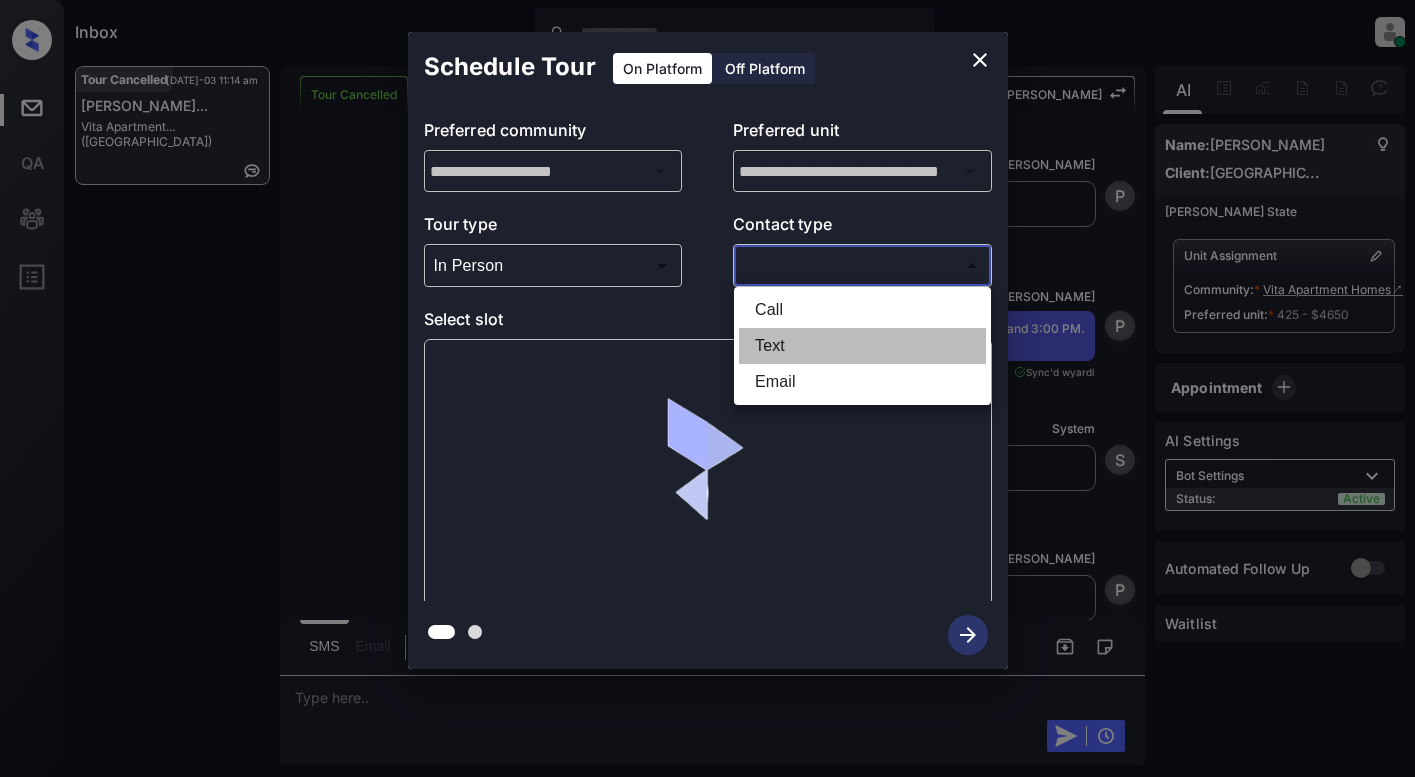 type on "****" 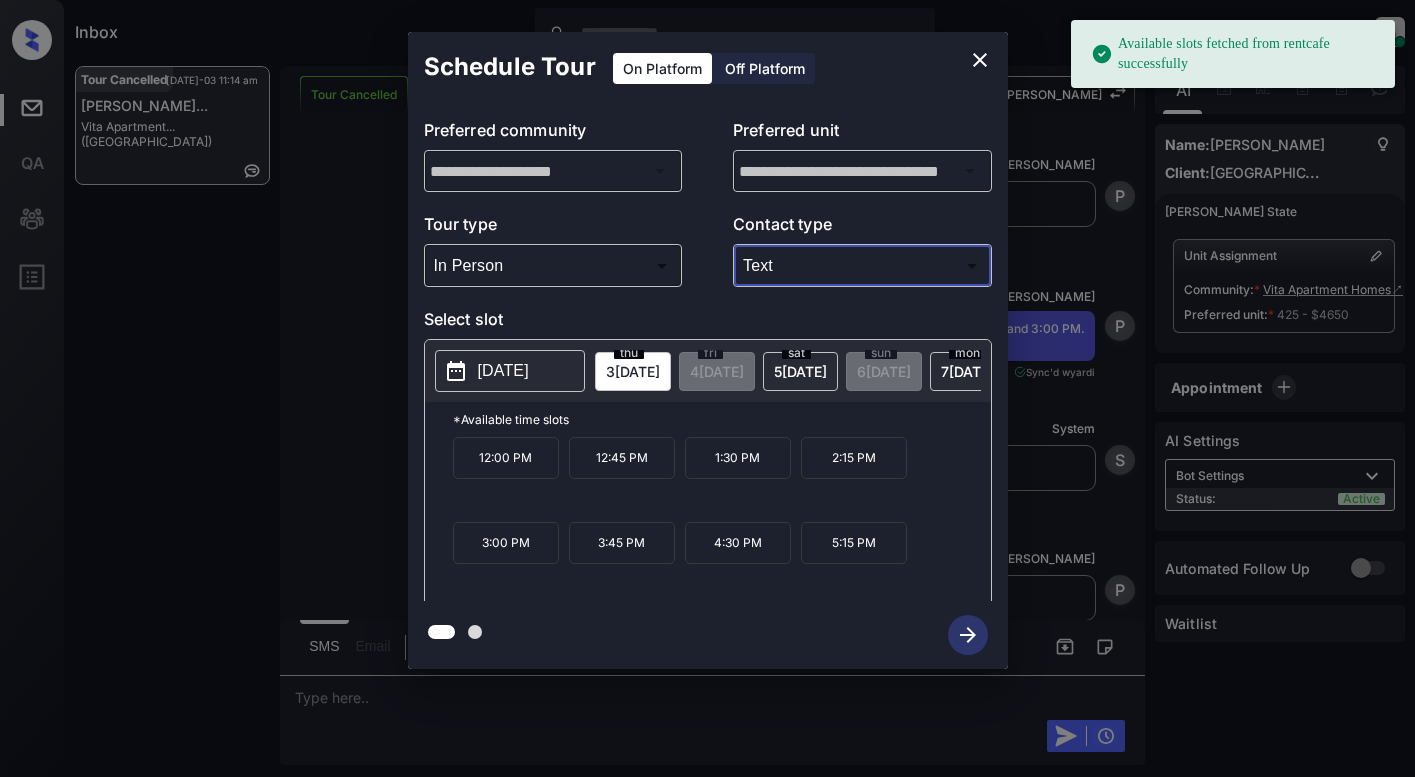 click on "2025-07-03" at bounding box center (503, 371) 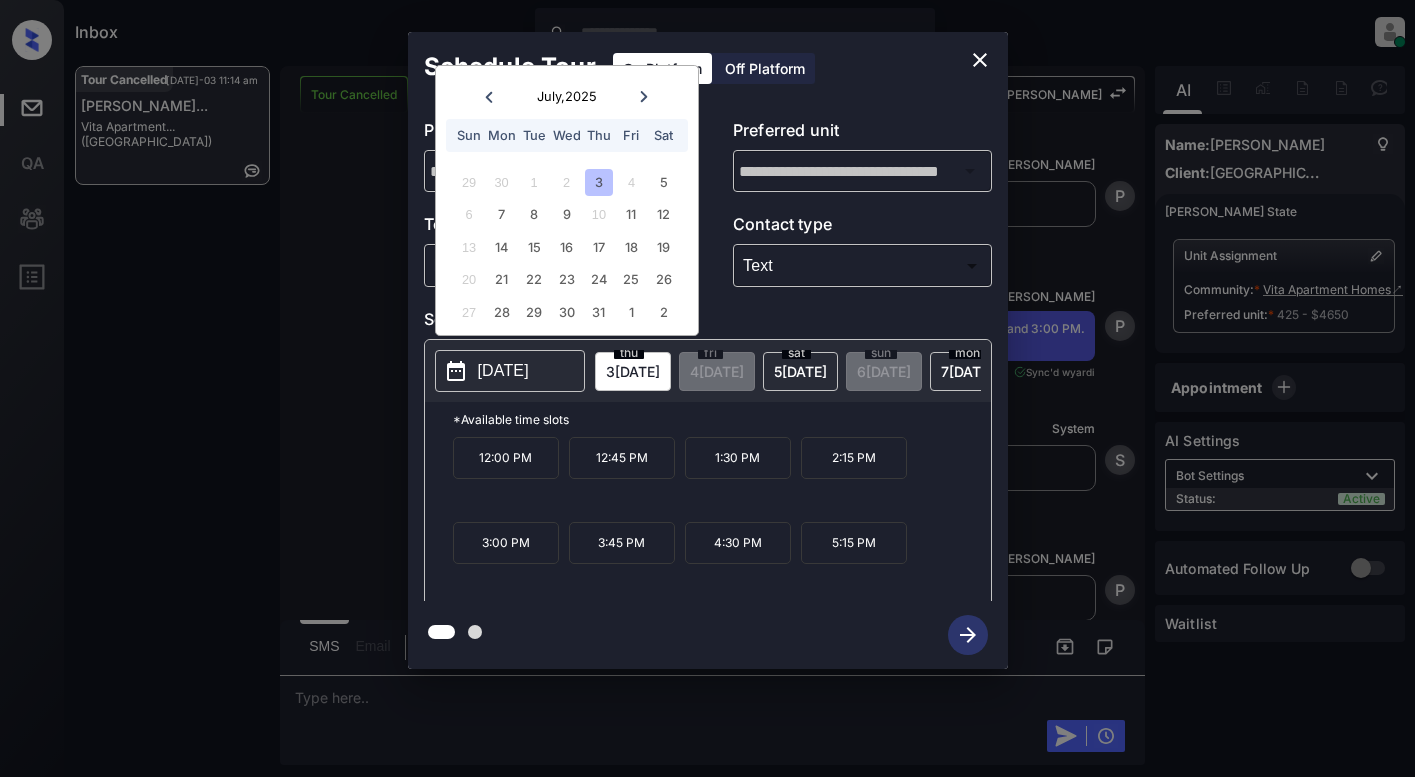 click on "2:15 PM" at bounding box center (854, 458) 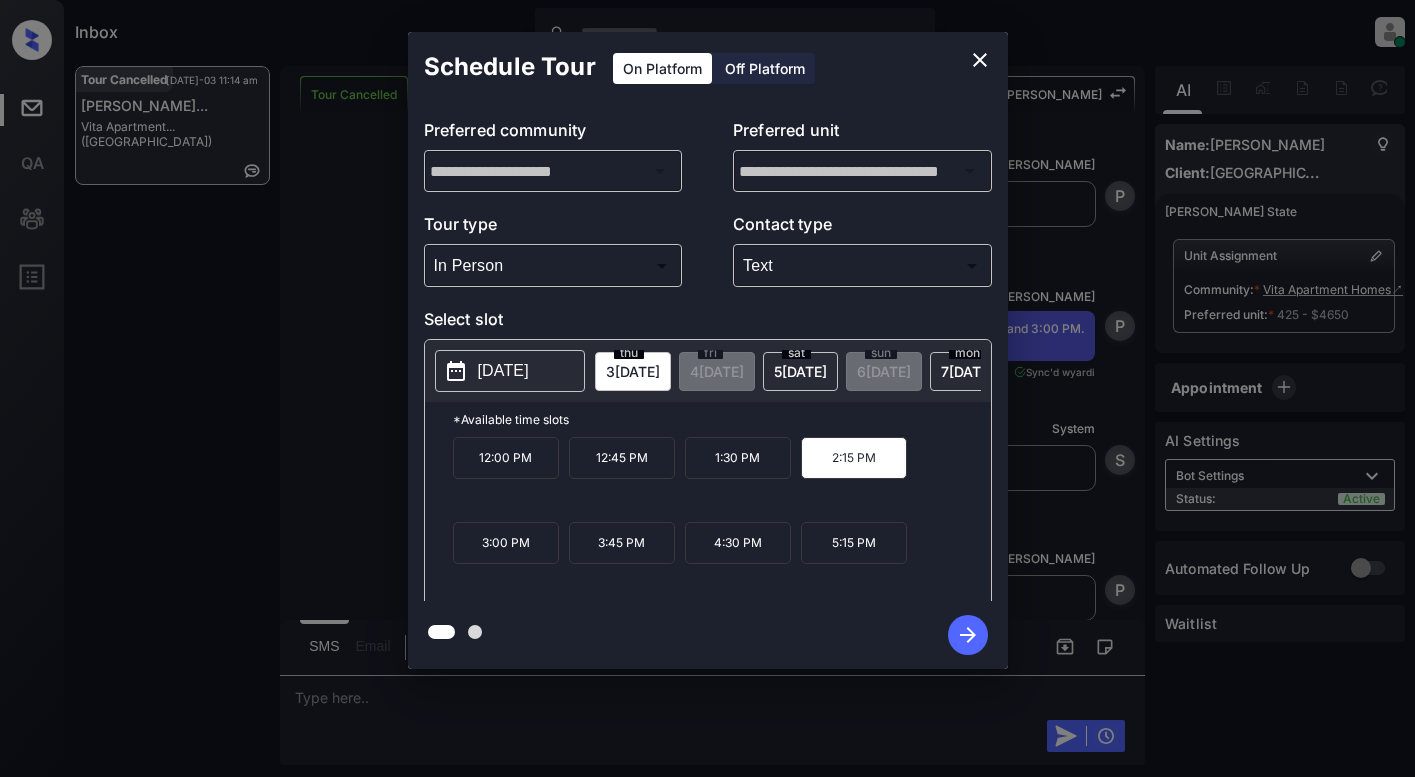 click 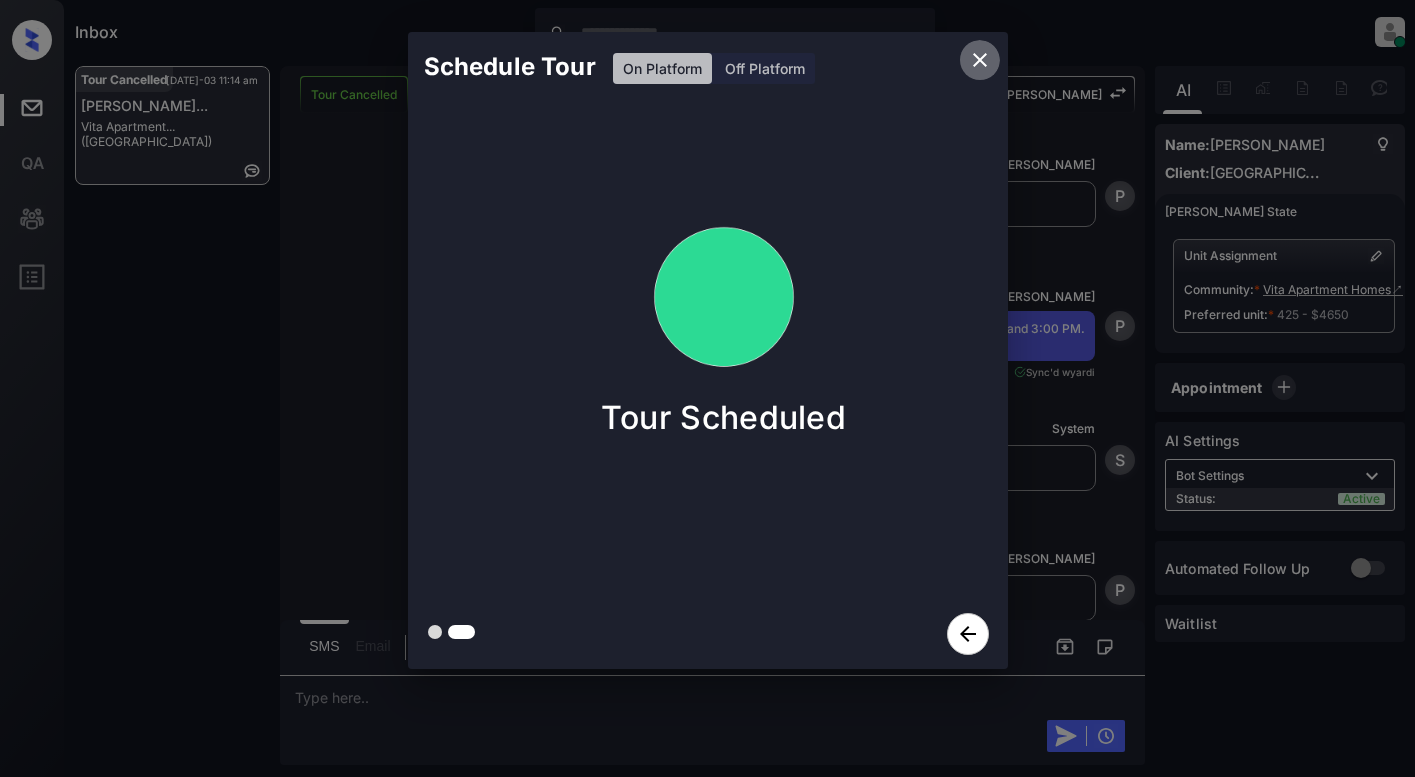 click 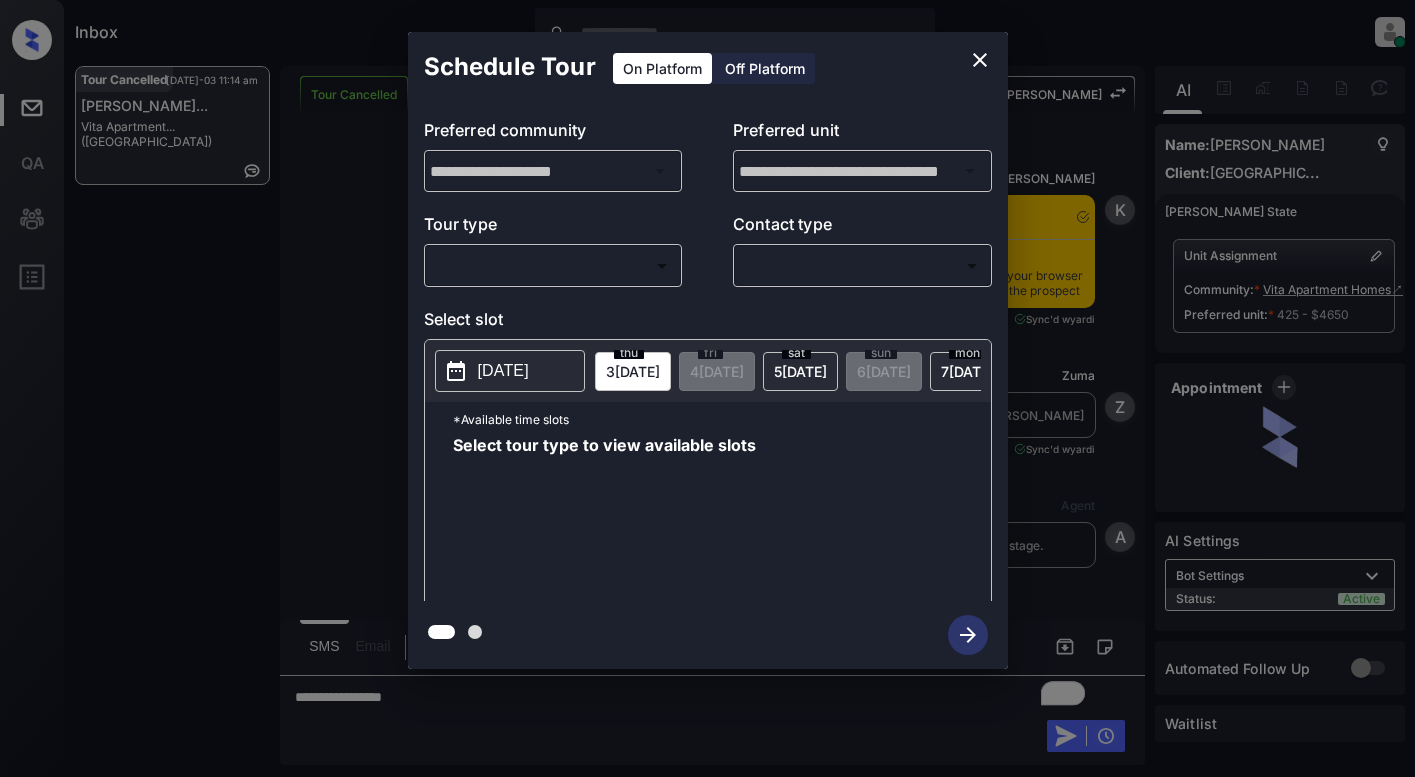 scroll, scrollTop: 0, scrollLeft: 0, axis: both 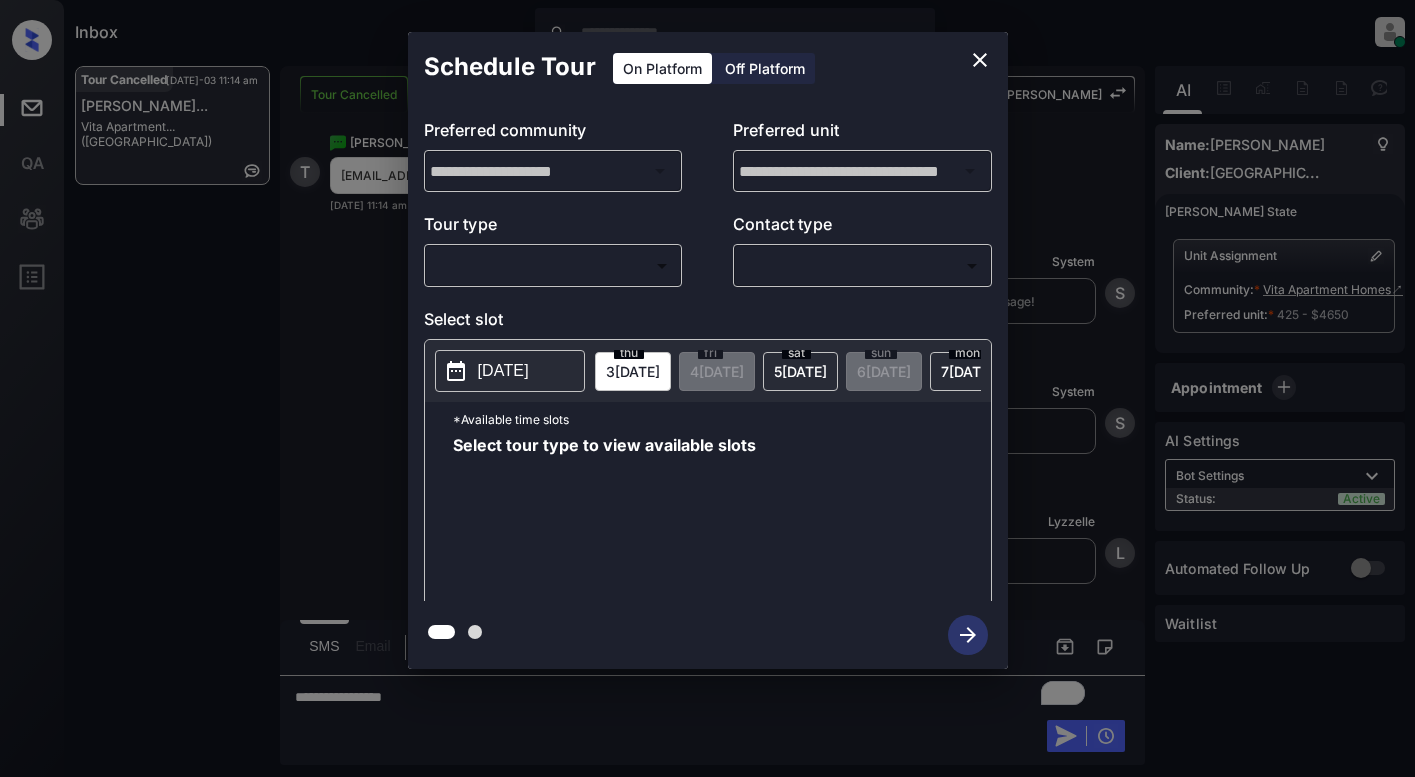 click on "[DATE]" at bounding box center [503, 371] 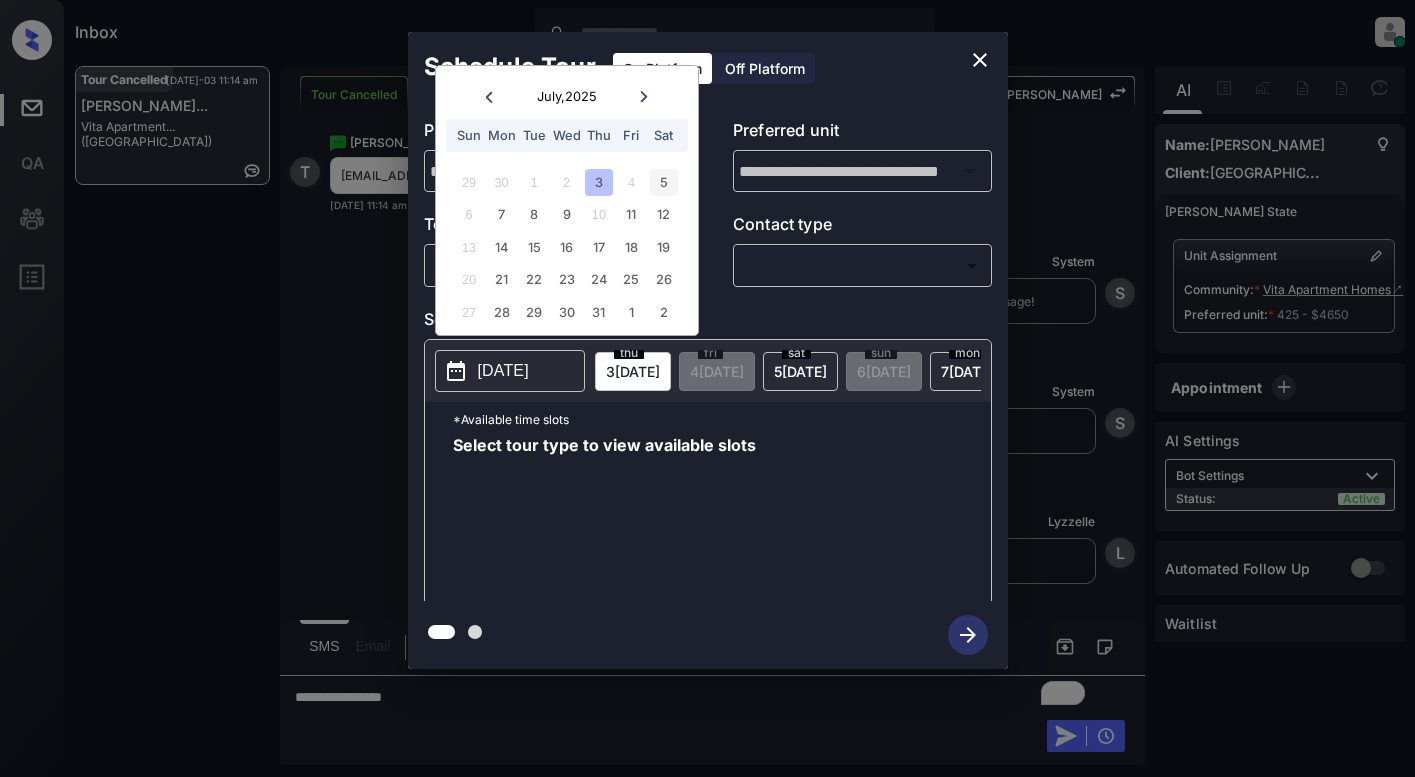 click on "5" at bounding box center [663, 182] 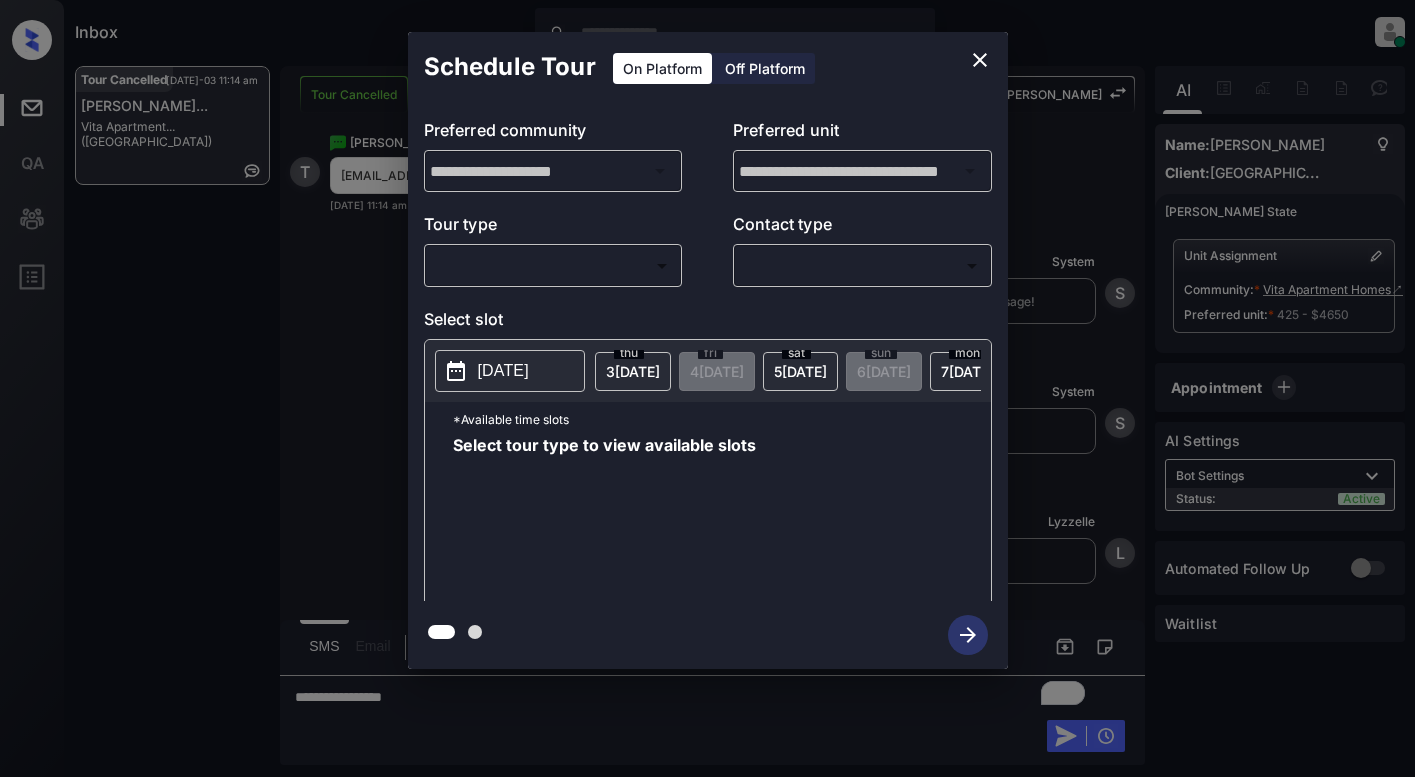 click on "Tour type ​ ​ Contact type ​ ​" at bounding box center [708, 249] 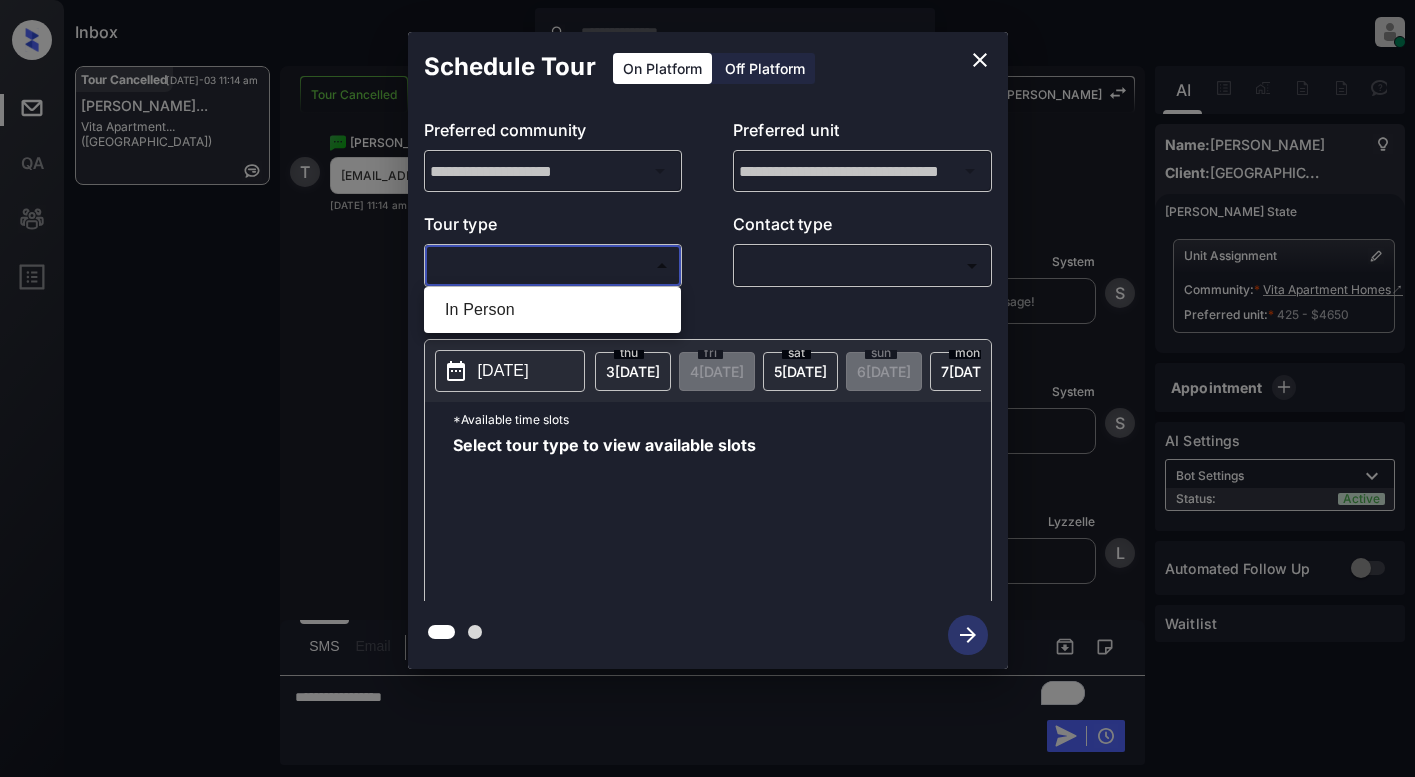 click on "In Person" at bounding box center (552, 310) 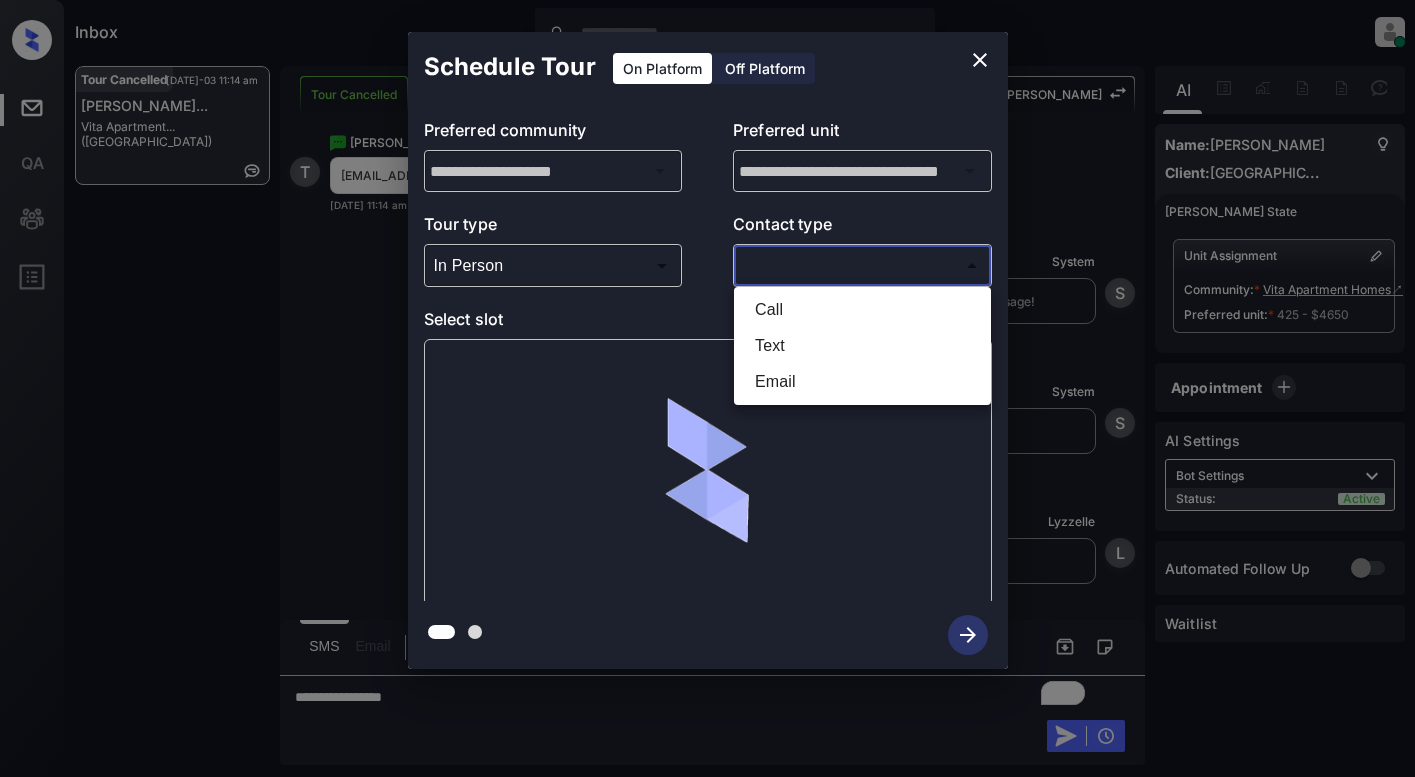 click on "Inbox Lyzzelle M. Ceralde Online Set yourself   offline Set yourself   on break Profile Switch to  light  mode Sign out Tour Cancelled Jul-03 11:14 am   Travis Chancha... Vita Apartment...  (Fairfield) Tour Cancelled Lost Lead Sentiment: Angry Upon sliding the acknowledgement:  Lead will move to lost stage. * ​ SMS and call option will be set to opt out. AFM will be turned off for the lead. Kelsey New Message Kelsey Notes Note: https://conversation.getzuma.com/686494d269d8b0eca7e83b4f - Paste this link into your browser to view Kelsey’s conversation with the prospect Jul 01, 2025 07:09 pm  Sync'd w  yardi K New Message Zuma Lead transferred to leasing agent: kelsey Jul 01, 2025 07:09 pm  Sync'd w  yardi Z New Message Agent Lead created via leadPoller in Inbound stage. Jul 01, 2025 07:09 pm A New Message Agent AFM Request sent to Kelsey. Jul 01, 2025 07:09 pm A New Message Agent Notes Note: Jul 01, 2025 07:09 pm A New Message Kelsey Jul 01, 2025 07:09 pm   | TemplateAFMSms  Sync'd w  yardi K New Message K" at bounding box center (707, 388) 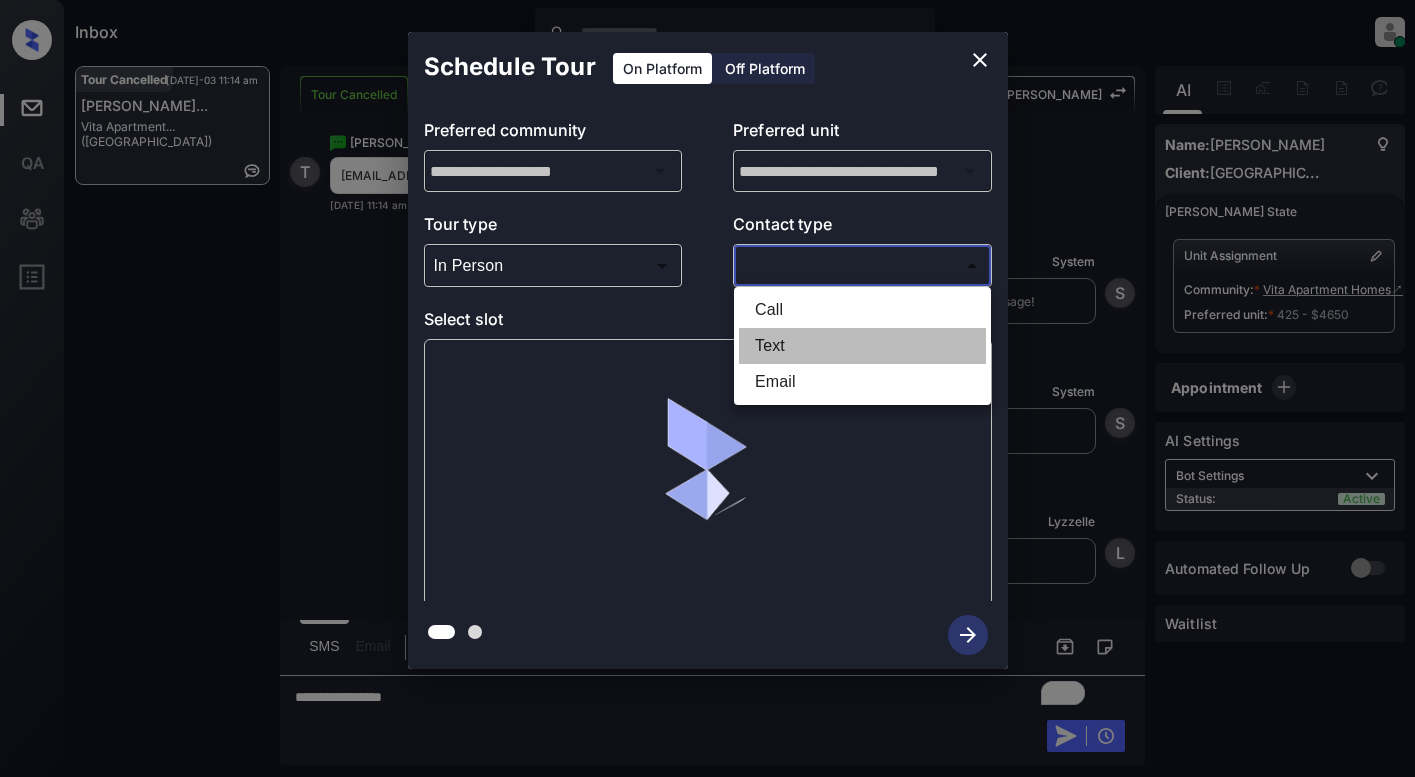 click on "Text" at bounding box center [862, 346] 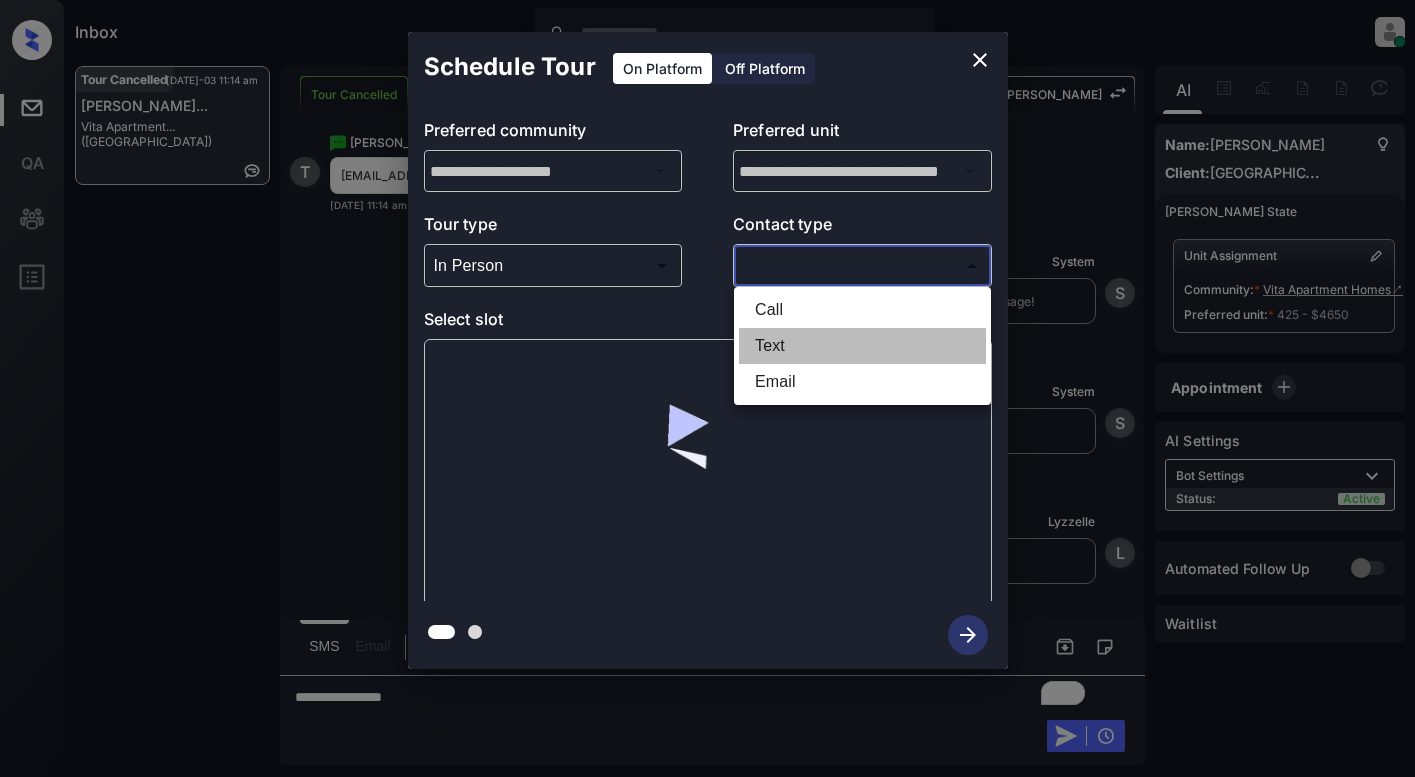 type on "****" 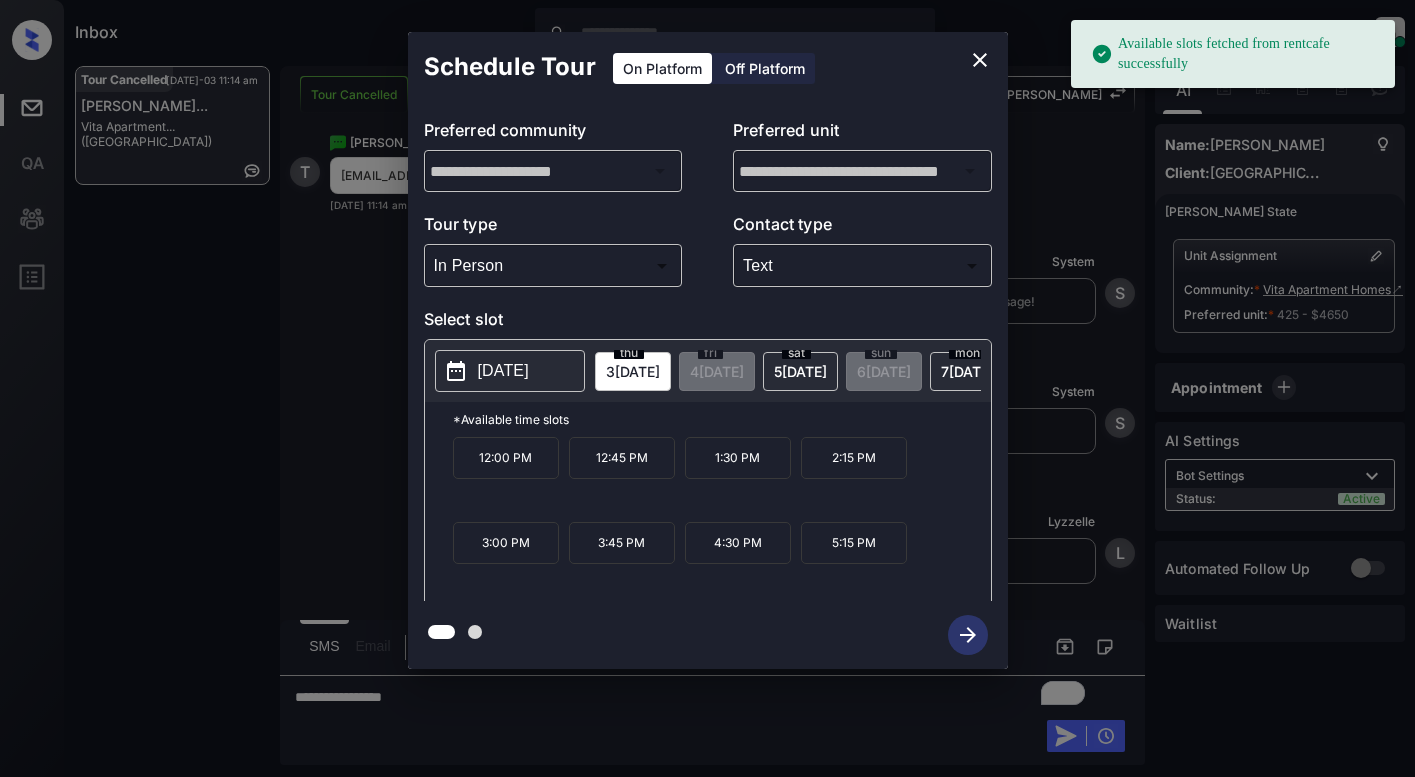 click on "2025-07-03" at bounding box center [503, 371] 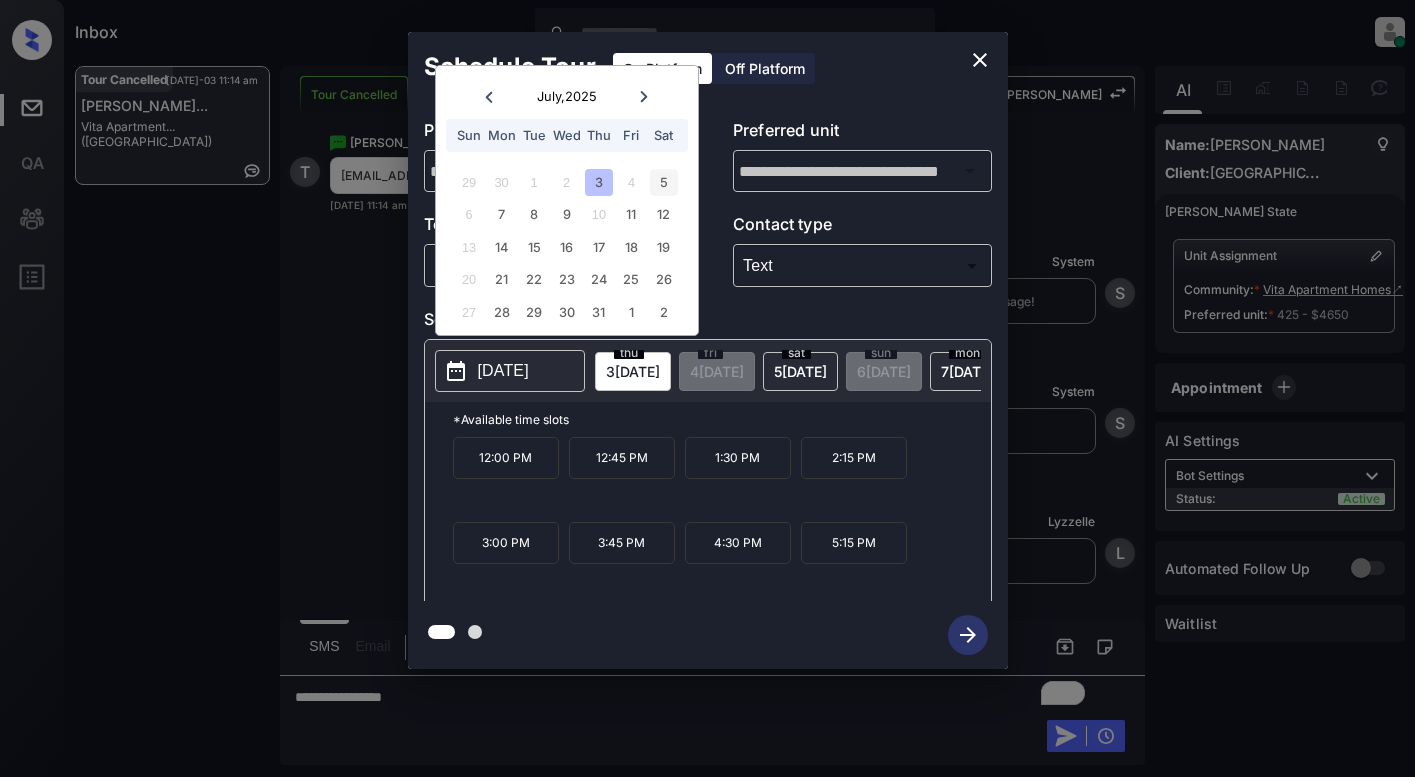 click on "5" at bounding box center (663, 182) 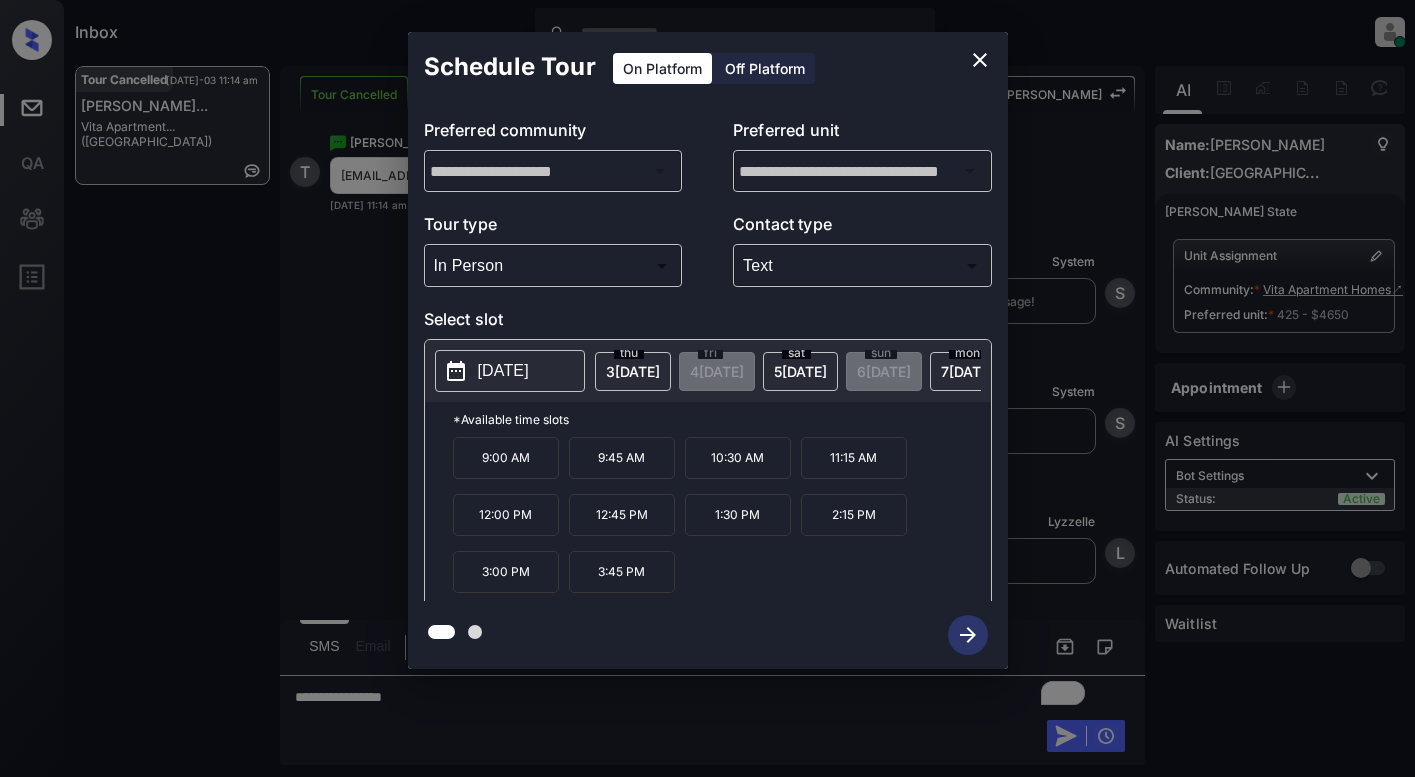 click on "Schedule Tour On Platform Off Platform" at bounding box center [708, 67] 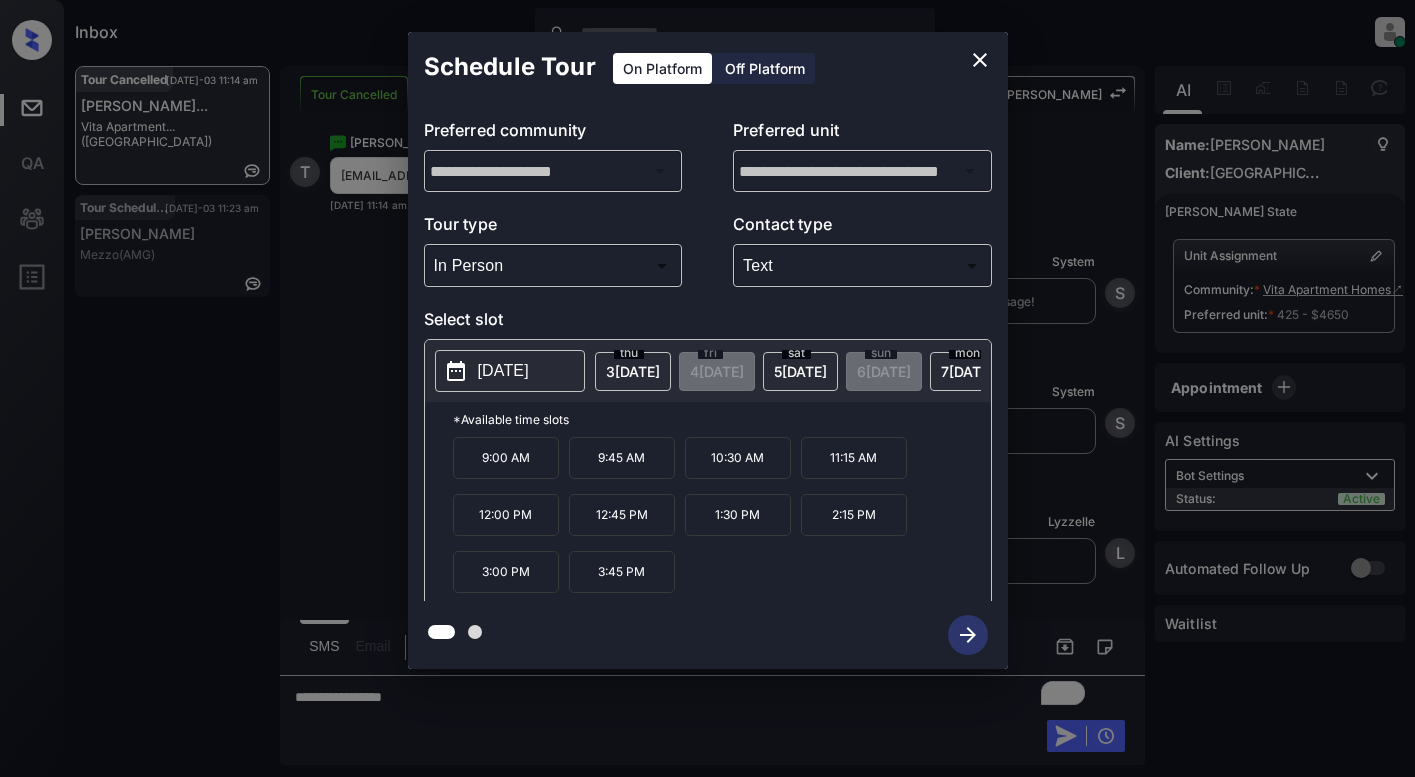 click on "**********" at bounding box center [707, 350] 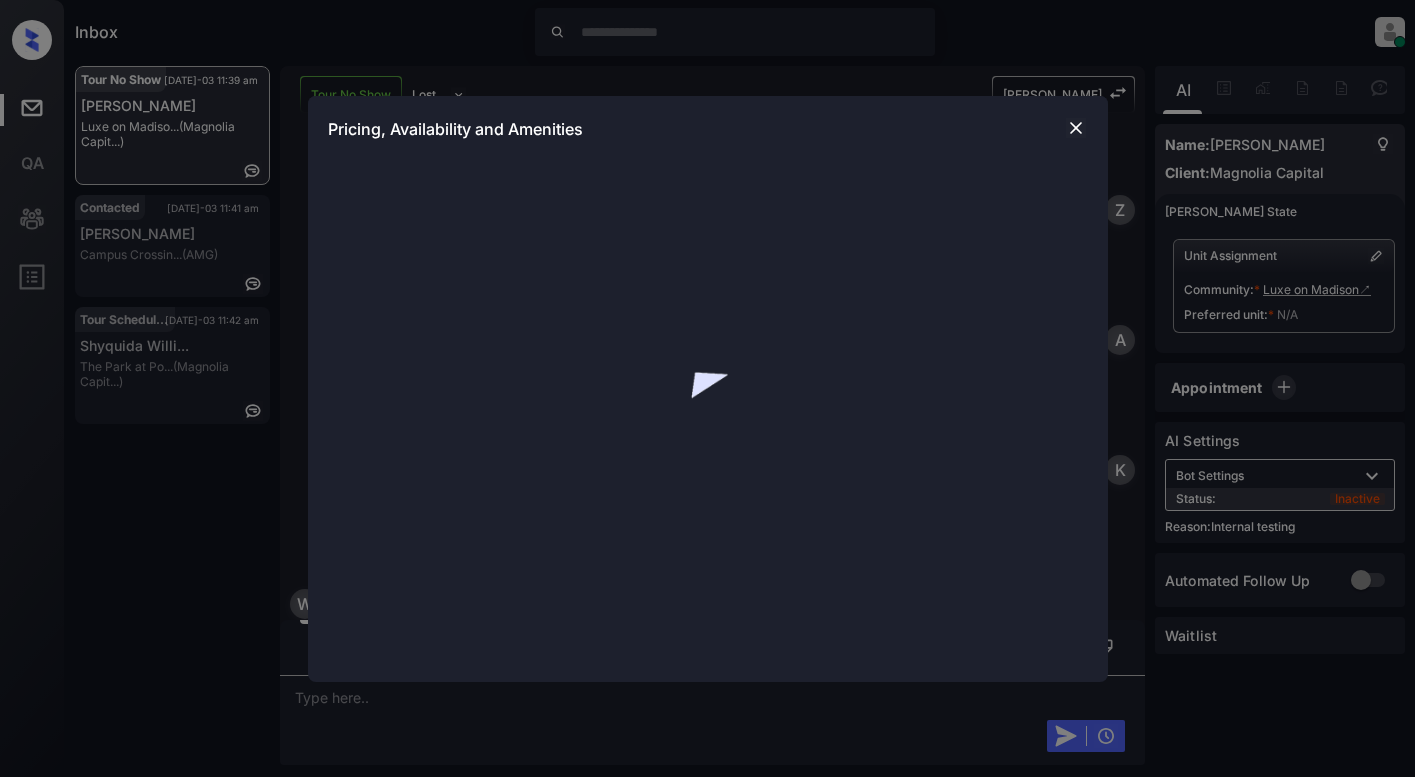 scroll, scrollTop: 0, scrollLeft: 0, axis: both 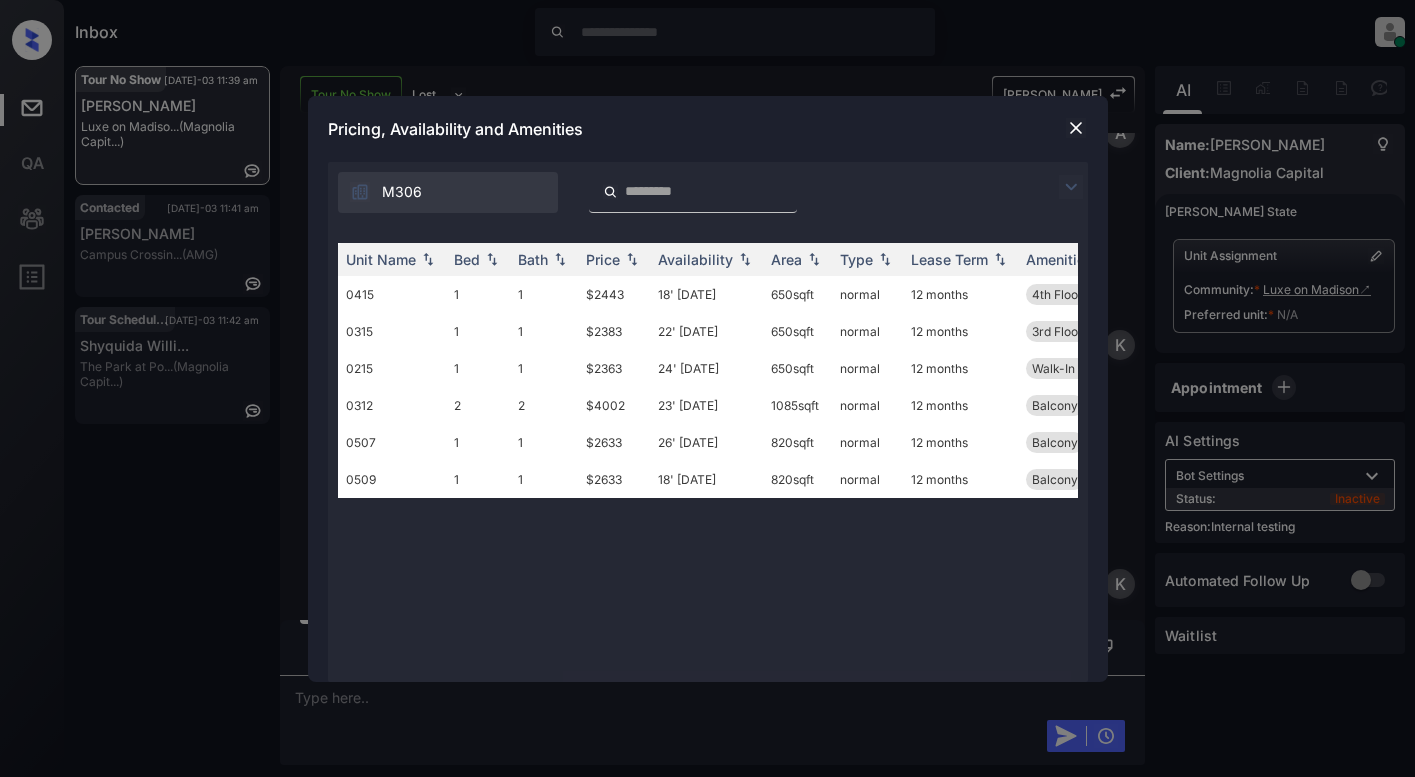 click at bounding box center [1071, 187] 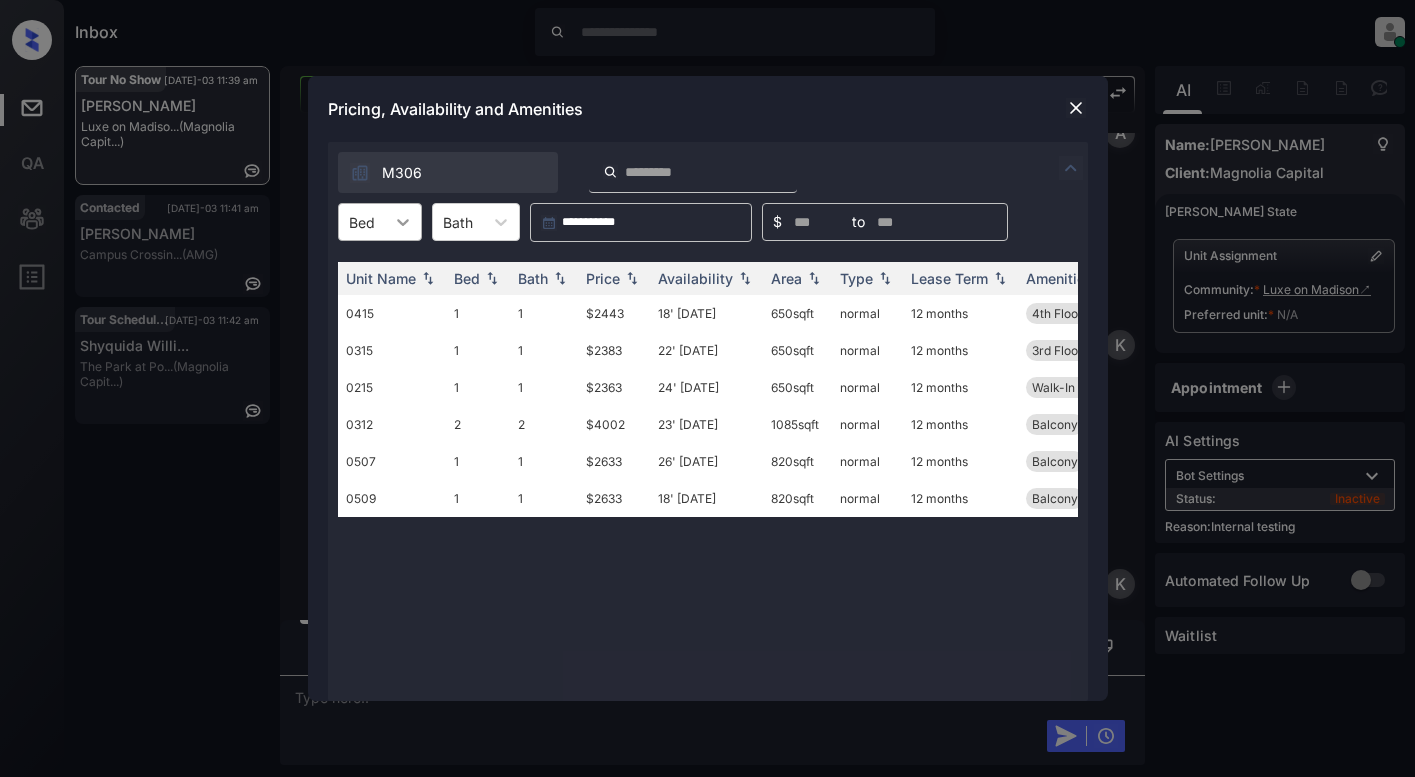 click at bounding box center (403, 222) 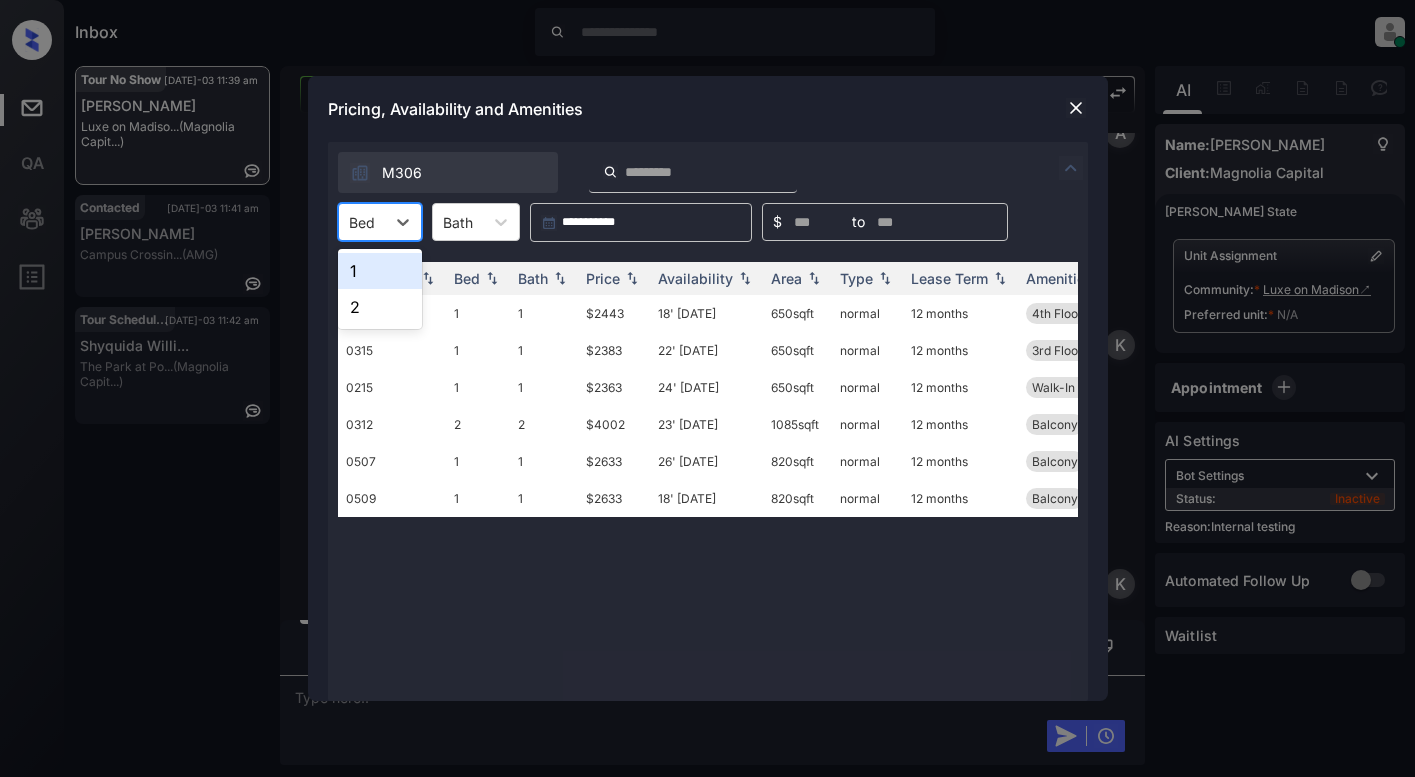 click on "1" at bounding box center [380, 271] 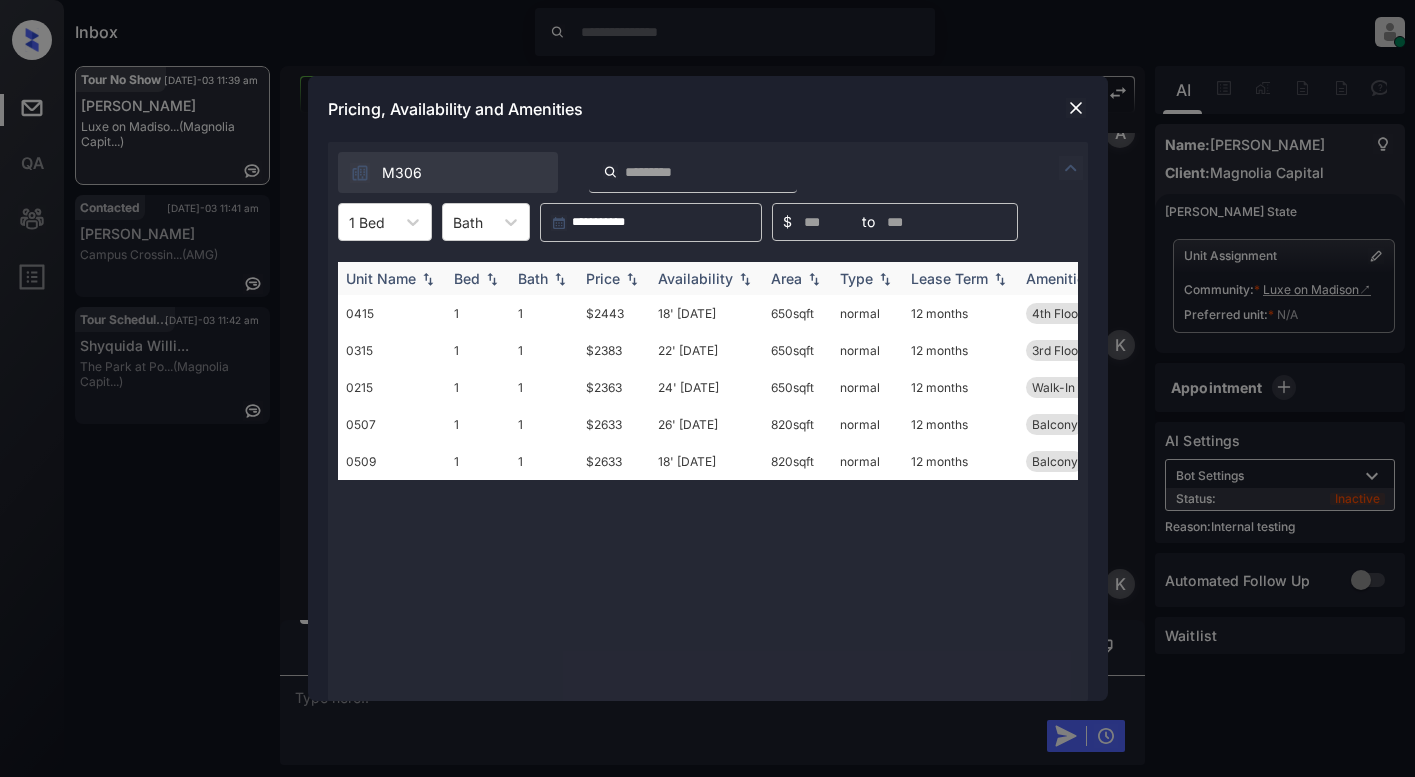 click at bounding box center (632, 279) 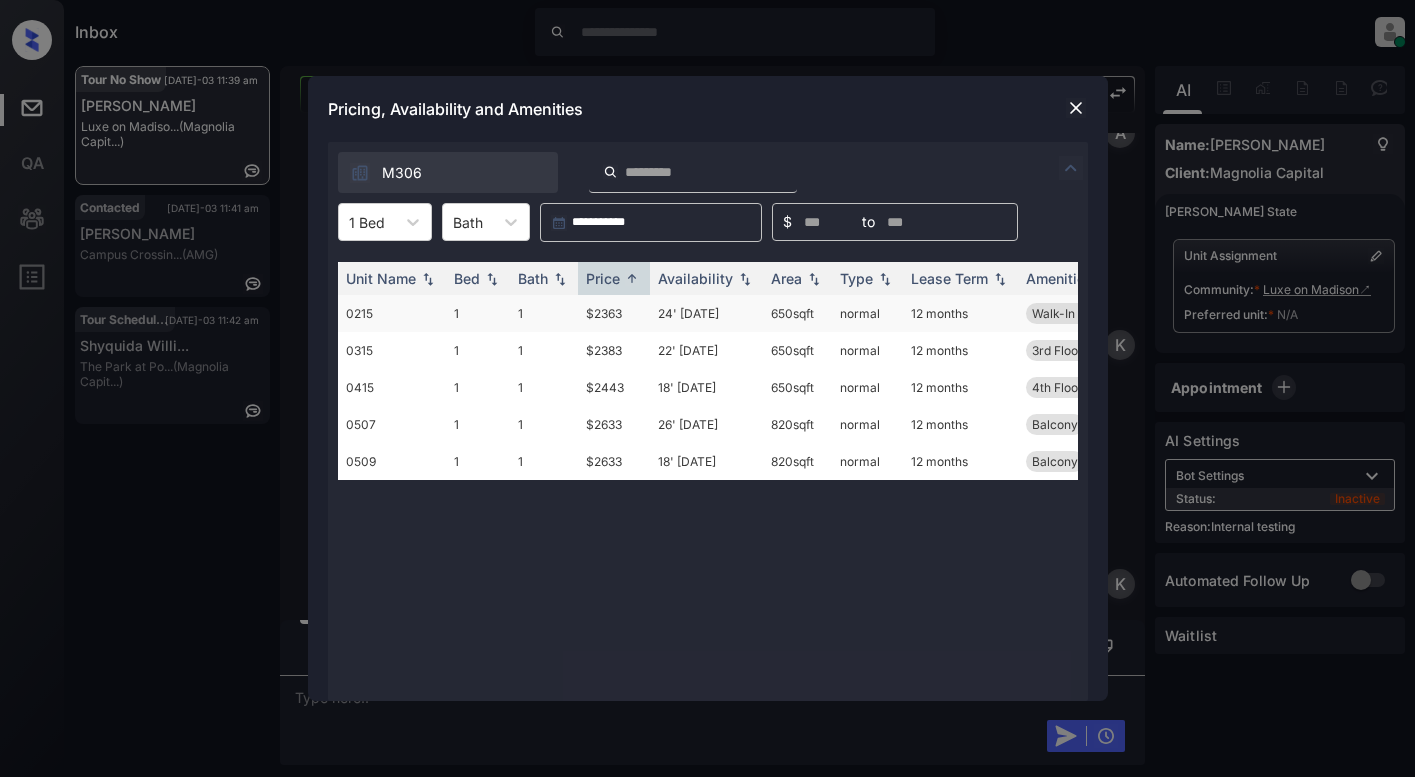click on "$2363" at bounding box center [614, 313] 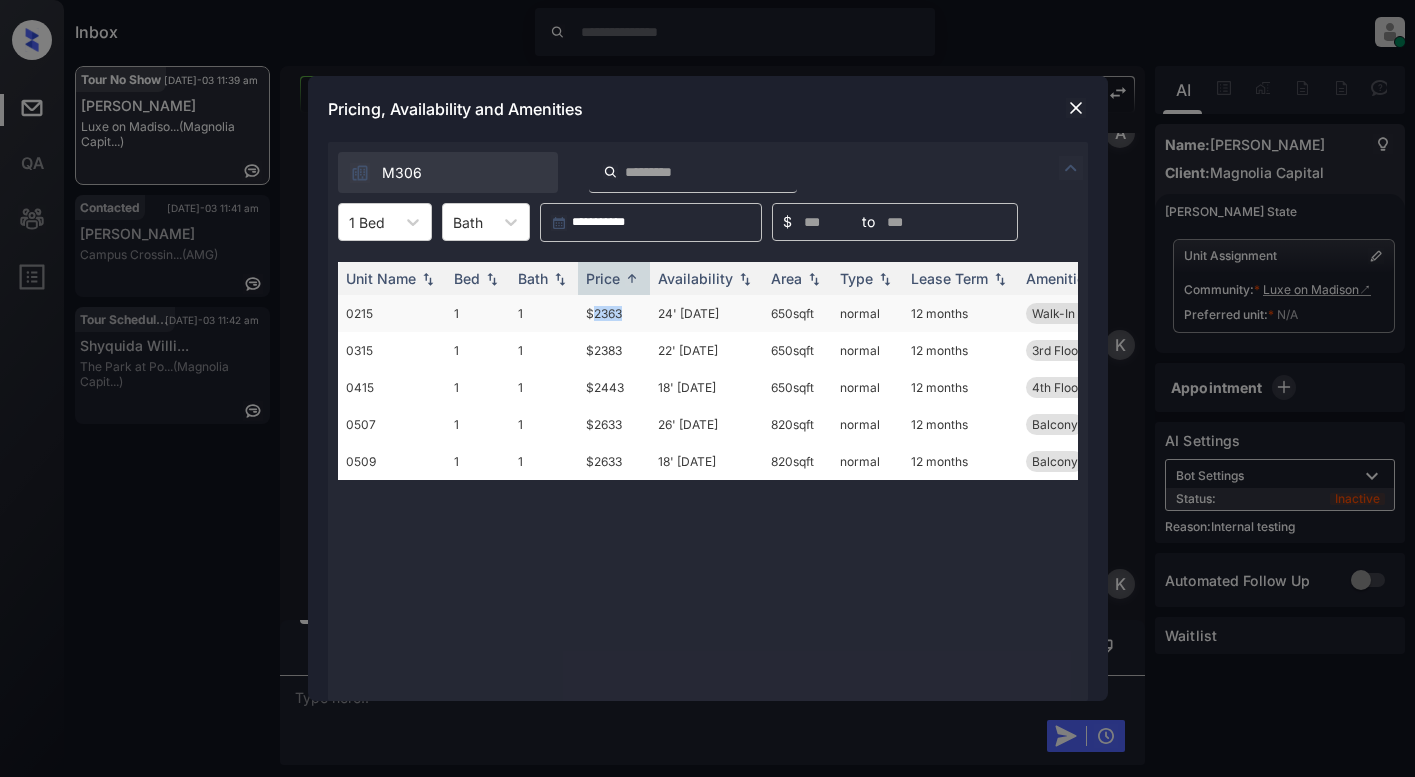 click on "$2363" at bounding box center [614, 313] 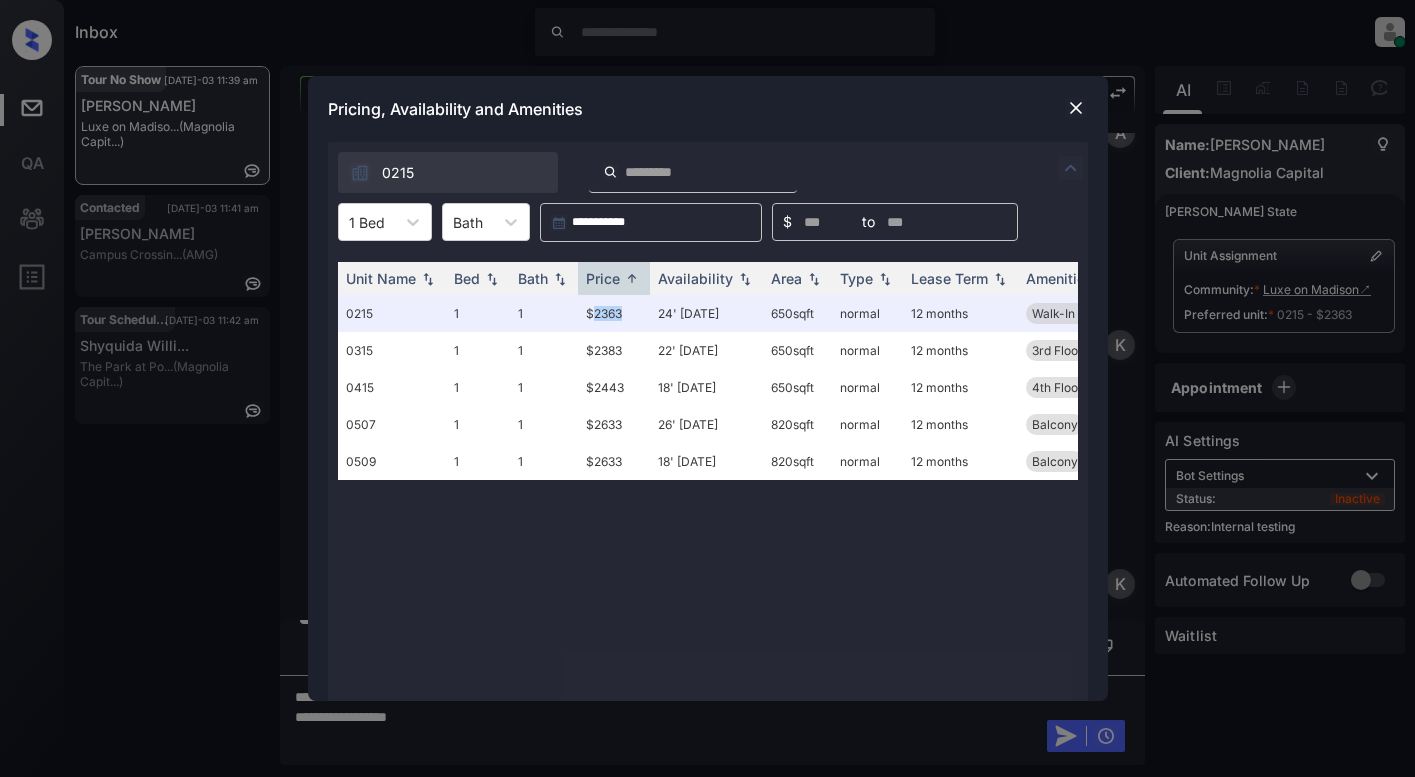 click at bounding box center (1076, 108) 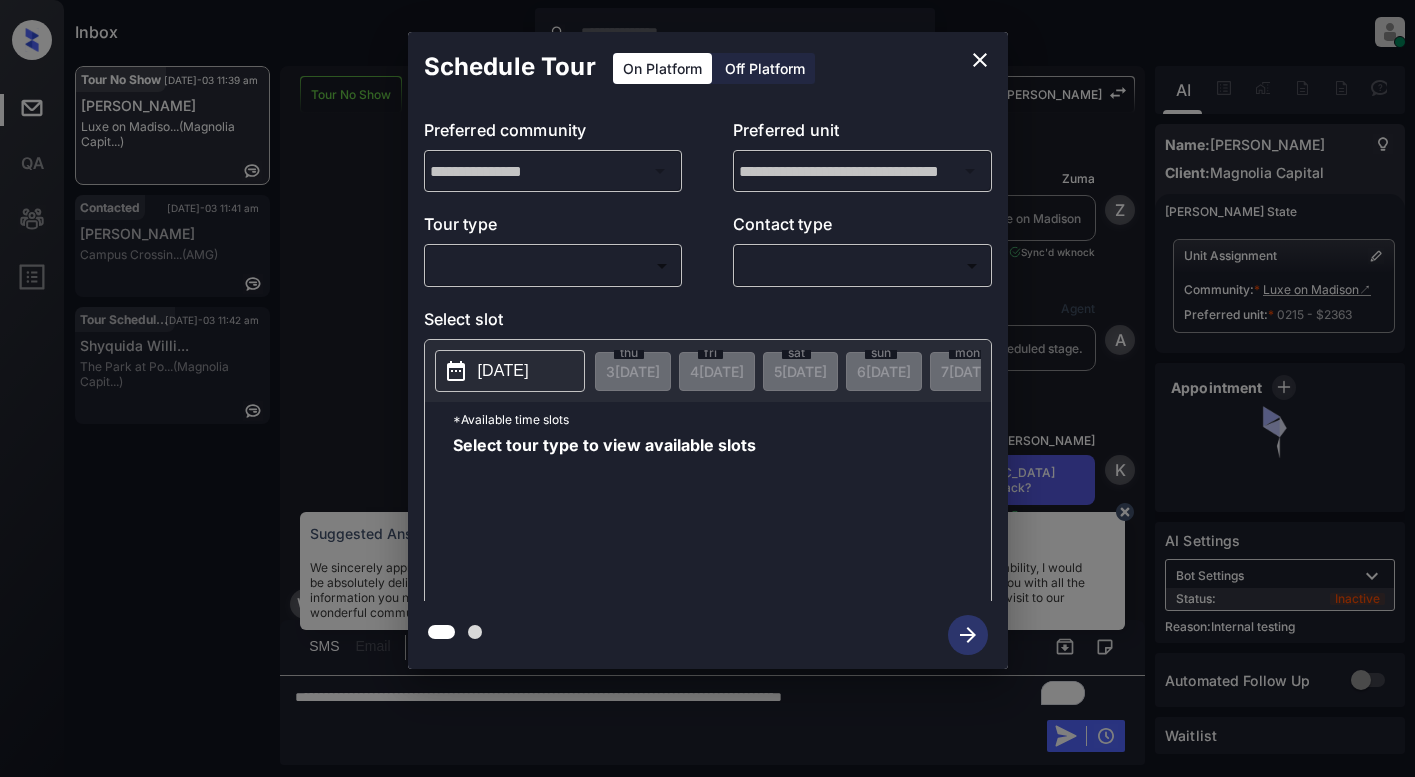scroll, scrollTop: 0, scrollLeft: 0, axis: both 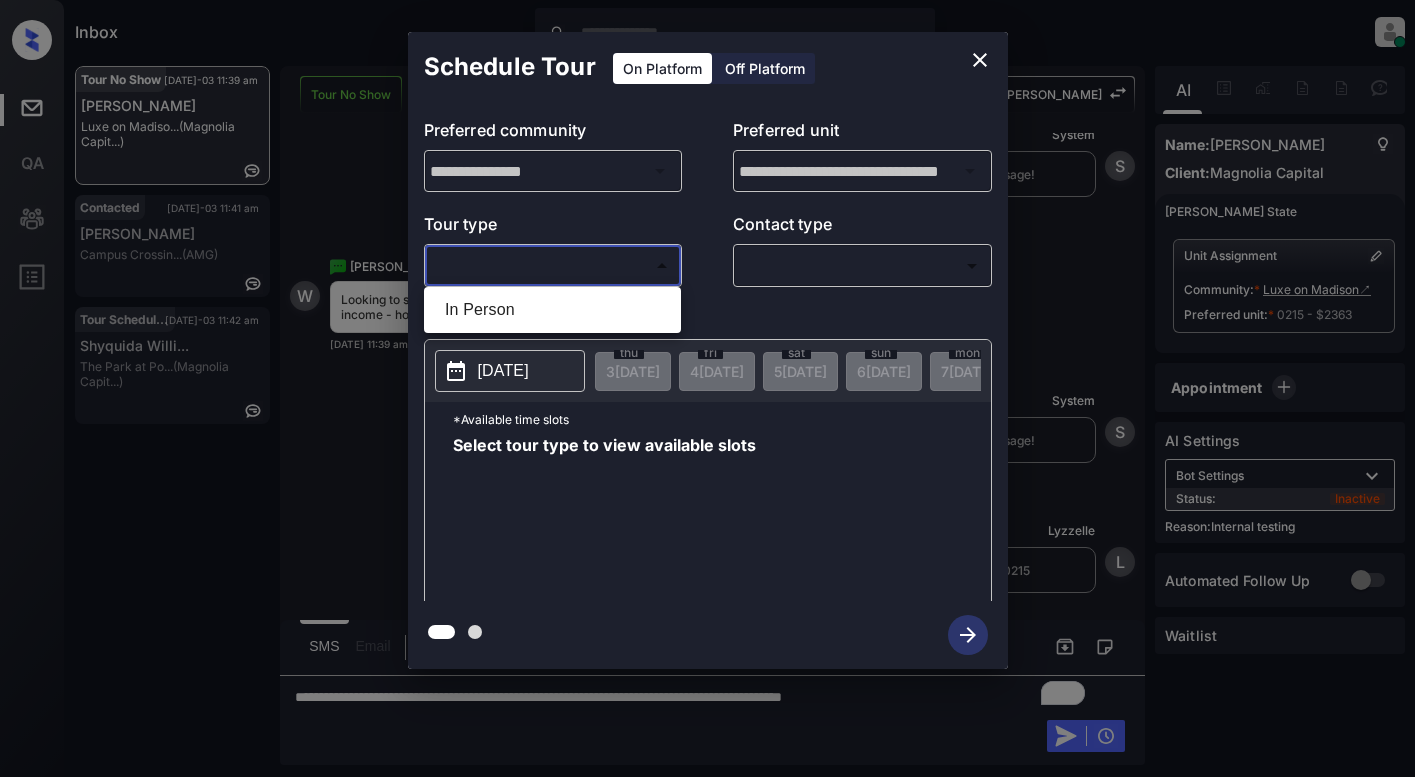 click on "Inbox Lyzzelle [PERSON_NAME] Online Set yourself   offline Set yourself   on break Profile Switch to  light  mode Sign out Tour No Show [DATE]-03 11:39 am   Will Delverne Luxe on Madiso...  (Magnolia Capit...) Contacted [DATE]-03 11:41 am   [PERSON_NAME][GEOGRAPHIC_DATA][PERSON_NAME]...  (AMG) Tour Scheduled [DATE]-03 11:42 am   Shyquida Willi... The Park at [GEOGRAPHIC_DATA]...  (Magnolia Capit...) Tour No Show Lost Lead Sentiment: Angry Upon sliding the acknowledgement:  Lead will move to lost stage. * ​ SMS and call option will be set to opt out. AFM will be turned off for the lead. [PERSON_NAME] New Message [PERSON_NAME] Lead transferred to leasing agent: Luxe on Madison [DATE] 07:41 am  Sync'd w  knock Z New Message Agent Lead created via webhook in Tour Scheduled stage. [DATE] 07:41 am A New Message [PERSON_NAME] Hi [PERSON_NAME]! How was your tour of Luxe on [GEOGRAPHIC_DATA] [DATE]? We're always looking to improve, do you have any feedback? [DATE] 11:30 am   | post-tour-follow-upSms  Sync'd w  knock K New Message Will Delverne Yes nobody let me in haha    Sync'd w" at bounding box center (707, 388) 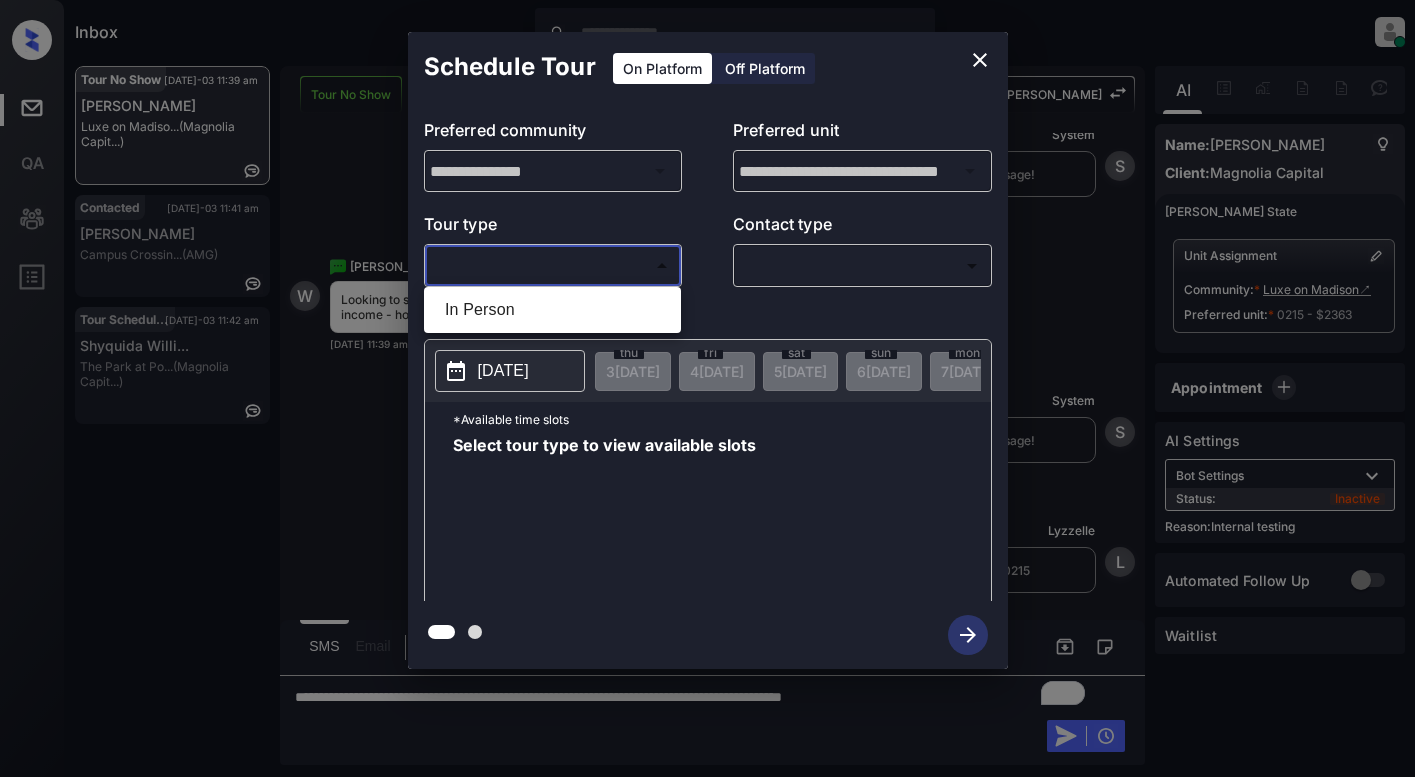click at bounding box center [707, 388] 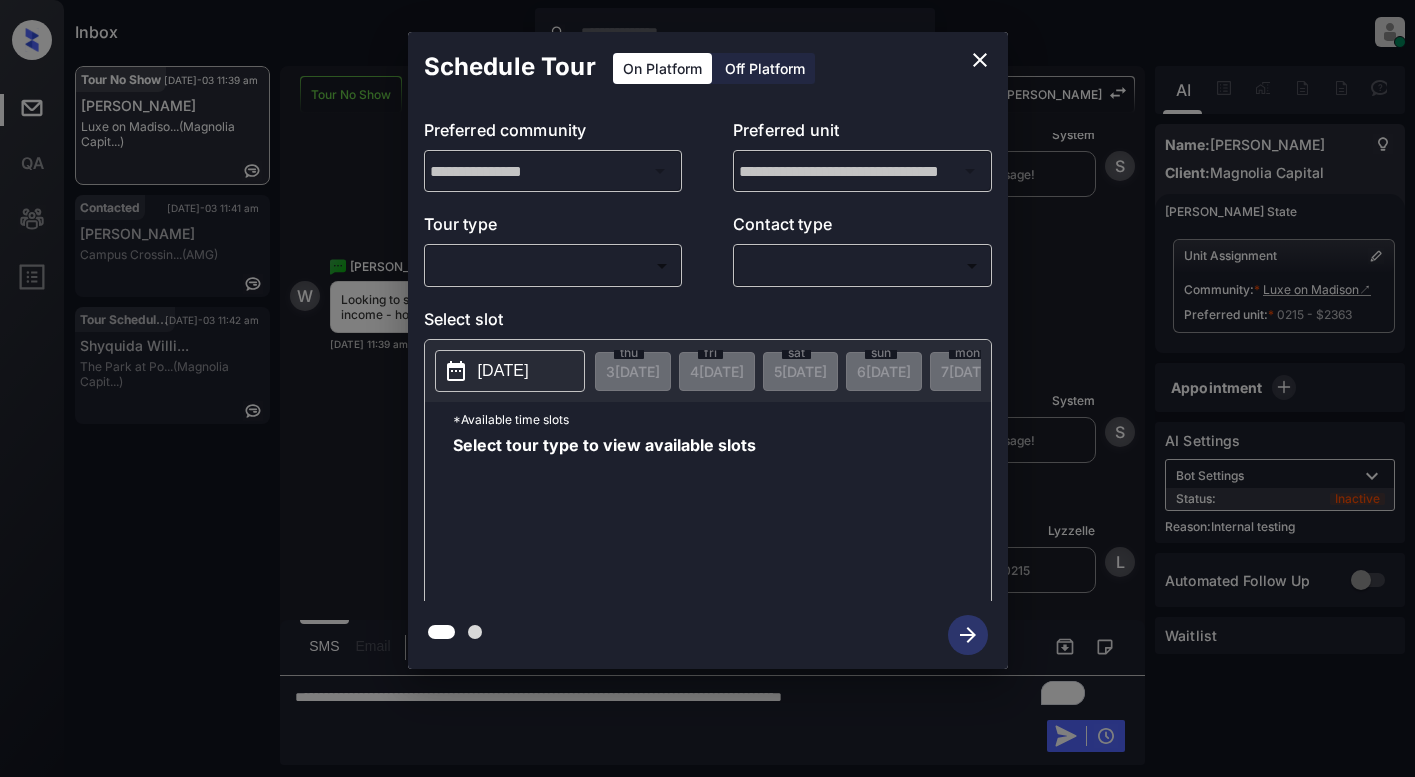 click 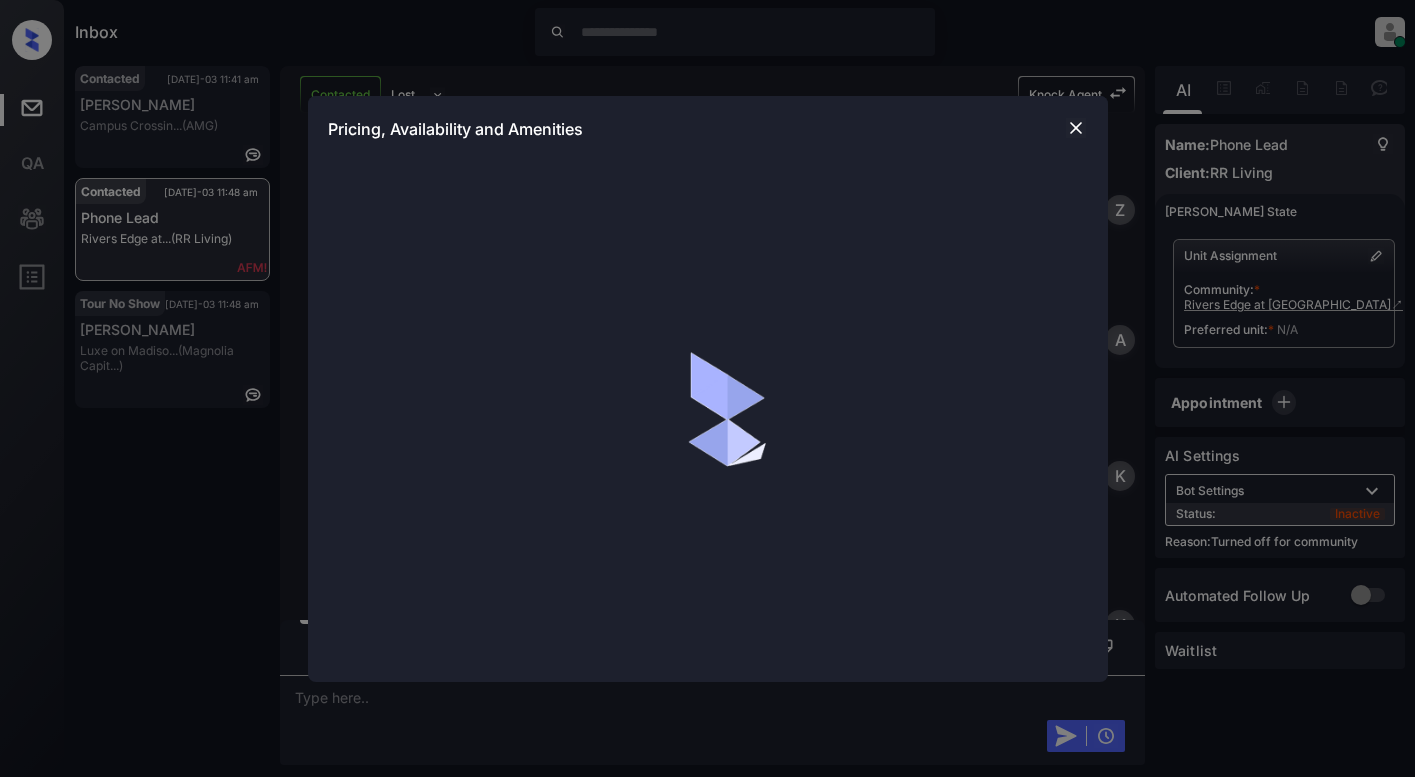 scroll, scrollTop: 0, scrollLeft: 0, axis: both 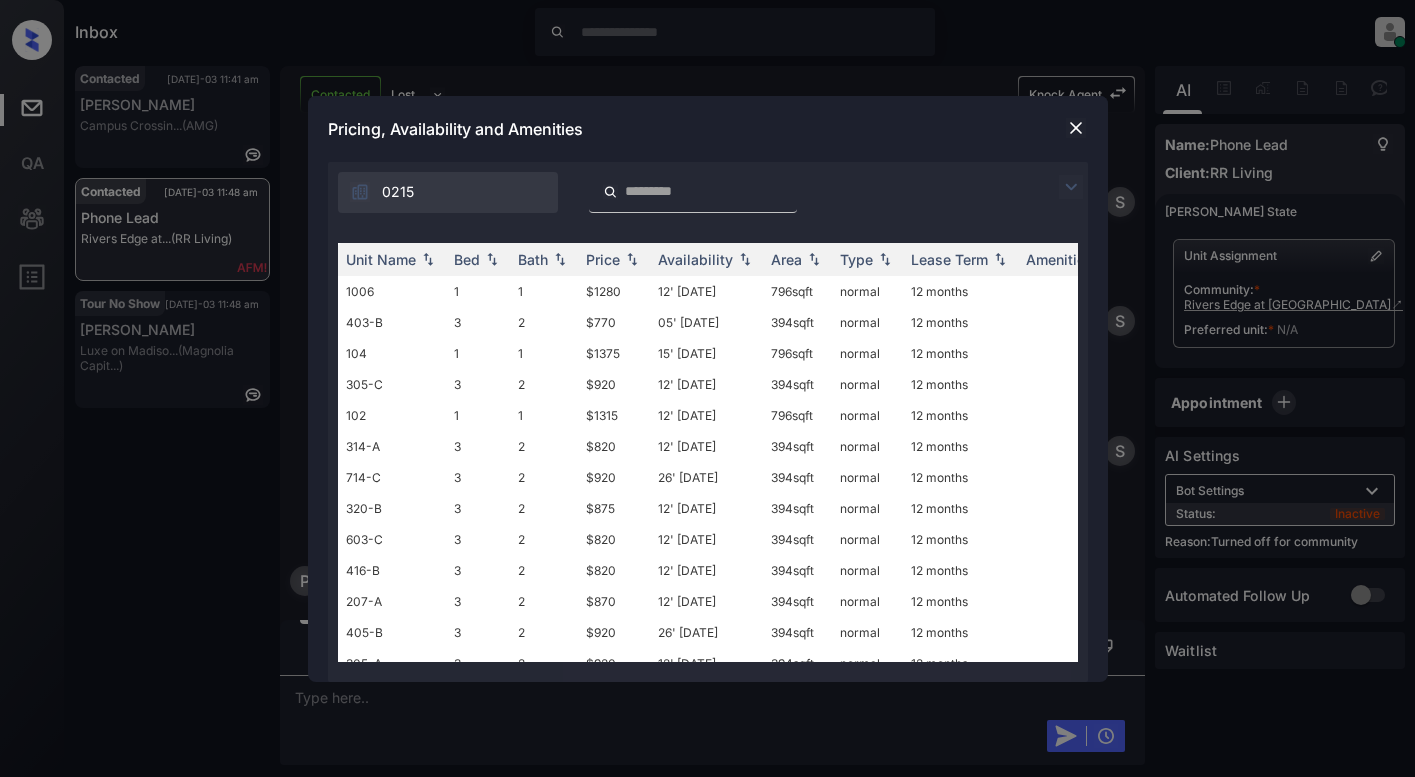 click at bounding box center (1071, 187) 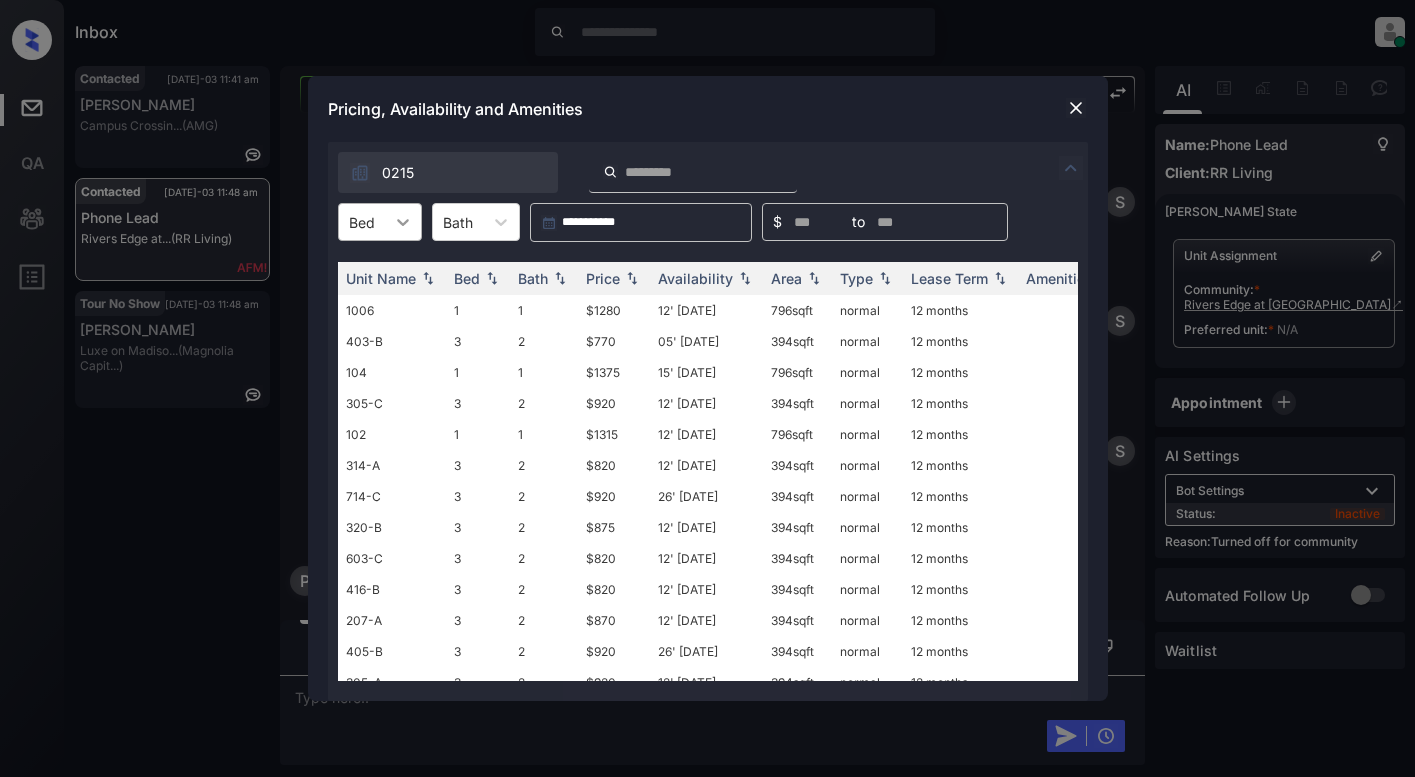 click 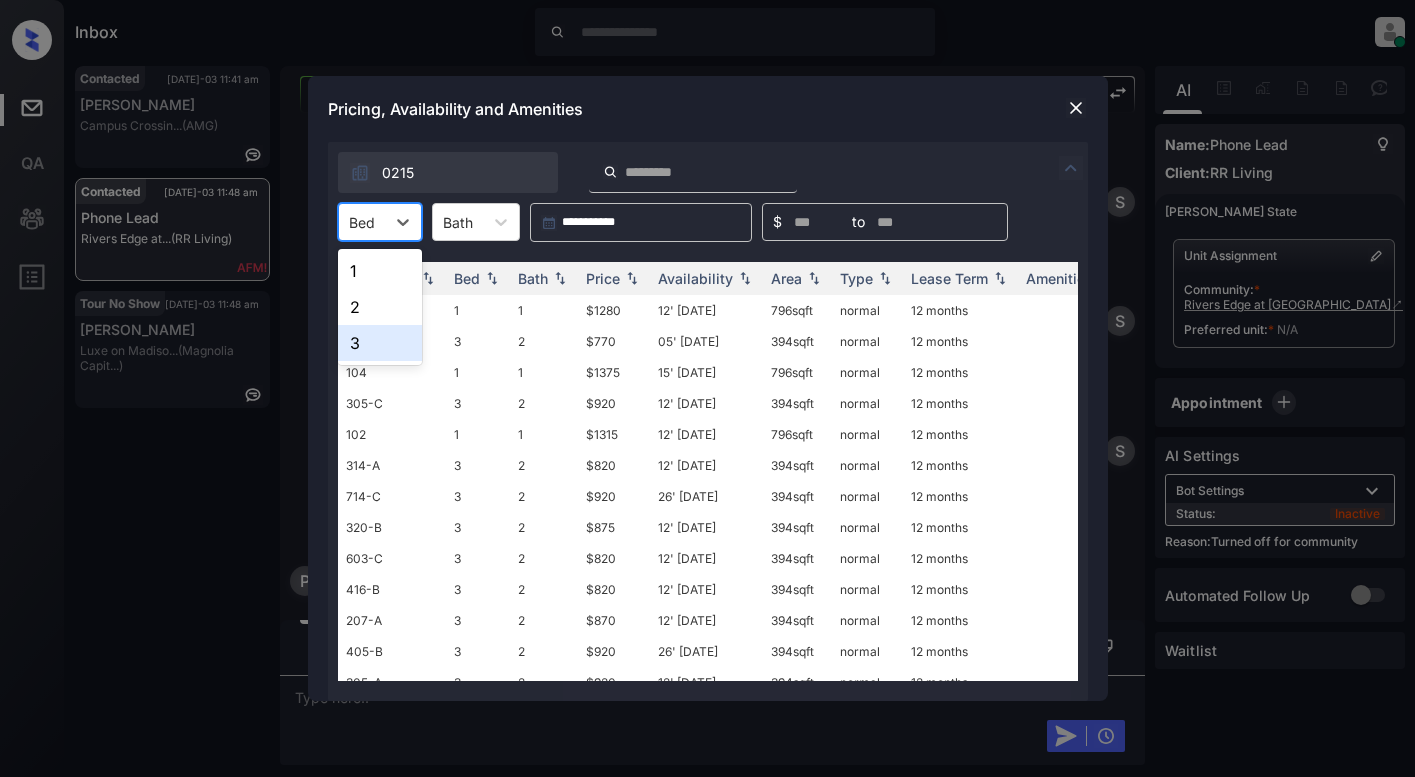 click on "3" at bounding box center [380, 343] 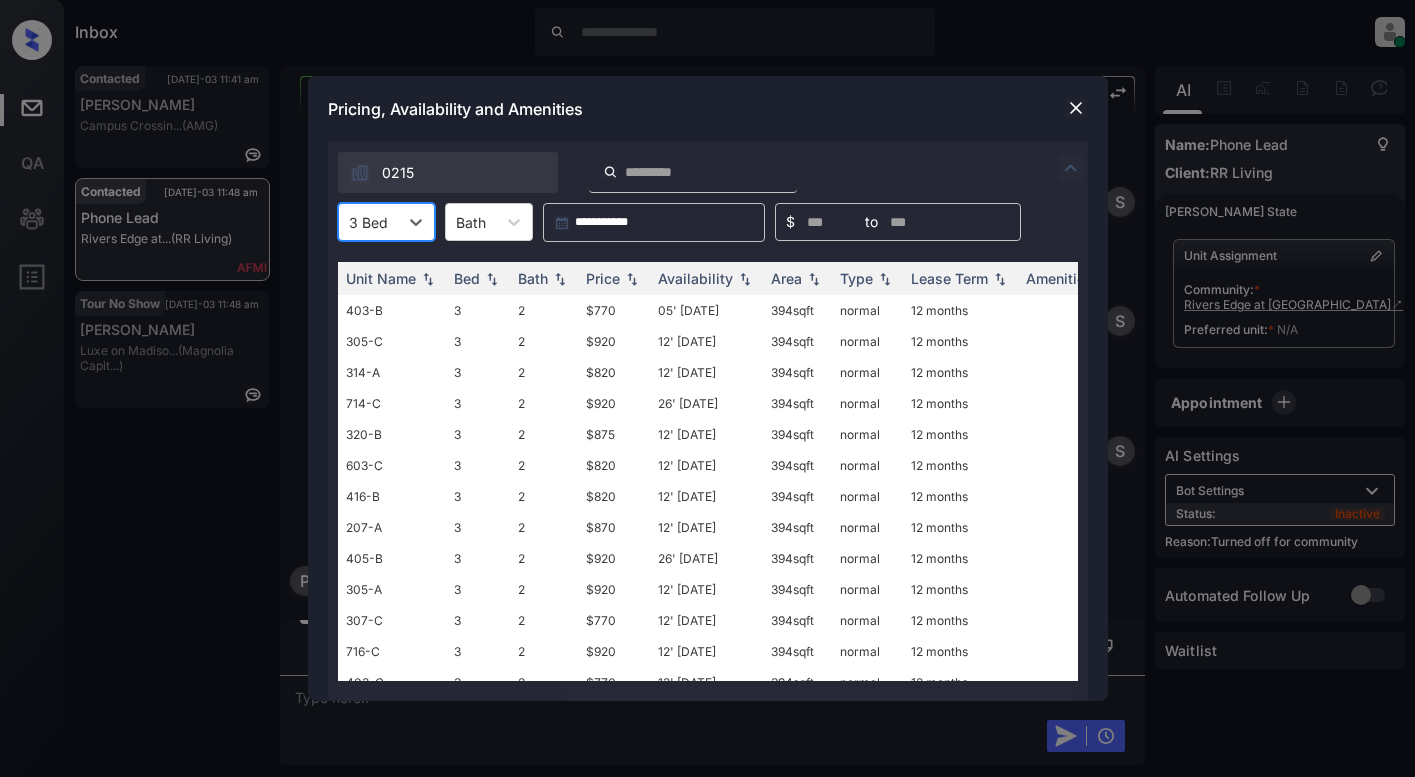 click at bounding box center (1076, 108) 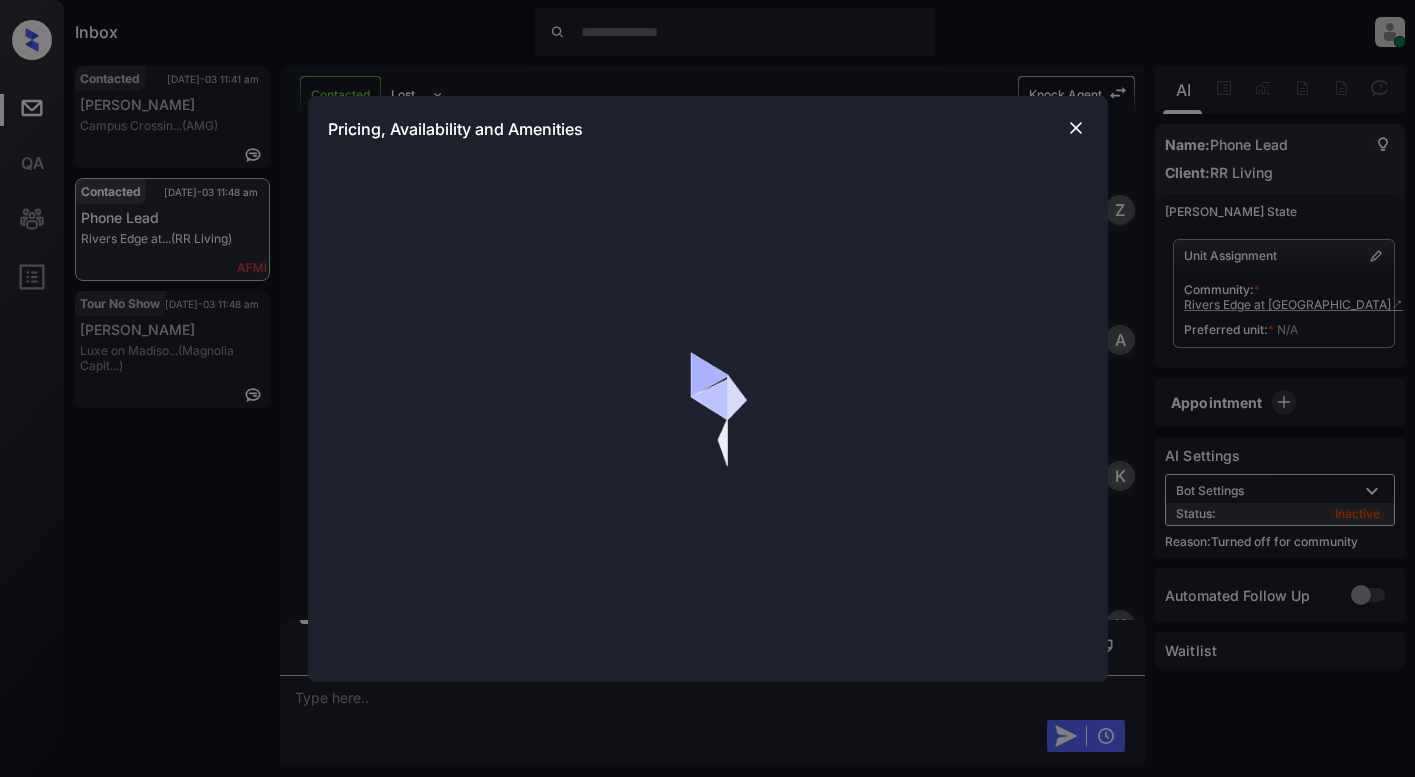 scroll, scrollTop: 0, scrollLeft: 0, axis: both 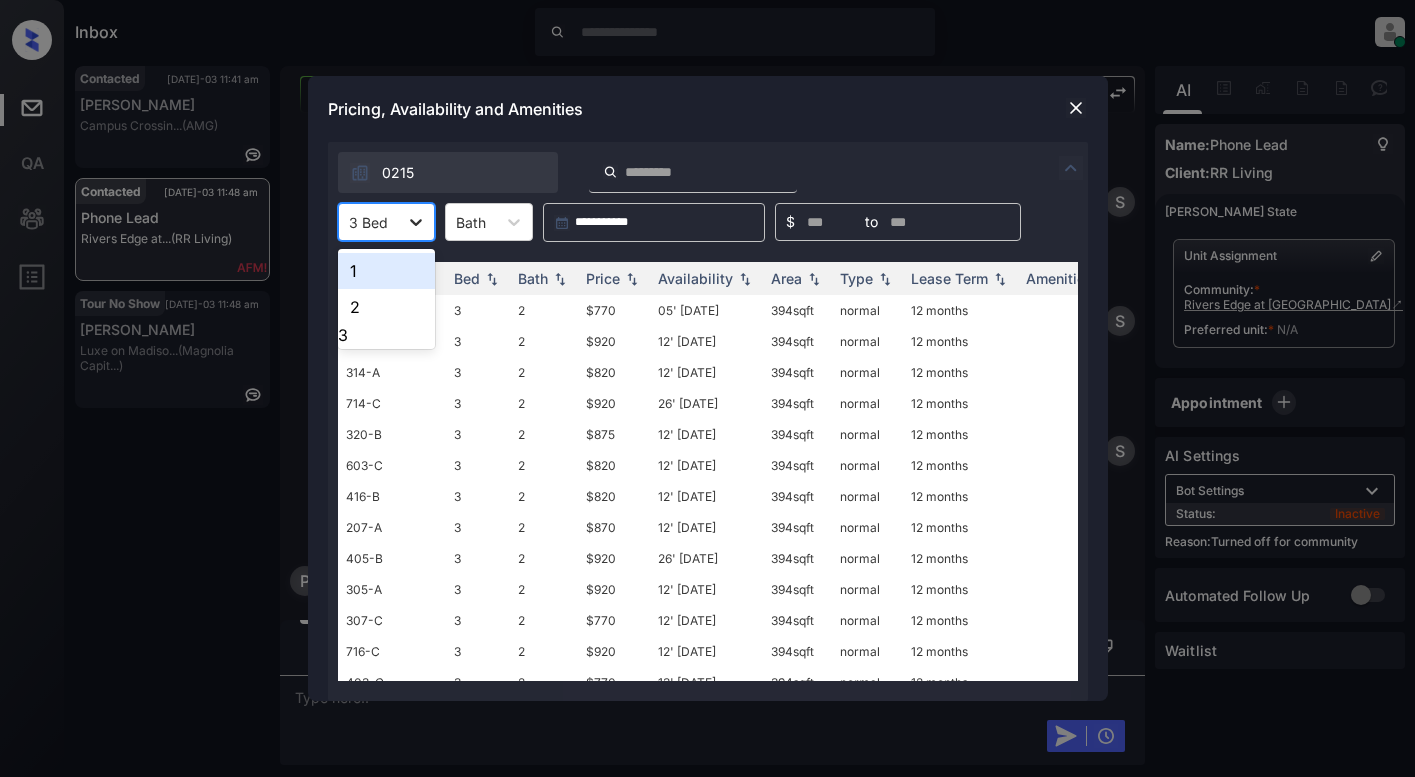 click 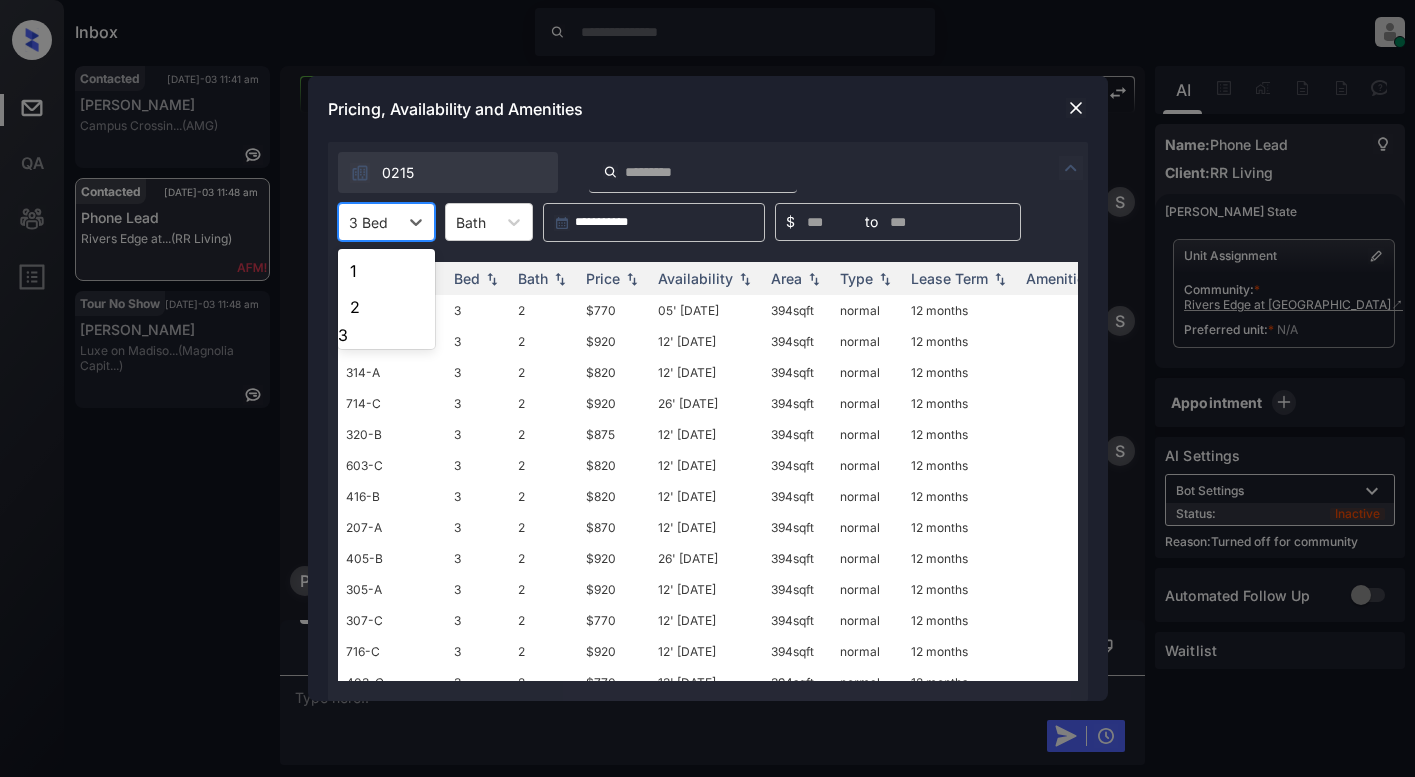 click on "3" at bounding box center [386, 335] 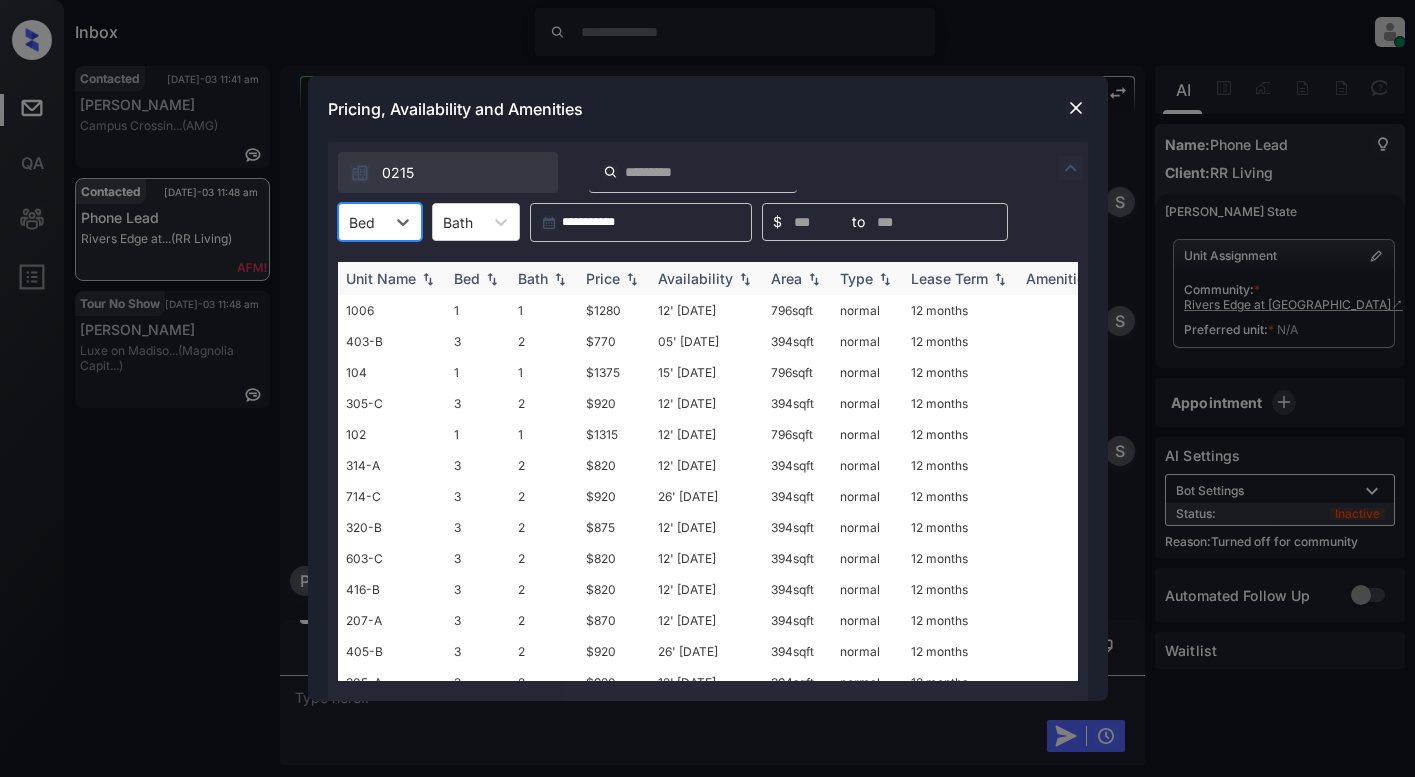 click at bounding box center [632, 279] 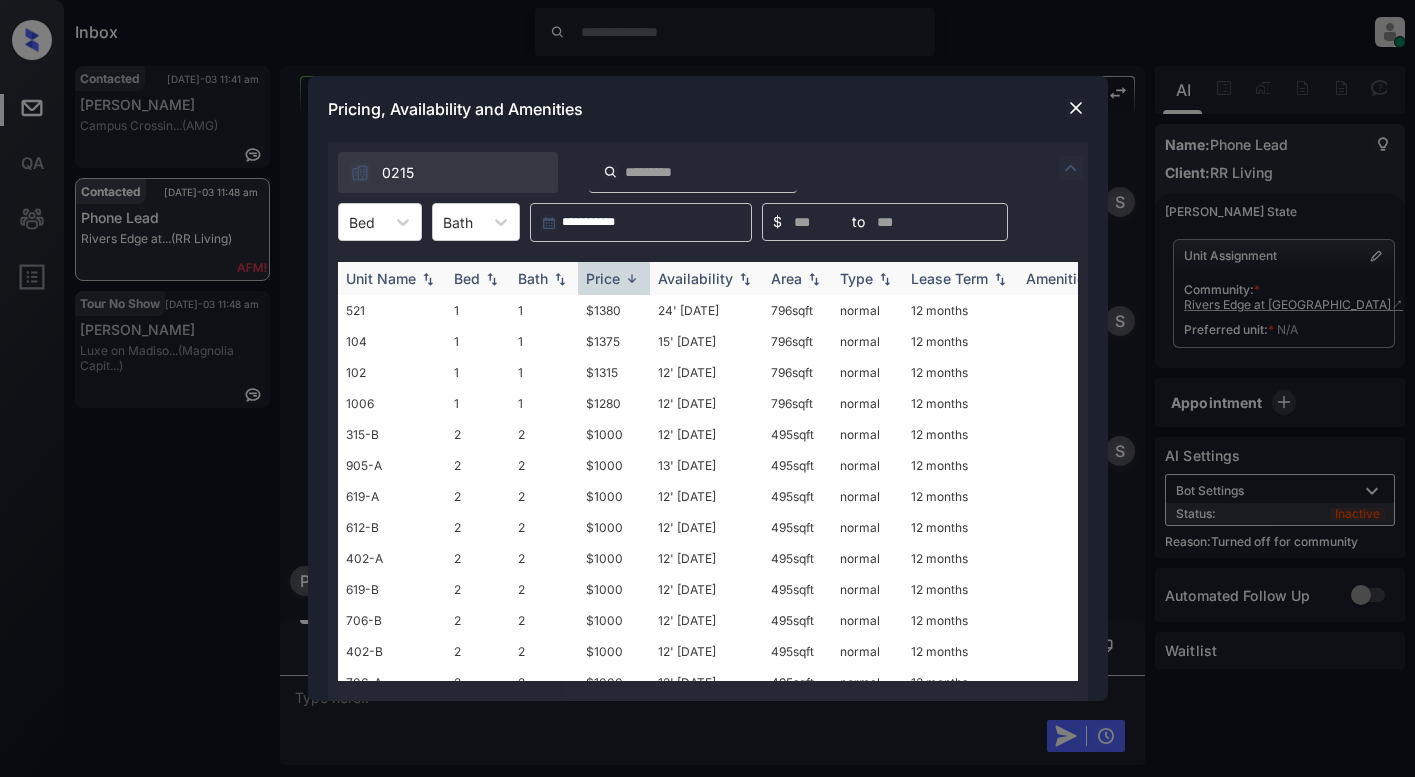 click at bounding box center [632, 278] 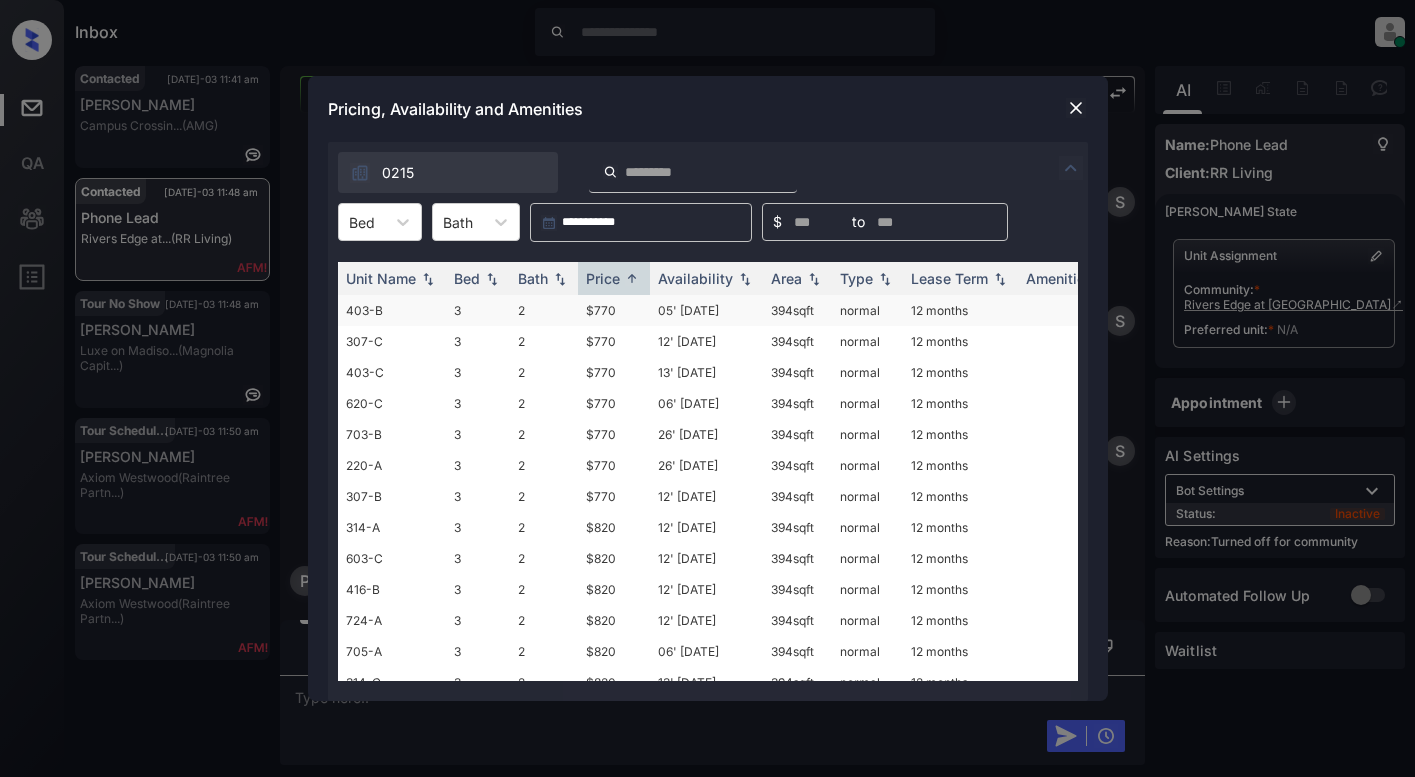 click on "$770" at bounding box center (614, 310) 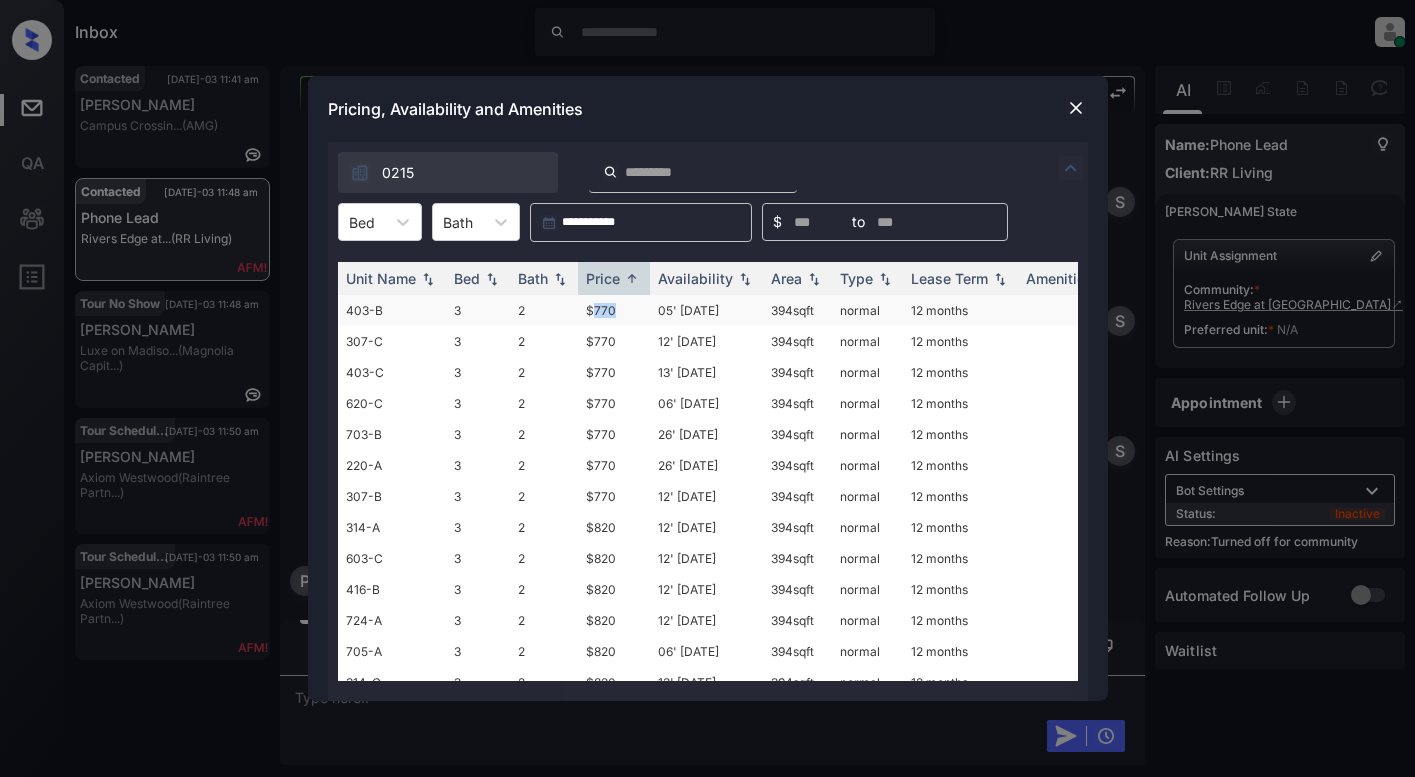 click on "$770" at bounding box center (614, 310) 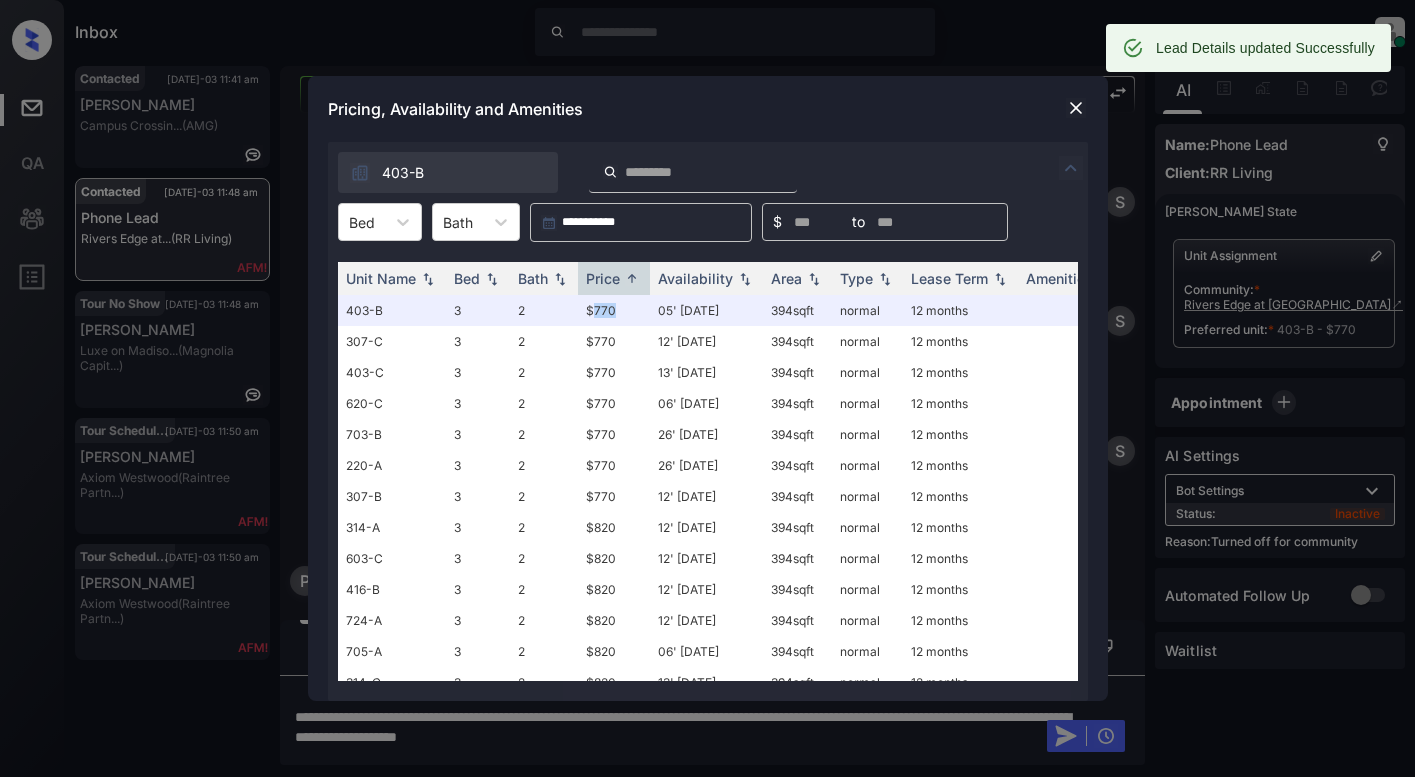 click at bounding box center (1076, 108) 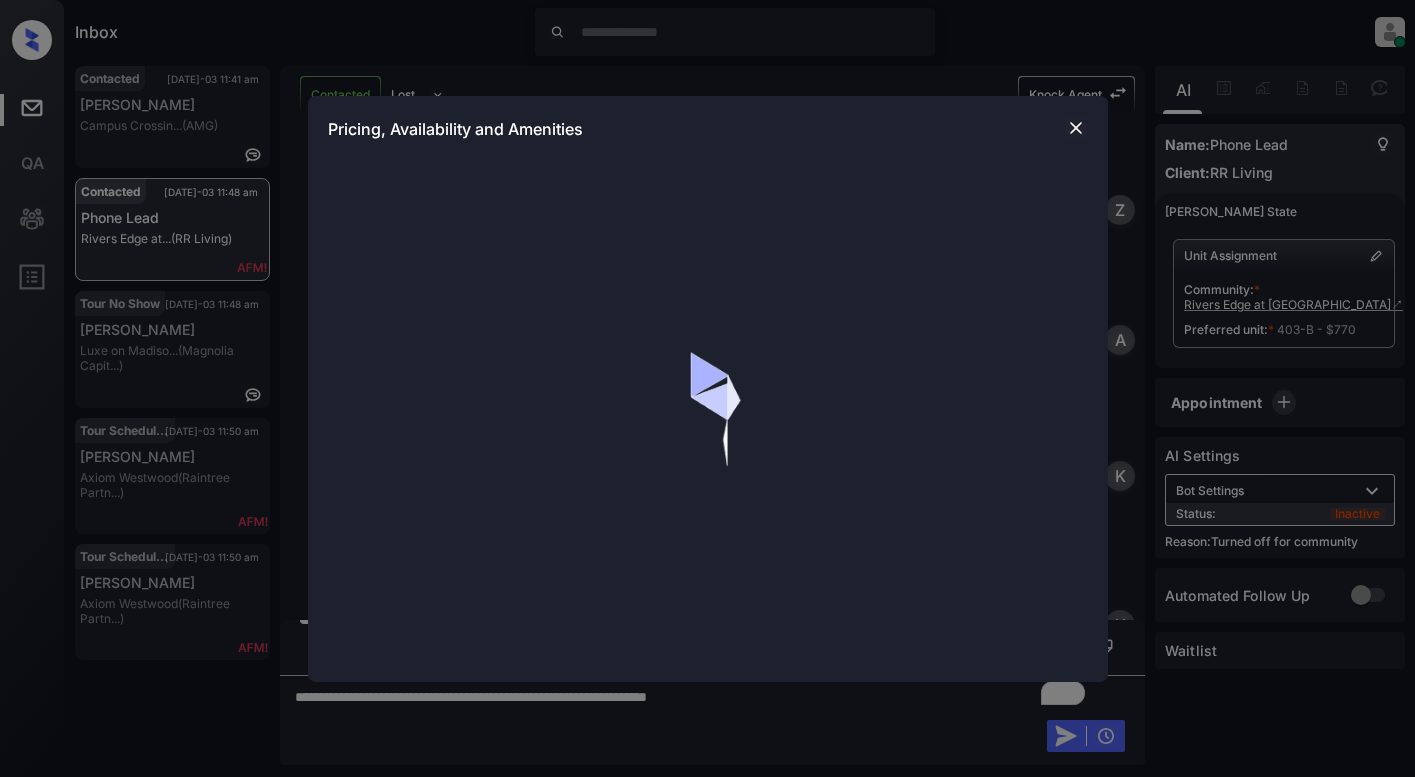 scroll, scrollTop: 0, scrollLeft: 0, axis: both 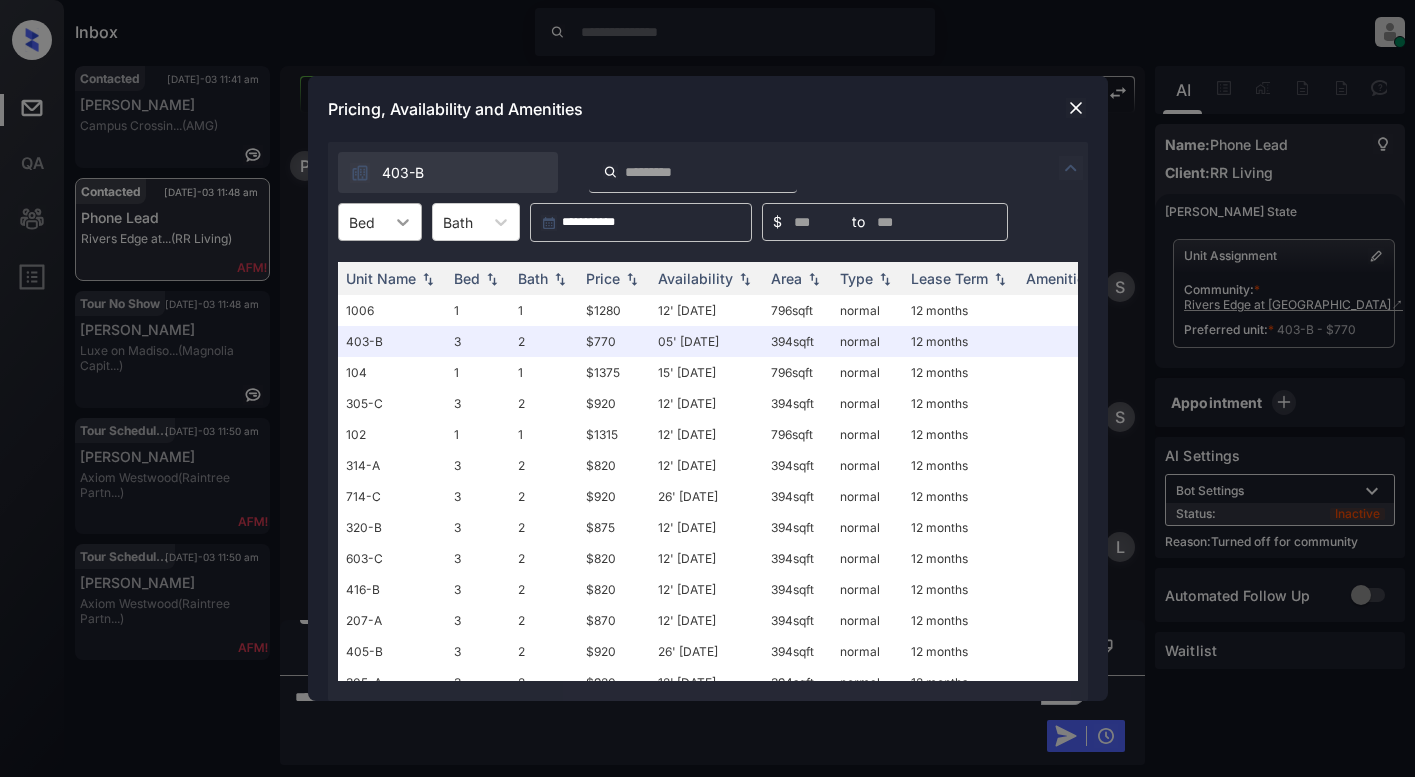click 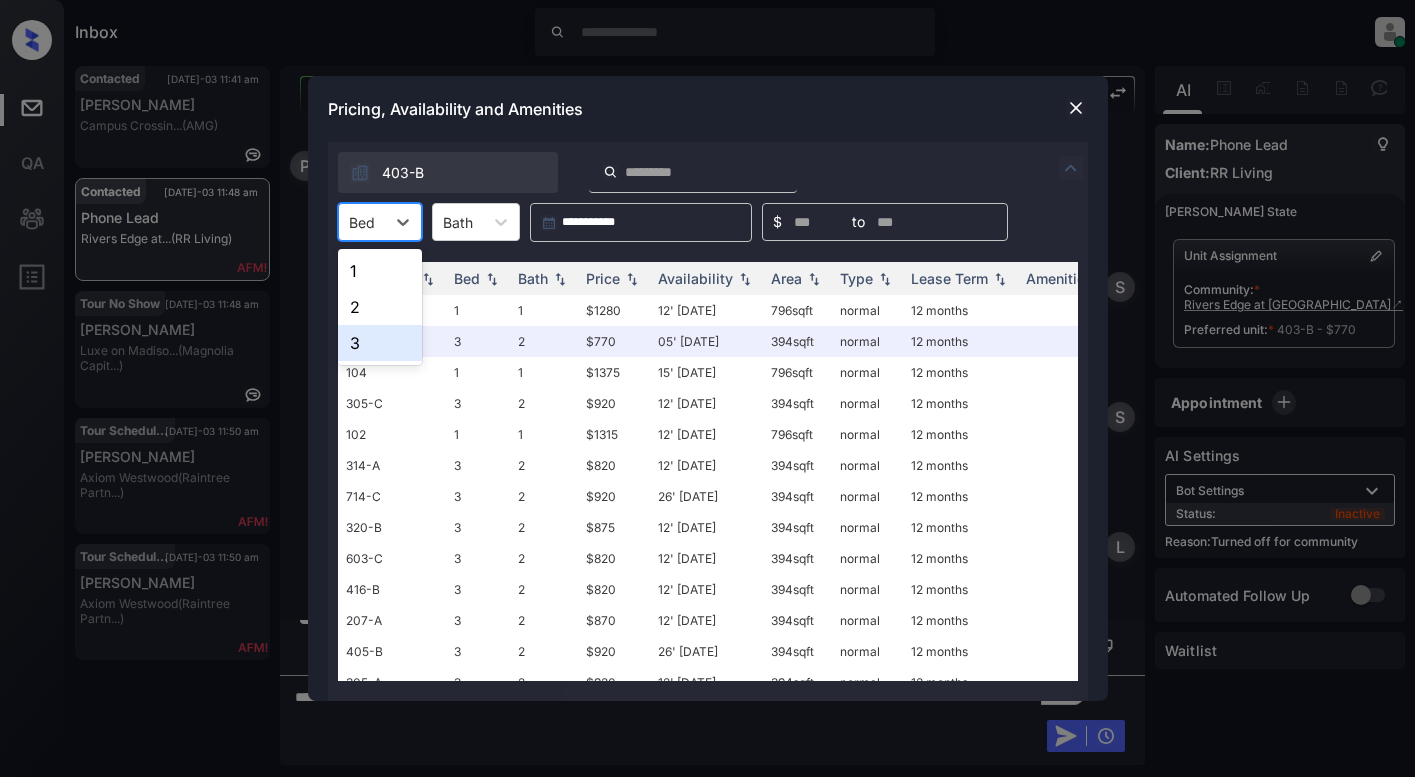 click on "3" at bounding box center [380, 343] 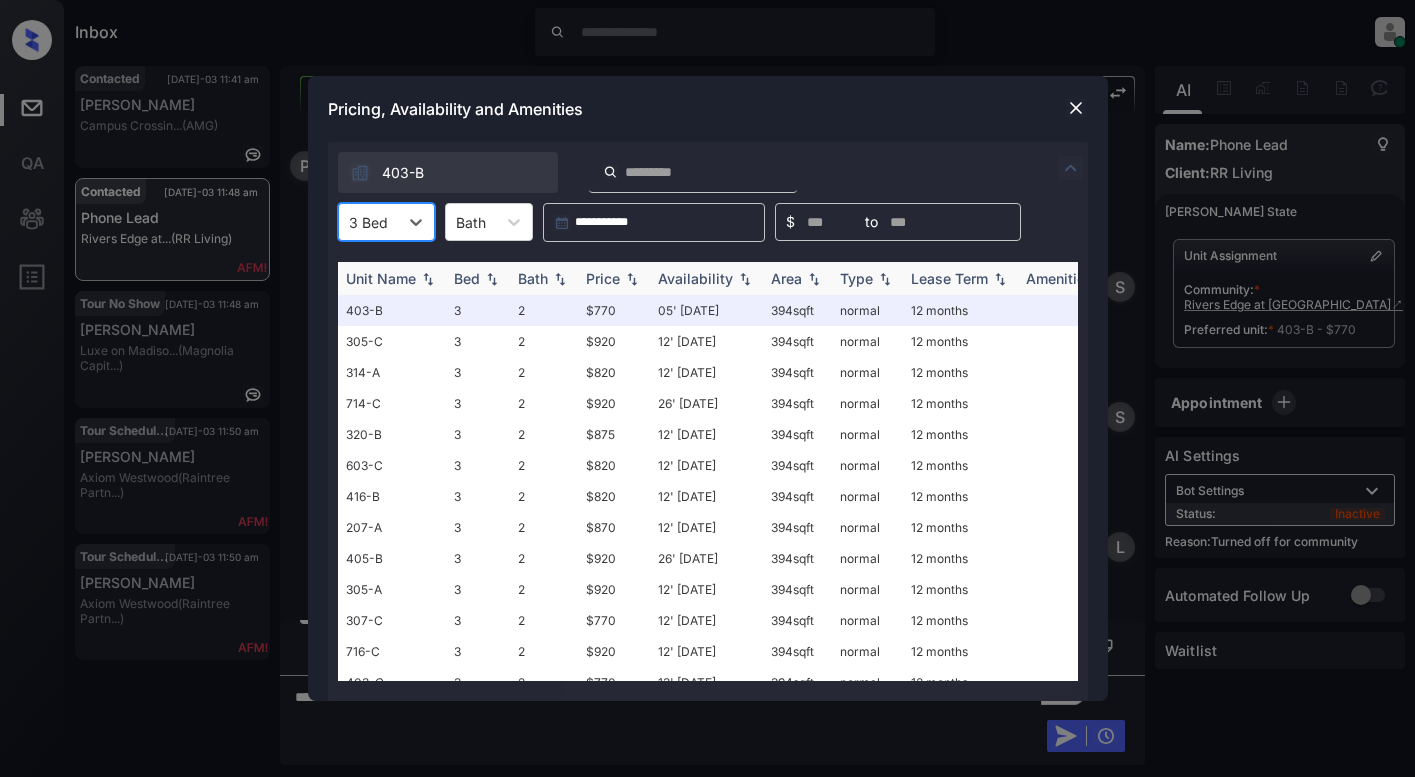 click on "Availability" at bounding box center (695, 278) 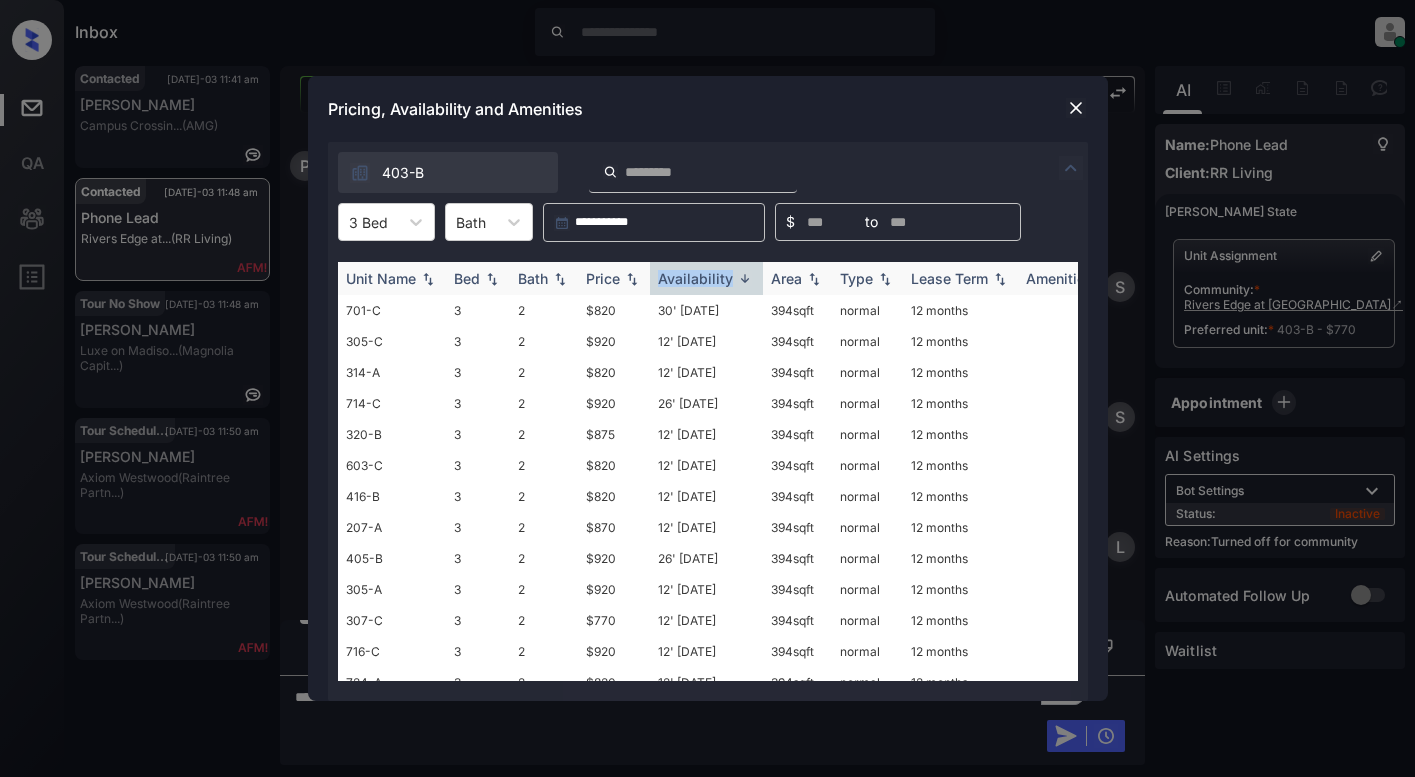 click on "Availability" at bounding box center (695, 278) 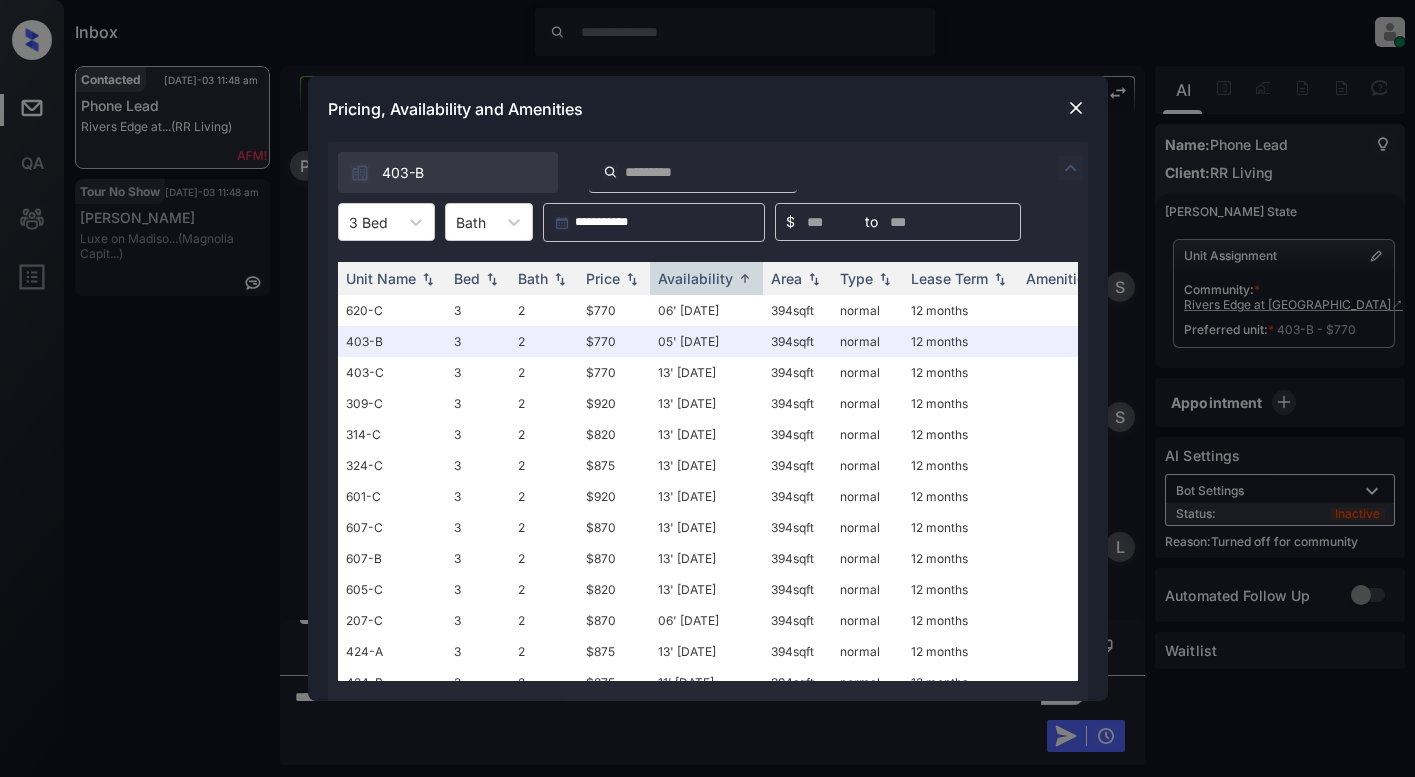 click at bounding box center [1076, 108] 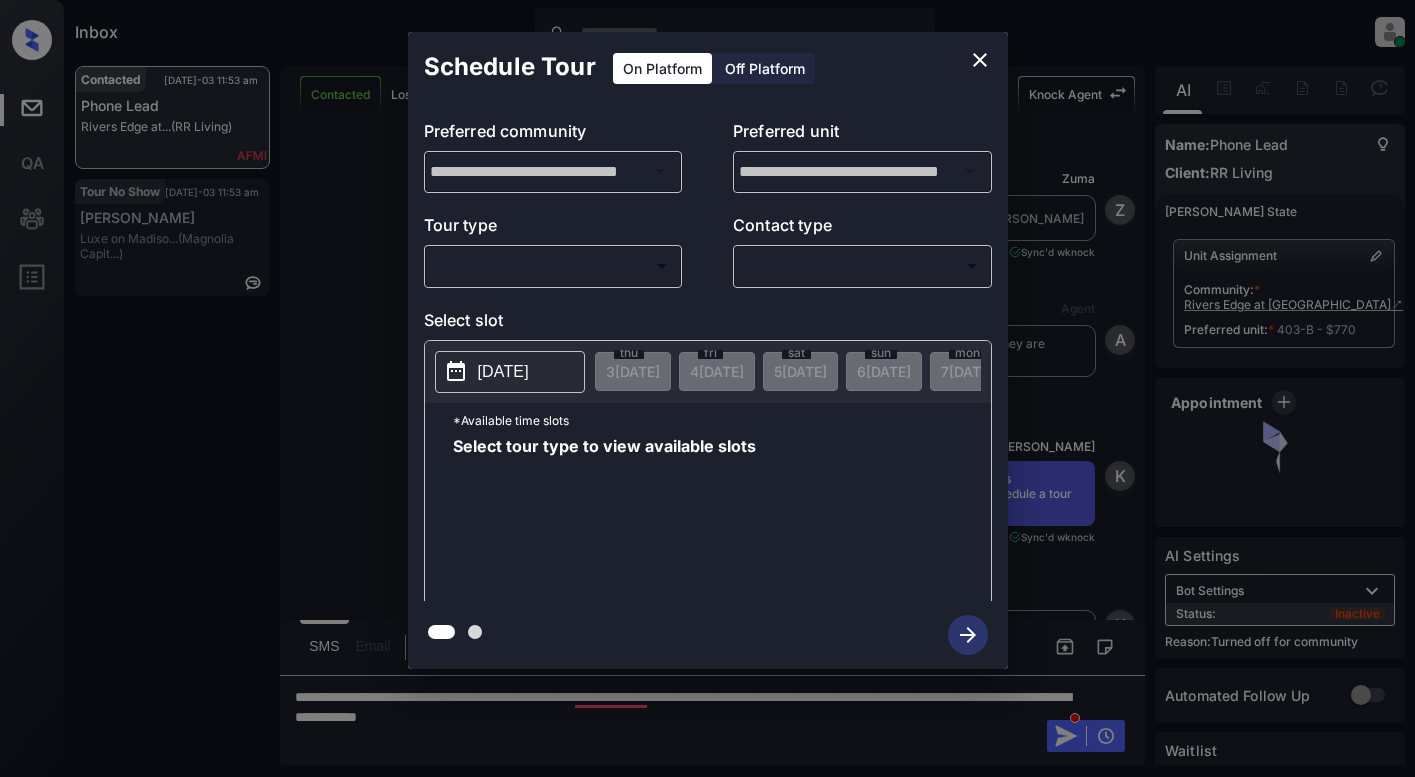 scroll, scrollTop: 0, scrollLeft: 0, axis: both 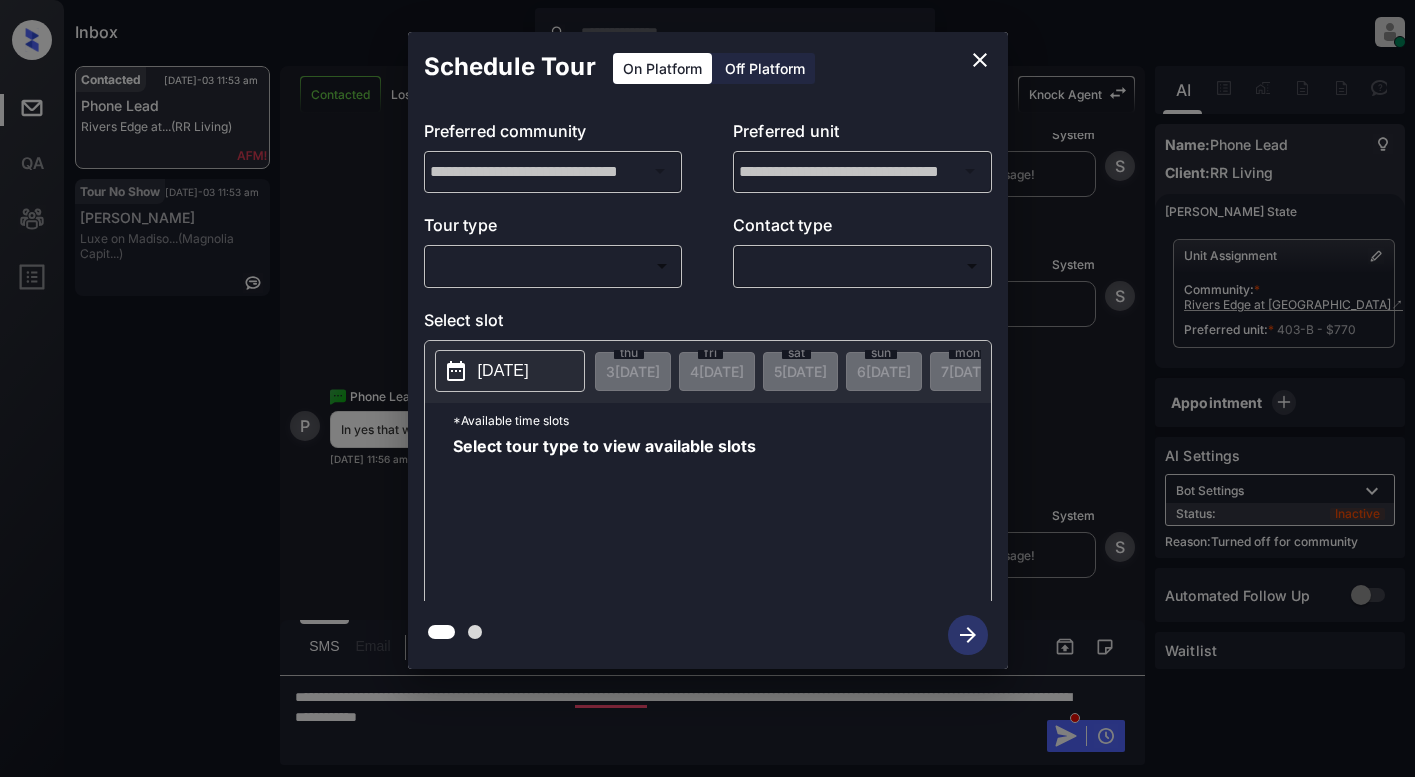 click on "Inbox Lyzzelle [PERSON_NAME] Online Set yourself   offline Set yourself   on break Profile Switch to  light  mode Sign out Contacted [DATE]-03 11:53 am   Phone Lead Rivers Edge at...  (RR Living) Tour No Show [DATE]-03 11:53 am   Will Delverne Luxe on Madiso...  (Magnolia Capit...) Contacted Lost Lead Sentiment: Angry Upon sliding the acknowledgement:  Lead will move to lost stage. * ​ SMS and call option will be set to opt out. AFM will be turned off for the lead. Knock Agent New Message [PERSON_NAME] Lead transferred to leasing agent: [PERSON_NAME] [DATE] 11:48 am  Sync'd w  knock Z New Message Agent Lead created because they indicated they are interested in leasing via Zuma IVR. [DATE] 11:48 am A New Message [PERSON_NAME] Thank you for calling Rivers Edge at [GEOGRAPHIC_DATA]! This is [PERSON_NAME]. I’d love to help—let me know if you’d like to schedule a tour or have any questions about our apartment homes. [DATE] 11:48 am   | conversationalSms  Sync'd w  knock K New Message Leasing office missed call, AFM sent K Notes" at bounding box center [707, 388] 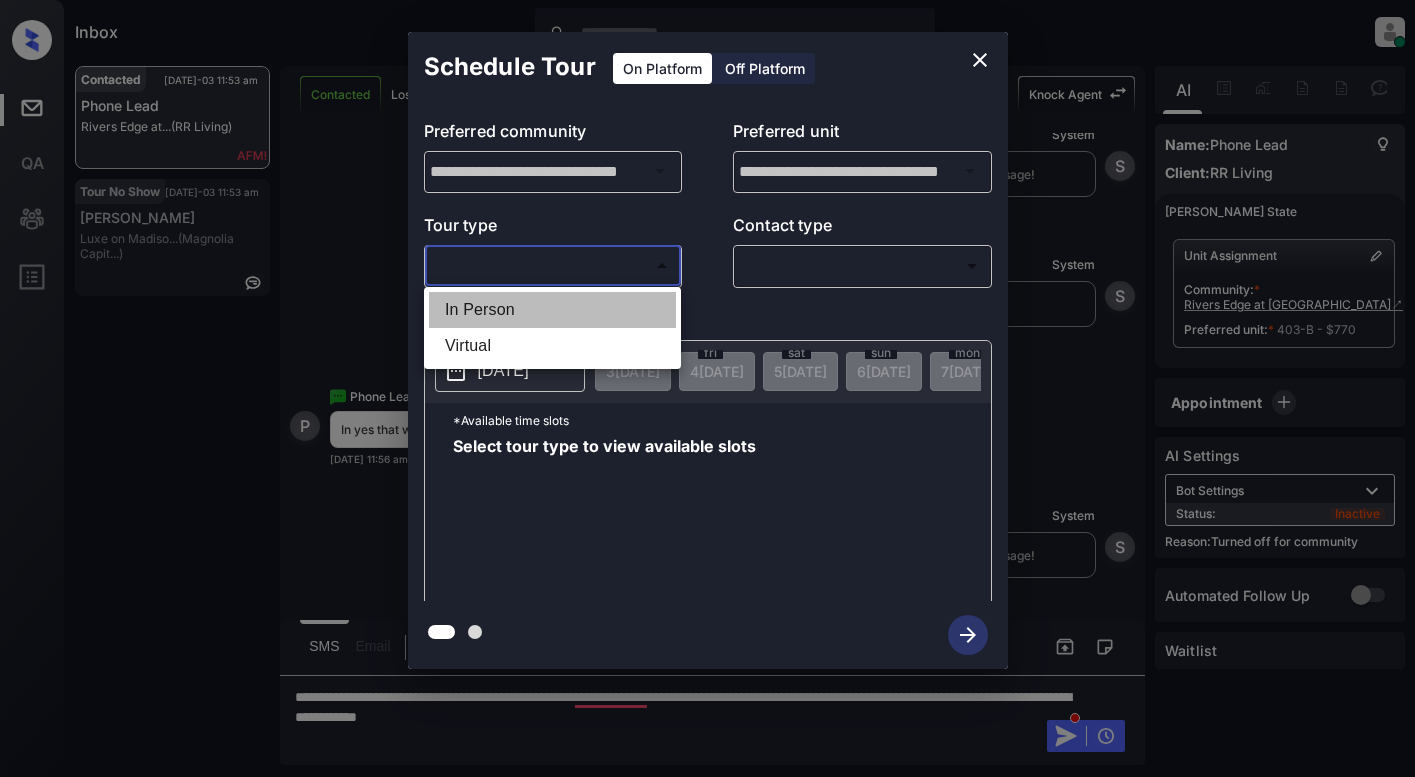 click on "In Person" at bounding box center [552, 310] 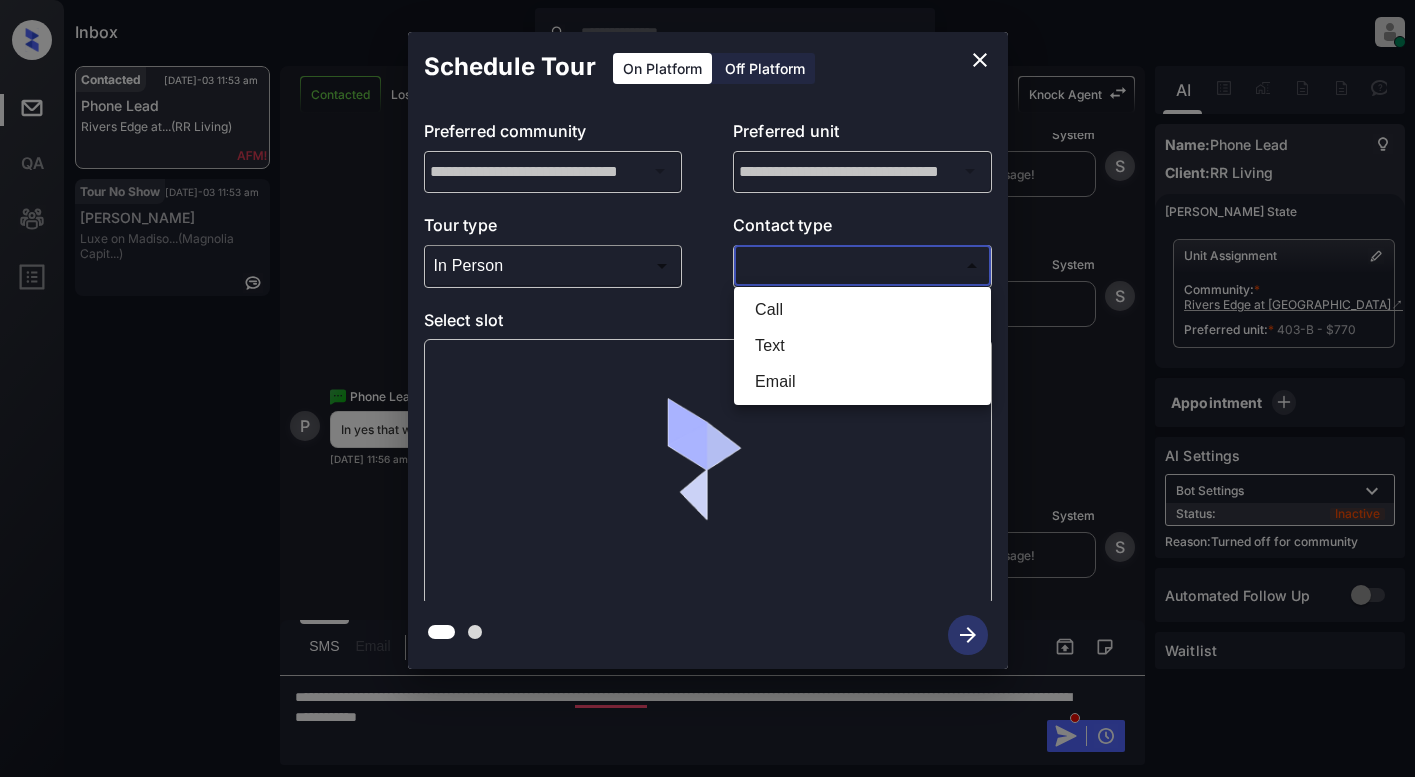 click on "Inbox Lyzzelle [PERSON_NAME] Online Set yourself   offline Set yourself   on break Profile Switch to  light  mode Sign out Contacted [DATE]-03 11:53 am   Phone Lead Rivers Edge at...  (RR Living) Tour No Show [DATE]-03 11:53 am   Will Delverne Luxe on Madiso...  (Magnolia Capit...) Contacted Lost Lead Sentiment: Angry Upon sliding the acknowledgement:  Lead will move to lost stage. * ​ SMS and call option will be set to opt out. AFM will be turned off for the lead. Knock Agent New Message [PERSON_NAME] Lead transferred to leasing agent: [PERSON_NAME] [DATE] 11:48 am  Sync'd w  knock Z New Message Agent Lead created because they indicated they are interested in leasing via Zuma IVR. [DATE] 11:48 am A New Message [PERSON_NAME] Thank you for calling Rivers Edge at [GEOGRAPHIC_DATA]! This is [PERSON_NAME]. I’d love to help—let me know if you’d like to schedule a tour or have any questions about our apartment homes. [DATE] 11:48 am   | conversationalSms  Sync'd w  knock K New Message Leasing office missed call, AFM sent K Notes" at bounding box center (707, 388) 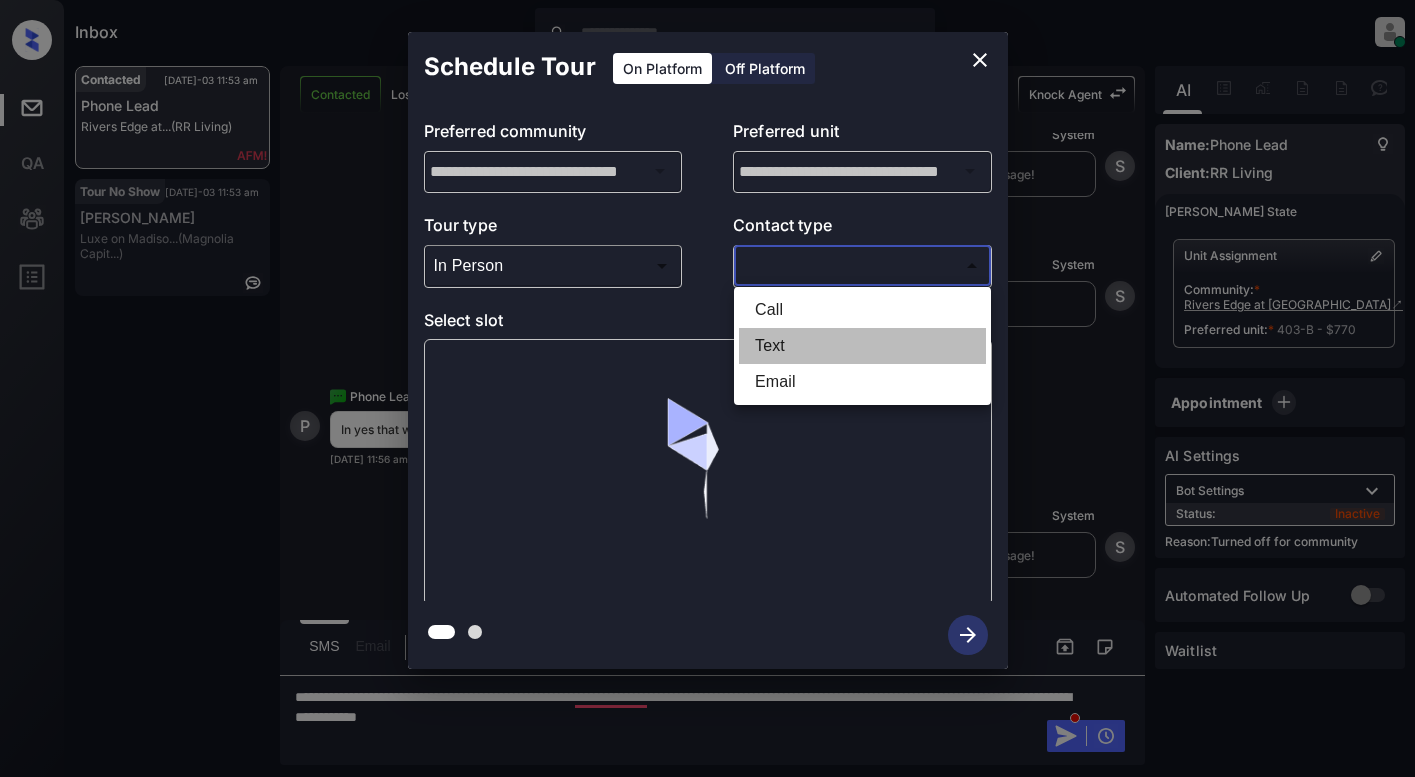 click on "Text" at bounding box center (862, 346) 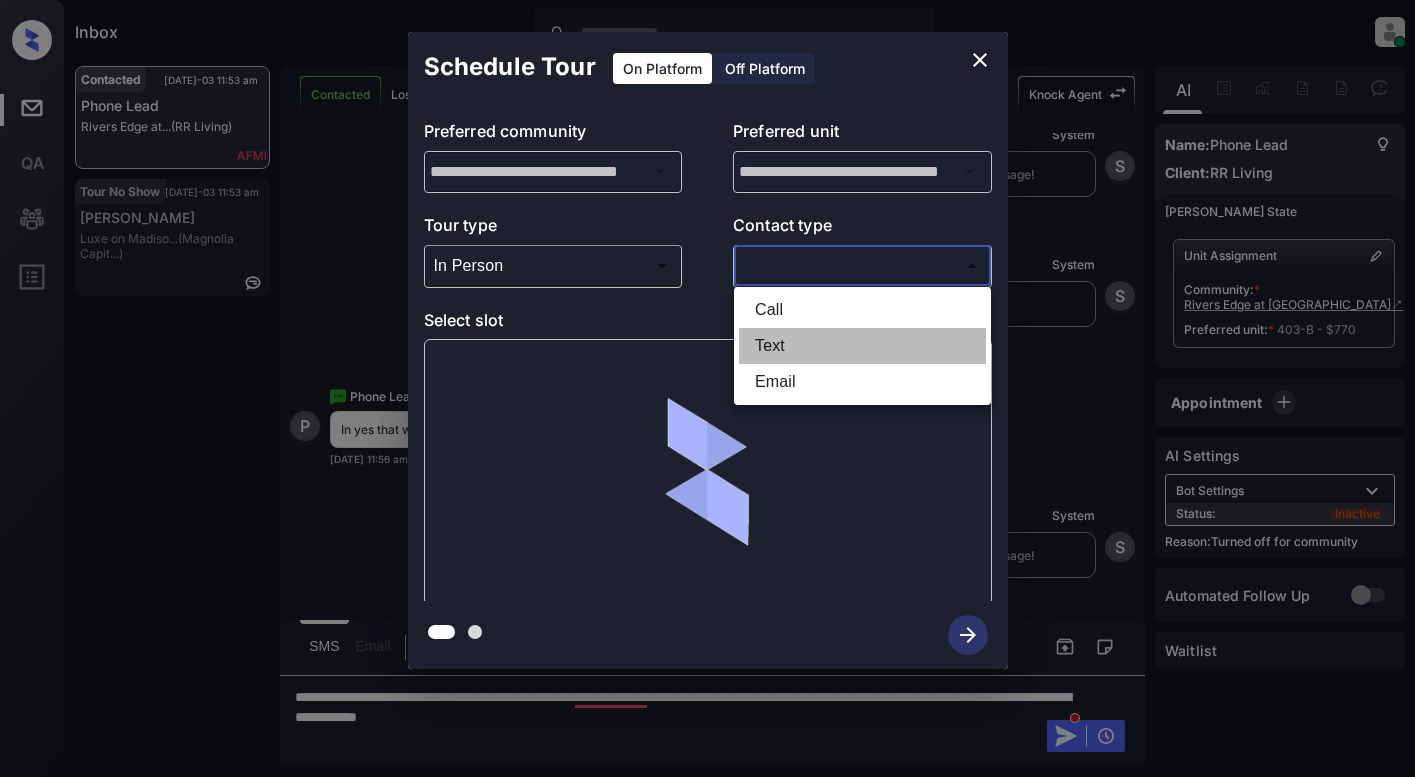 type on "****" 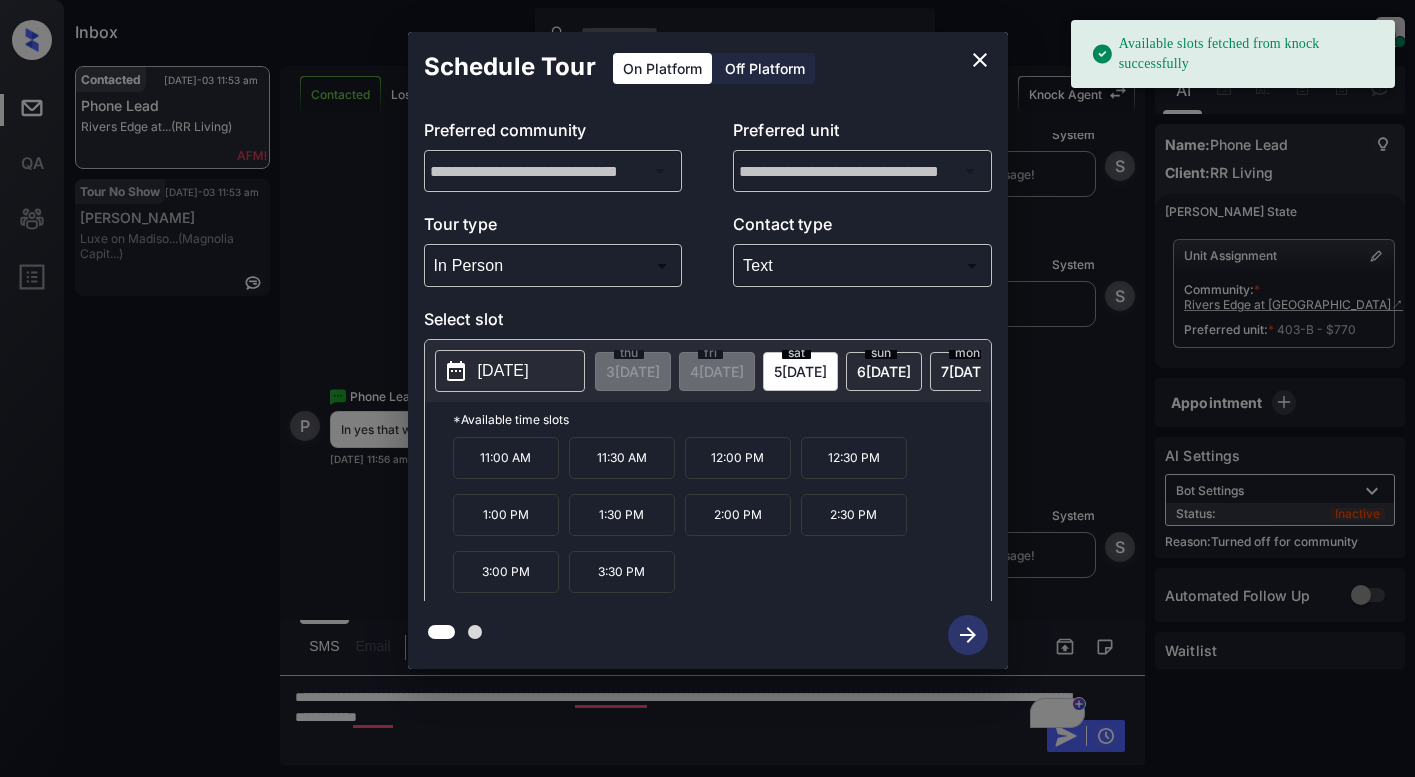 click on "[DATE]" at bounding box center [503, 371] 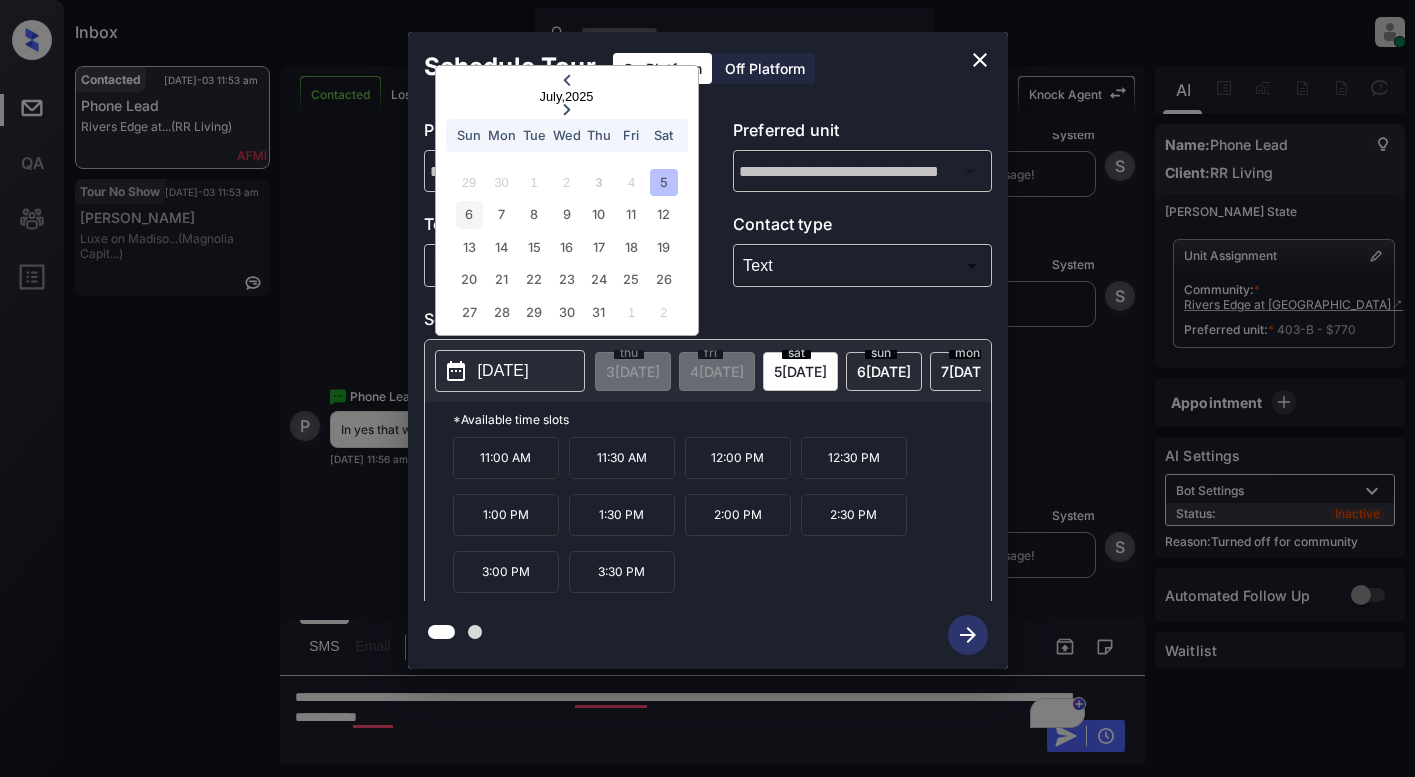 click on "6" at bounding box center (469, 214) 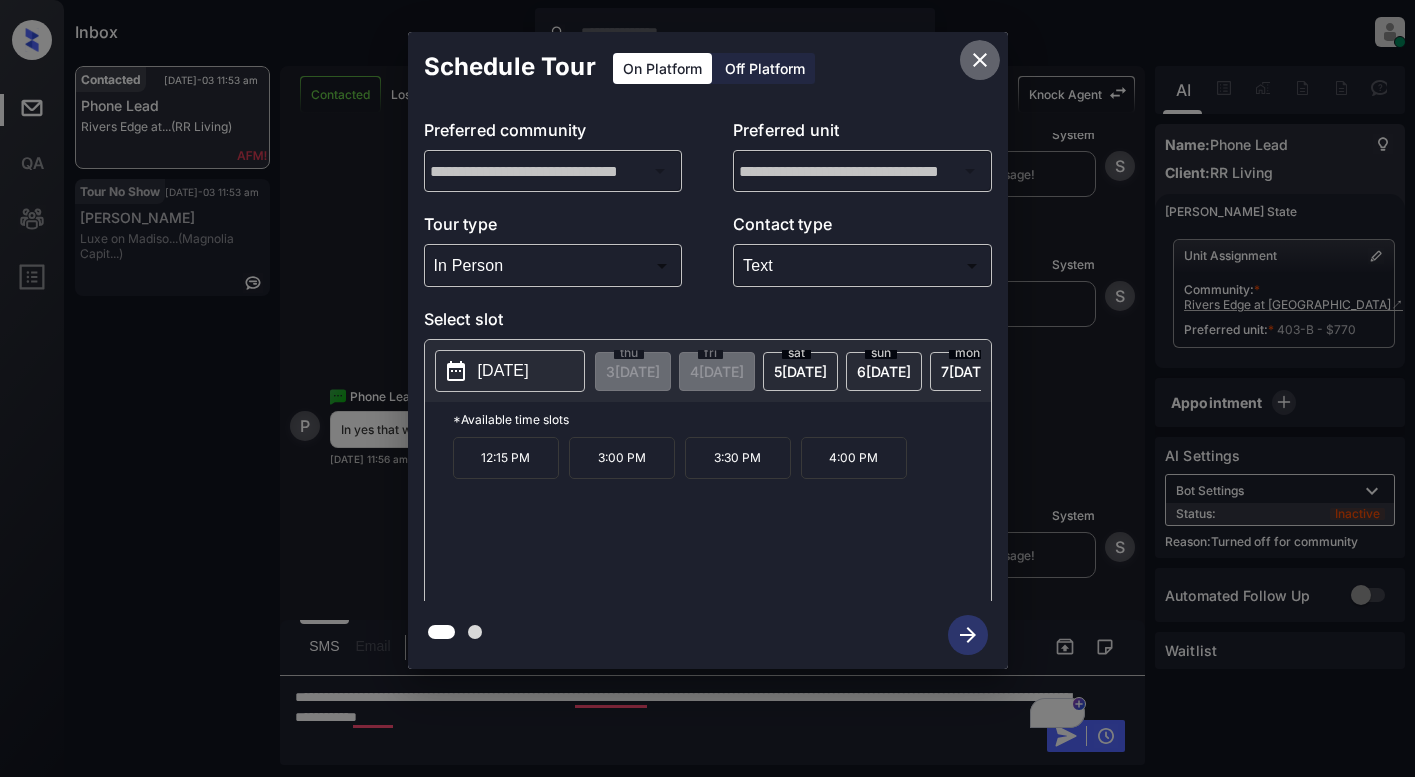 click 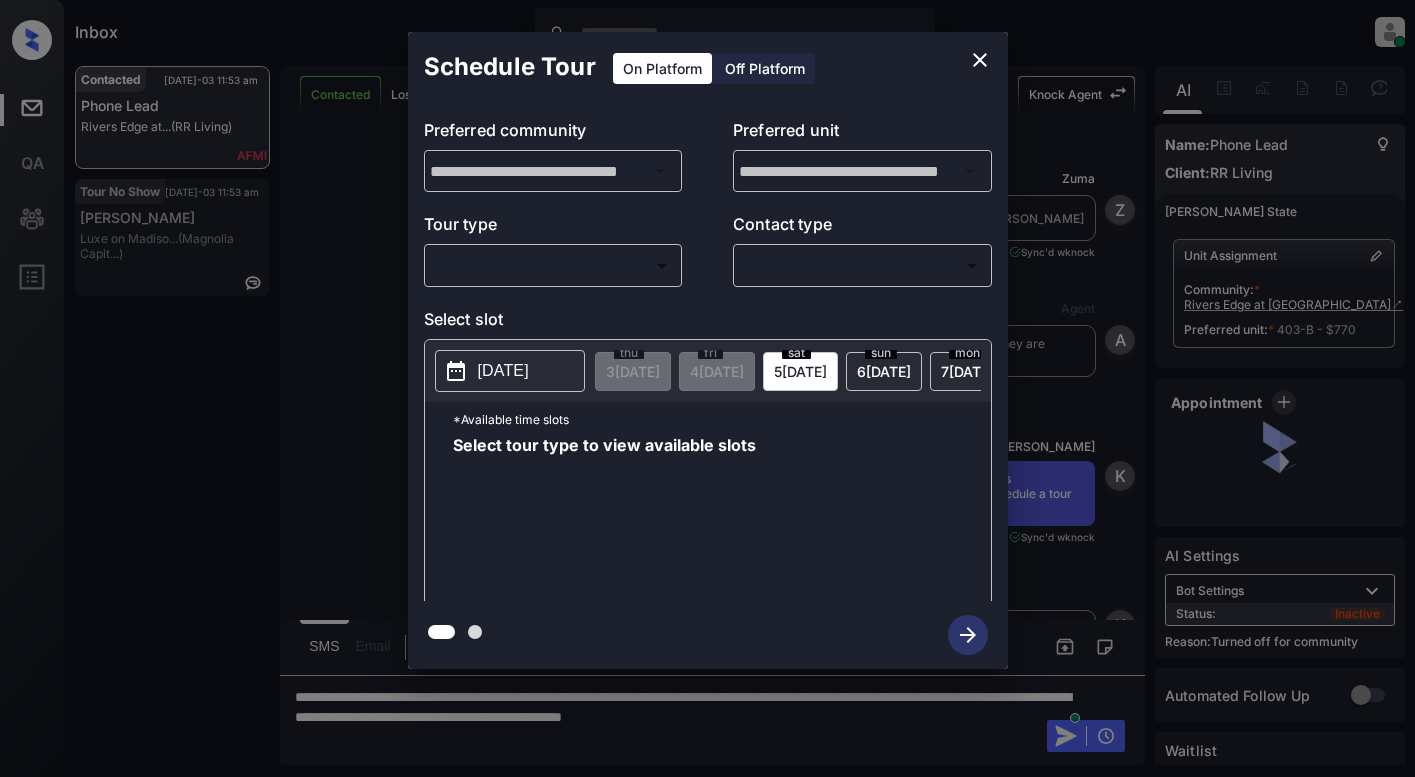 scroll, scrollTop: 0, scrollLeft: 0, axis: both 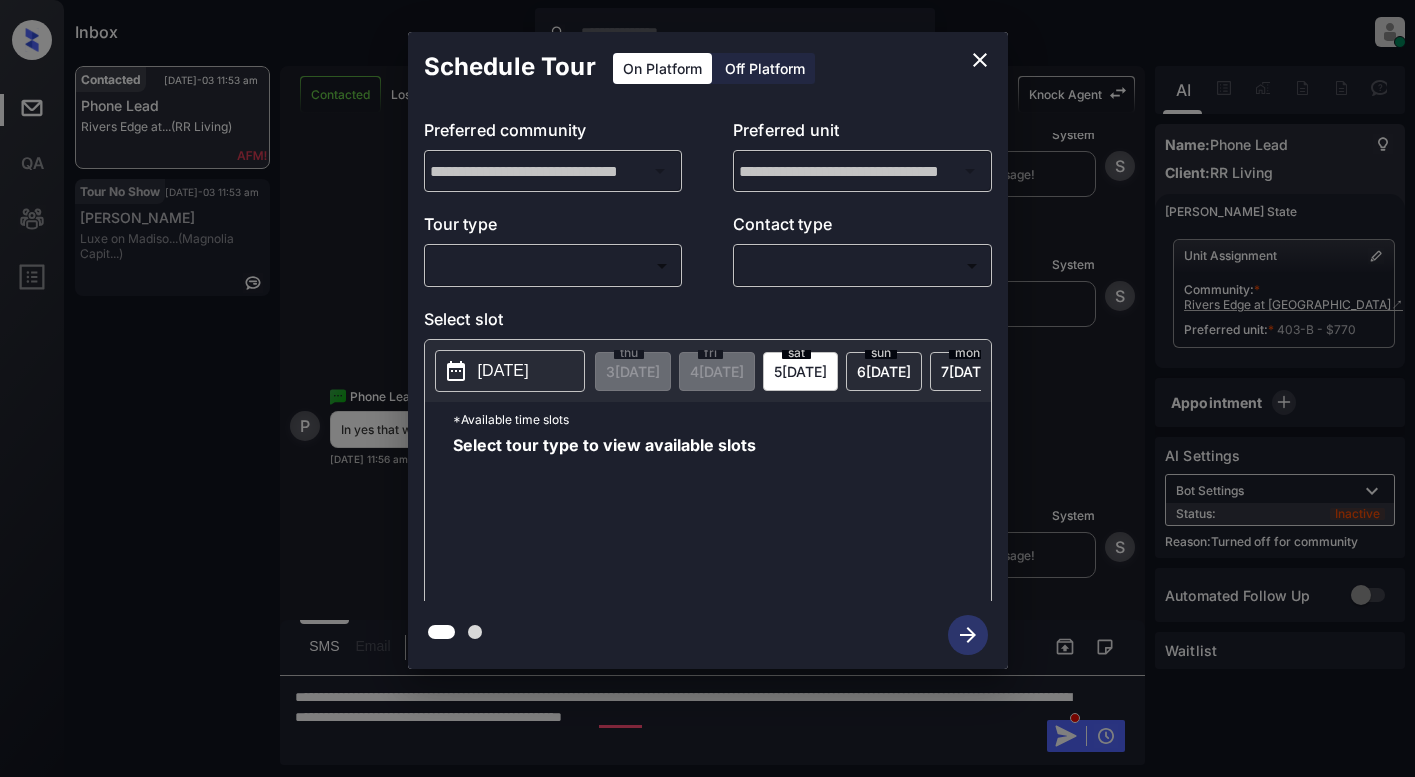 click on "Inbox Lyzzelle [PERSON_NAME] Online Set yourself   offline Set yourself   on break Profile Switch to  light  mode Sign out Contacted [DATE]-03 11:53 am   Phone Lead Rivers Edge at...  (RR Living) Tour No Show [DATE]-03 11:53 am   Will Delverne Luxe on Madiso...  (Magnolia Capit...) Contacted Lost Lead Sentiment: Angry Upon sliding the acknowledgement:  Lead will move to lost stage. * ​ SMS and call option will be set to opt out. AFM will be turned off for the lead. Knock Agent New Message [PERSON_NAME] Lead transferred to leasing agent: [PERSON_NAME] [DATE] 11:48 am  Sync'd w  knock Z New Message Agent Lead created because they indicated they are interested in leasing via Zuma IVR. [DATE] 11:48 am A New Message [PERSON_NAME] Thank you for calling Rivers Edge at [GEOGRAPHIC_DATA]! This is [PERSON_NAME]. I’d love to help—let me know if you’d like to schedule a tour or have any questions about our apartment homes. [DATE] 11:48 am   | conversationalSms  Sync'd w  knock K New Message Leasing office missed call, AFM sent K Notes" at bounding box center (707, 388) 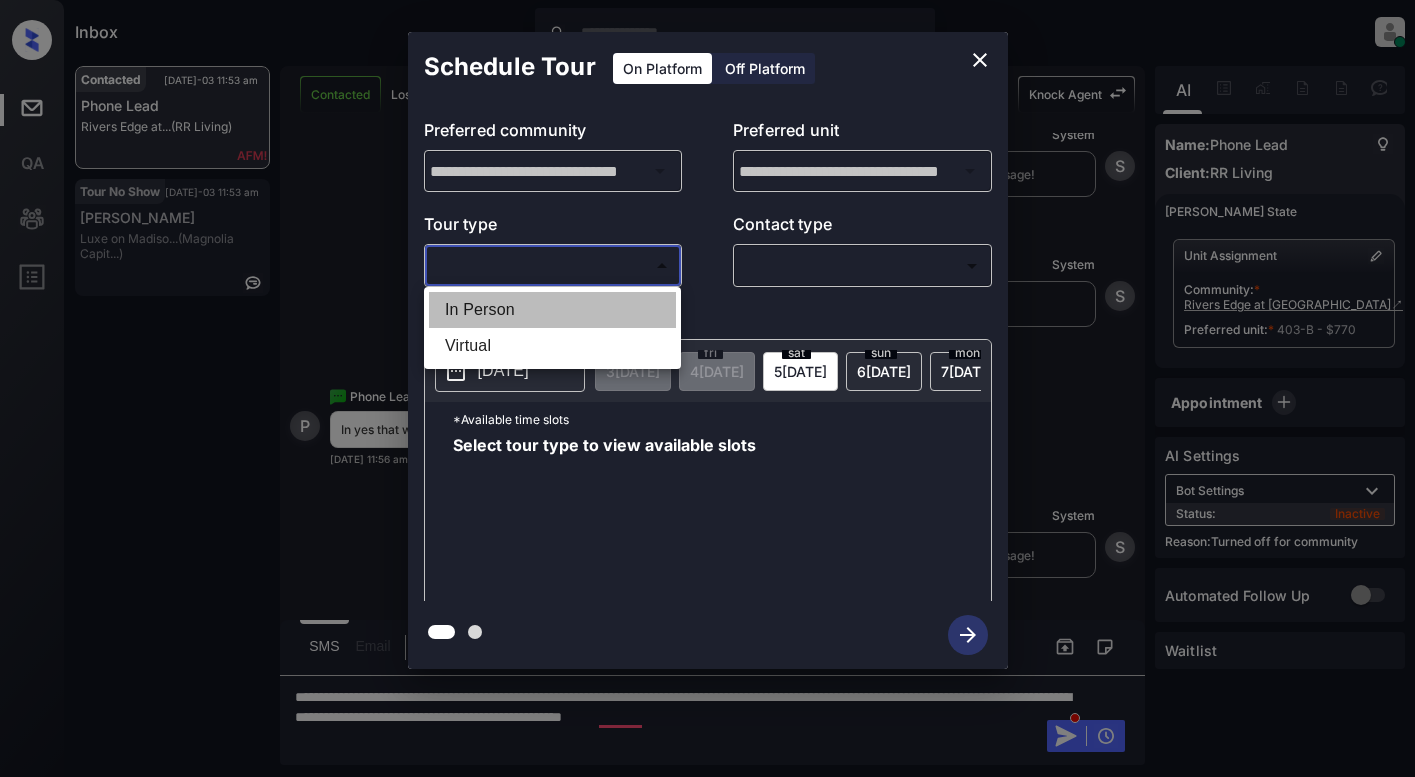 click on "In Person" at bounding box center [552, 310] 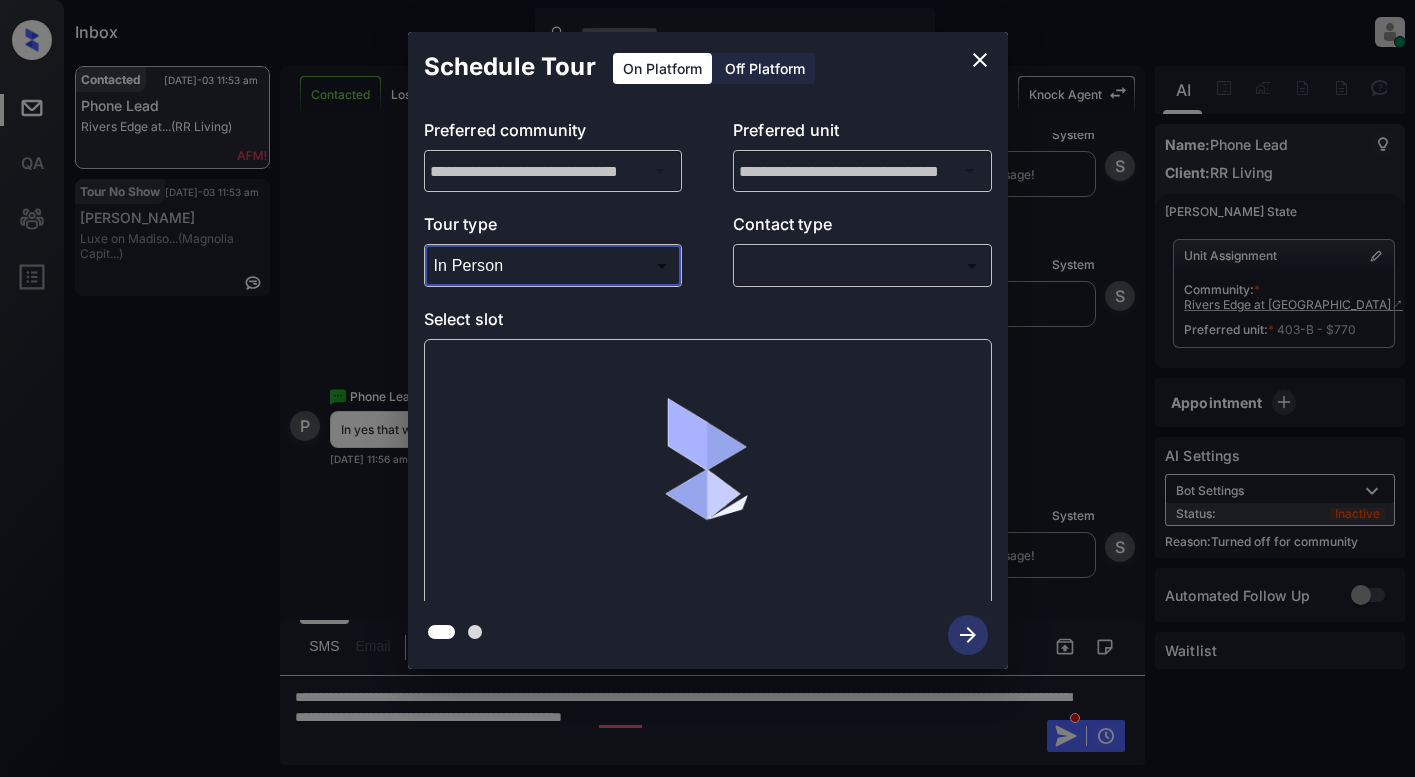 click on "Inbox Lyzzelle M. Ceralde Online Set yourself   offline Set yourself   on break Profile Switch to  light  mode Sign out Contacted Jul-03 11:53 am   Phone Lead Rivers Edge at...  (RR Living) Tour No Show Jul-03 11:53 am   Will Delverne Luxe on Madiso...  (Magnolia Capit...) Contacted Lost Lead Sentiment: Angry Upon sliding the acknowledgement:  Lead will move to lost stage. * ​ SMS and call option will be set to opt out. AFM will be turned off for the lead. Knock Agent New Message Zuma Lead transferred to leasing agent: kelsey Jul 02, 2025 11:48 am  Sync'd w  knock Z New Message Agent Lead created because they indicated they are interested in leasing via Zuma IVR. Jul 02, 2025 11:48 am A New Message Kelsey Thank you for calling Rivers Edge at Carolina Stadium! This is Kelsey. I’d love to help—let me know if you’d like to schedule a tour or have any questions about our apartment homes. Jul 02, 2025 11:48 am   | conversationalSms  Sync'd w  knock K New Message Leasing office missed call, AFM sent K Notes" at bounding box center [707, 388] 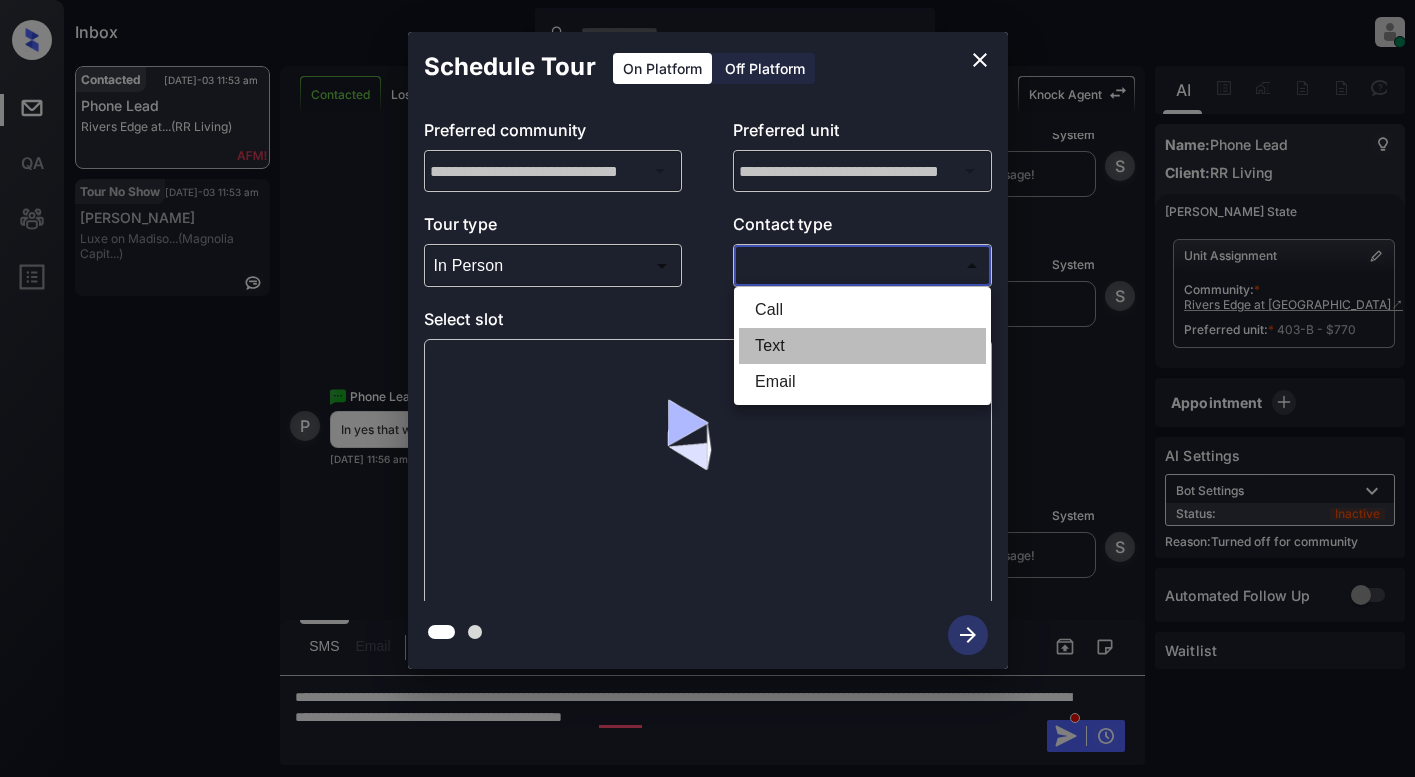 click on "Text" at bounding box center (862, 346) 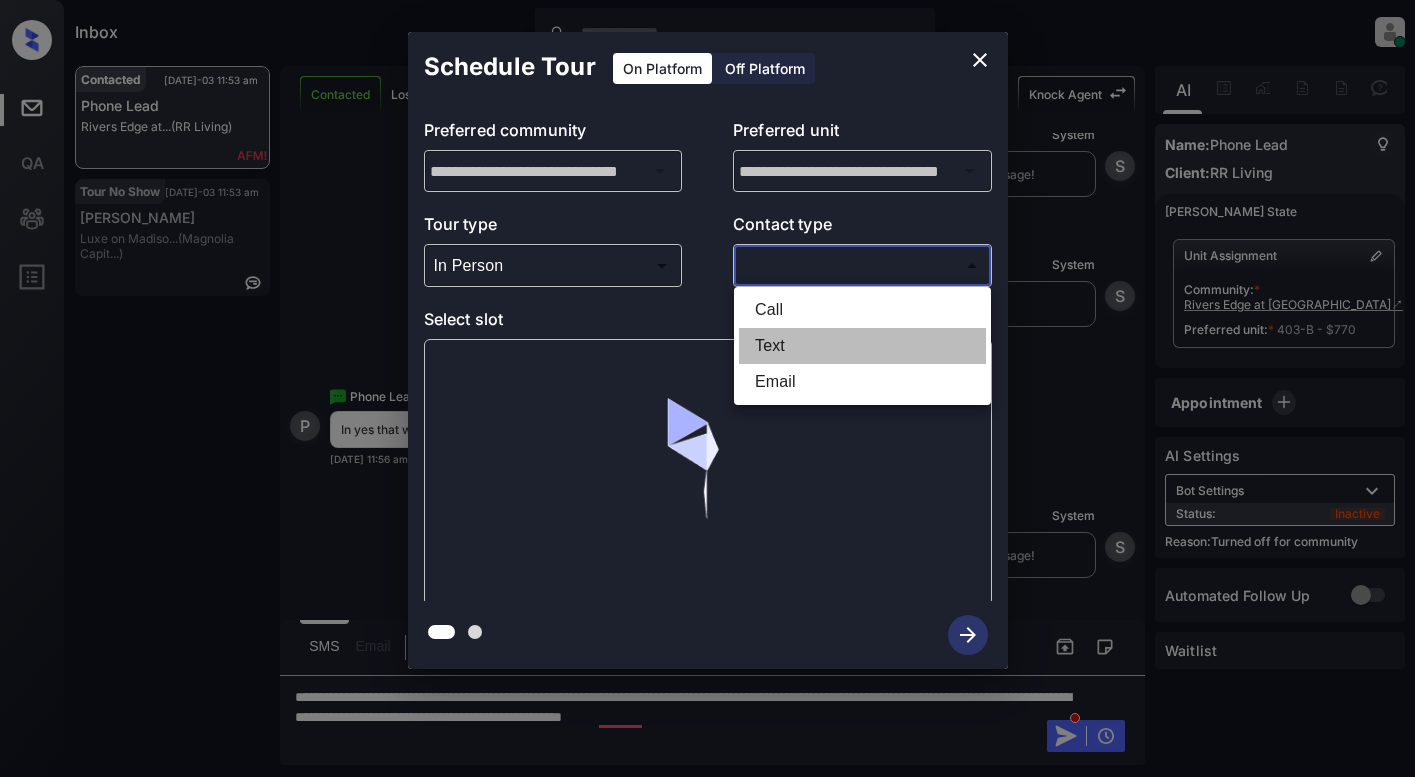 type on "****" 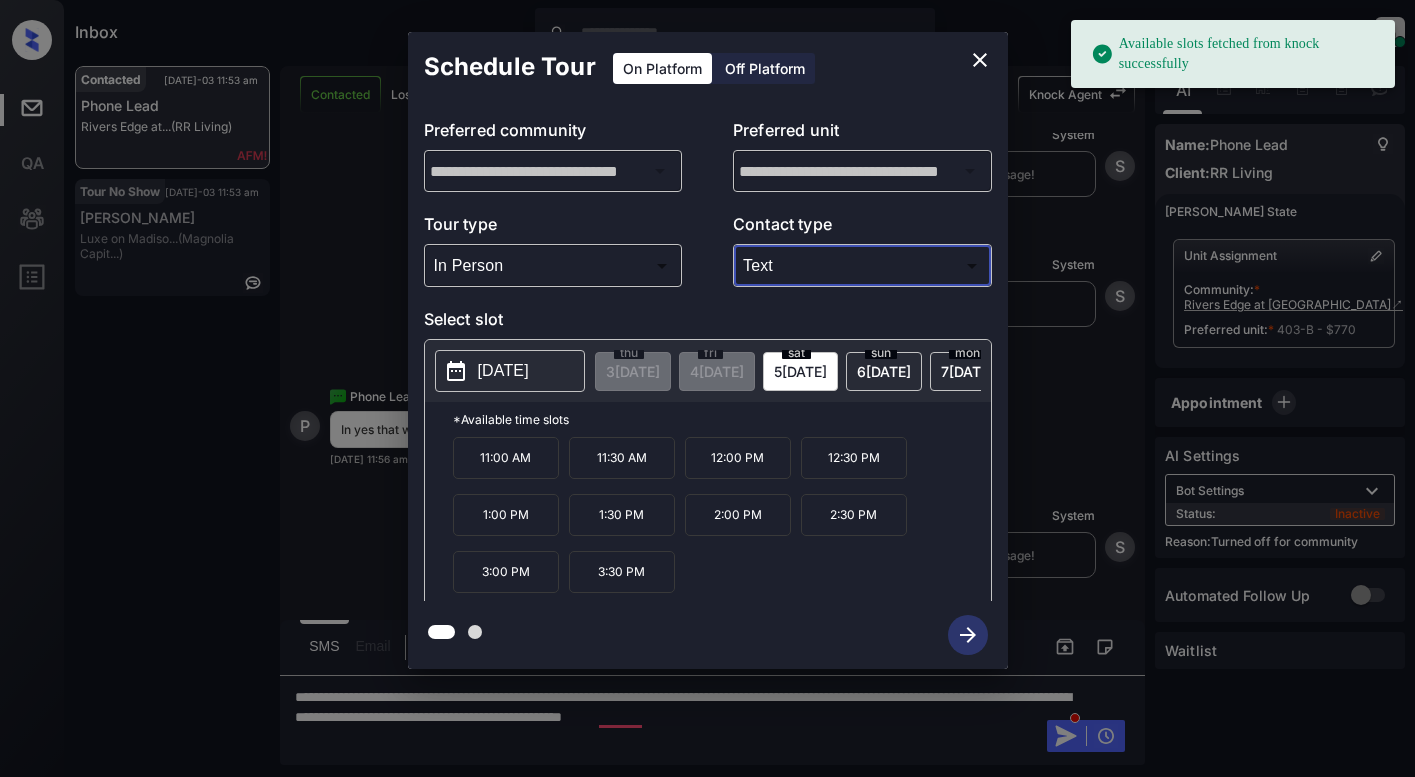 click on "[DATE]" at bounding box center (503, 371) 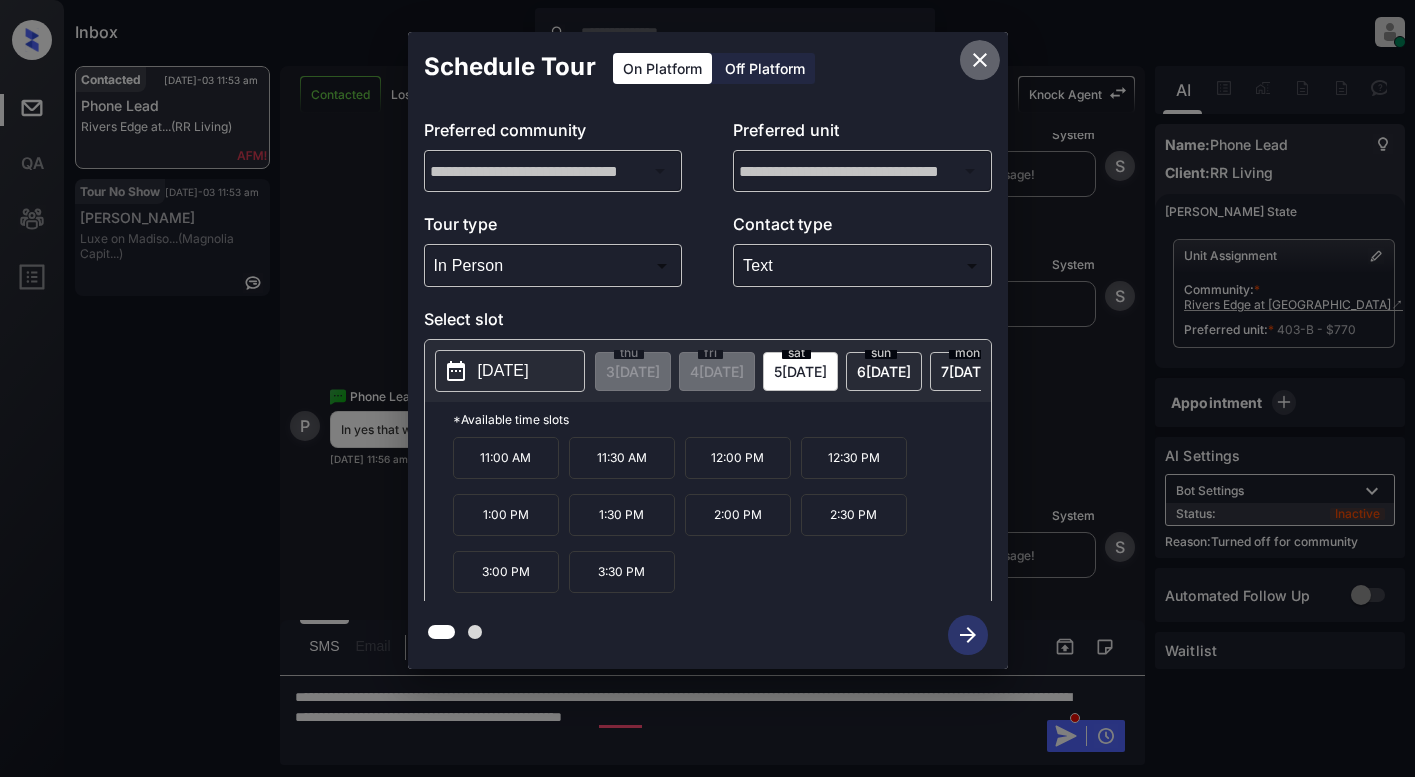 click 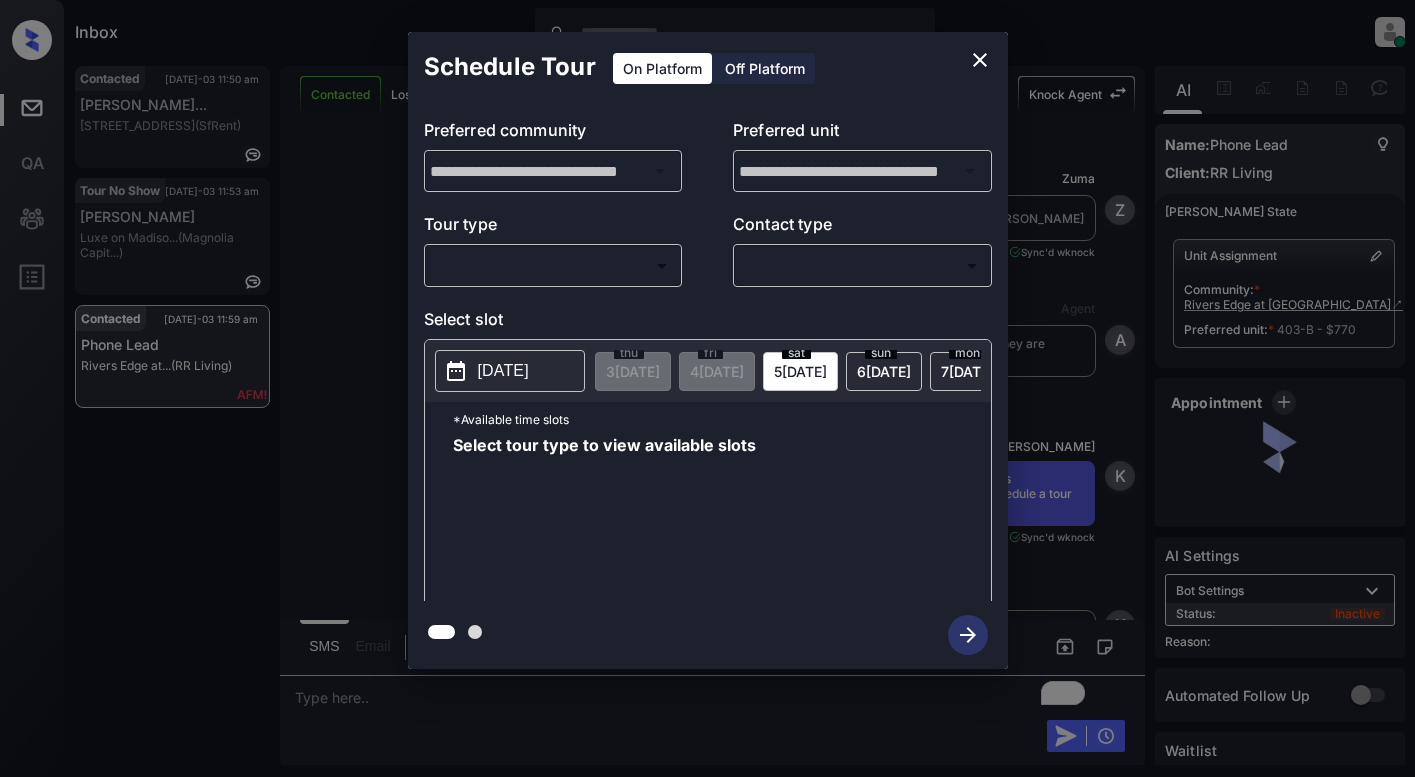 scroll, scrollTop: 0, scrollLeft: 0, axis: both 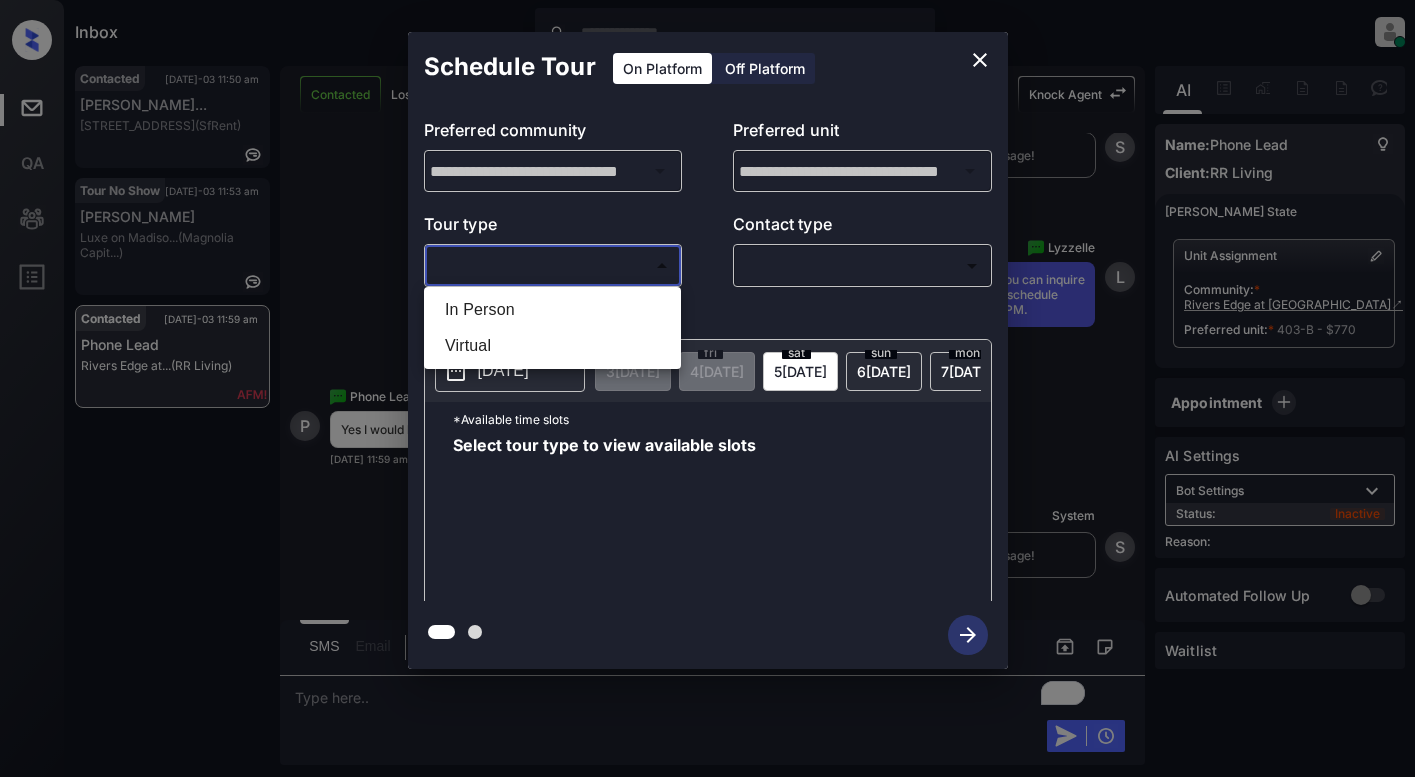 click on "Inbox Lyzzelle [PERSON_NAME] Online Set yourself   offline Set yourself   on break Profile Switch to  light  mode Sign out Contacted [DATE]-03 11:50 am   [PERSON_NAME]... [STREET_ADDRESS]  (SfRent) Tour No Show [DATE]-03 11:53 am   Will Delverne Luxe on Madiso...  (Magnolia Capit...) Contacted [DATE]-03 11:59 am   Phone Lead Rivers Edge at...  (RR Living) Contacted Lost Lead Sentiment: Angry Upon sliding the acknowledgement:  Lead will move to lost stage. * ​ SMS and call option will be set to opt out. AFM will be turned off for the lead. Knock Agent New Message [PERSON_NAME] Lead transferred to leasing agent: [PERSON_NAME] [DATE] 11:48 am  Sync'd w  knock Z New Message Agent Lead created because they indicated they are interested in leasing via Zuma IVR. [DATE] 11:48 am A New Message [PERSON_NAME] Thank you for calling Rivers Edge at [GEOGRAPHIC_DATA]! This is [PERSON_NAME]. I’d love to help—let me know if you’d like to schedule a tour or have any questions about our apartment homes. [DATE] 11:48 am   | conversationalSms K" at bounding box center (707, 388) 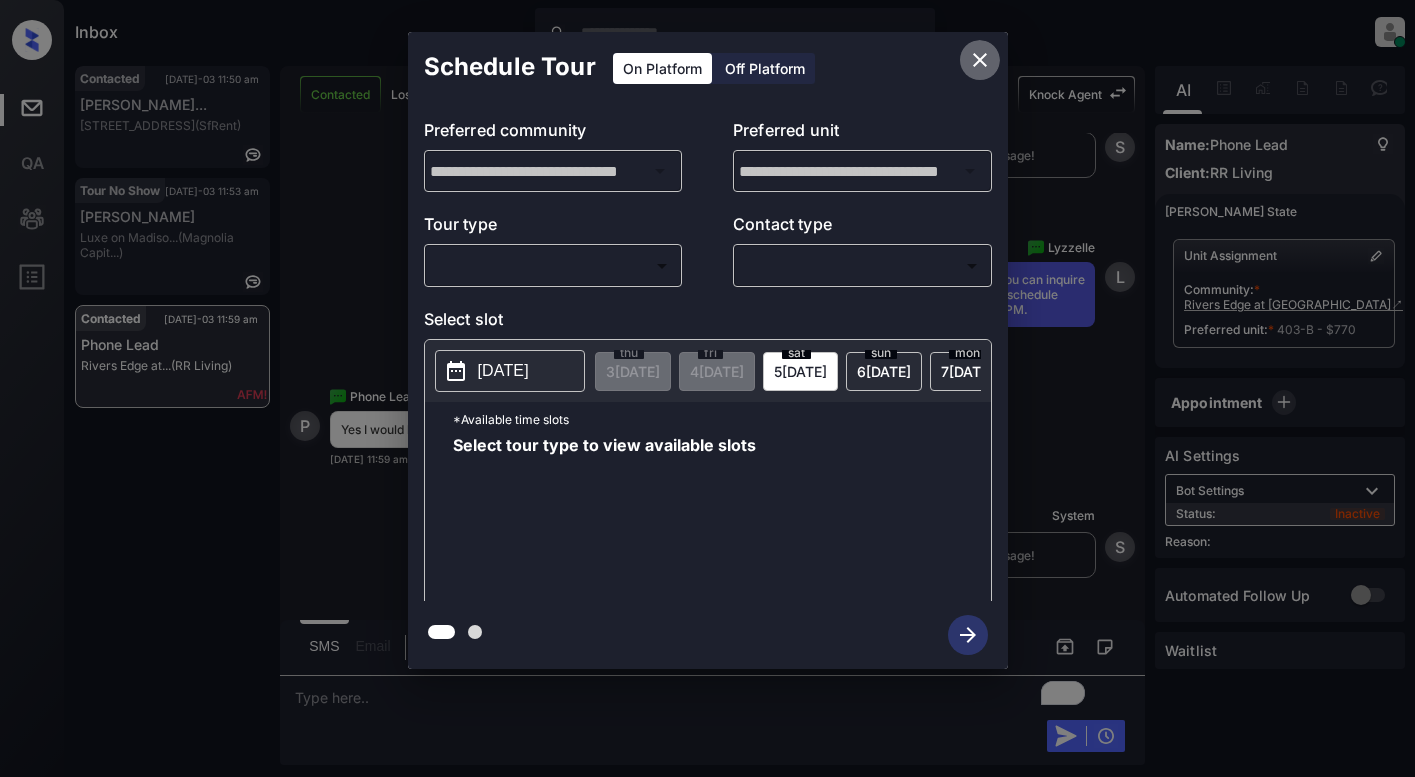 click 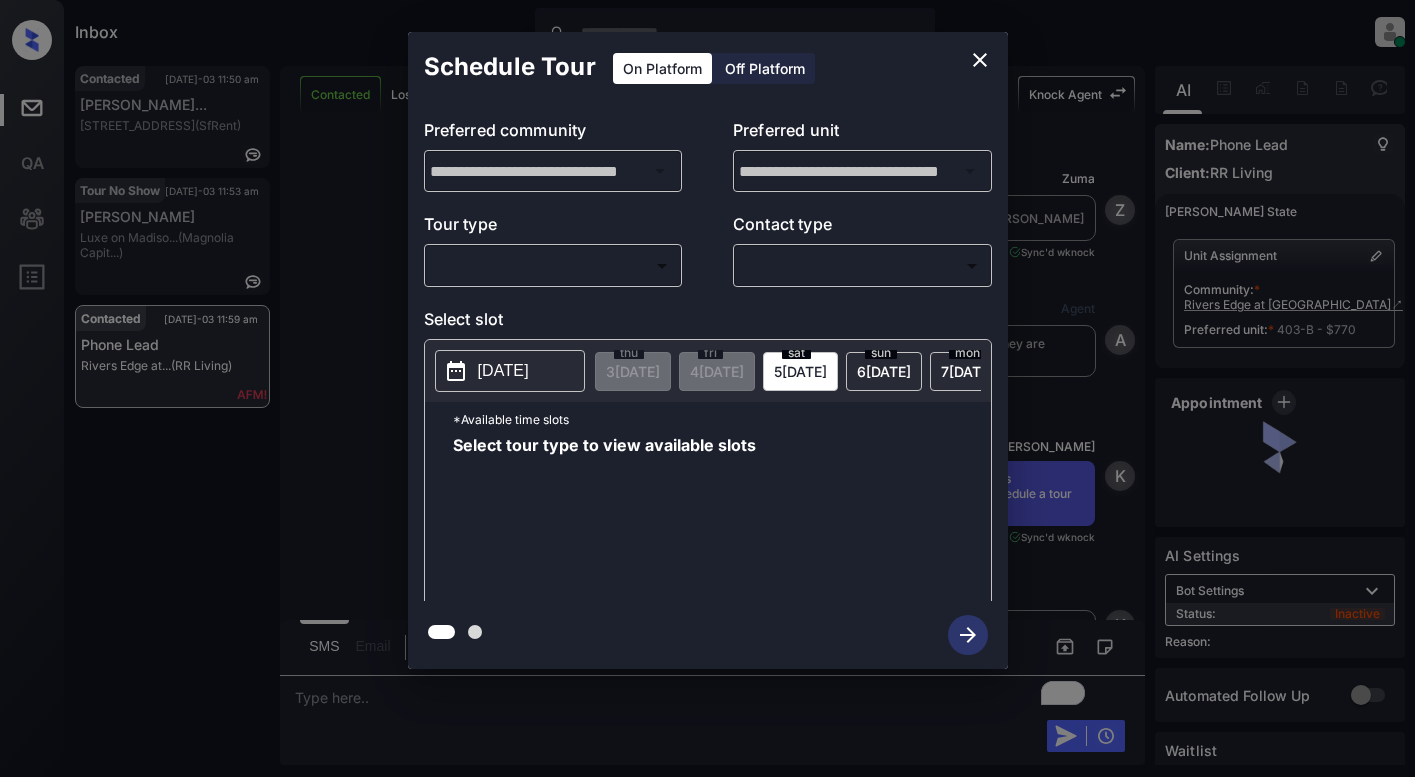 scroll, scrollTop: 0, scrollLeft: 0, axis: both 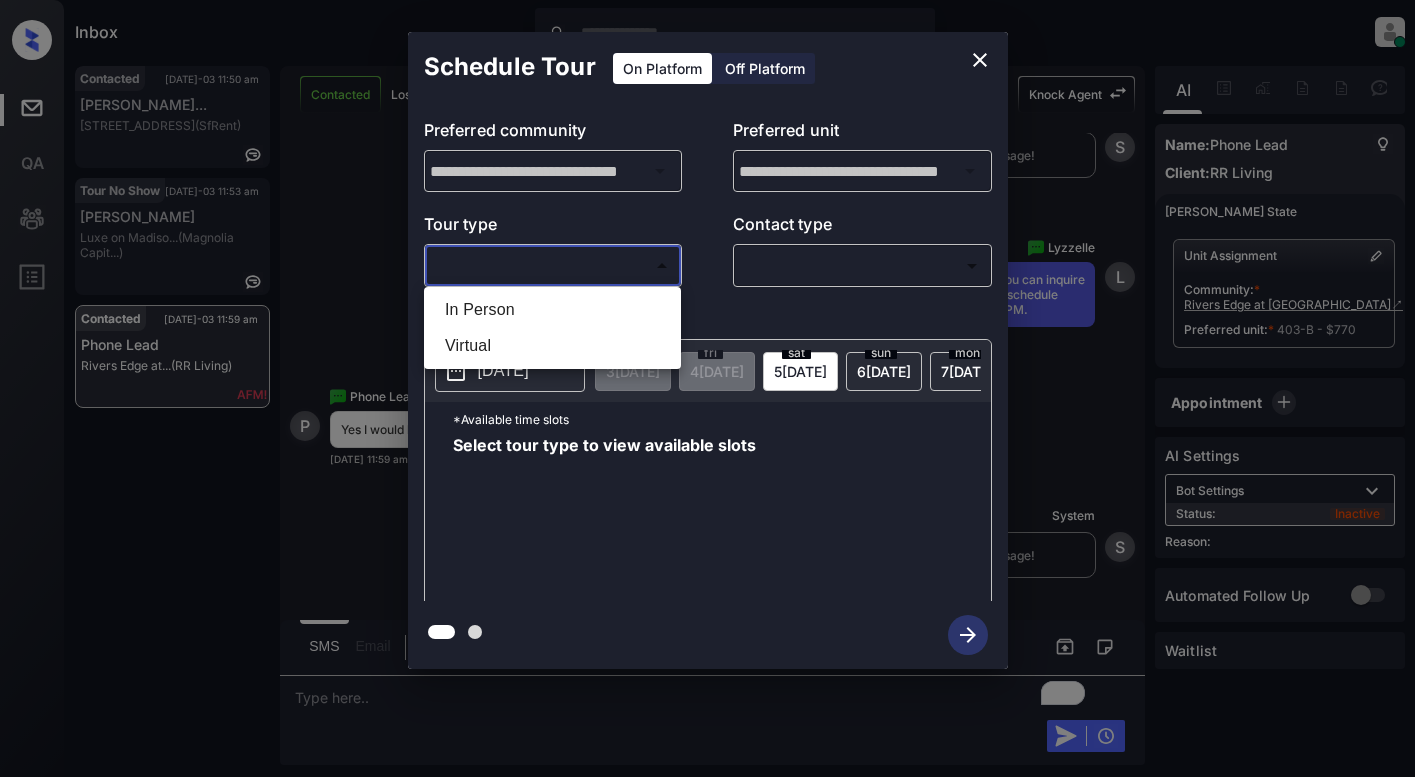 click on "Inbox Lyzzelle [PERSON_NAME] Online Set yourself   offline Set yourself   on break Profile Switch to  light  mode Sign out Contacted [DATE]-03 11:50 am   [PERSON_NAME]... [STREET_ADDRESS]  (SfRent) Tour No Show [DATE]-03 11:53 am   Will Delverne Luxe on Madiso...  (Magnolia Capit...) Contacted [DATE]-03 11:59 am   Phone Lead Rivers Edge at...  (RR Living) Contacted Lost Lead Sentiment: Angry Upon sliding the acknowledgement:  Lead will move to lost stage. * ​ SMS and call option will be set to opt out. AFM will be turned off for the lead. Knock Agent New Message [PERSON_NAME] Lead transferred to leasing agent: [PERSON_NAME] [DATE] 11:48 am  Sync'd w  knock Z New Message Agent Lead created because they indicated they are interested in leasing via Zuma IVR. [DATE] 11:48 am A New Message [PERSON_NAME] Thank you for calling Rivers Edge at [GEOGRAPHIC_DATA]! This is [PERSON_NAME]. I’d love to help—let me know if you’d like to schedule a tour or have any questions about our apartment homes. [DATE] 11:48 am   | conversationalSms K" at bounding box center (707, 388) 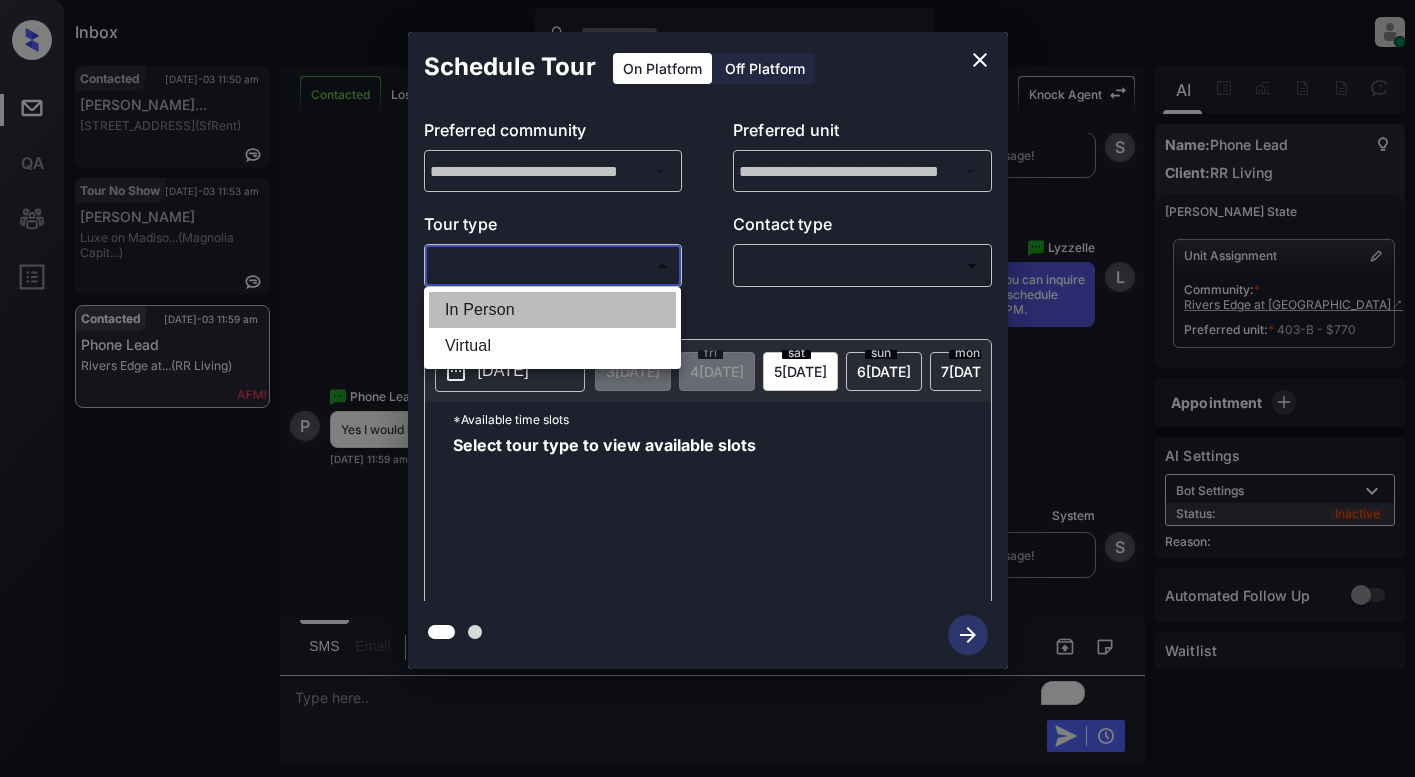 drag, startPoint x: 507, startPoint y: 309, endPoint x: 653, endPoint y: 274, distance: 150.13661 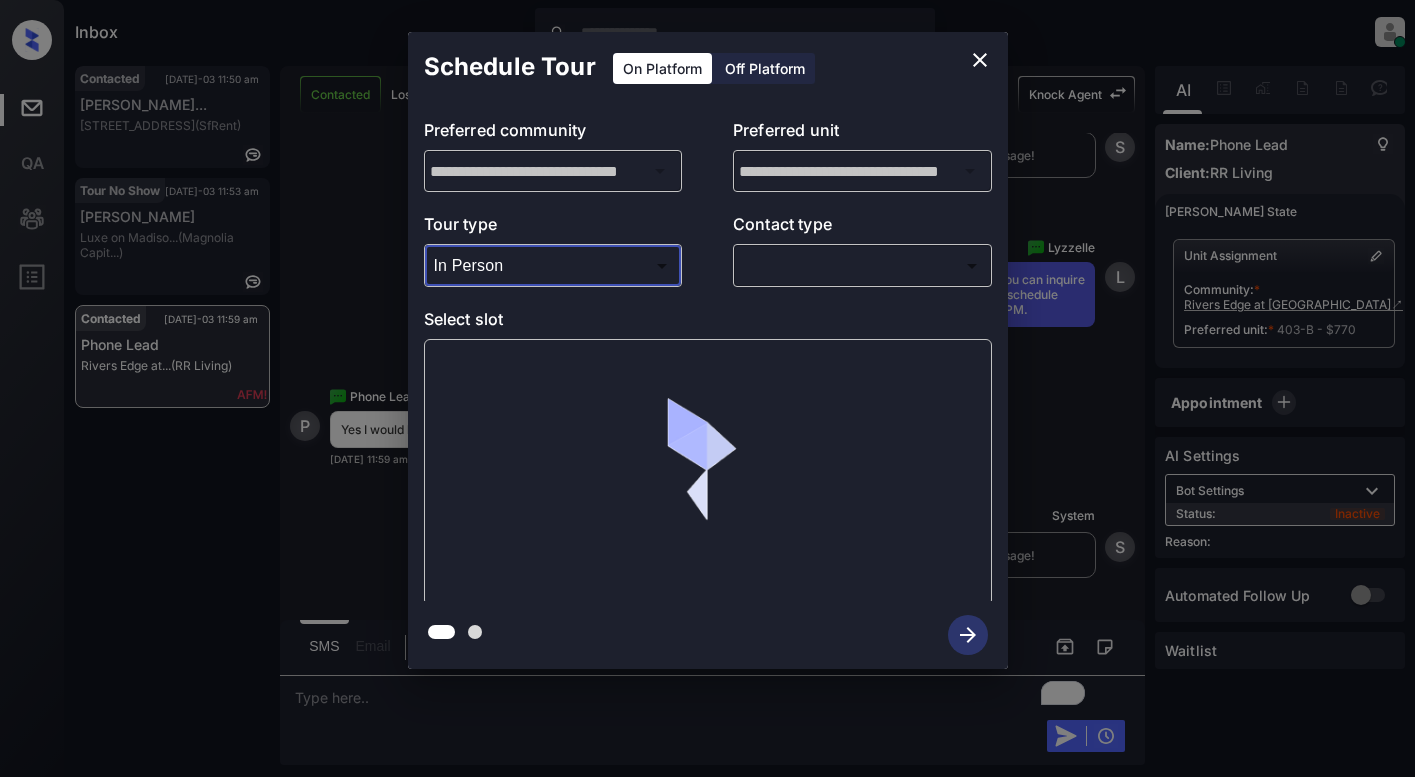 click on "Inbox Lyzzelle [PERSON_NAME] Online Set yourself   offline Set yourself   on break Profile Switch to  light  mode Sign out Contacted [DATE]-03 11:50 am   [PERSON_NAME]... [STREET_ADDRESS]  (SfRent) Tour No Show [DATE]-03 11:53 am   Will Delverne Luxe on Madiso...  (Magnolia Capit...) Contacted [DATE]-03 11:59 am   Phone Lead Rivers Edge at...  (RR Living) Contacted Lost Lead Sentiment: Angry Upon sliding the acknowledgement:  Lead will move to lost stage. * ​ SMS and call option will be set to opt out. AFM will be turned off for the lead. Knock Agent New Message [PERSON_NAME] Lead transferred to leasing agent: [PERSON_NAME] [DATE] 11:48 am  Sync'd w  knock Z New Message Agent Lead created because they indicated they are interested in leasing via Zuma IVR. [DATE] 11:48 am A New Message [PERSON_NAME] Thank you for calling Rivers Edge at [GEOGRAPHIC_DATA]! This is [PERSON_NAME]. I’d love to help—let me know if you’d like to schedule a tour or have any questions about our apartment homes. [DATE] 11:48 am   | conversationalSms K" at bounding box center [707, 388] 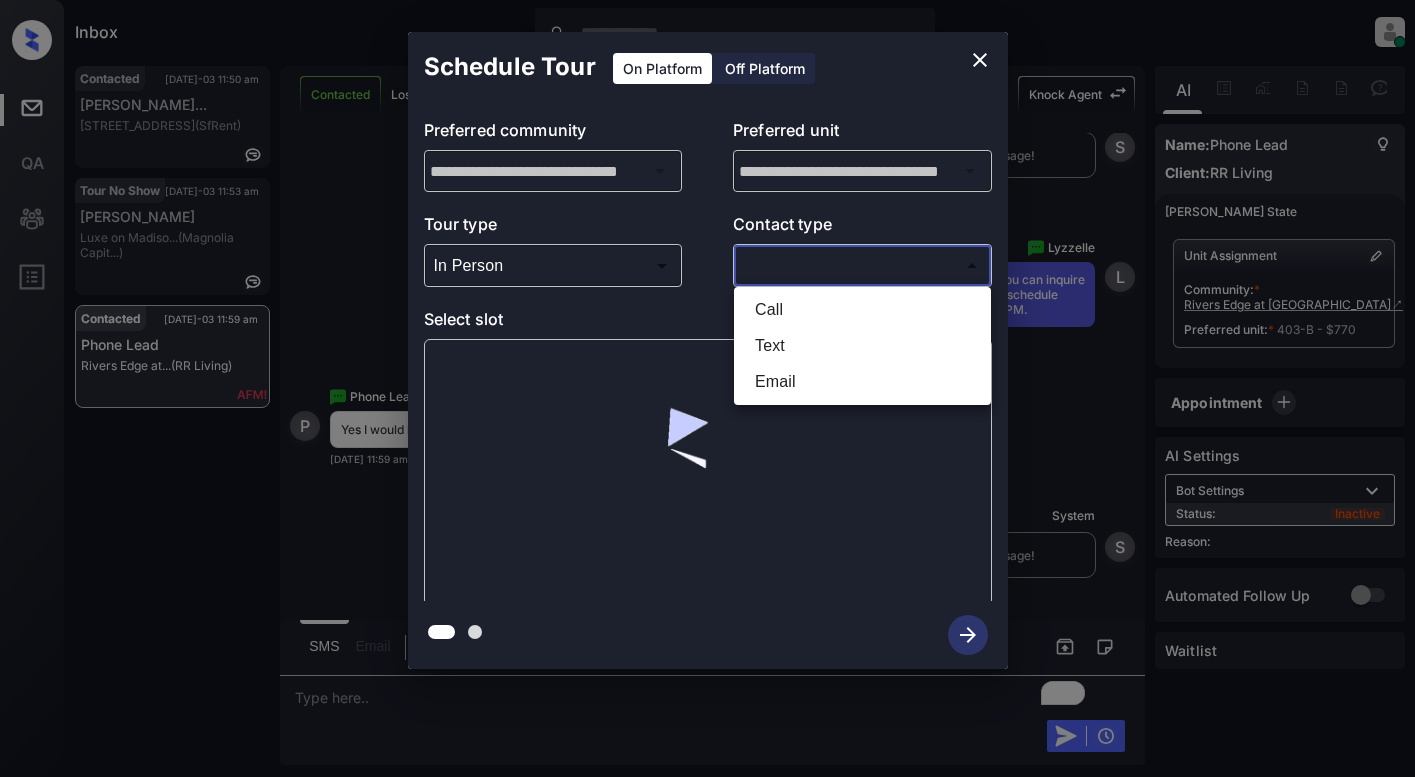 click on "Text" at bounding box center [862, 346] 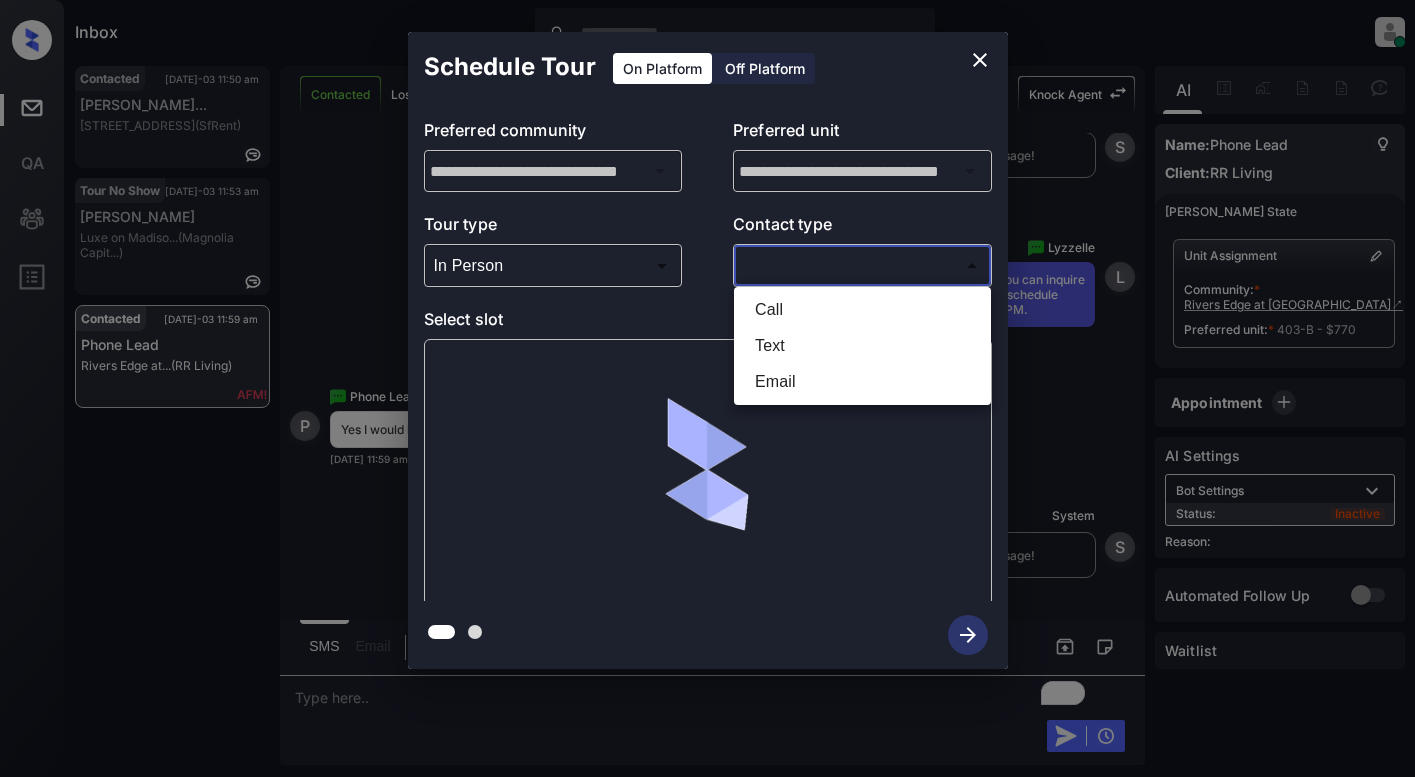 type on "****" 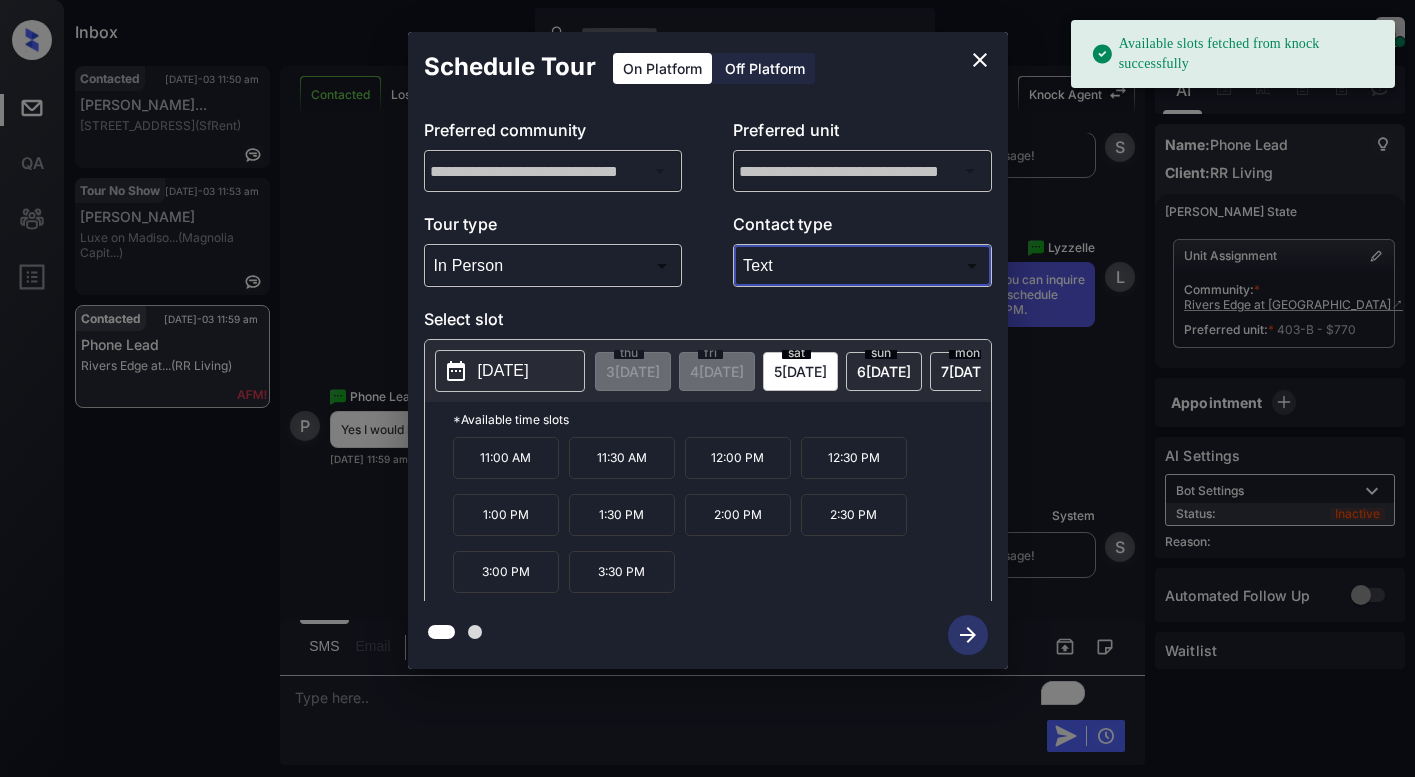 click 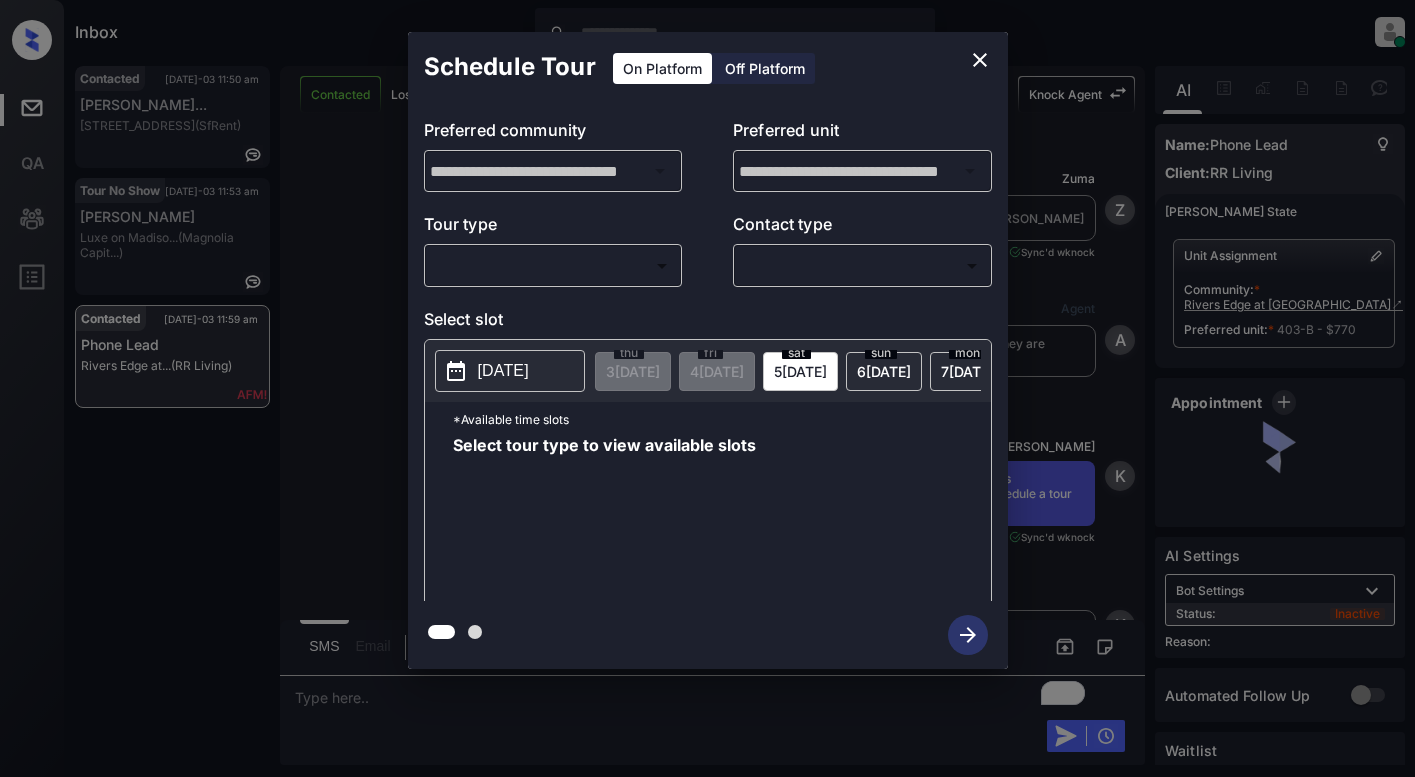 scroll, scrollTop: 0, scrollLeft: 0, axis: both 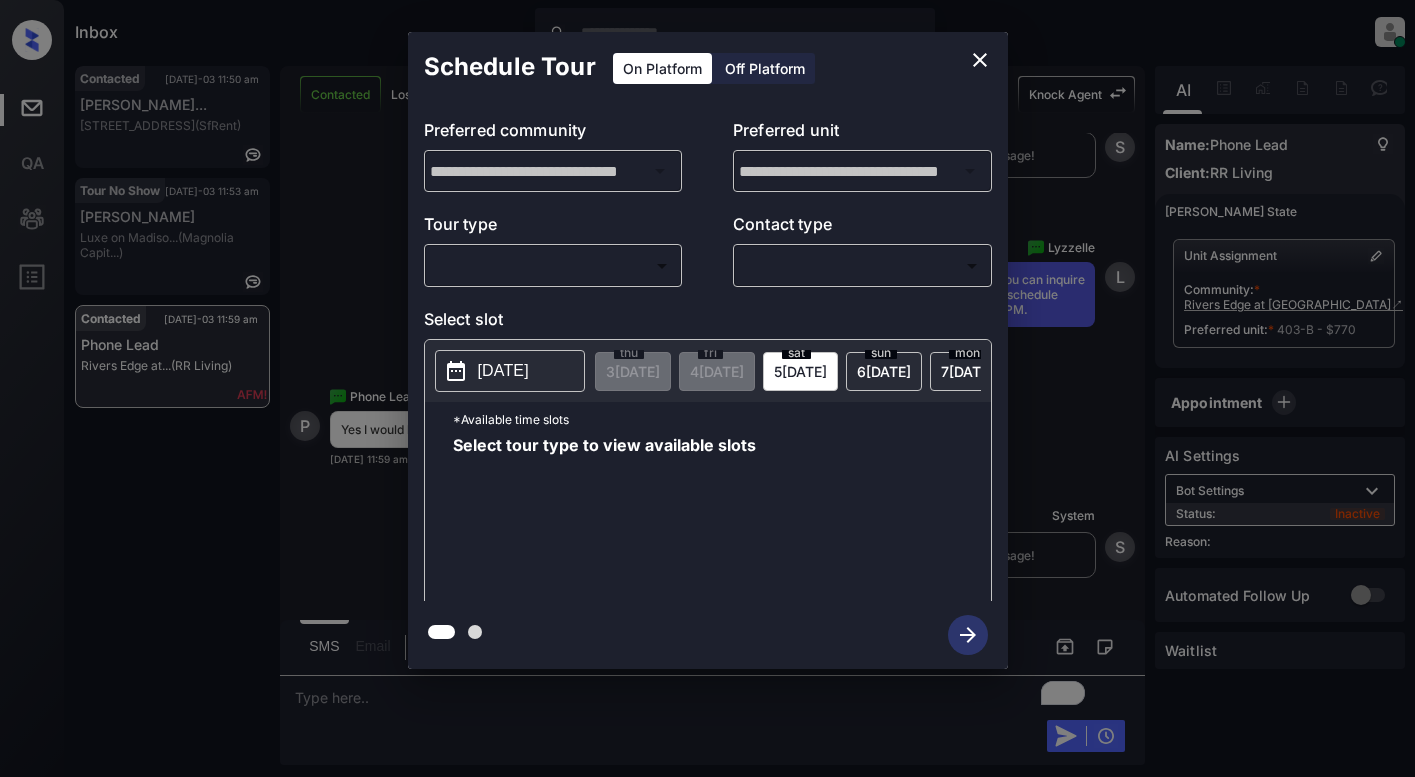 click on "Inbox Lyzzelle M. Ceralde Online Set yourself   offline Set yourself   on break Profile Switch to  light  mode Sign out Contacted Jul-03 11:50 am   Nathan La Rouc... 380 Euclid Ave...  (SfRent) Tour No Show Jul-03 11:53 am   Will Delverne Luxe on Madiso...  (Magnolia Capit...) Contacted Jul-03 11:59 am   Phone Lead Rivers Edge at...  (RR Living) Contacted Lost Lead Sentiment: Angry Upon sliding the acknowledgement:  Lead will move to lost stage. * ​ SMS and call option will be set to opt out. AFM will be turned off for the lead. Knock Agent New Message Zuma Lead transferred to leasing agent: kelsey Jul 02, 2025 11:48 am  Sync'd w  knock Z New Message Agent Lead created because they indicated they are interested in leasing via Zuma IVR. Jul 02, 2025 11:48 am A New Message Kelsey Thank you for calling Rivers Edge at Carolina Stadium! This is Kelsey. I’d love to help—let me know if you’d like to schedule a tour or have any questions about our apartment homes. Jul 02, 2025 11:48 am   | conversationalSms K" at bounding box center [707, 388] 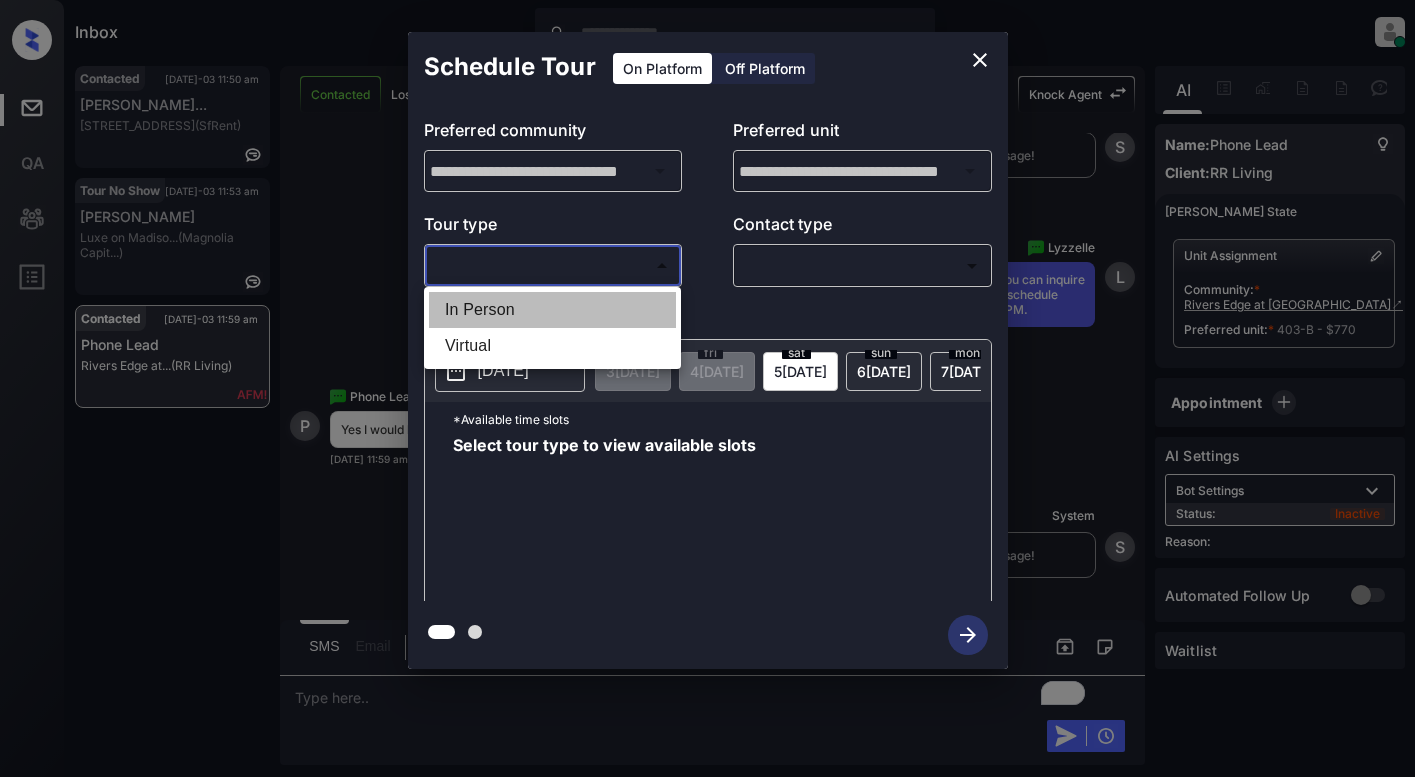 click on "In Person" at bounding box center [552, 310] 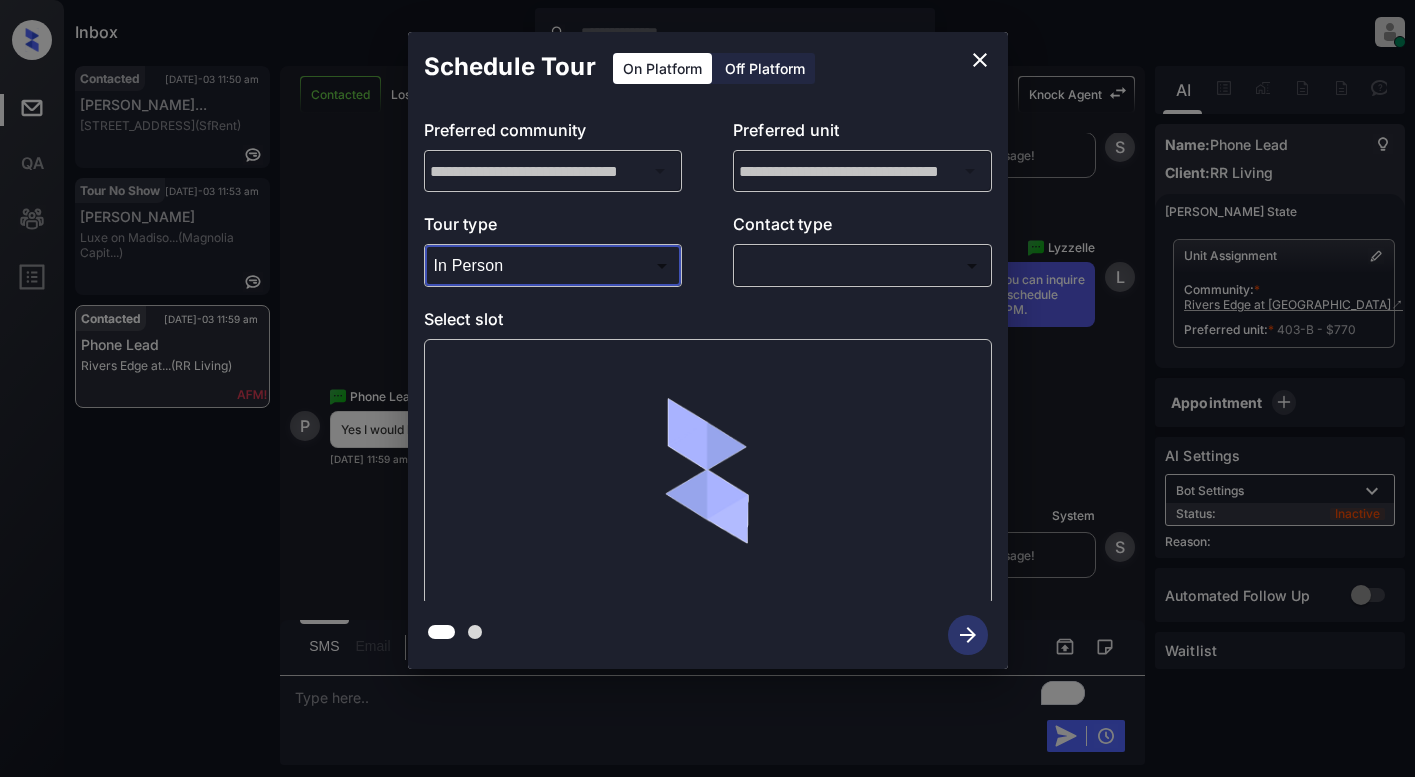 click on "Inbox Lyzzelle M. Ceralde Online Set yourself   offline Set yourself   on break Profile Switch to  light  mode Sign out Contacted Jul-03 11:50 am   Nathan La Rouc... 380 Euclid Ave...  (SfRent) Tour No Show Jul-03 11:53 am   Will Delverne Luxe on Madiso...  (Magnolia Capit...) Contacted Jul-03 11:59 am   Phone Lead Rivers Edge at...  (RR Living) Contacted Lost Lead Sentiment: Angry Upon sliding the acknowledgement:  Lead will move to lost stage. * ​ SMS and call option will be set to opt out. AFM will be turned off for the lead. Knock Agent New Message Zuma Lead transferred to leasing agent: kelsey Jul 02, 2025 11:48 am  Sync'd w  knock Z New Message Agent Lead created because they indicated they are interested in leasing via Zuma IVR. Jul 02, 2025 11:48 am A New Message Kelsey Thank you for calling Rivers Edge at Carolina Stadium! This is Kelsey. I’d love to help—let me know if you’d like to schedule a tour or have any questions about our apartment homes. Jul 02, 2025 11:48 am   | conversationalSms K" at bounding box center [707, 388] 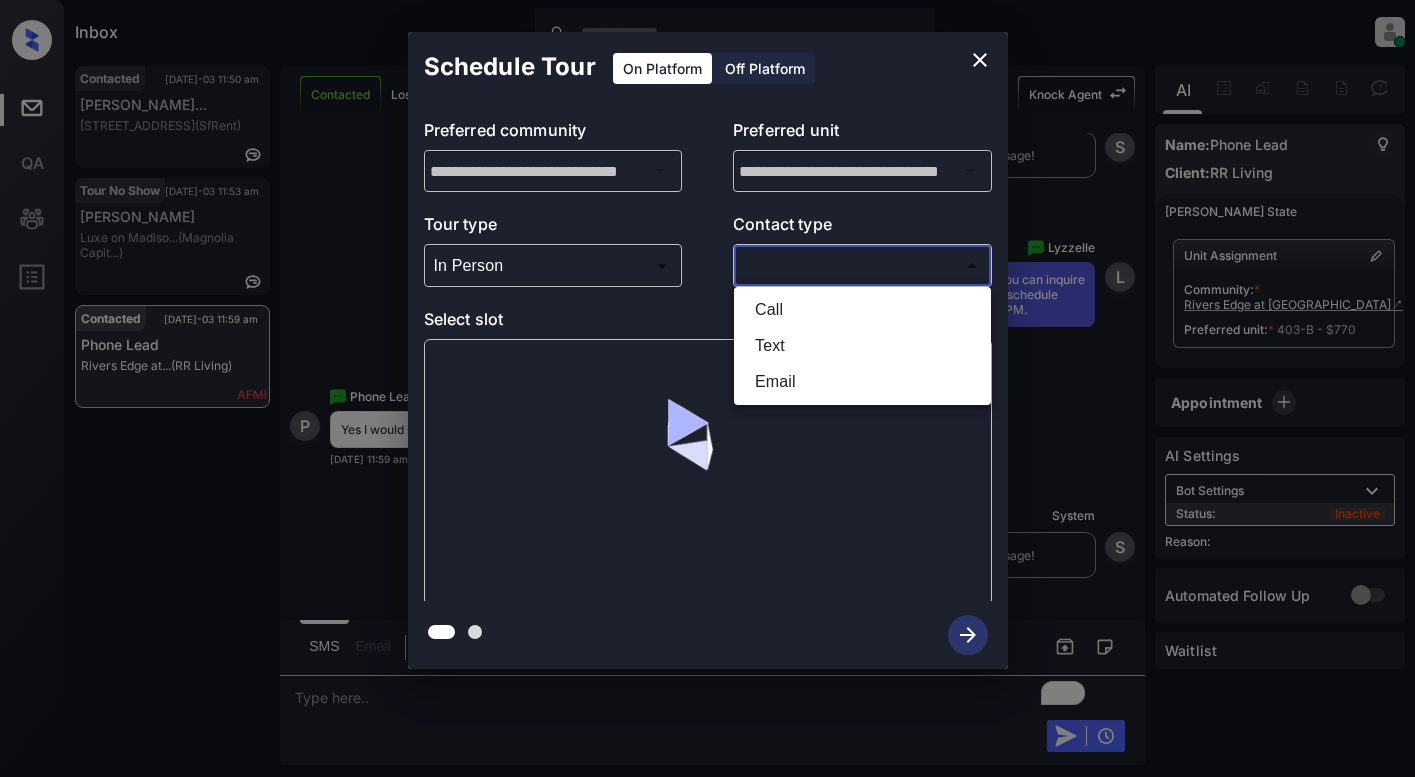 click on "Text" at bounding box center [862, 346] 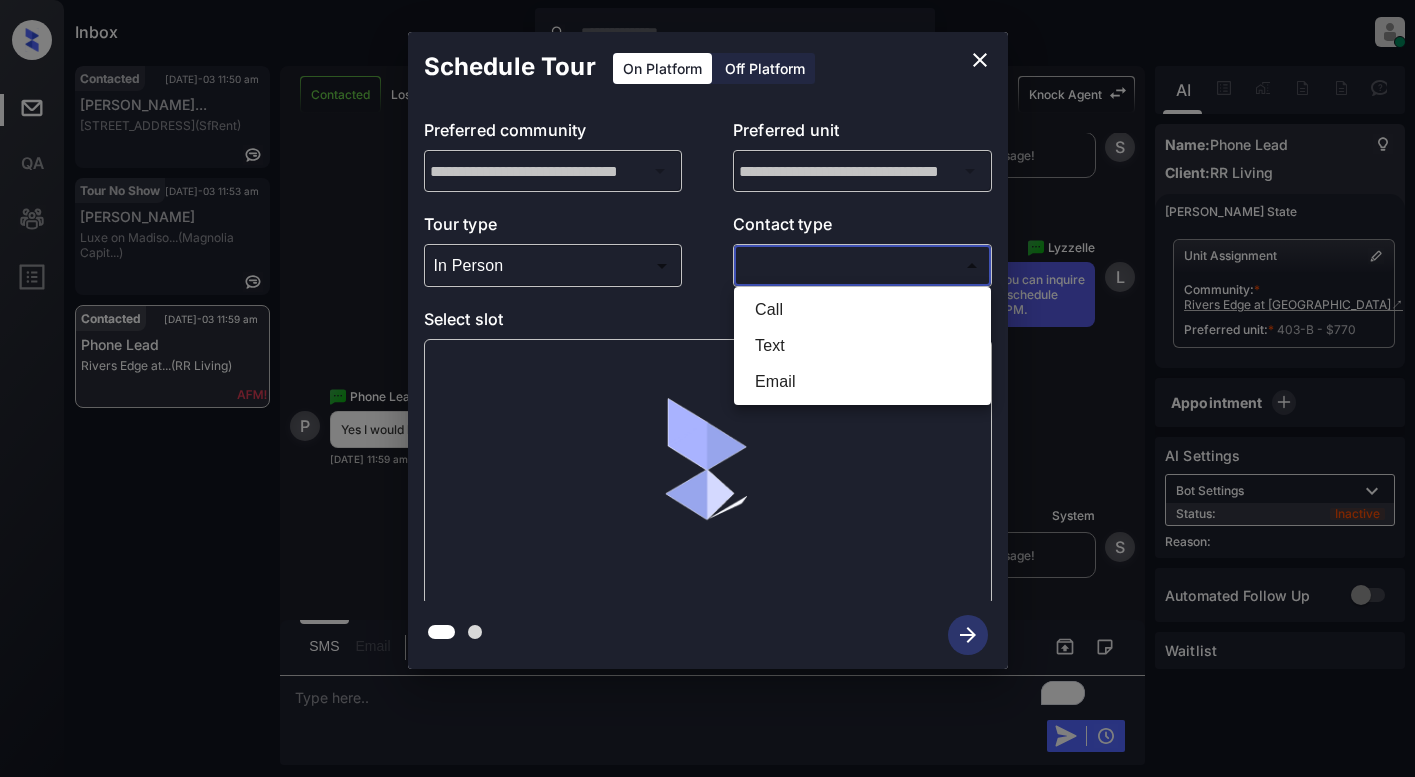 type on "****" 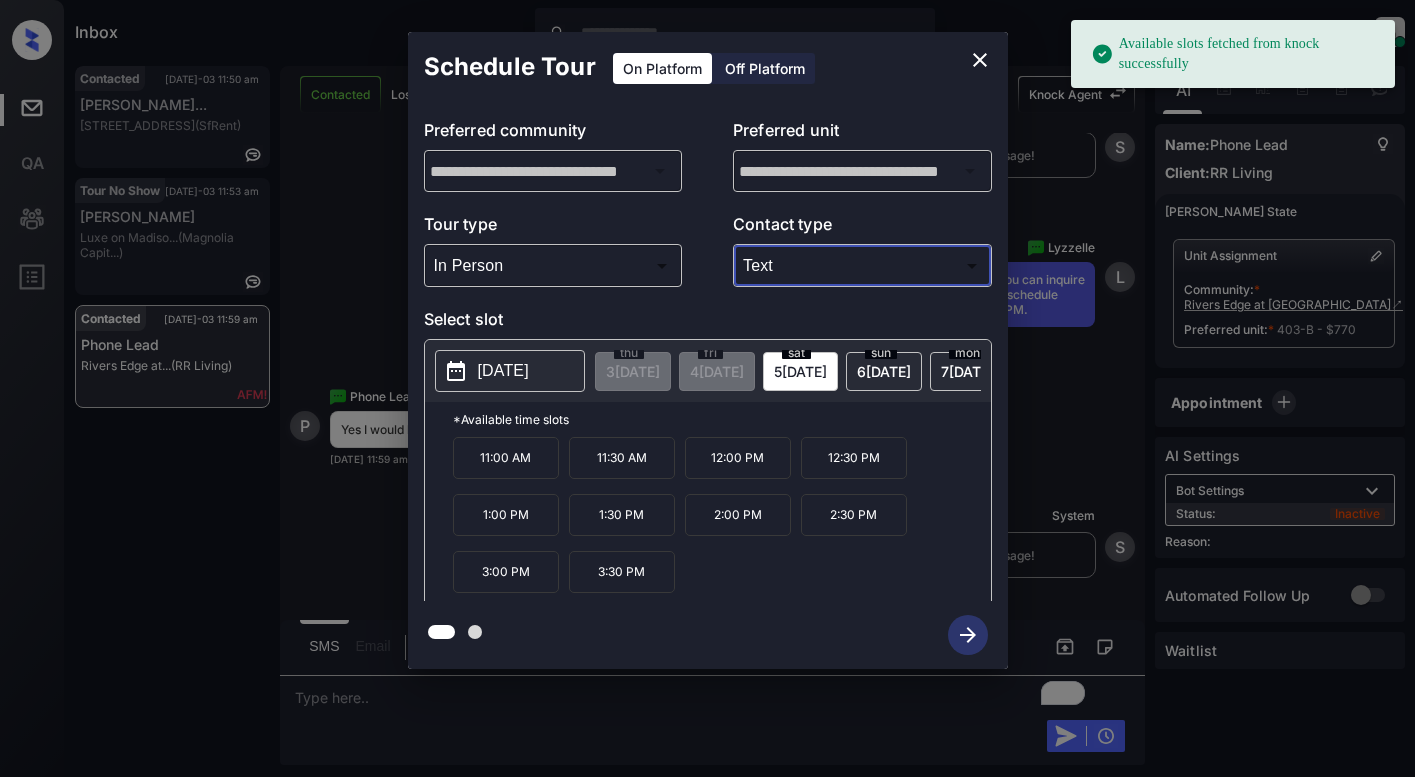 click on "[DATE]" at bounding box center (503, 371) 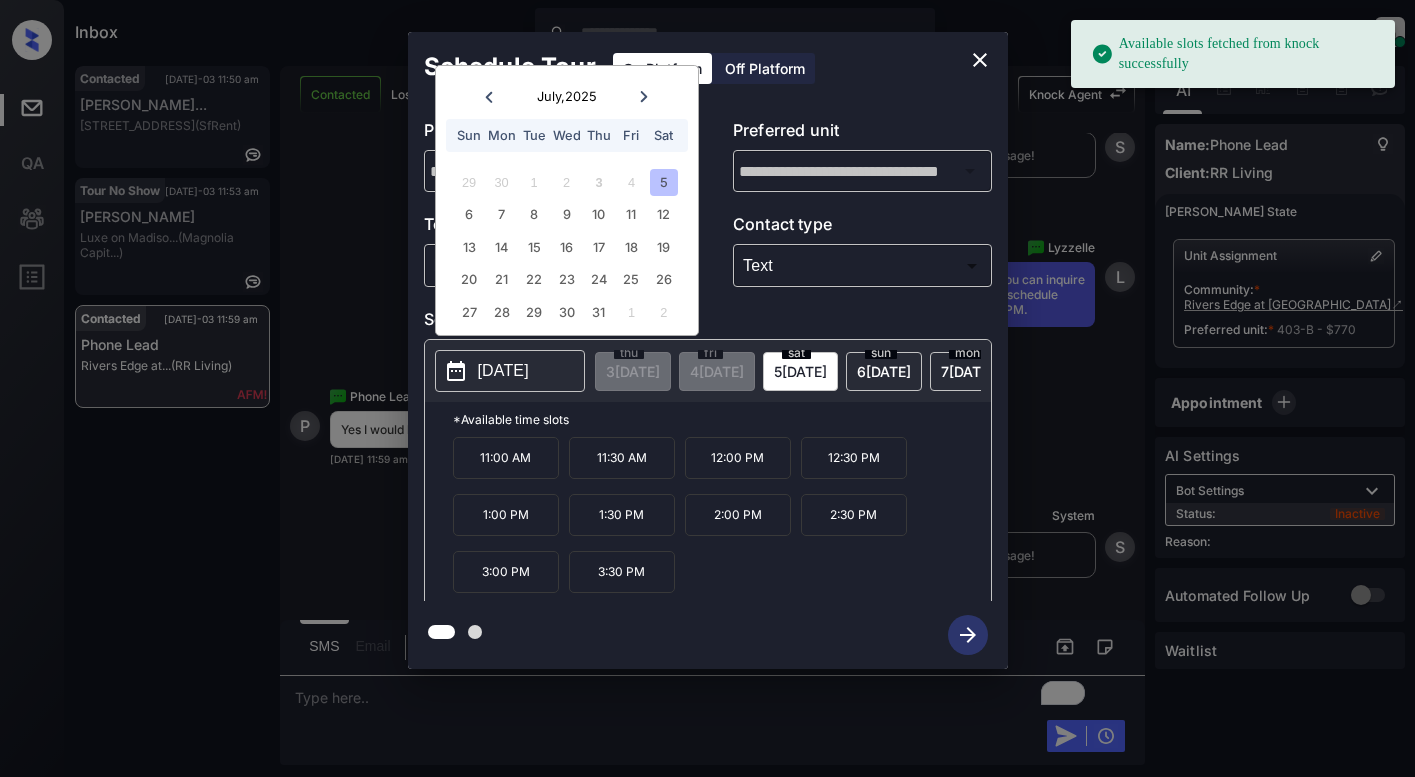 click on "5" at bounding box center (663, 182) 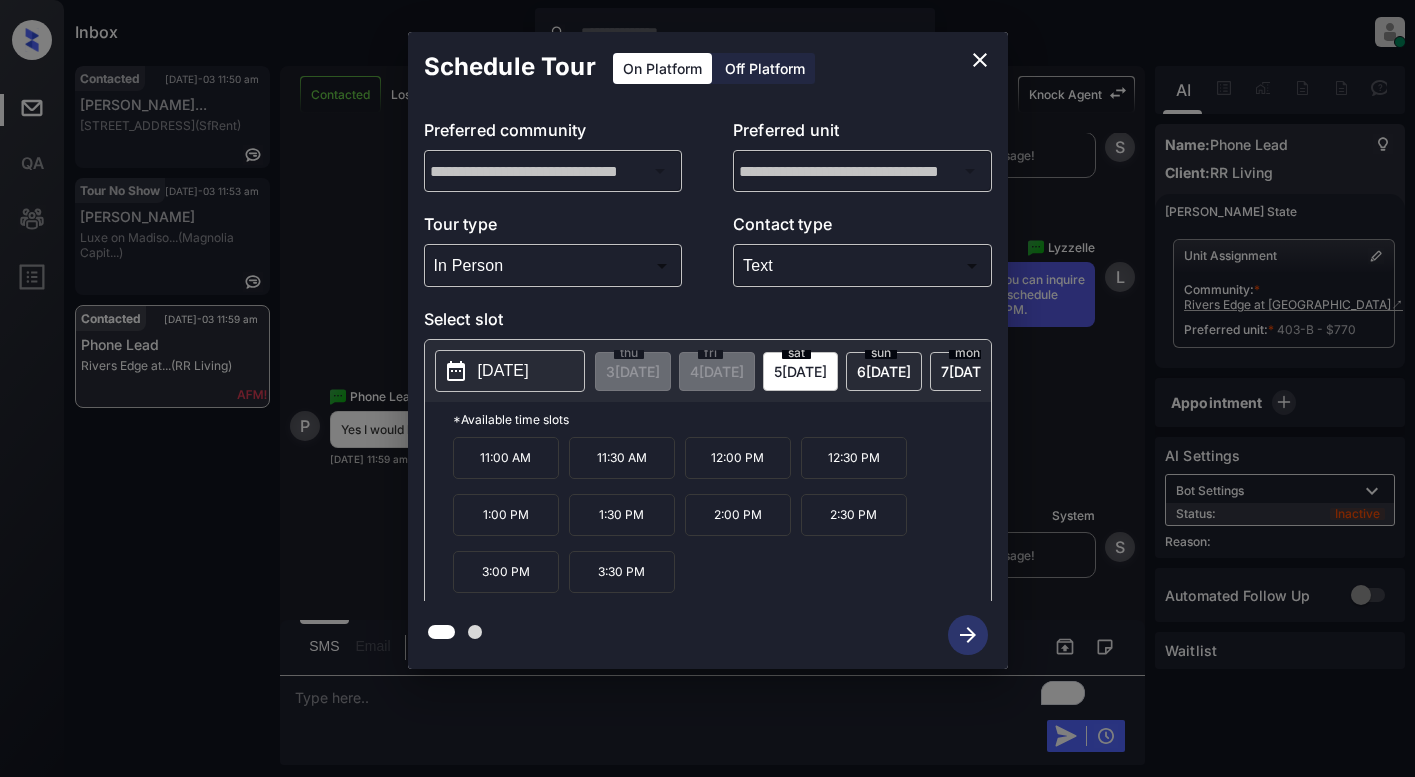 click on "1:30 PM" at bounding box center (622, 515) 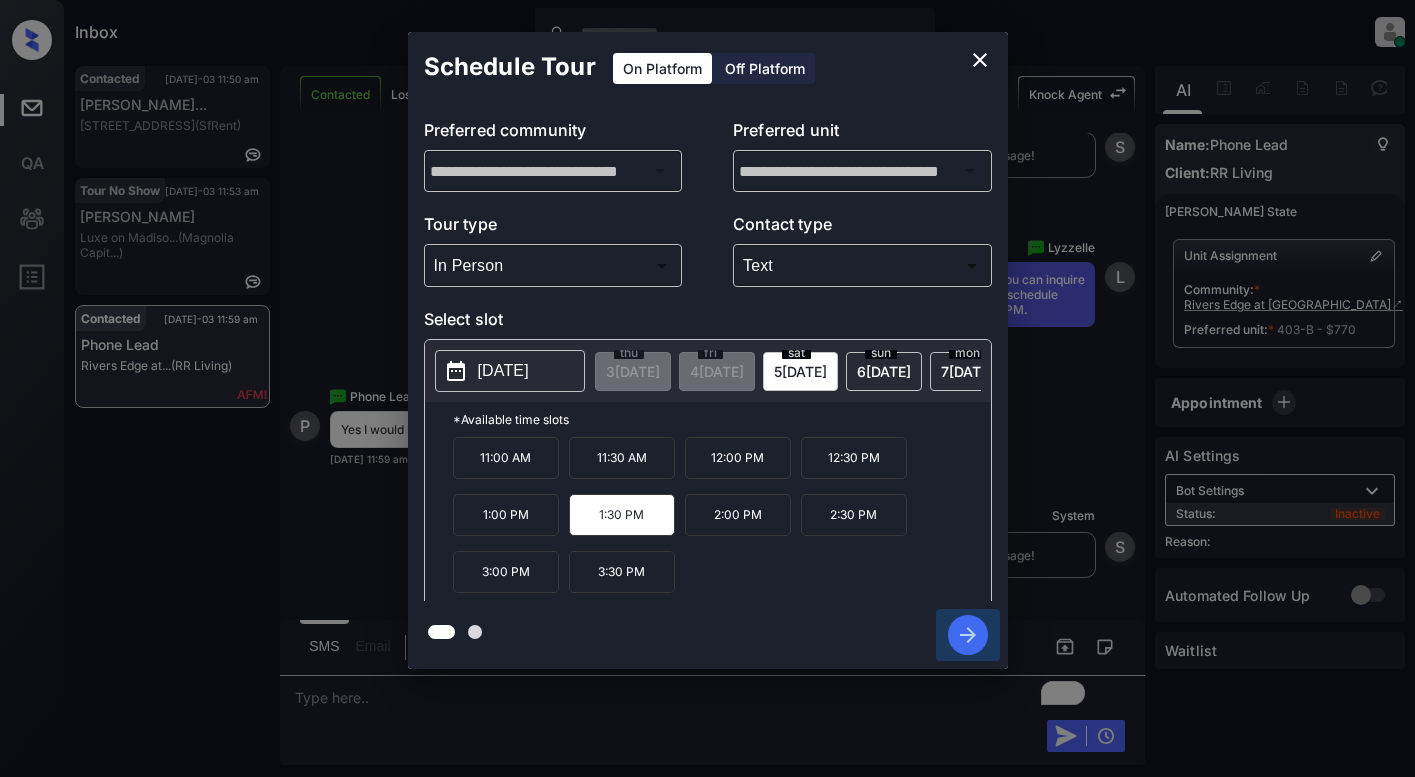 click 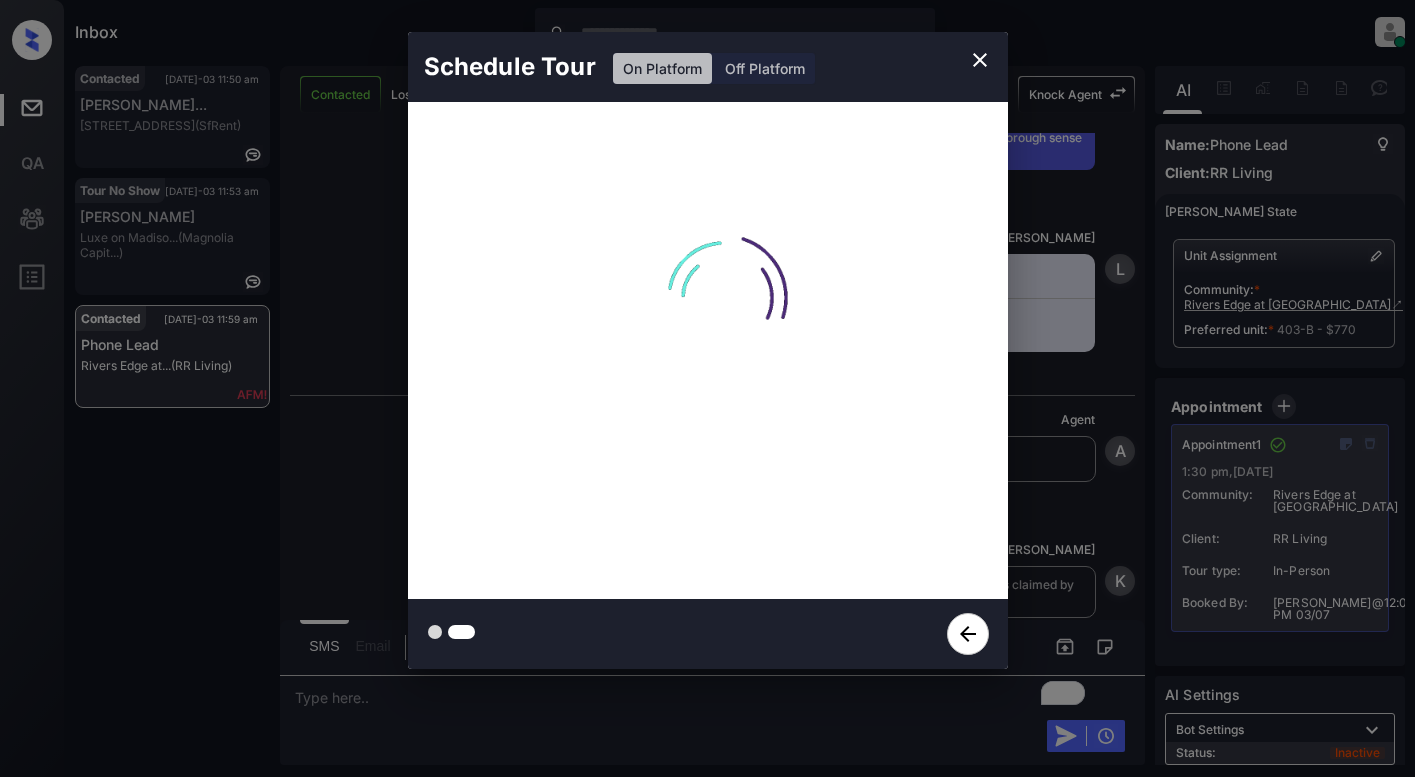 scroll, scrollTop: 8446, scrollLeft: 0, axis: vertical 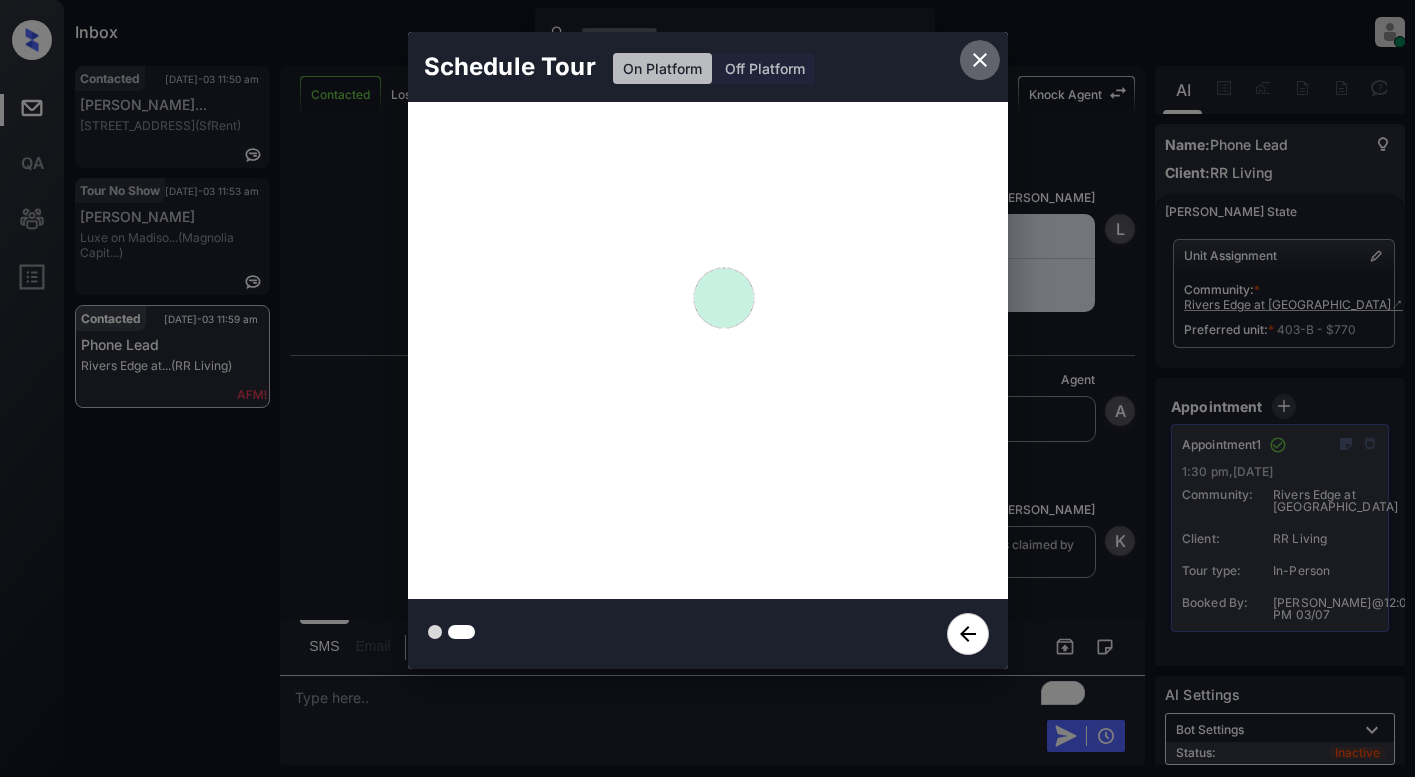 click 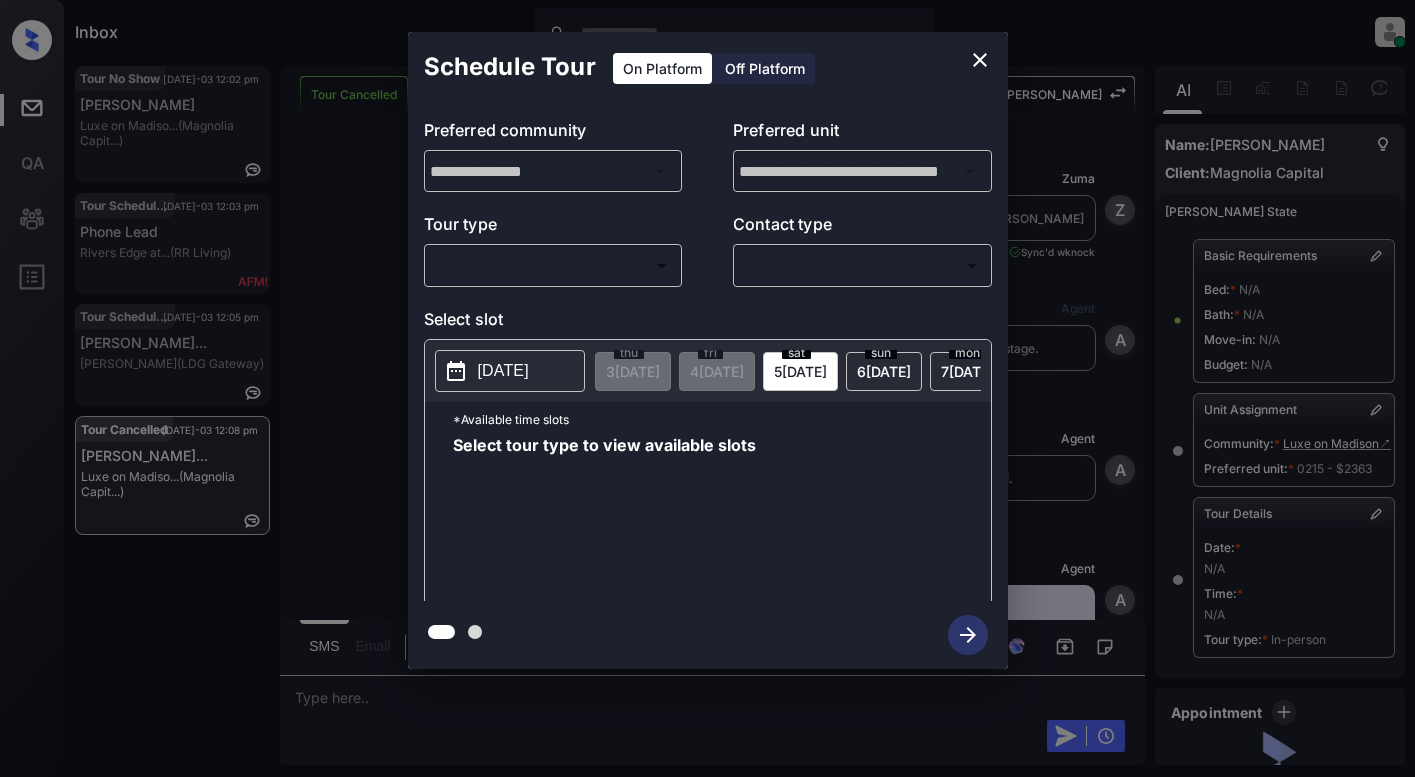 scroll, scrollTop: 0, scrollLeft: 0, axis: both 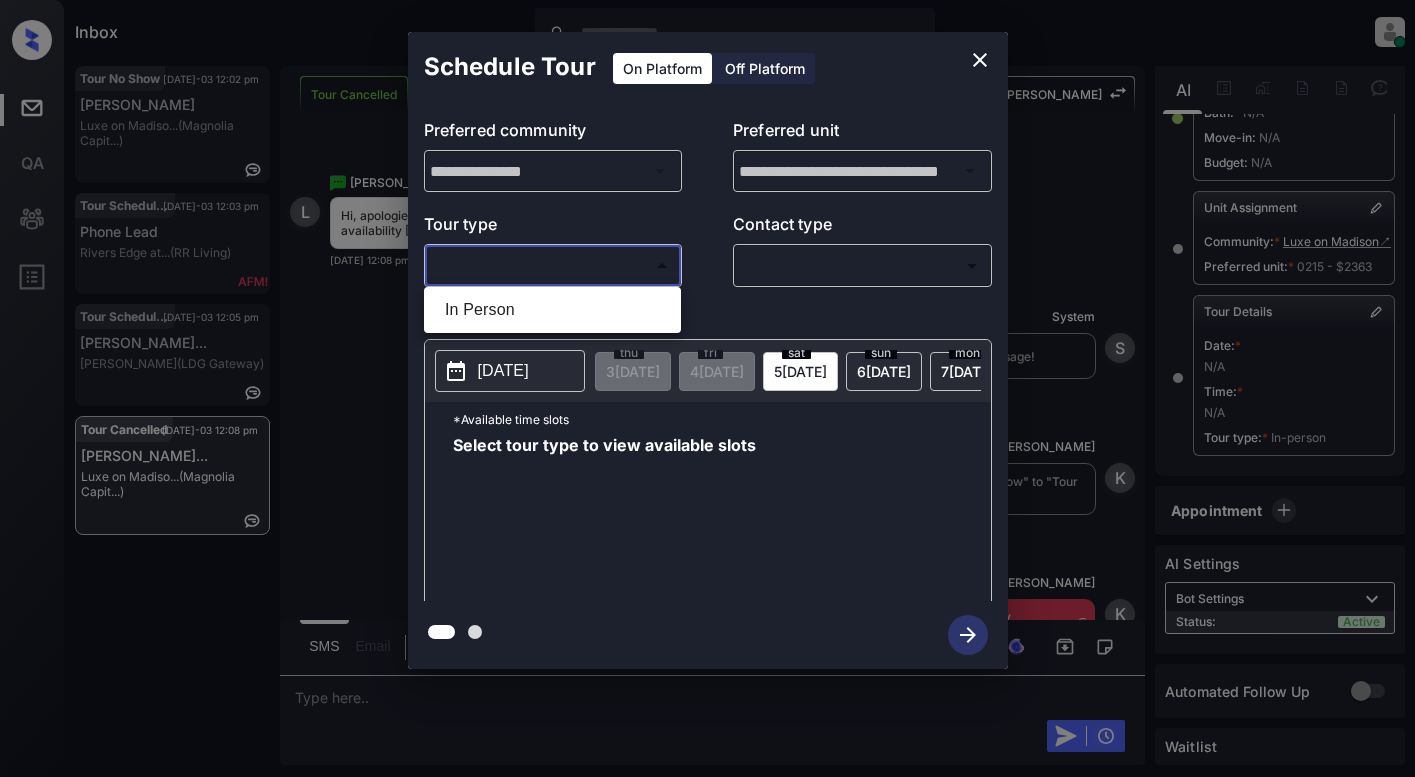 click on "Inbox Lyzzelle M. Ceralde Online Set yourself   offline Set yourself   on break Profile Switch to  light  mode Sign out Tour No Show Jul-03 12:02 pm   Will Delverne Luxe on Madiso...  (Magnolia Capit...) Tour Scheduled Jul-03 12:03 pm   Phone Lead Rivers Edge at...  (RR Living) Tour Scheduled Jul-03 12:05 pm   Monique Fontai... Brooke Pointe  (LDG Gateway) Tour Cancelled Jul-03 12:08 pm   Lindsay Gonzal... Luxe on Madiso...  (Magnolia Capit...) Tour Cancelled Lost Lead Sentiment: Angry Upon sliding the acknowledgement:  Lead will move to lost stage. * ​ SMS and call option will be set to opt out. AFM will be turned off for the lead. Kelsey New Message Zuma Lead transferred to leasing agent: kelsey Jun 23, 2025 10:09 pm  Sync'd w  knock Z New Message Agent Lead created via webhook in Inbound stage. Jun 23, 2025 10:09 pm A New Message Agent AFM Request sent to Kelsey. Jun 23, 2025 10:09 pm A New Message Agent Notes Note: Structured Note:
Move In Date: 2025-08-01
Jun 23, 2025 10:09 pm A New Message Kelsey K" at bounding box center (707, 388) 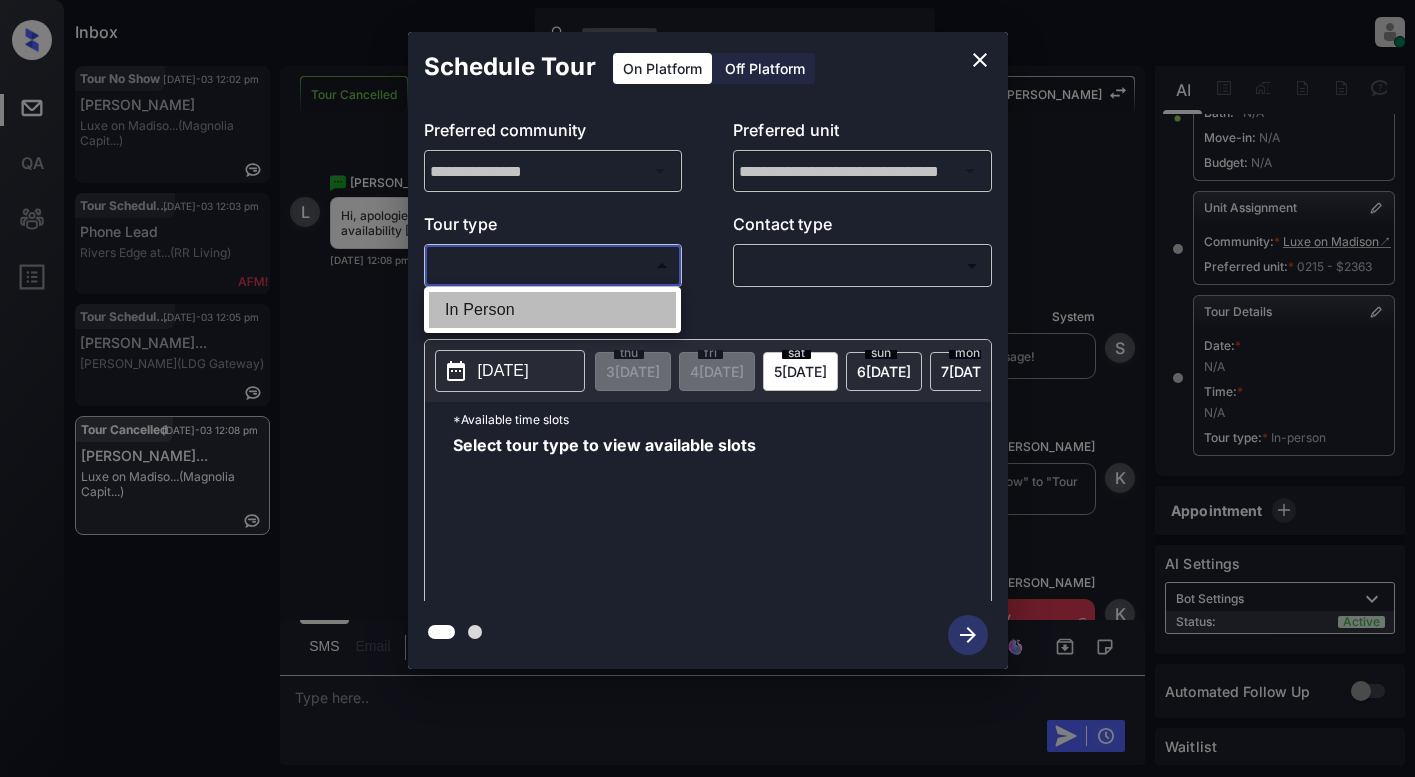 click on "In Person" at bounding box center (552, 310) 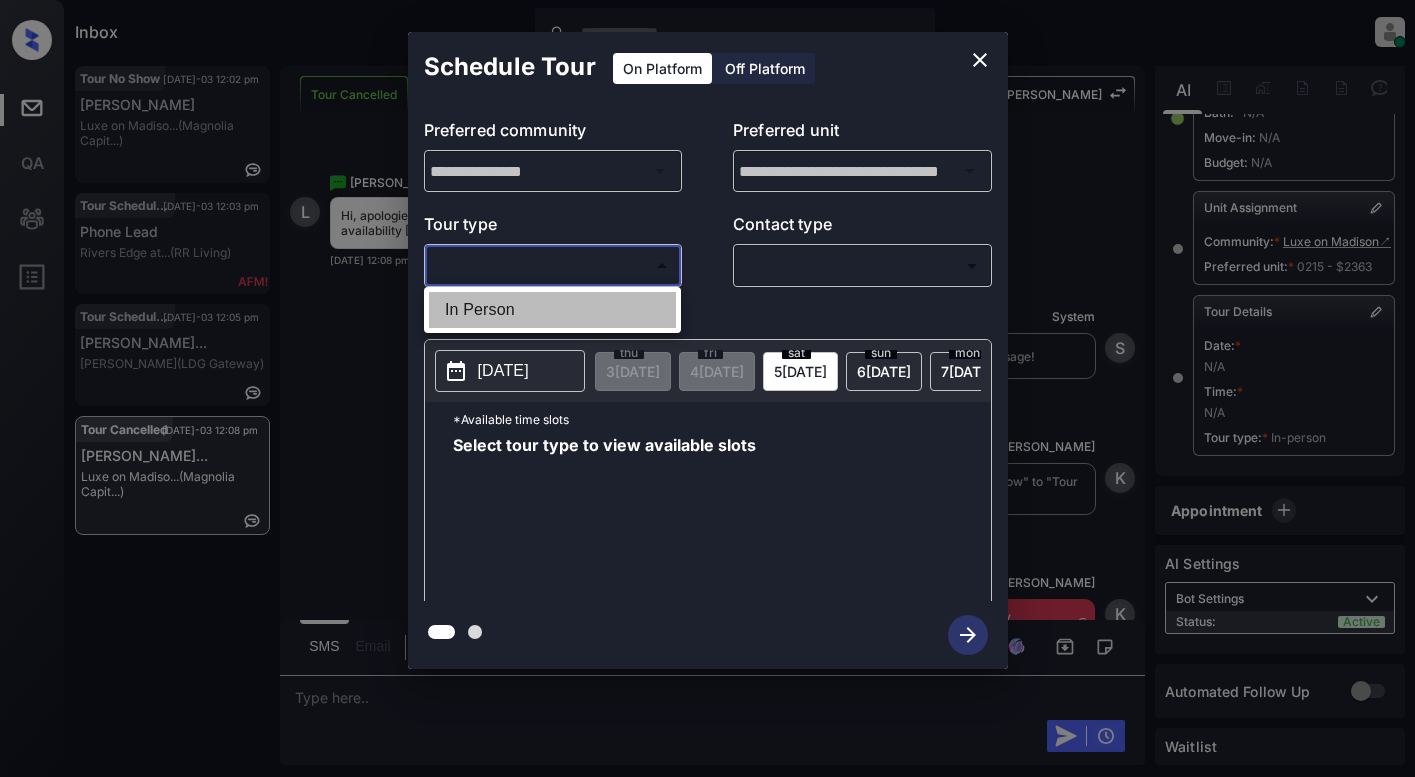 type on "********" 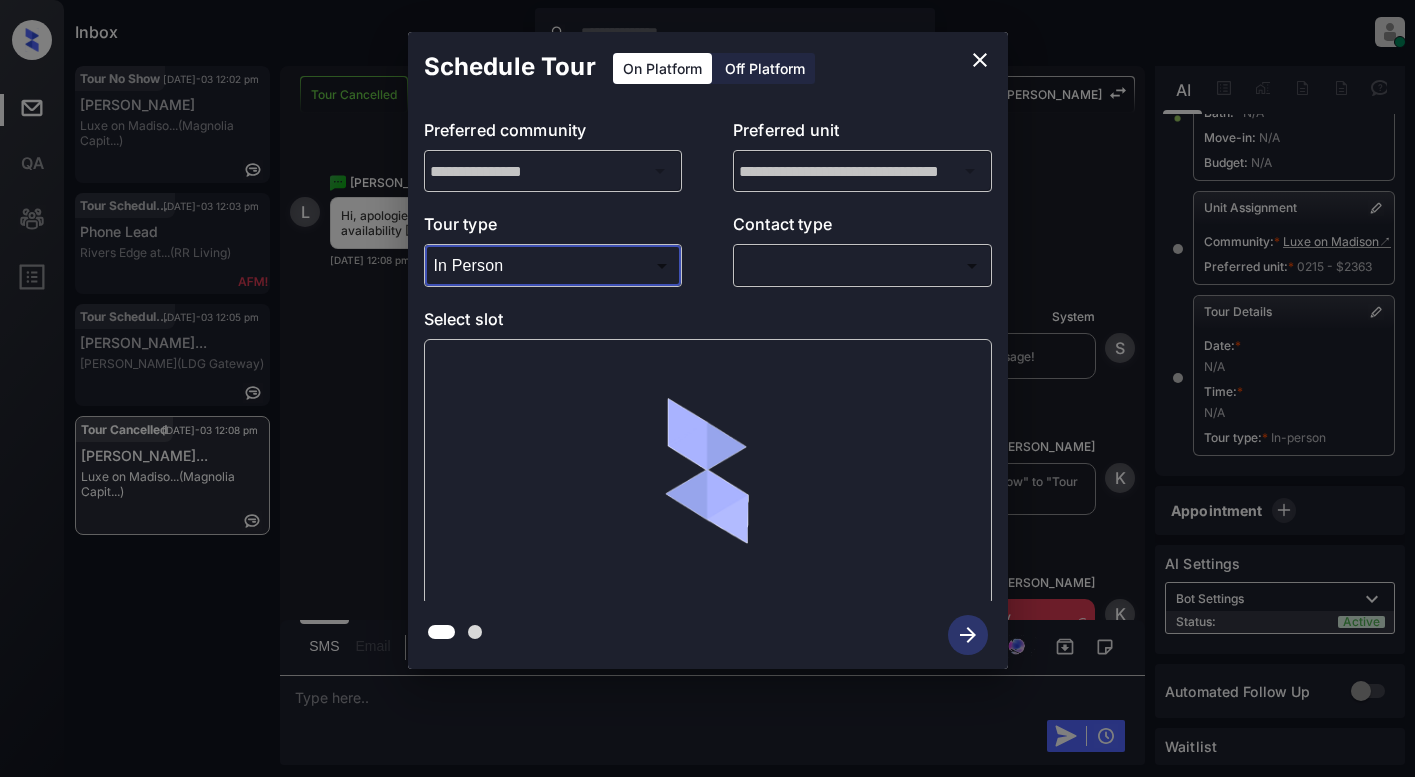click on "​ ​" at bounding box center (862, 265) 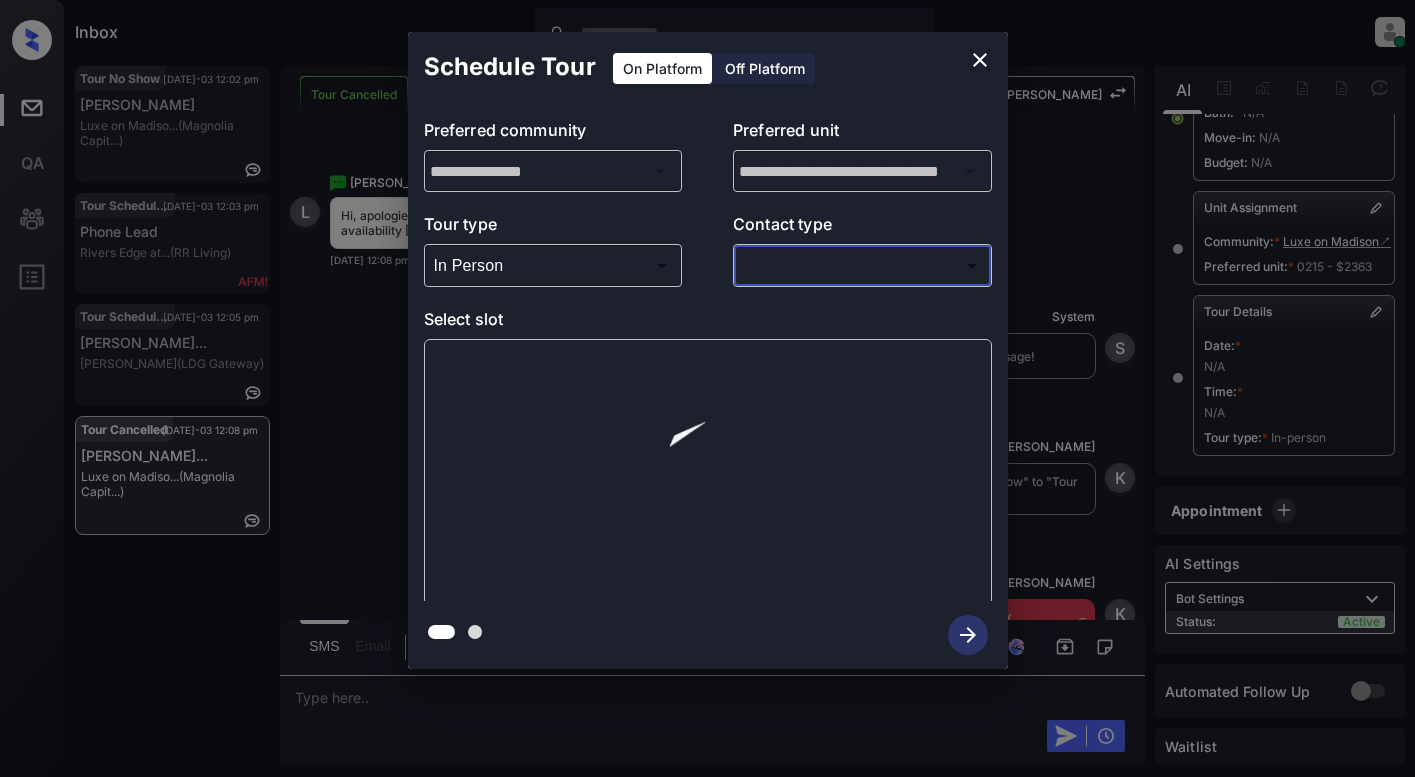 click on "Inbox Lyzzelle M. Ceralde Online Set yourself   offline Set yourself   on break Profile Switch to  light  mode Sign out Tour No Show Jul-03 12:02 pm   Will Delverne Luxe on Madiso...  (Magnolia Capit...) Tour Scheduled Jul-03 12:03 pm   Phone Lead Rivers Edge at...  (RR Living) Tour Scheduled Jul-03 12:05 pm   Monique Fontai... Brooke Pointe  (LDG Gateway) Tour Cancelled Jul-03 12:08 pm   Lindsay Gonzal... Luxe on Madiso...  (Magnolia Capit...) Tour Cancelled Lost Lead Sentiment: Angry Upon sliding the acknowledgement:  Lead will move to lost stage. * ​ SMS and call option will be set to opt out. AFM will be turned off for the lead. Kelsey New Message Zuma Lead transferred to leasing agent: kelsey Jun 23, 2025 10:09 pm  Sync'd w  knock Z New Message Agent Lead created via webhook in Inbound stage. Jun 23, 2025 10:09 pm A New Message Agent AFM Request sent to Kelsey. Jun 23, 2025 10:09 pm A New Message Agent Notes Note: Structured Note:
Move In Date: 2025-08-01
Jun 23, 2025 10:09 pm A New Message Kelsey K" at bounding box center [707, 388] 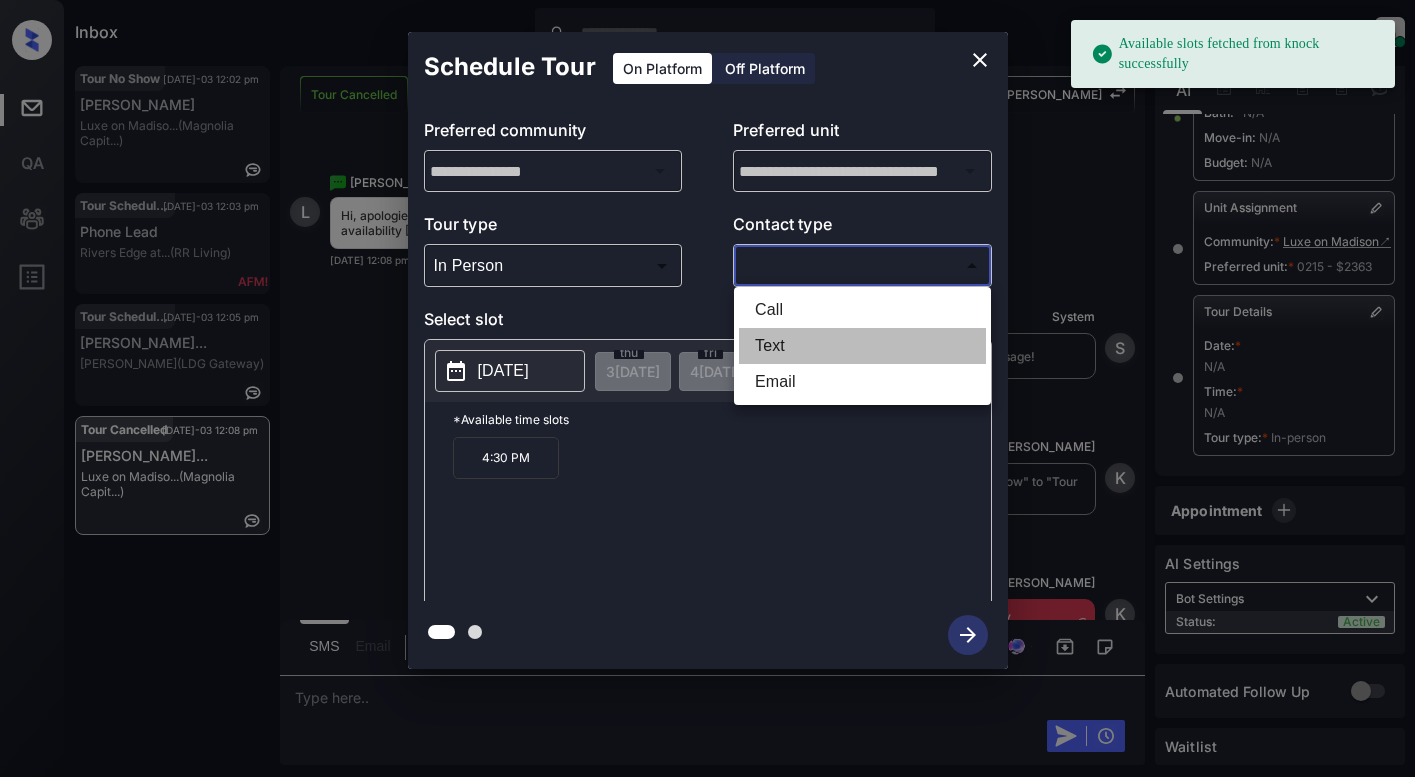 click on "Text" at bounding box center (862, 346) 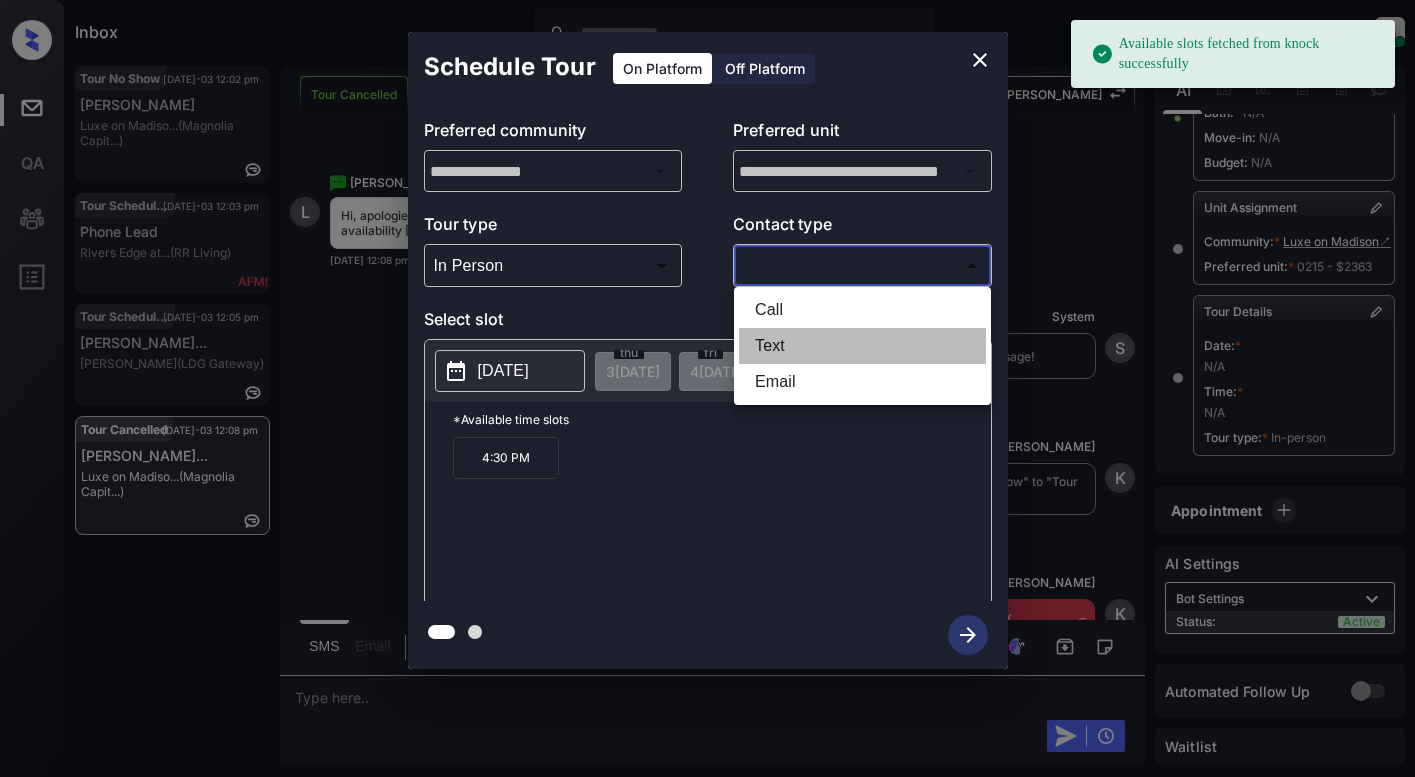 type on "****" 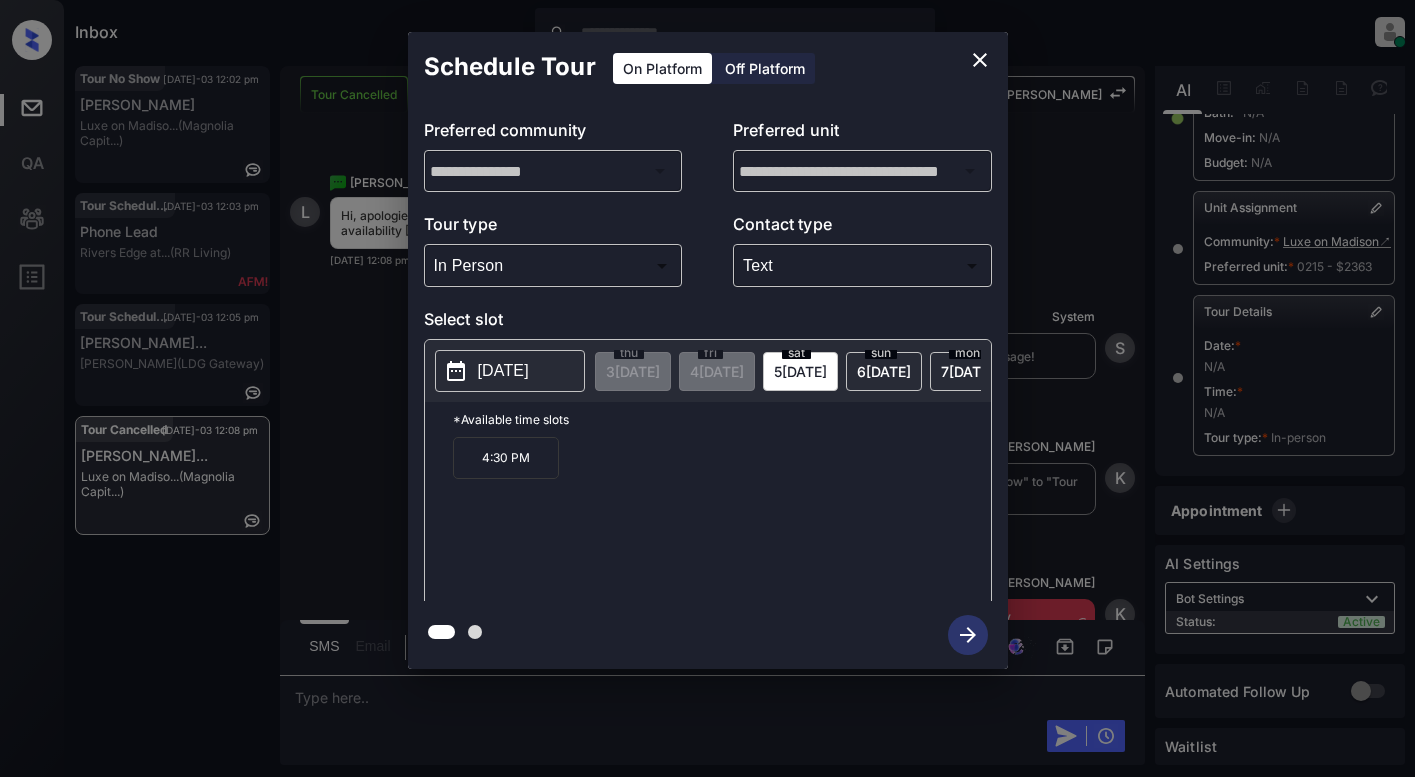 click on "[DATE]" at bounding box center [503, 371] 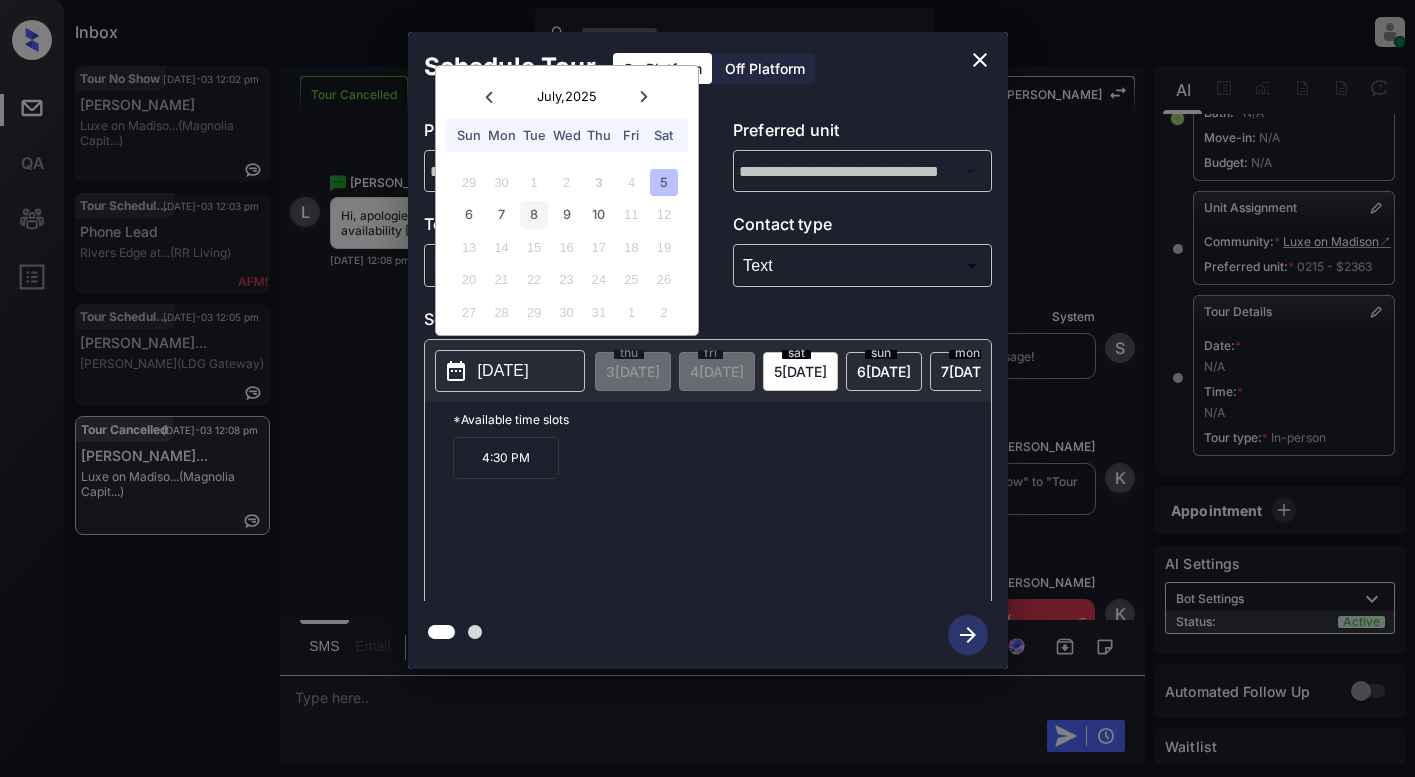 click on "8" at bounding box center (533, 214) 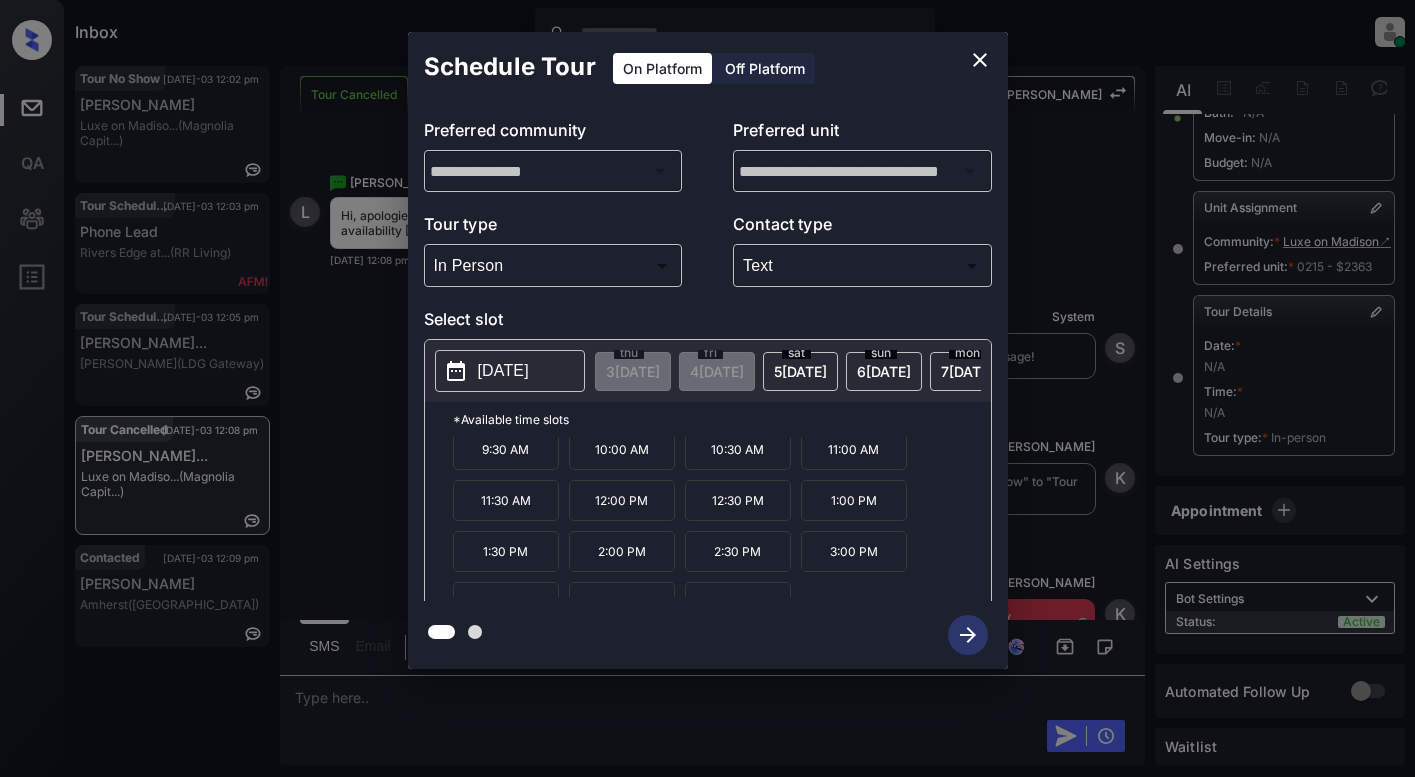 scroll, scrollTop: 34, scrollLeft: 0, axis: vertical 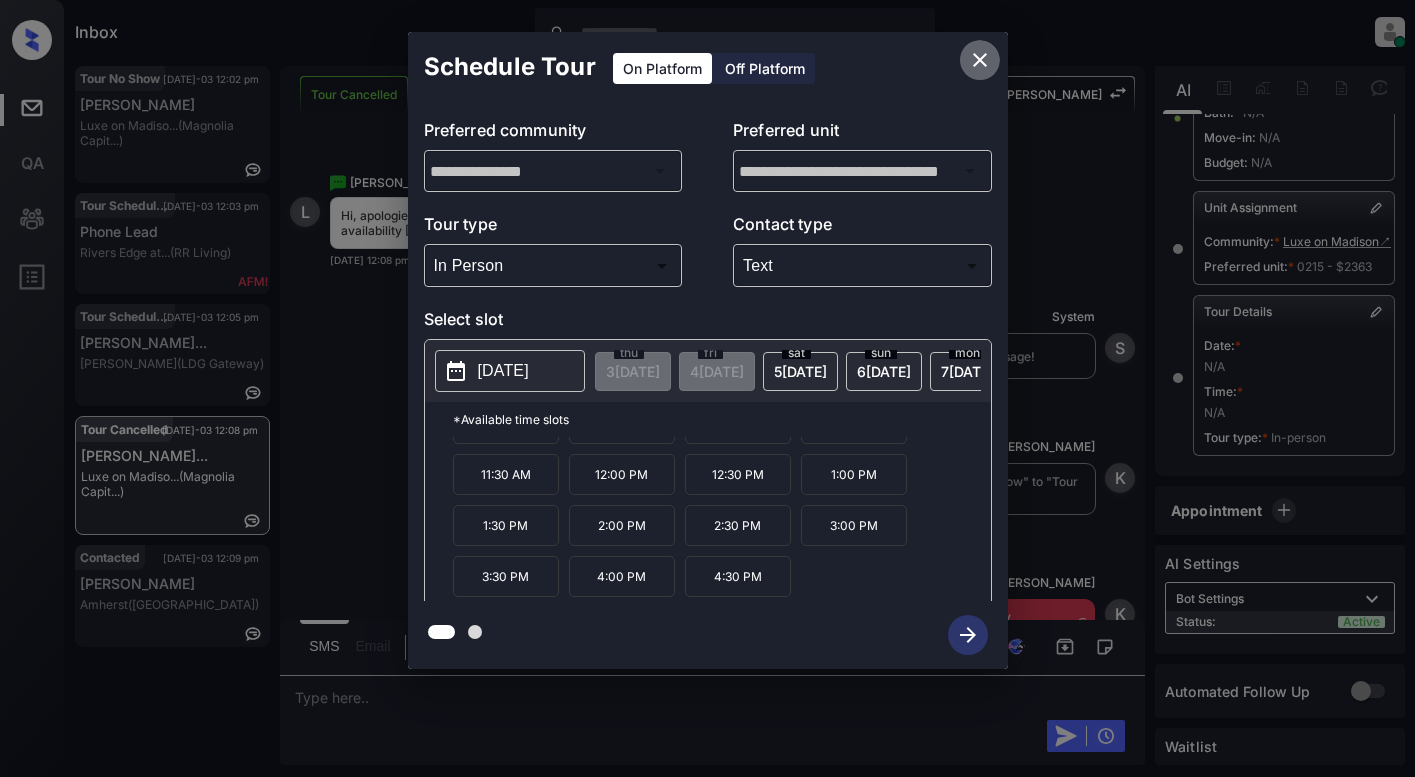click 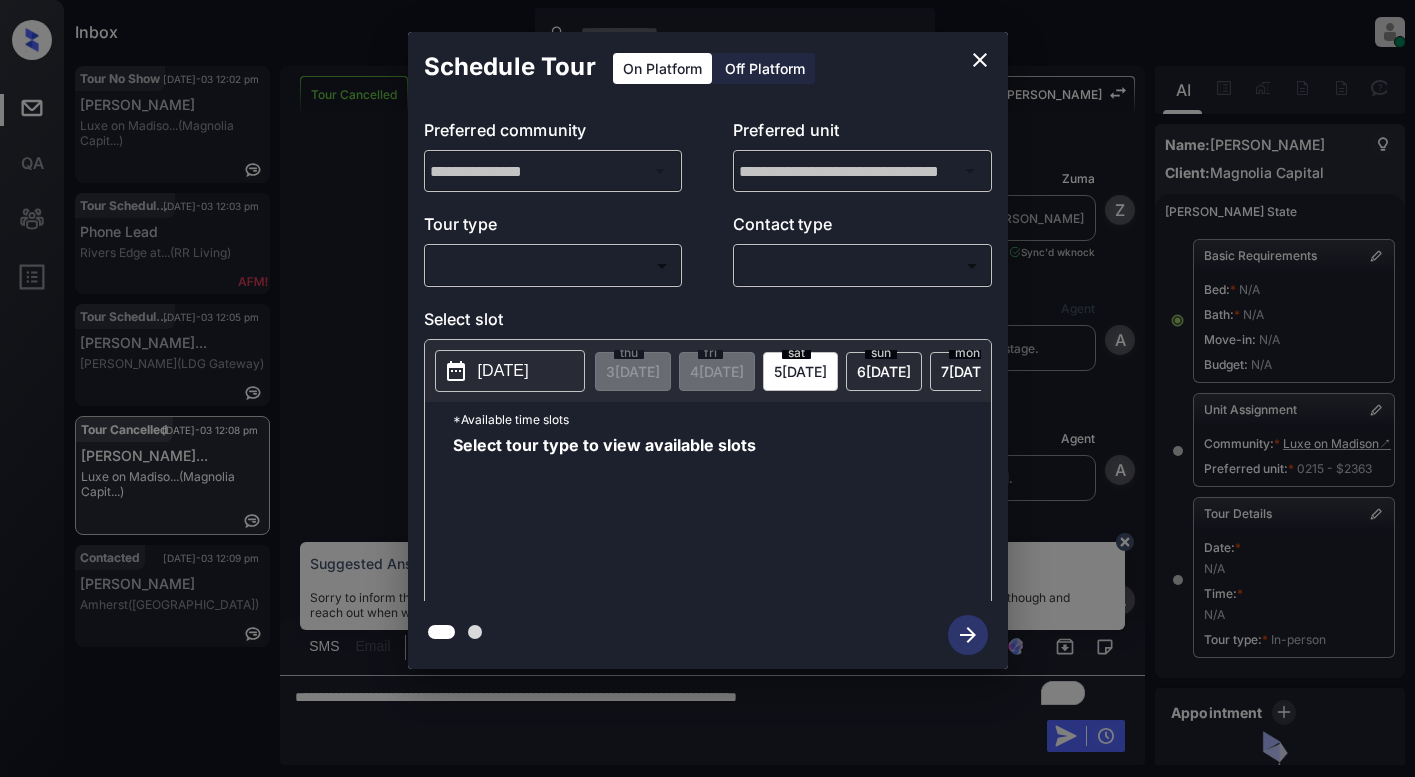 scroll, scrollTop: 0, scrollLeft: 0, axis: both 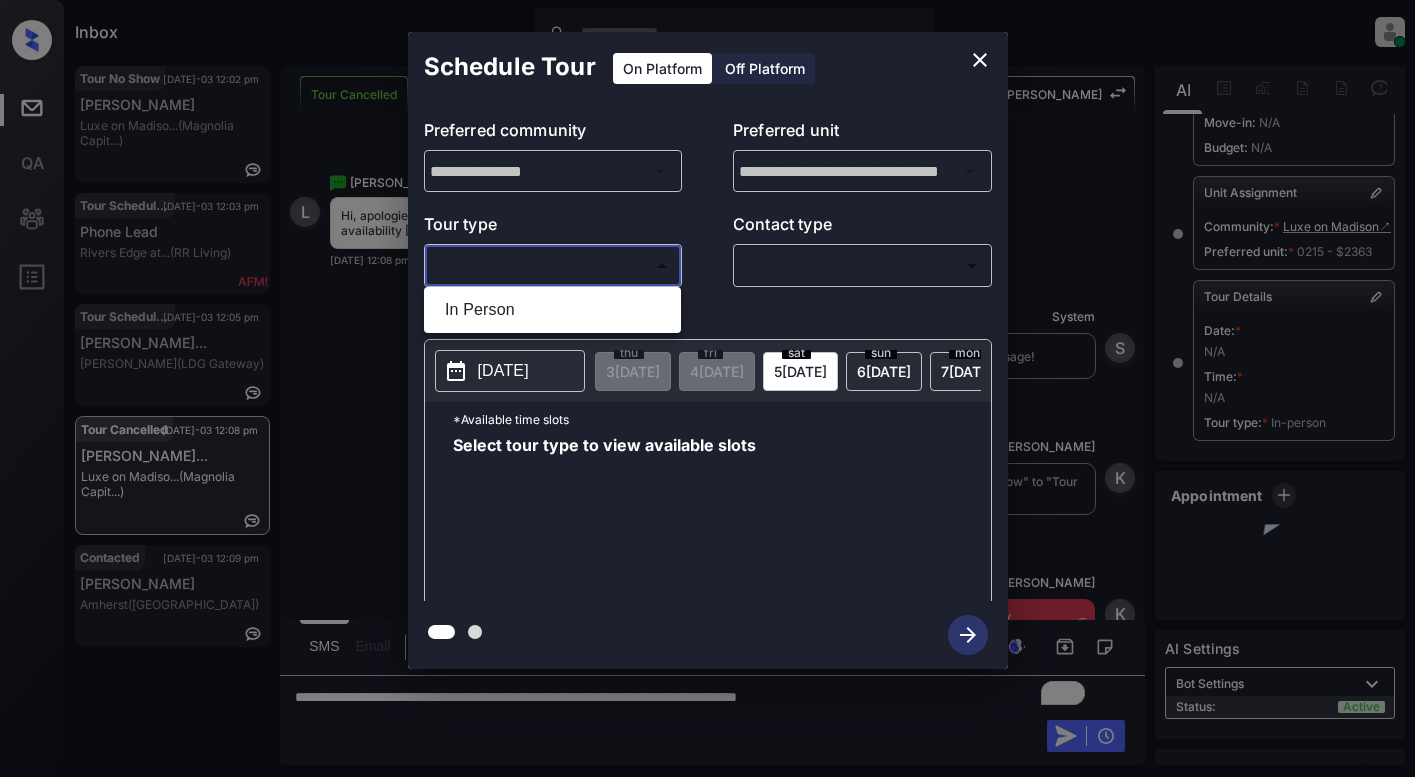 click on "Inbox Lyzzelle [PERSON_NAME] Online Set yourself   offline Set yourself   on break Profile Switch to  light  mode Sign out Tour No Show [DATE]-03 12:02 pm   Will Delverne Luxe on Madiso...  (Magnolia Capit...) Tour Scheduled [DATE]-03 12:03 pm   Phone Lead Rivers Edge at...  (RR Living) Tour Scheduled [DATE]-03 12:05 pm   [PERSON_NAME]... [PERSON_NAME]  (LDG Gateway) Tour Cancelled [DATE]-03 12:08 pm   [PERSON_NAME]... Luxe on [GEOGRAPHIC_DATA]...  (Magnolia Capit...) Contacted [DATE]-03 12:09 pm   [PERSON_NAME]  ([GEOGRAPHIC_DATA]) Tour Cancelled Lost Lead Sentiment: Angry Upon sliding the acknowledgement:  Lead will move to lost stage. * ​ SMS and call option will be set to opt out. AFM will be turned off for the lead. [PERSON_NAME] New Message [PERSON_NAME] Lead transferred to leasing agent: [PERSON_NAME] [DATE] 10:09 pm  Sync'd w  knock Z New Message Agent Lead created via webhook in Inbound stage. [DATE] 10:09 pm A New Message Agent AFM Request sent to [PERSON_NAME]. [DATE] 10:09 pm A New Message Agent Notes Note: [DATE] 10:09 pm A K" at bounding box center (707, 388) 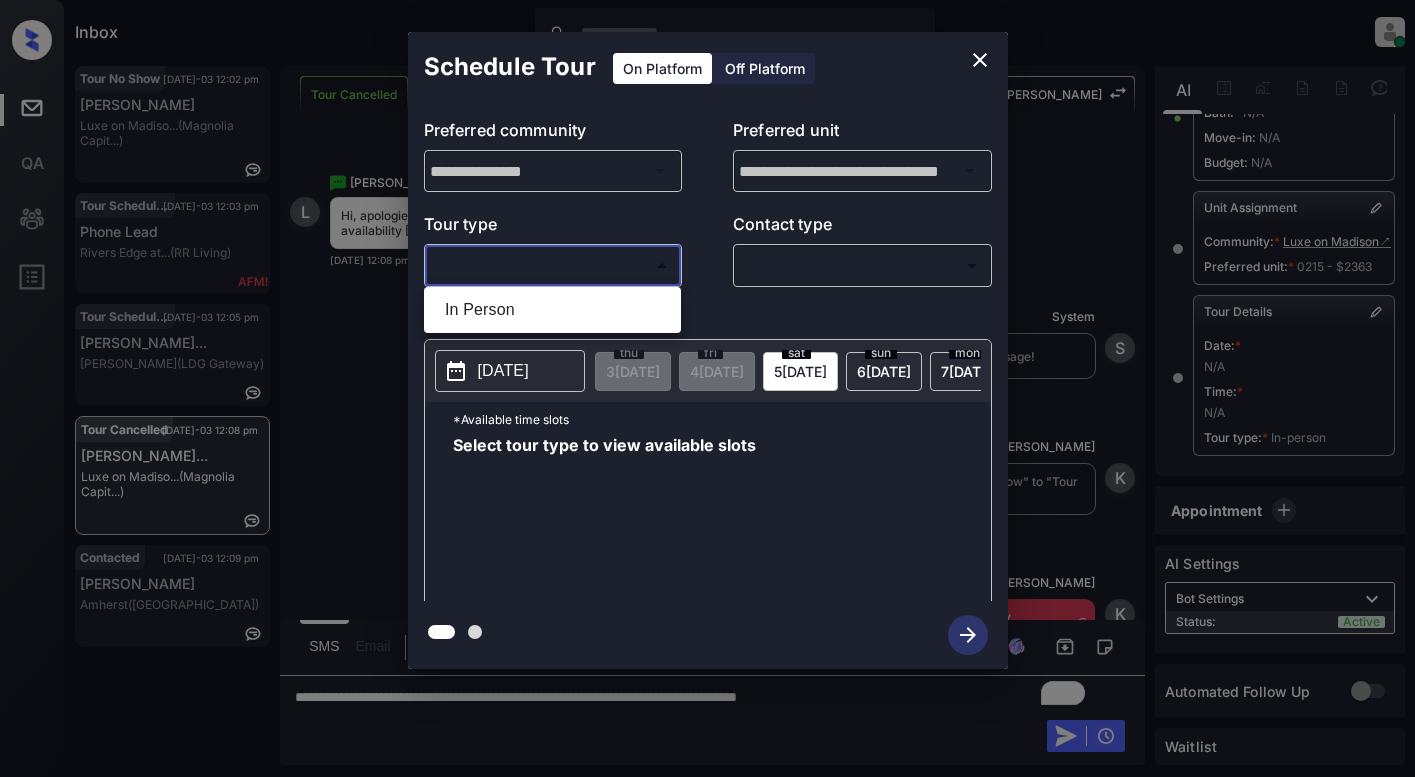 drag, startPoint x: 542, startPoint y: 308, endPoint x: 618, endPoint y: 305, distance: 76.05919 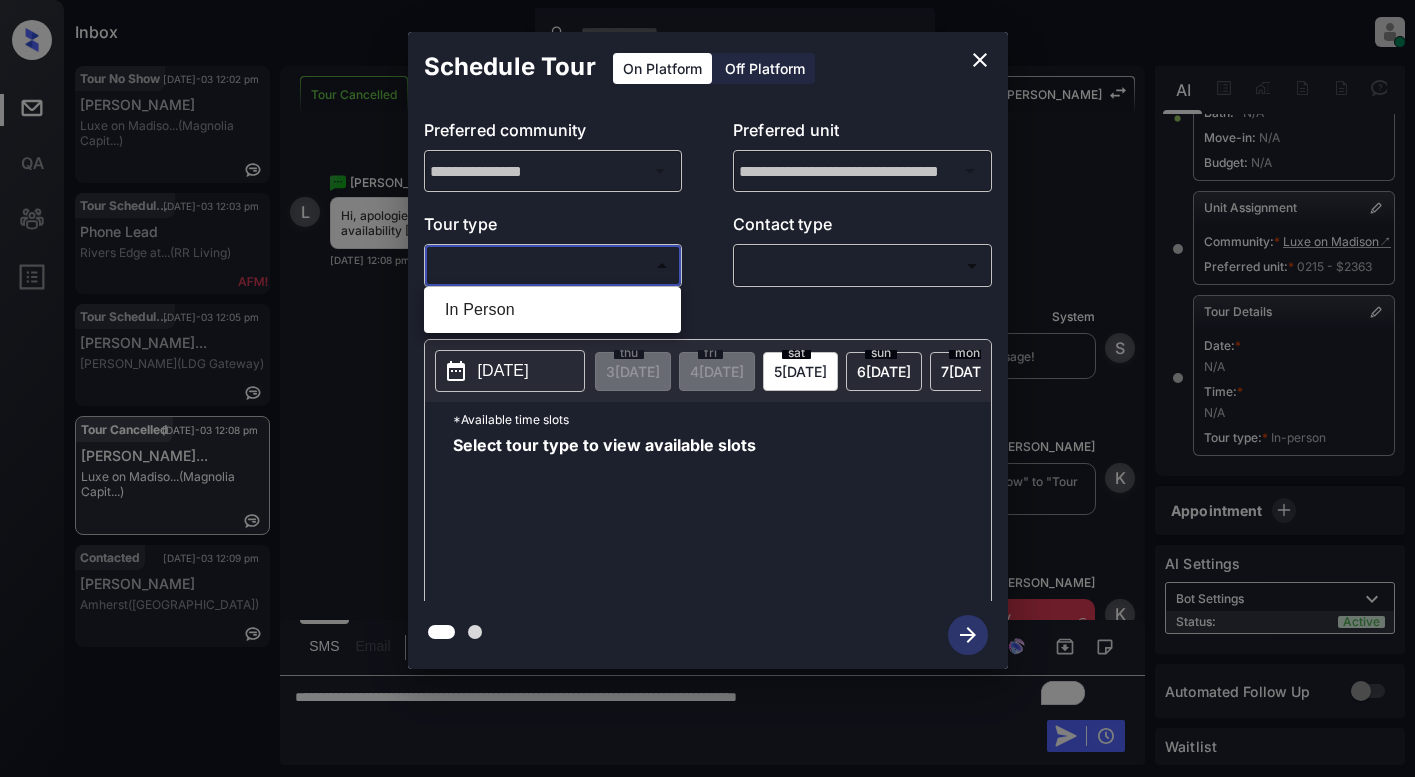 click on "In Person" at bounding box center (552, 310) 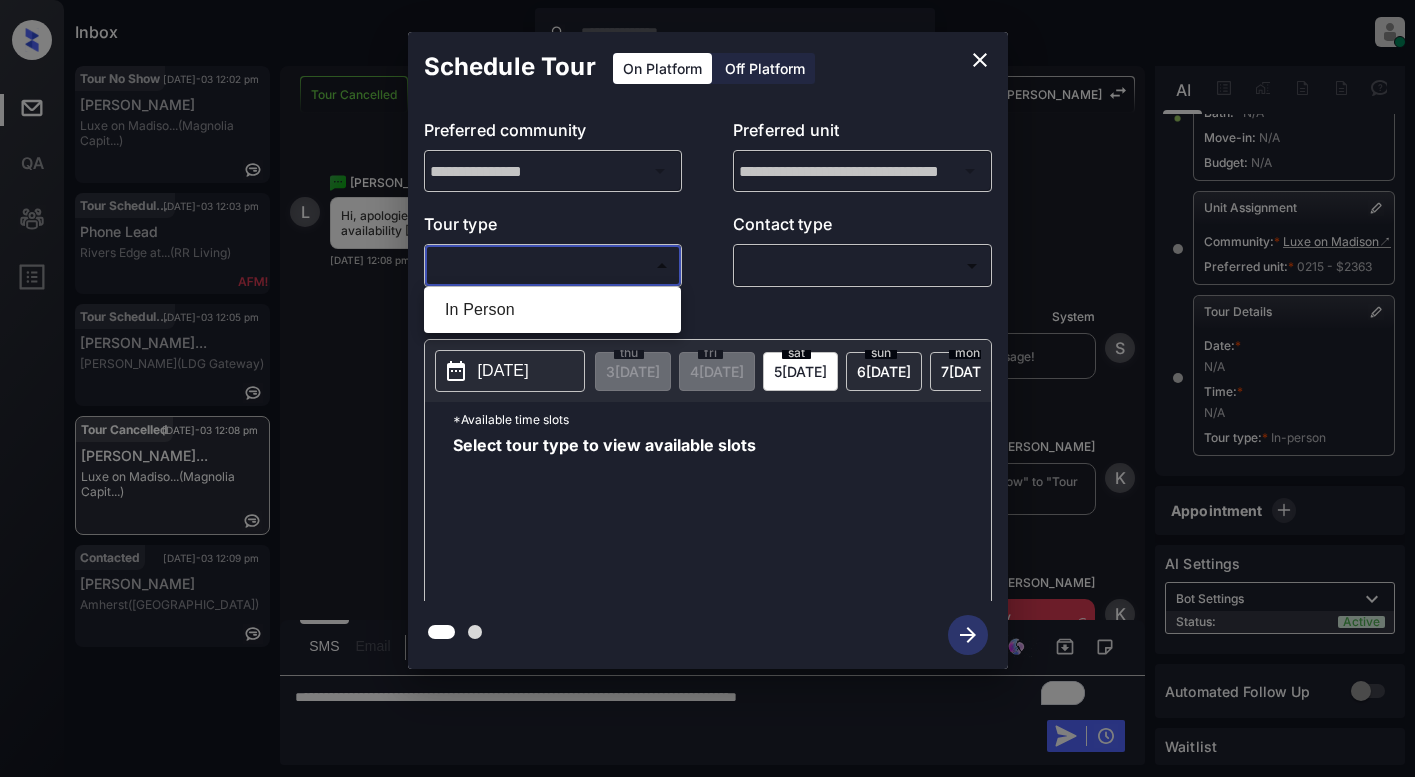 type on "********" 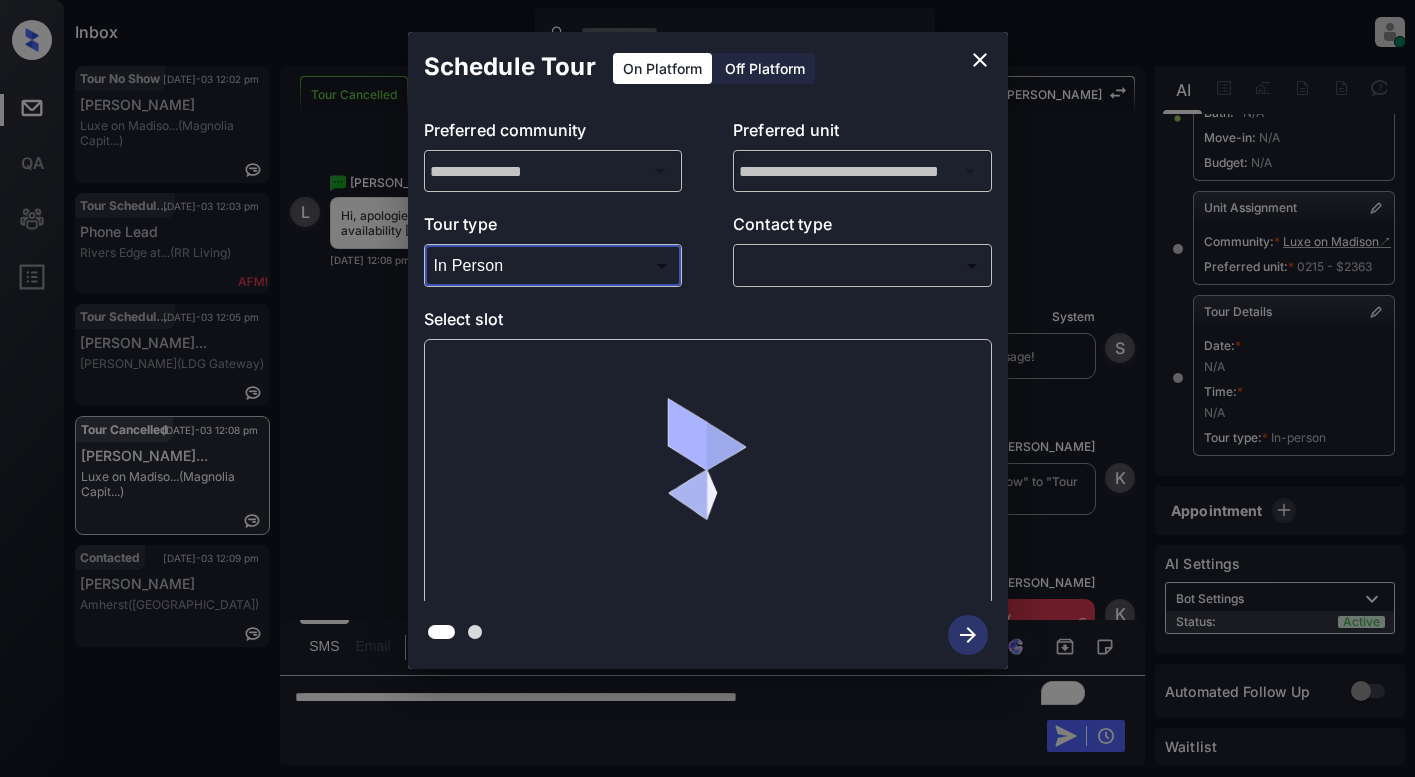 click on "Inbox Lyzzelle [PERSON_NAME] Online Set yourself   offline Set yourself   on break Profile Switch to  light  mode Sign out Tour No Show [DATE]-03 12:02 pm   Will Delverne Luxe on Madiso...  (Magnolia Capit...) Tour Scheduled [DATE]-03 12:03 pm   Phone Lead Rivers Edge at...  (RR Living) Tour Scheduled [DATE]-03 12:05 pm   [PERSON_NAME]... [PERSON_NAME]  (LDG Gateway) Tour Cancelled [DATE]-03 12:08 pm   [PERSON_NAME]... Luxe on [GEOGRAPHIC_DATA]...  (Magnolia Capit...) Contacted [DATE]-03 12:09 pm   [PERSON_NAME]  ([GEOGRAPHIC_DATA]) Tour Cancelled Lost Lead Sentiment: Angry Upon sliding the acknowledgement:  Lead will move to lost stage. * ​ SMS and call option will be set to opt out. AFM will be turned off for the lead. [PERSON_NAME] New Message [PERSON_NAME] Lead transferred to leasing agent: [PERSON_NAME] [DATE] 10:09 pm  Sync'd w  knock Z New Message Agent Lead created via webhook in Inbound stage. [DATE] 10:09 pm A New Message Agent AFM Request sent to [PERSON_NAME]. [DATE] 10:09 pm A New Message Agent Notes Note: [DATE] 10:09 pm A K" at bounding box center (707, 388) 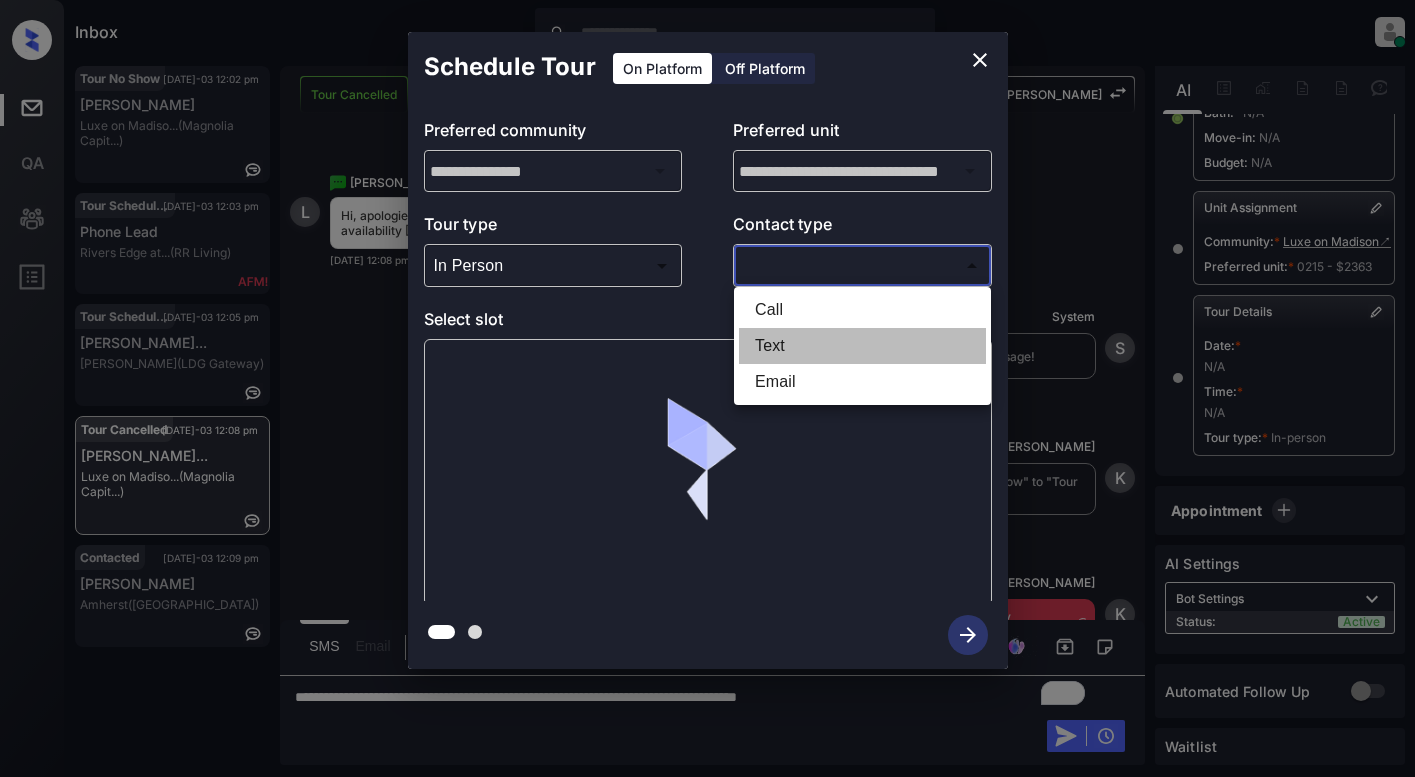 click on "Text" at bounding box center [862, 346] 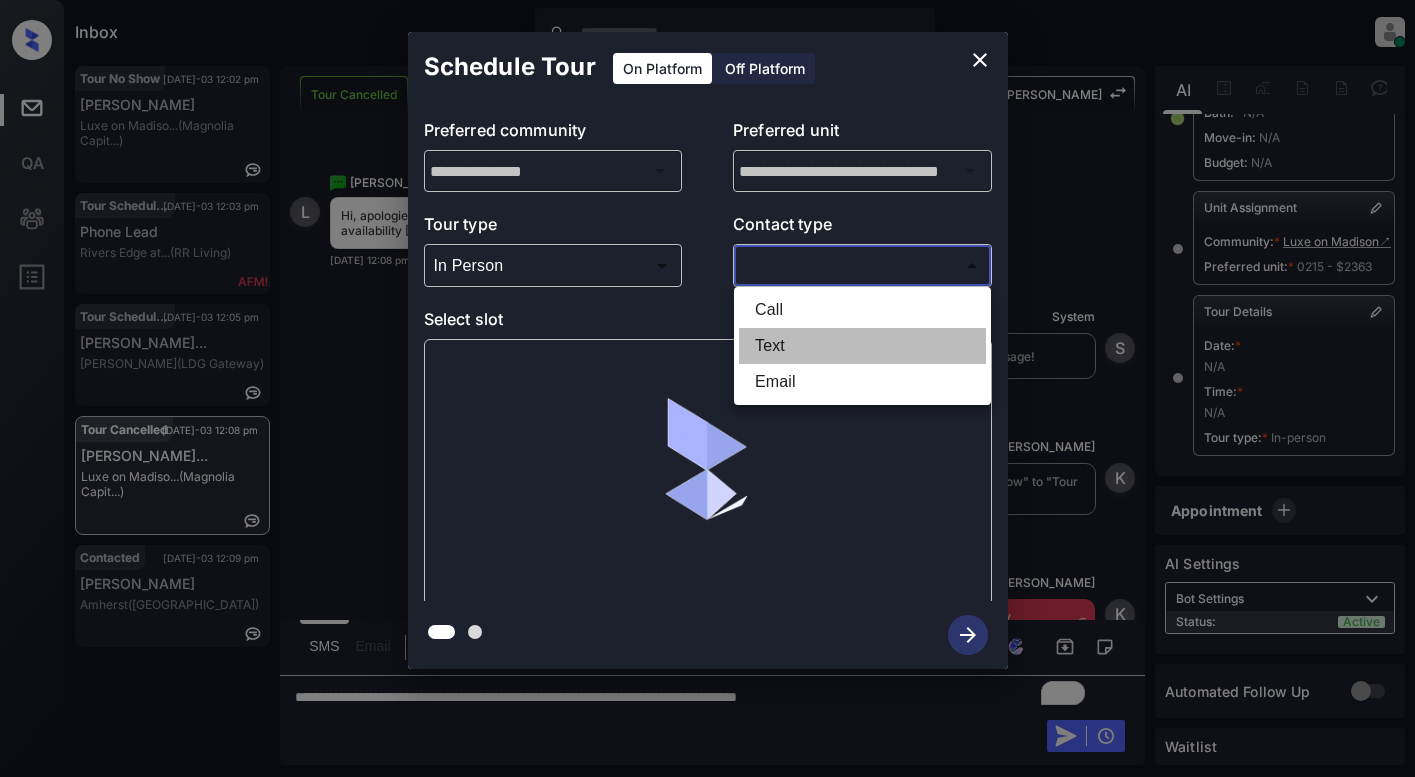 type on "****" 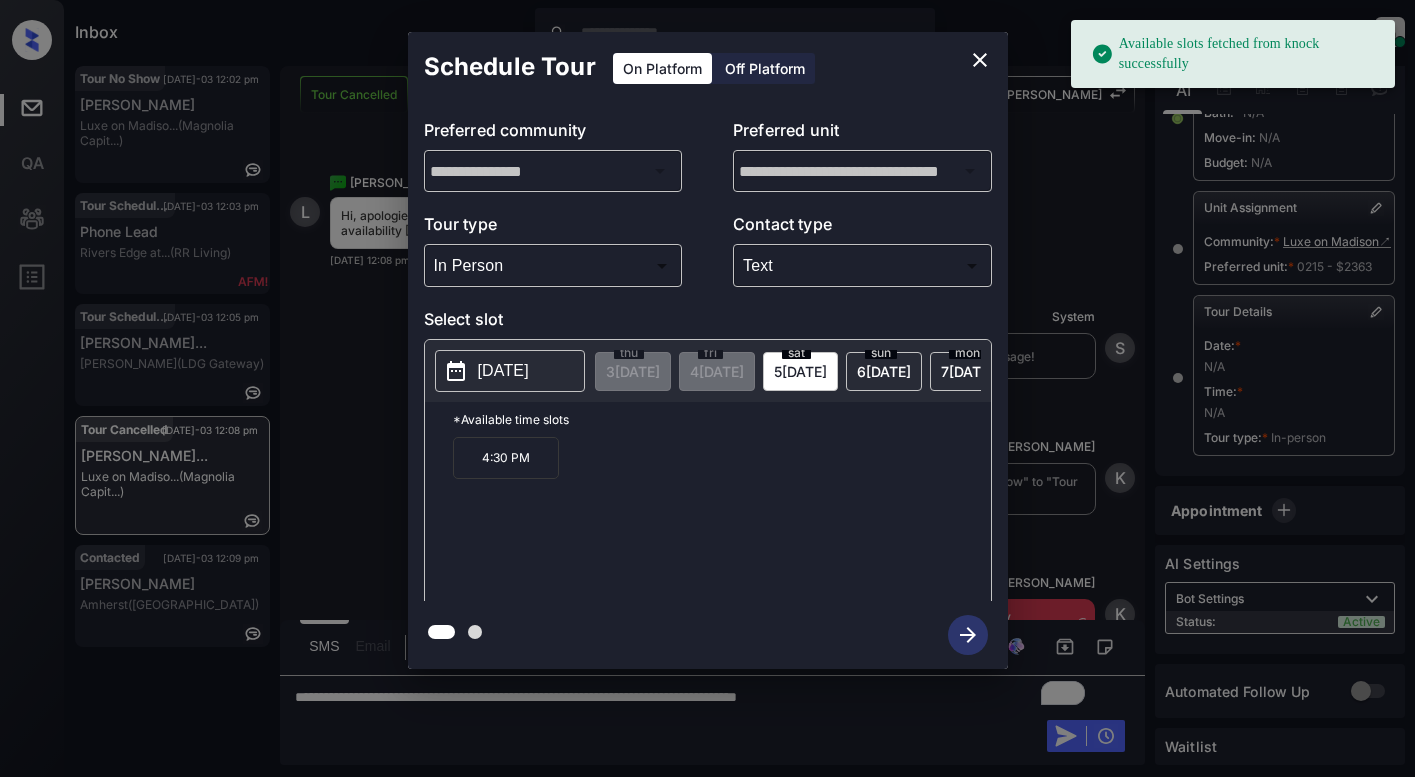click on "2025-07-05" at bounding box center [503, 371] 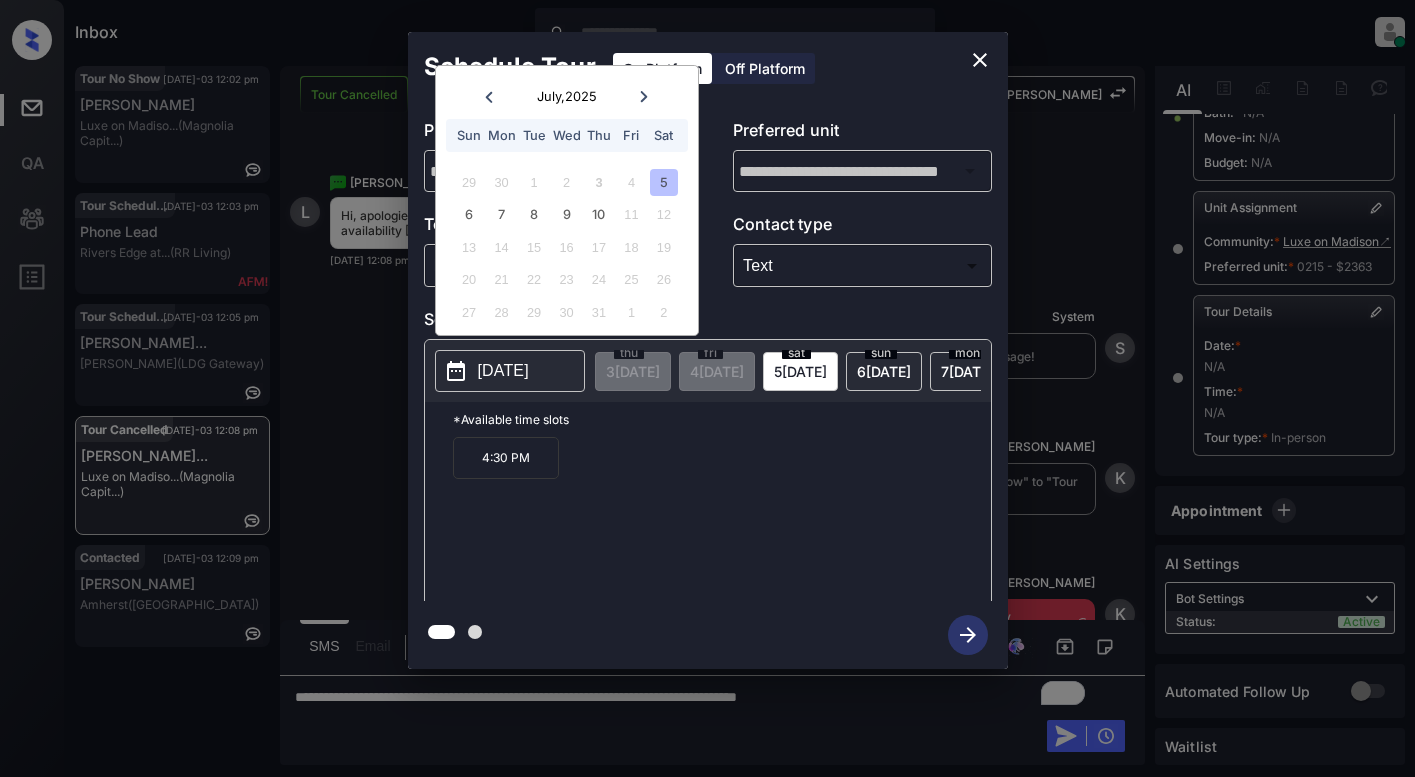 click 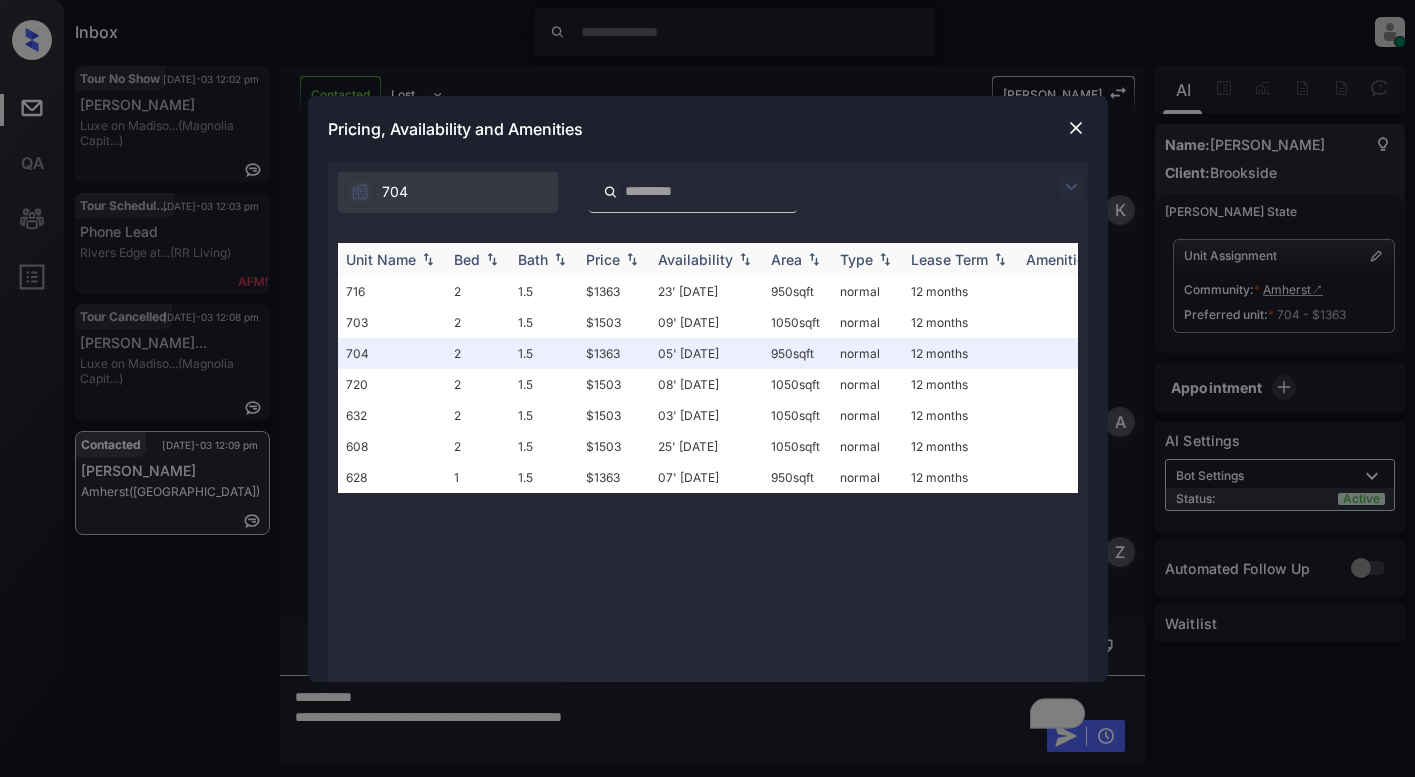 scroll, scrollTop: 0, scrollLeft: 0, axis: both 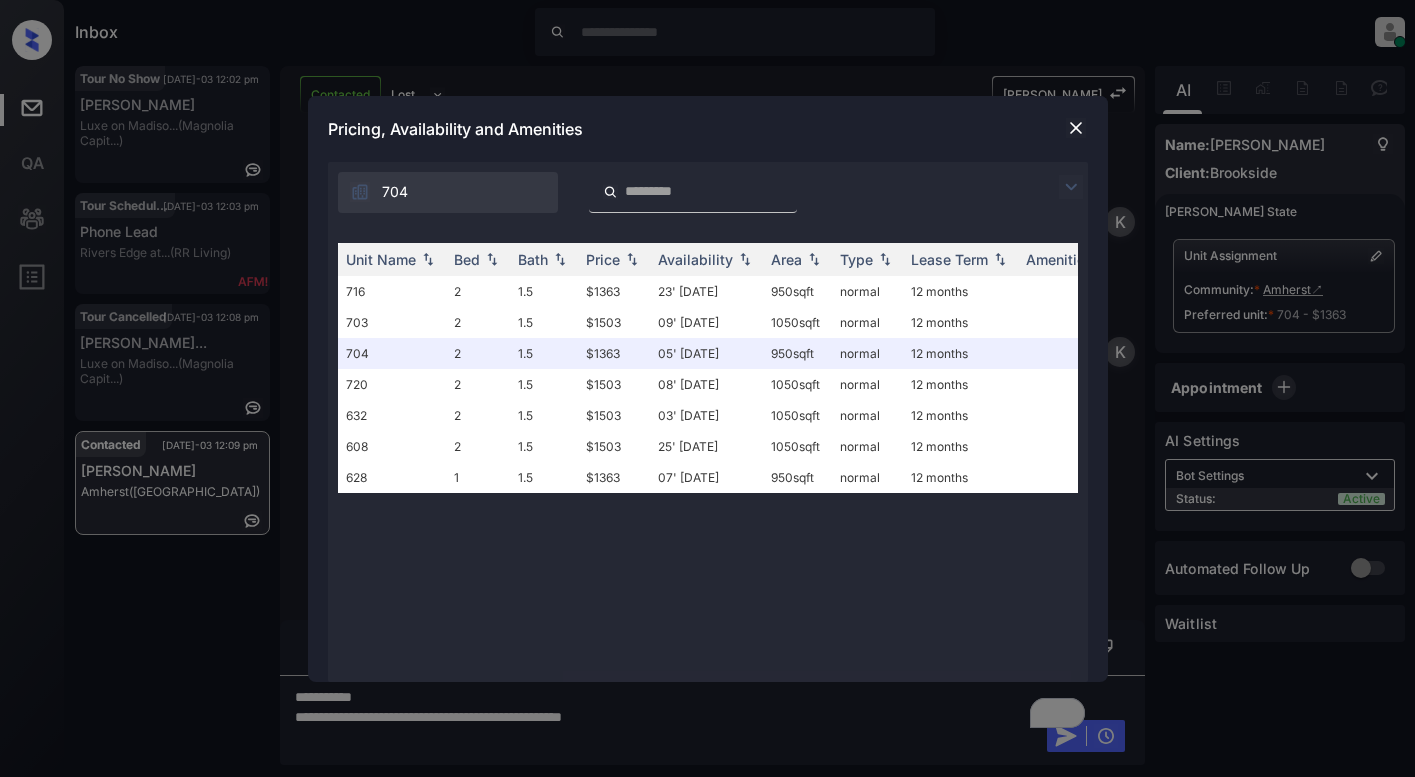 click at bounding box center (1071, 187) 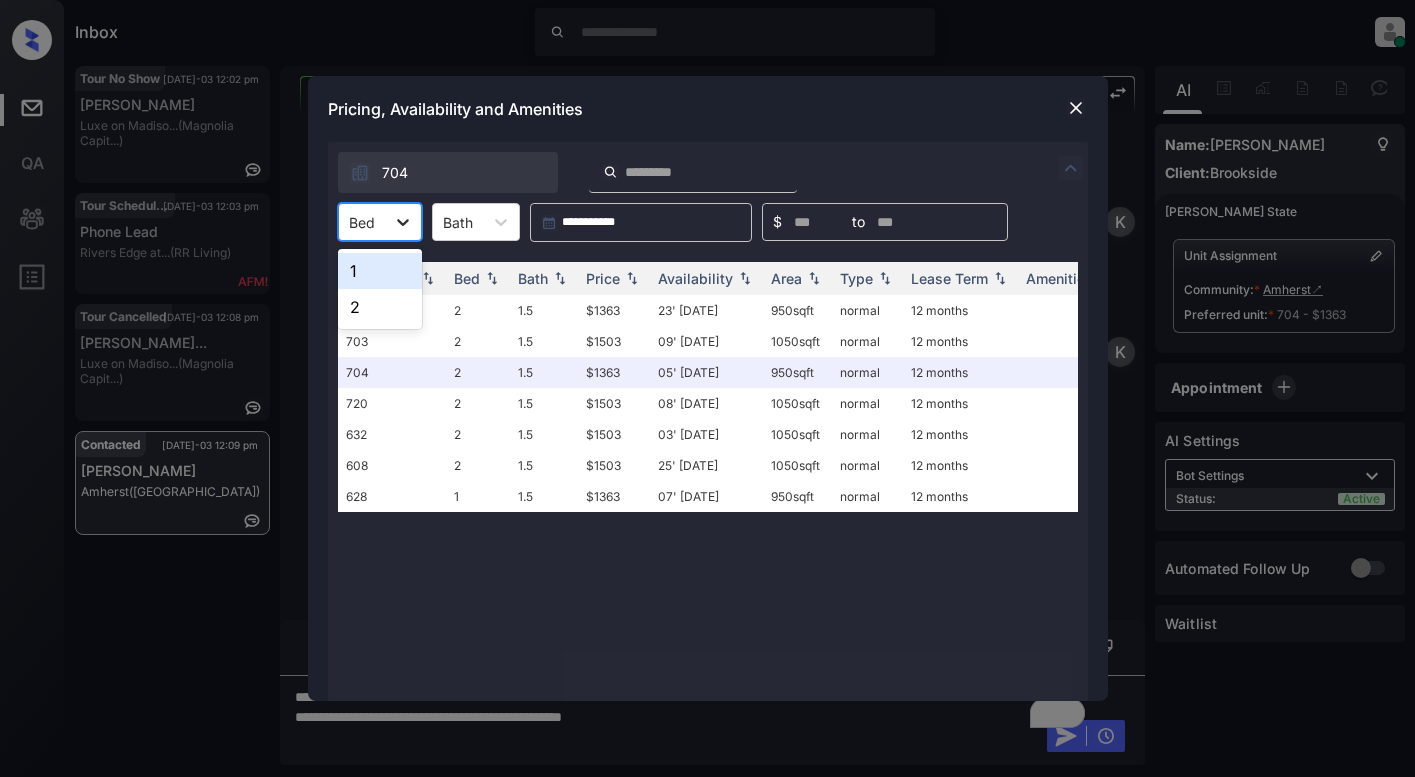 click 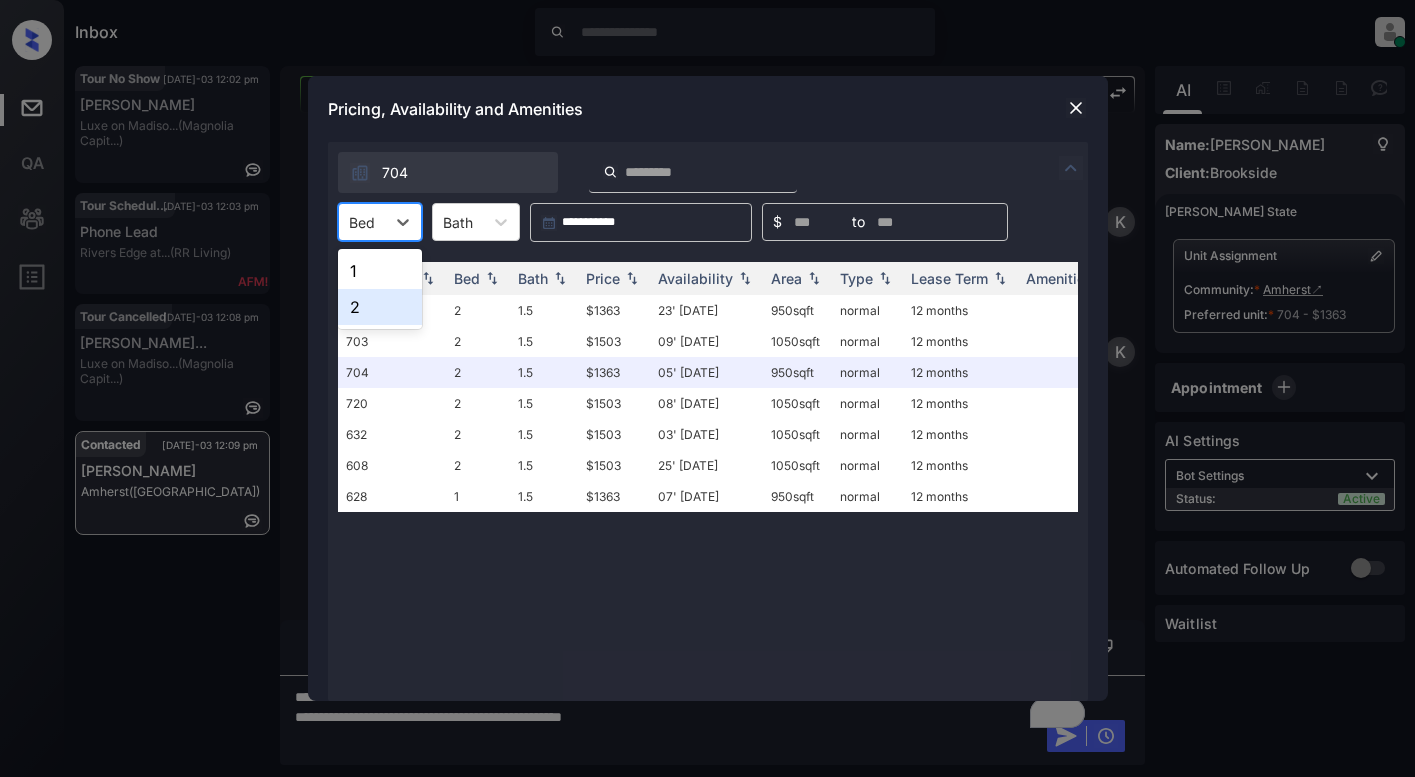 click on "2" at bounding box center (380, 307) 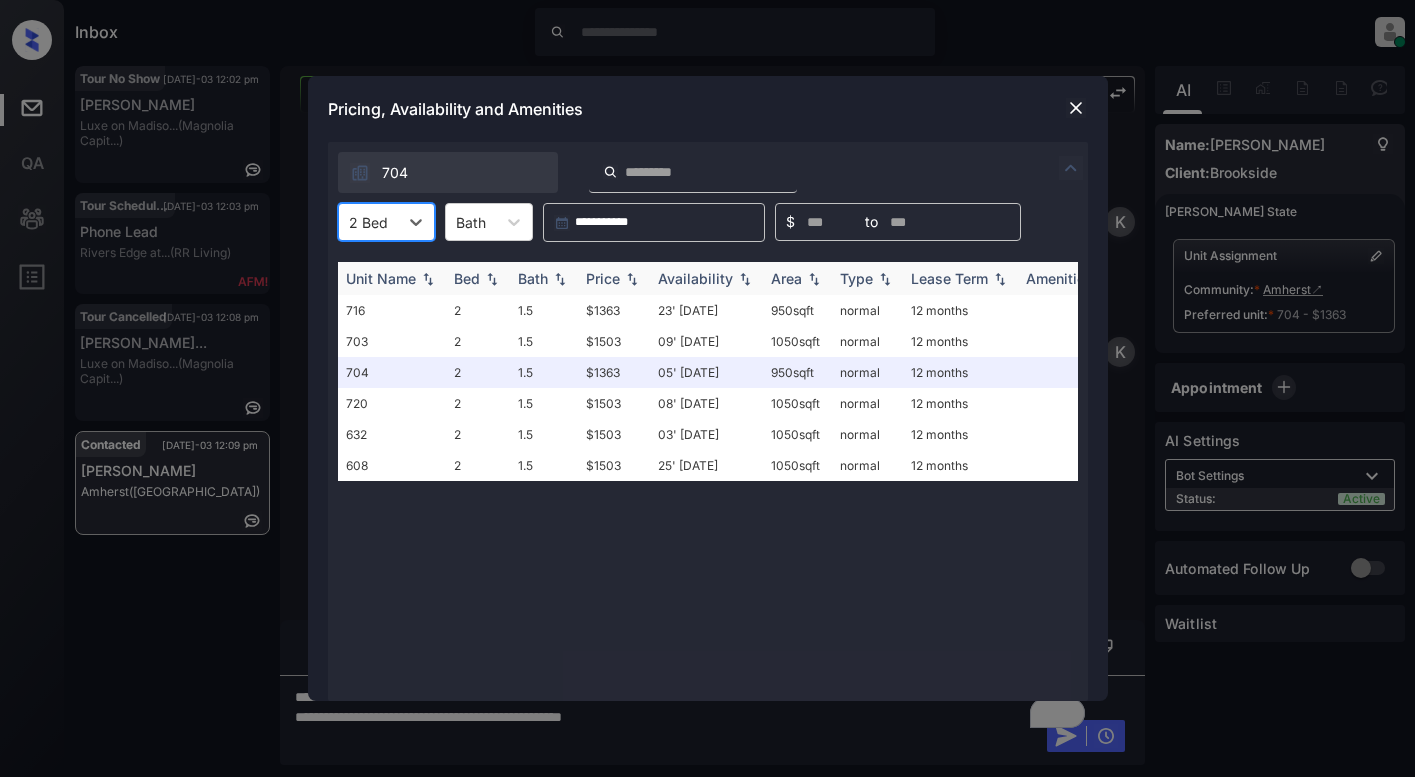 click on "Price" at bounding box center [603, 278] 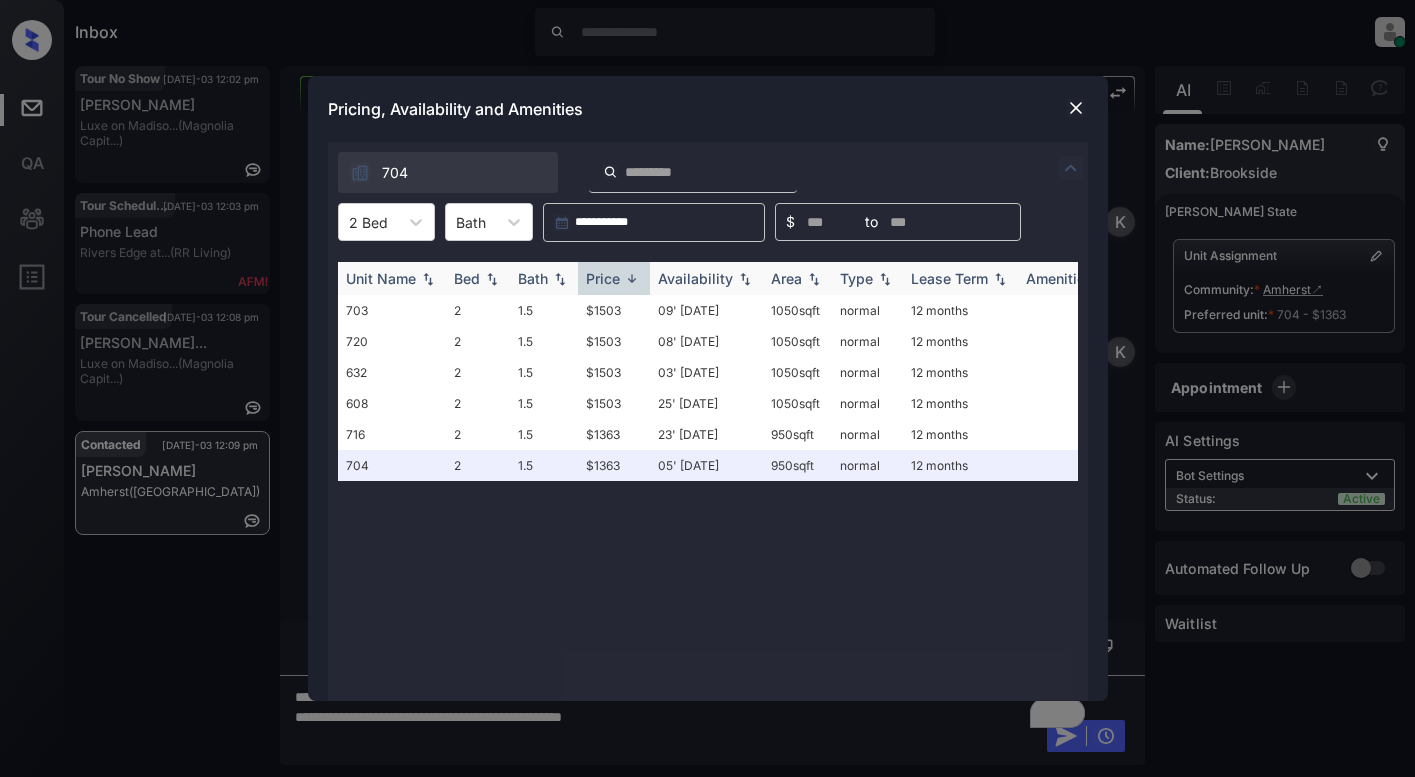 click on "Price" at bounding box center [603, 278] 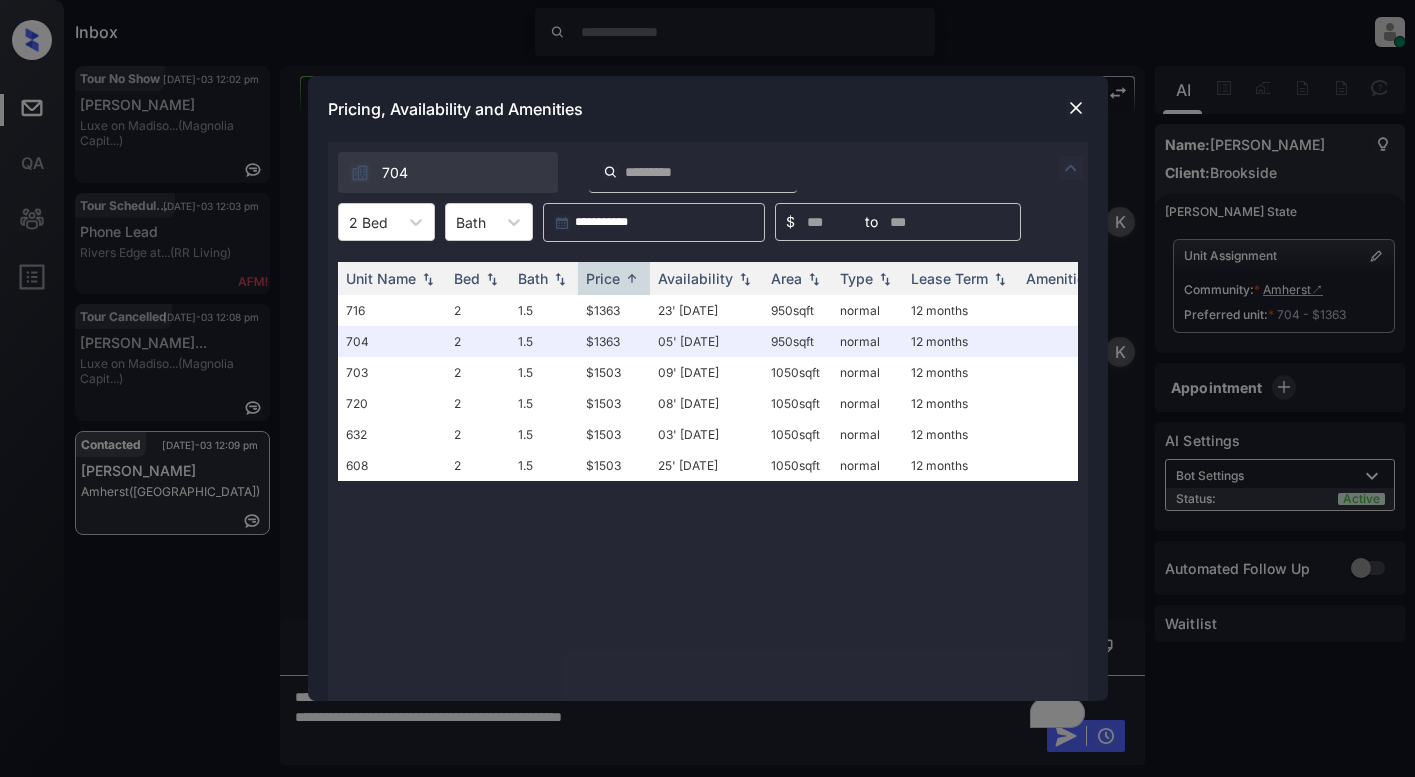 click at bounding box center [1076, 108] 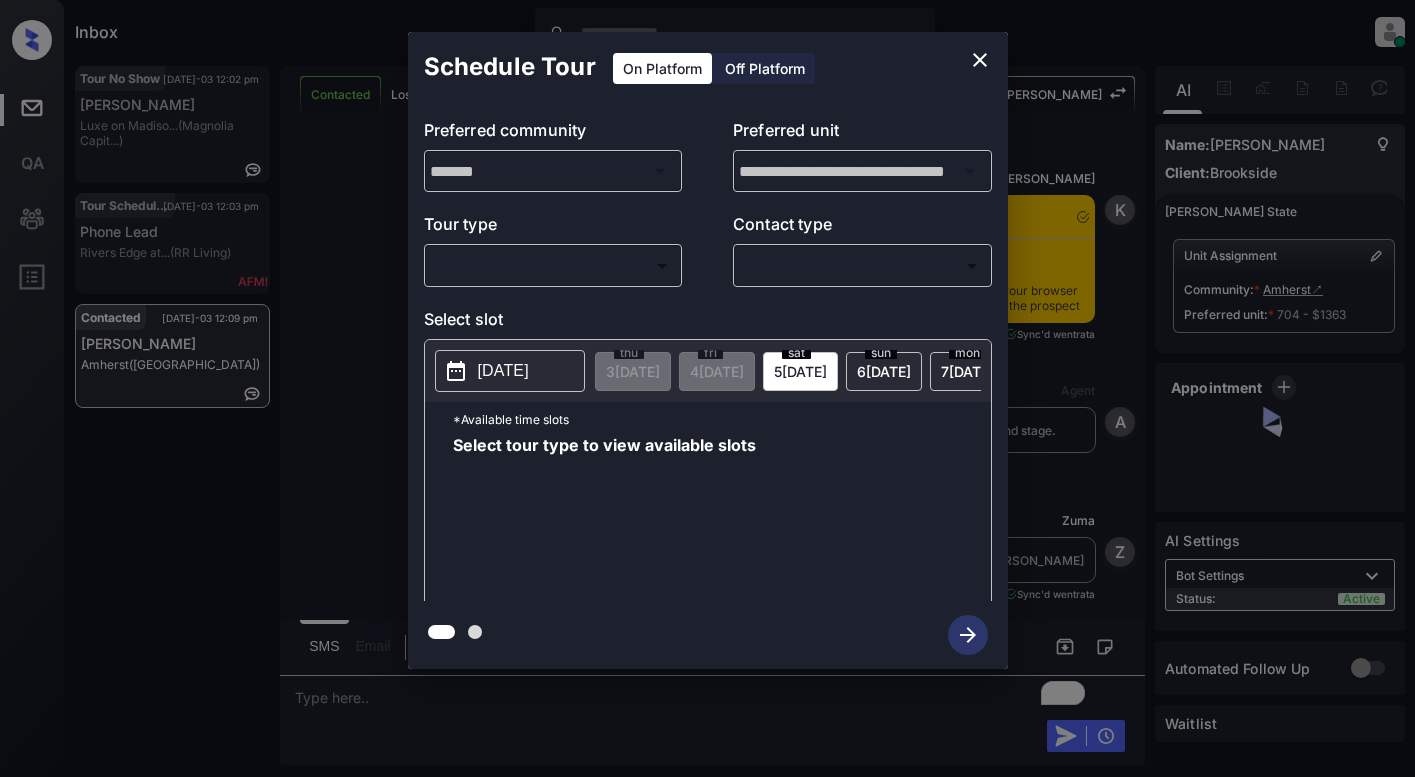 scroll, scrollTop: 0, scrollLeft: 0, axis: both 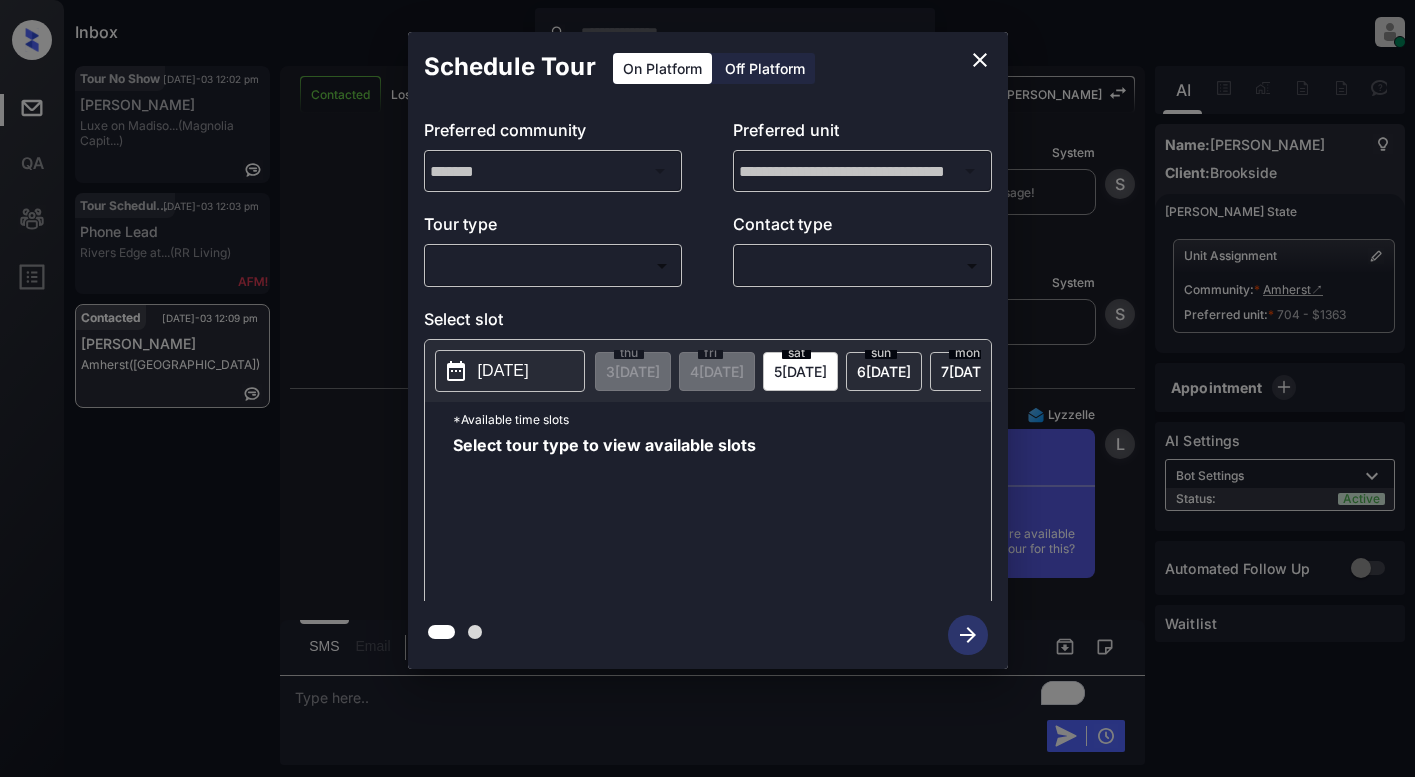 click on "Inbox Lyzzelle [PERSON_NAME] Online Set yourself   offline Set yourself   on break Profile Switch to  light  mode Sign out Tour No Show [DATE]-03 12:02 pm   Will Delverne Luxe on Madiso...  (Magnolia Capit...) Tour Scheduled [DATE]-03 12:03 pm   Phone Lead Rivers Edge at...  (RR Living) Contacted [DATE]-03 12:09 pm   [PERSON_NAME]  ([GEOGRAPHIC_DATA]) Contacted Lost Lead Sentiment: Angry Upon sliding the acknowledgement:  Lead will move to lost stage. * ​ SMS and call option will be set to opt out. AFM will be turned off for the lead. Kelsey New Message Kelsey Notes Note: <a href="[URL][DOMAIN_NAME]">[URL][DOMAIN_NAME]</a> - Paste this link into your browser to view [PERSON_NAME] conversation with the prospect [DATE] 02:03 pm  Sync'd w  entrata K New Message Agent Lead created via emailParser in Inbound stage. [DATE] 02:03 pm A New Message [PERSON_NAME] Lead transferred to leasing agent: [PERSON_NAME] [DATE] 02:03 pm  Sync'd w  entrata Z Agent" at bounding box center (707, 388) 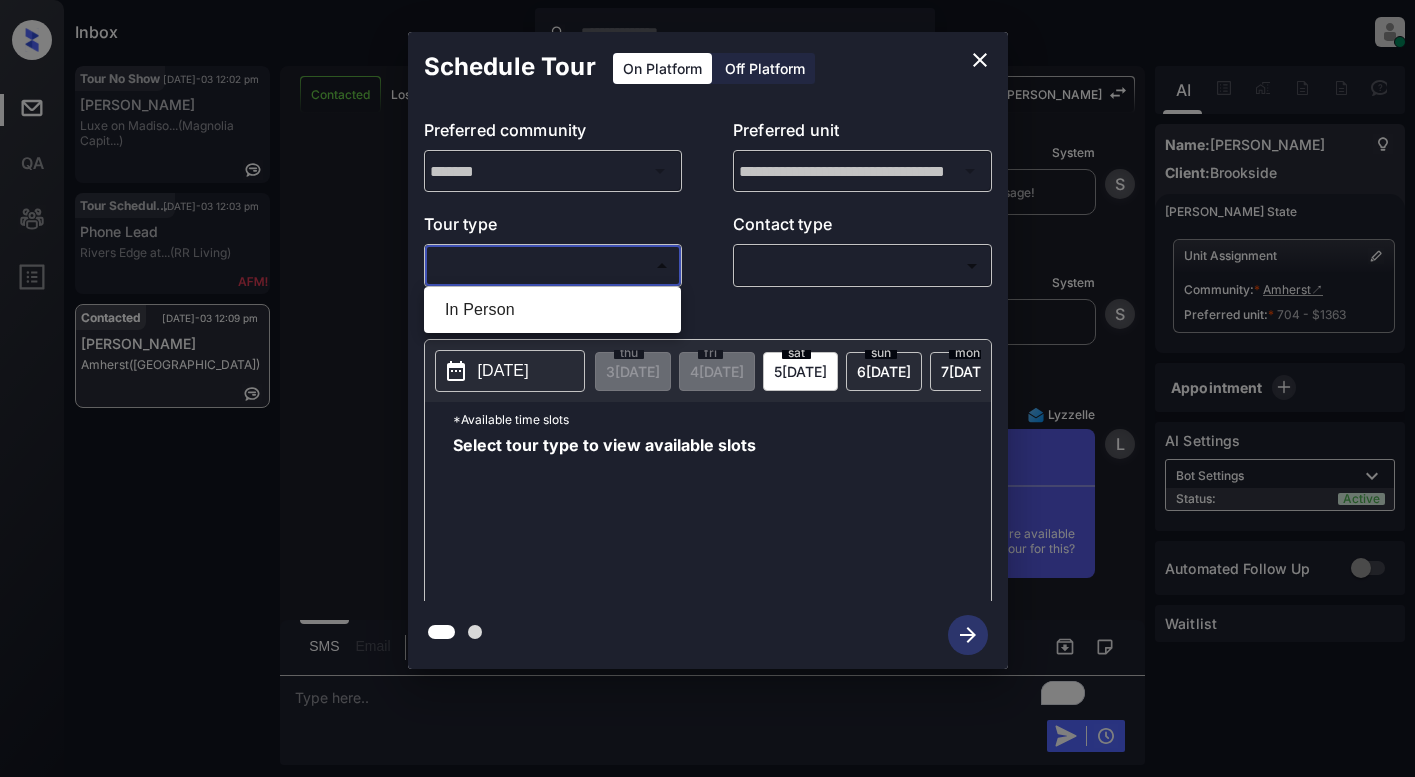 click on "In Person" at bounding box center (552, 310) 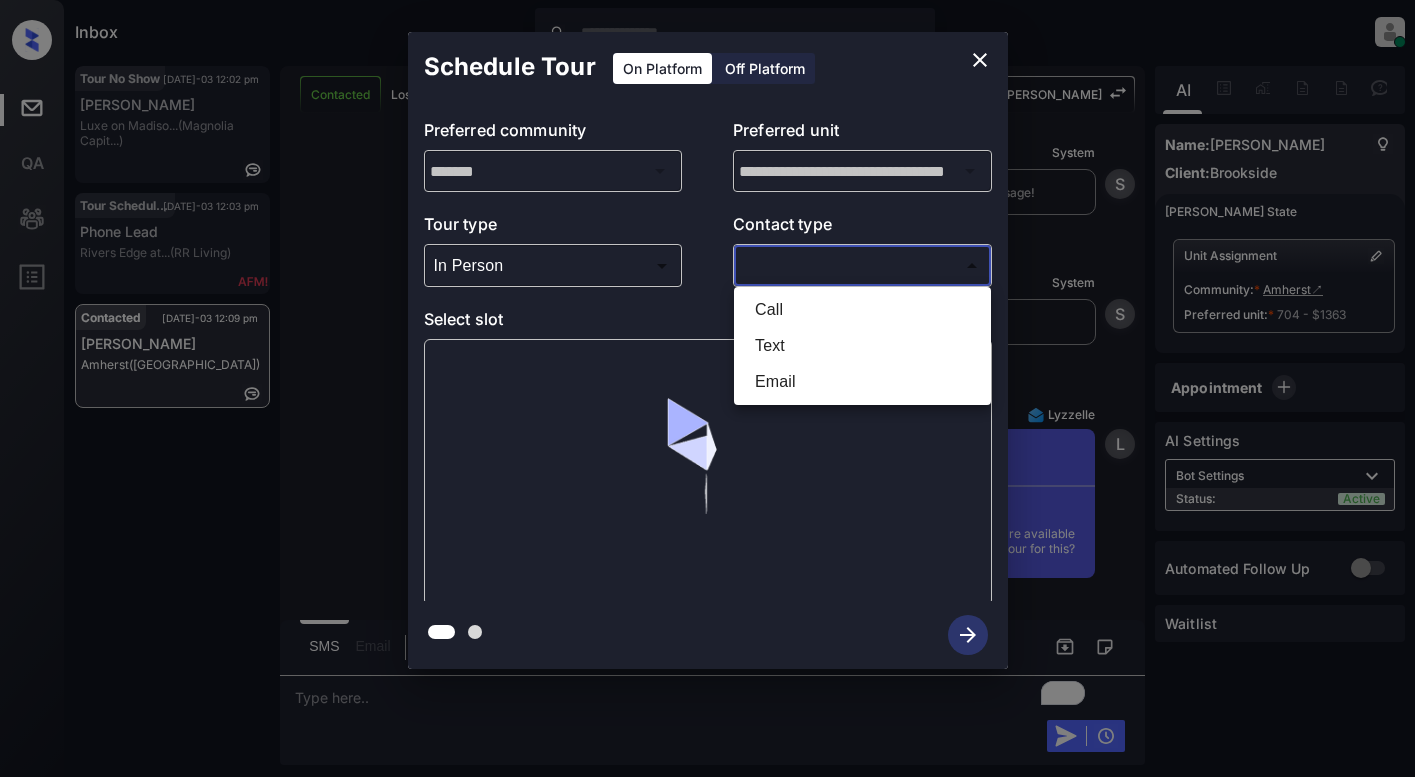click on "Inbox Lyzzelle M. Ceralde Online Set yourself   offline Set yourself   on break Profile Switch to  light  mode Sign out Tour No Show Jul-03 12:02 pm   Will Delverne Luxe on Madiso...  (Magnolia Capit...) Tour Scheduled Jul-03 12:03 pm   Phone Lead Rivers Edge at...  (RR Living) Contacted Jul-03 12:09 pm   Christy Smith Amherst  (Brookside) Contacted Lost Lead Sentiment: Angry Upon sliding the acknowledgement:  Lead will move to lost stage. * ​ SMS and call option will be set to opt out. AFM will be turned off for the lead. Kelsey New Message Kelsey Notes Note: <a href="https://conversation.getzuma.com/6861aa04c607ef8099bfac66">https://conversation.getzuma.com/6861aa04c607ef8099bfac66</a> - Paste this link into your browser to view Kelsey’s conversation with the prospect Jun 29, 2025 02:03 pm  Sync'd w  entrata K New Message Agent Lead created via emailParser in Inbound stage. Jun 29, 2025 02:03 pm A New Message Zuma Lead transferred to leasing agent: kelsey Jun 29, 2025 02:03 pm  Sync'd w  entrata Z Agent" at bounding box center (707, 388) 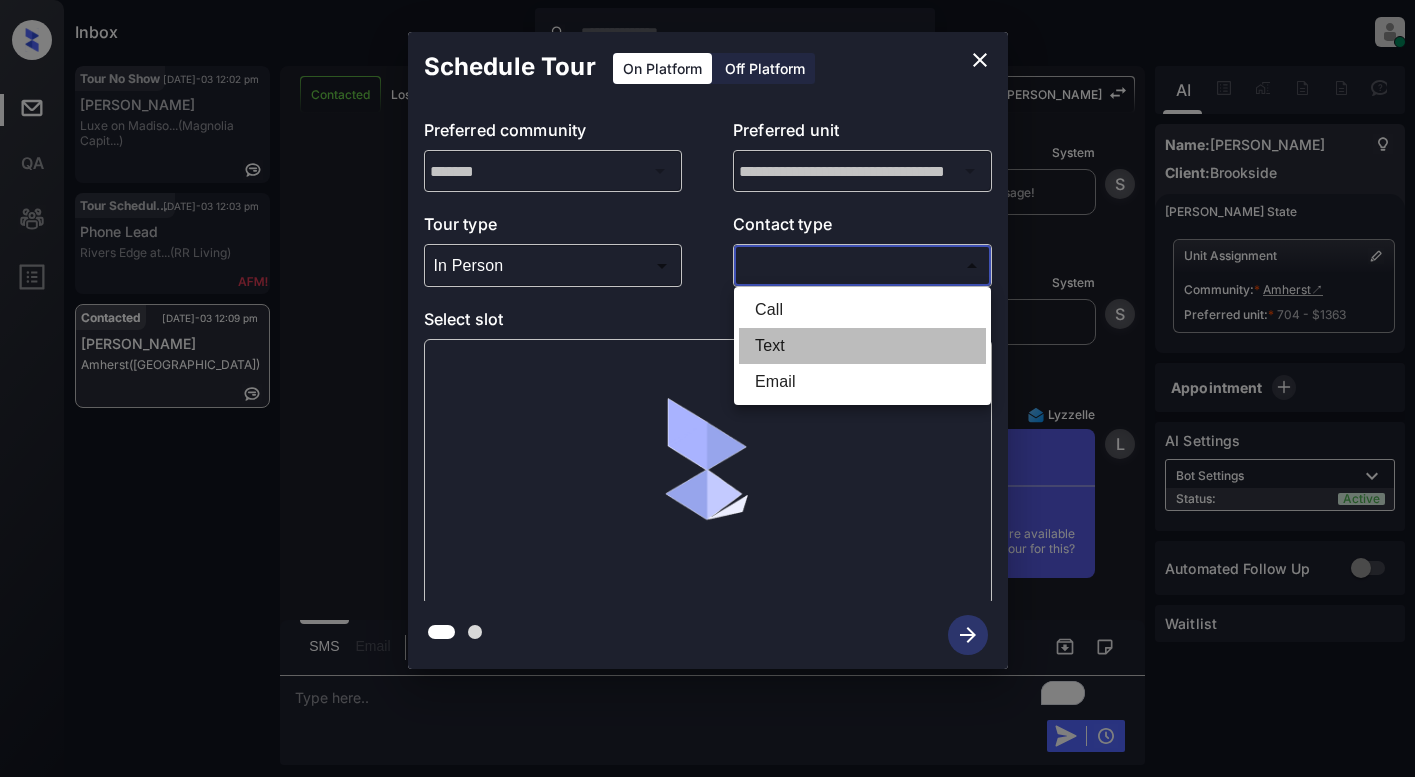 click on "Text" at bounding box center [862, 346] 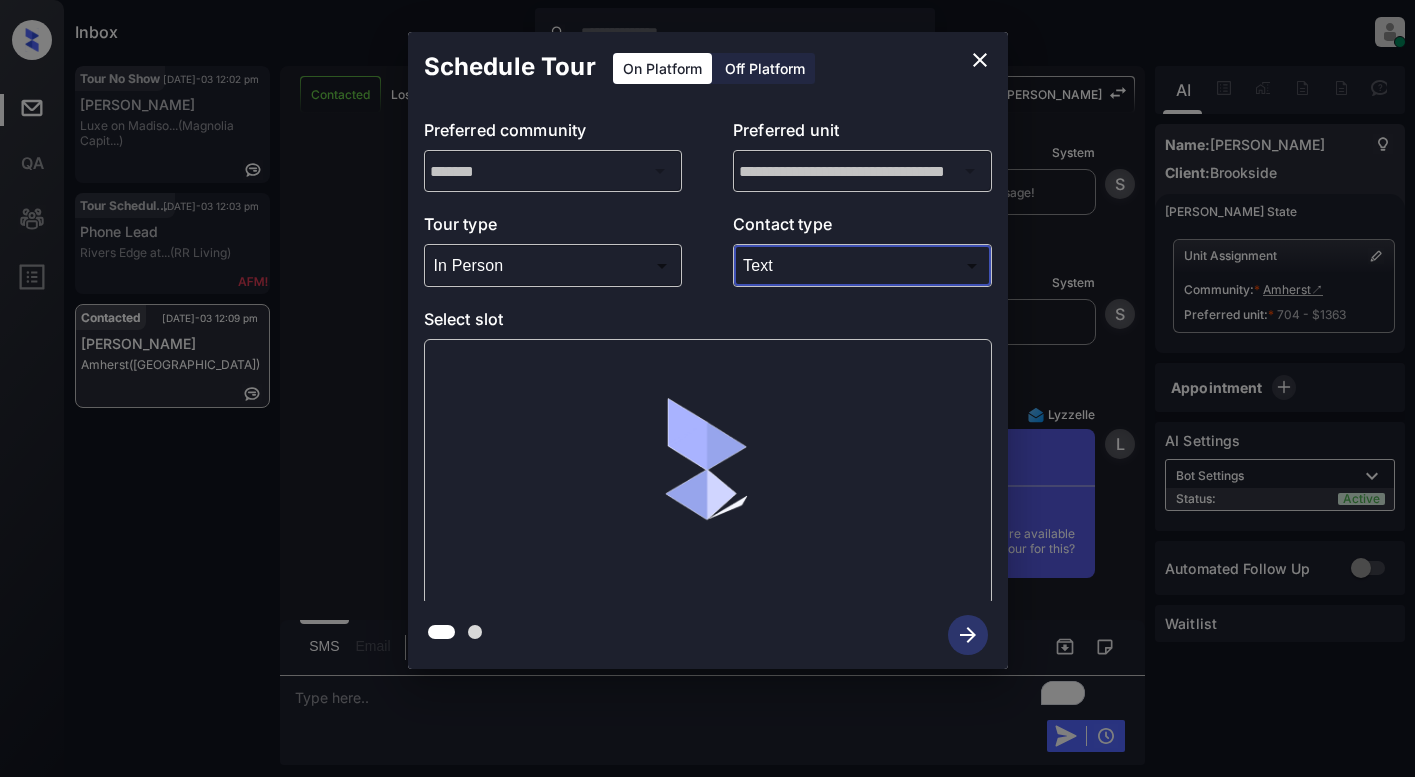 click on "Inbox Lyzzelle M. Ceralde Online Set yourself   offline Set yourself   on break Profile Switch to  light  mode Sign out Tour No Show Jul-03 12:02 pm   Will Delverne Luxe on Madiso...  (Magnolia Capit...) Tour Scheduled Jul-03 12:03 pm   Phone Lead Rivers Edge at...  (RR Living) Contacted Jul-03 12:09 pm   Christy Smith Amherst  (Brookside) Contacted Lost Lead Sentiment: Angry Upon sliding the acknowledgement:  Lead will move to lost stage. * ​ SMS and call option will be set to opt out. AFM will be turned off for the lead. Kelsey New Message Kelsey Notes Note: <a href="https://conversation.getzuma.com/6861aa04c607ef8099bfac66">https://conversation.getzuma.com/6861aa04c607ef8099bfac66</a> - Paste this link into your browser to view Kelsey’s conversation with the prospect Jun 29, 2025 02:03 pm  Sync'd w  entrata K New Message Agent Lead created via emailParser in Inbound stage. Jun 29, 2025 02:03 pm A New Message Zuma Lead transferred to leasing agent: kelsey Jun 29, 2025 02:03 pm  Sync'd w  entrata Z Agent" at bounding box center (707, 388) 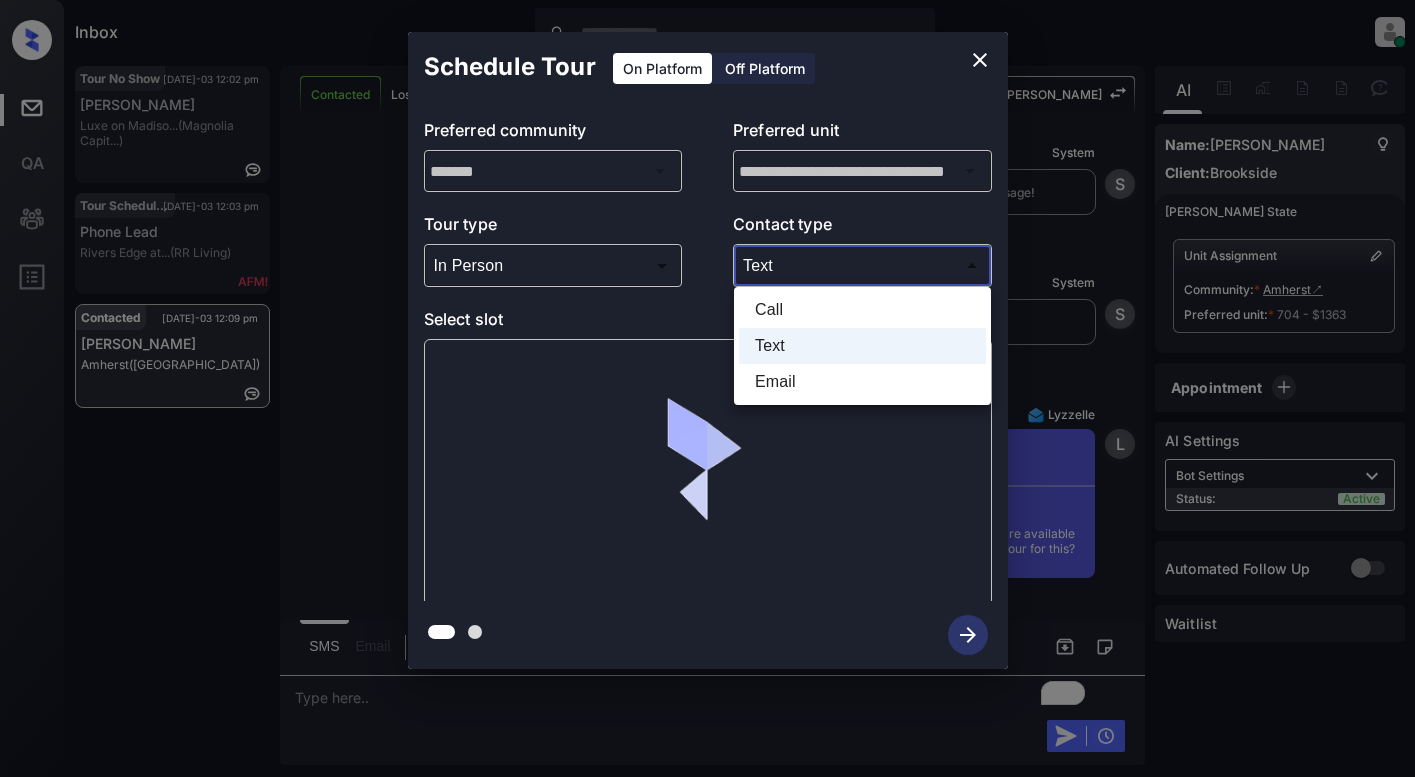 click on "Email" at bounding box center [862, 382] 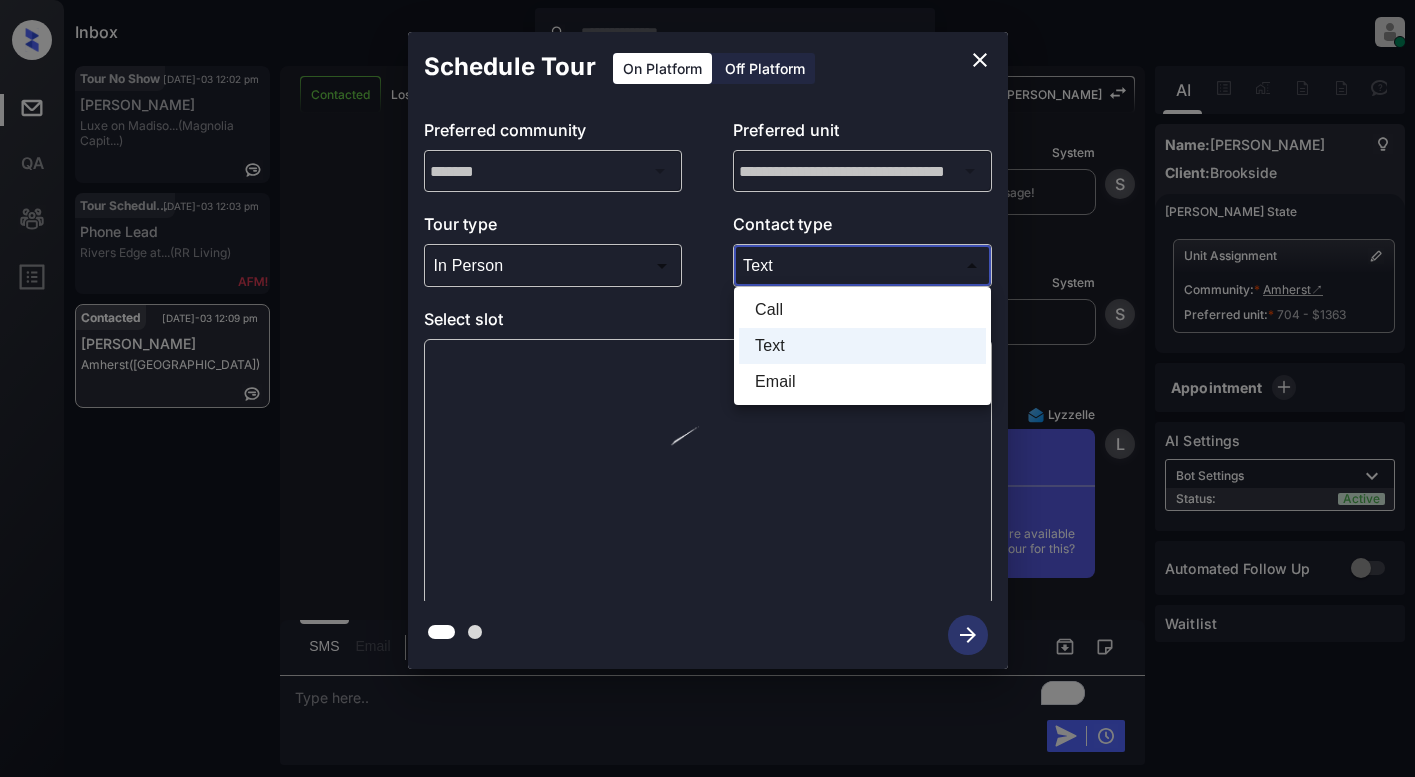 type on "*****" 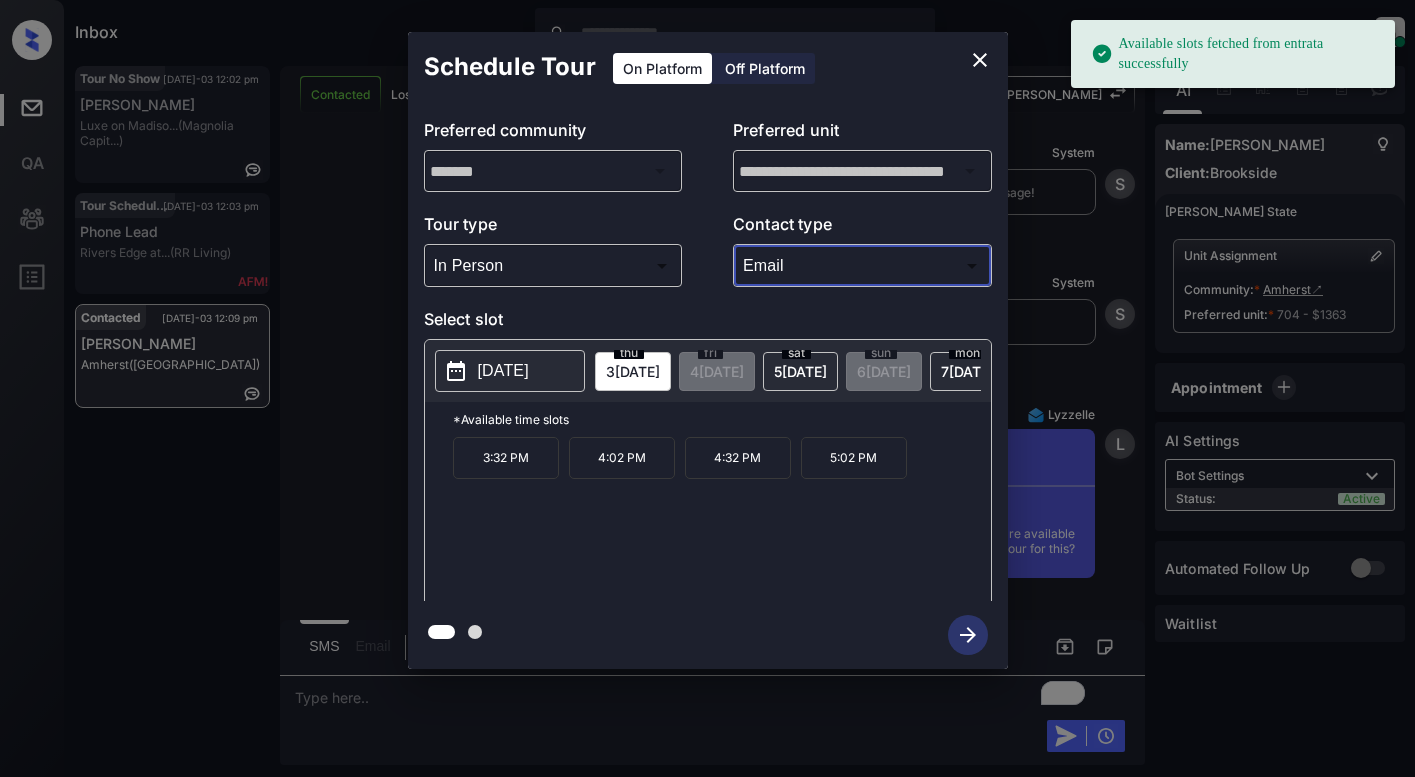 click on "2025-07-03" at bounding box center [503, 371] 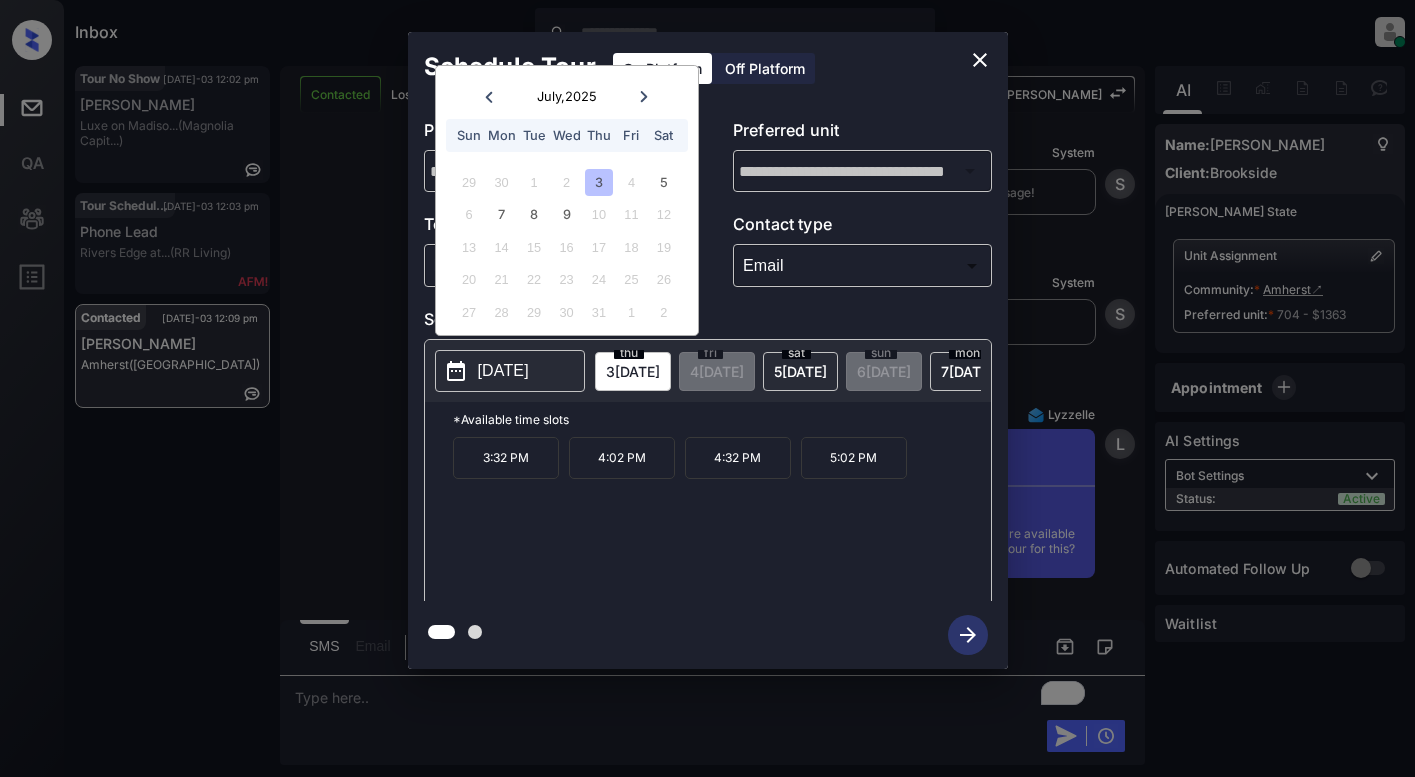 click 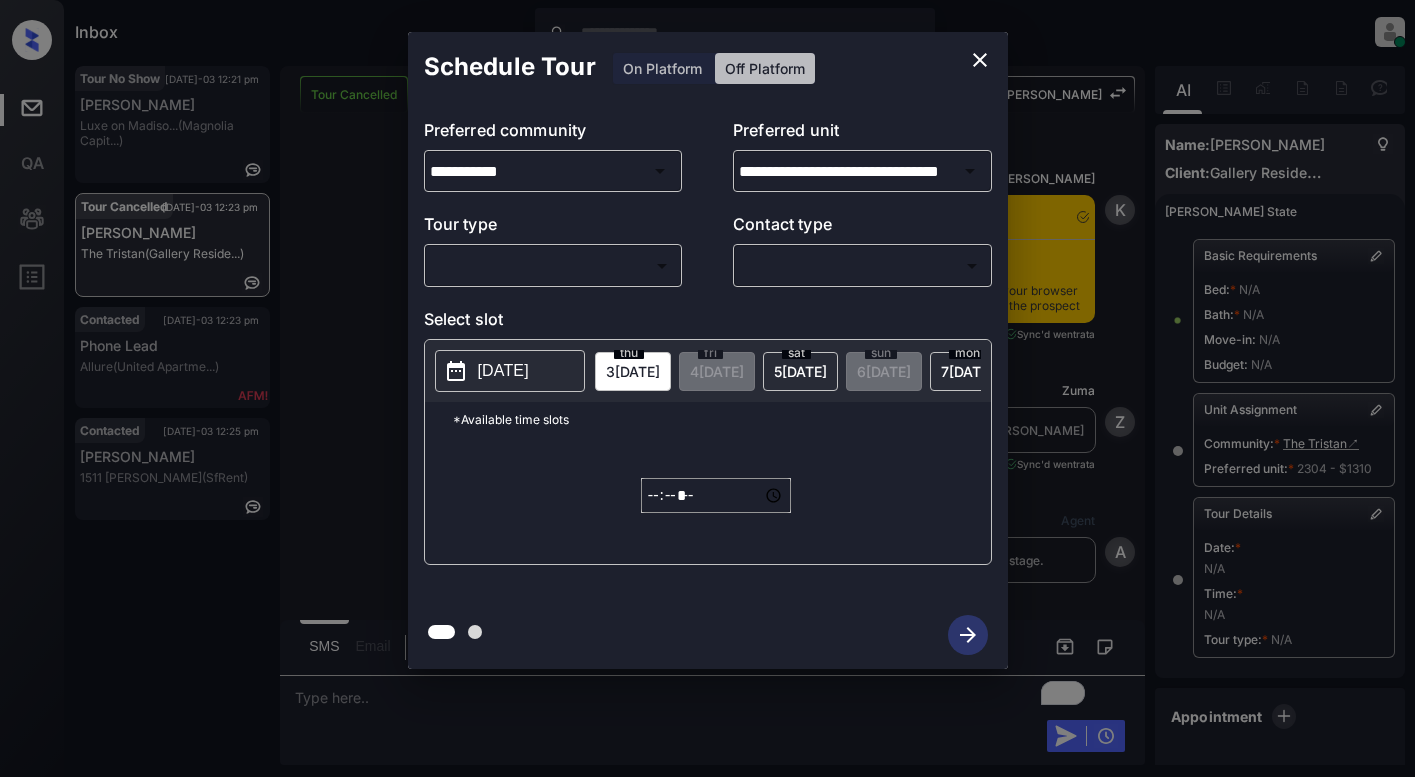 scroll, scrollTop: 0, scrollLeft: 0, axis: both 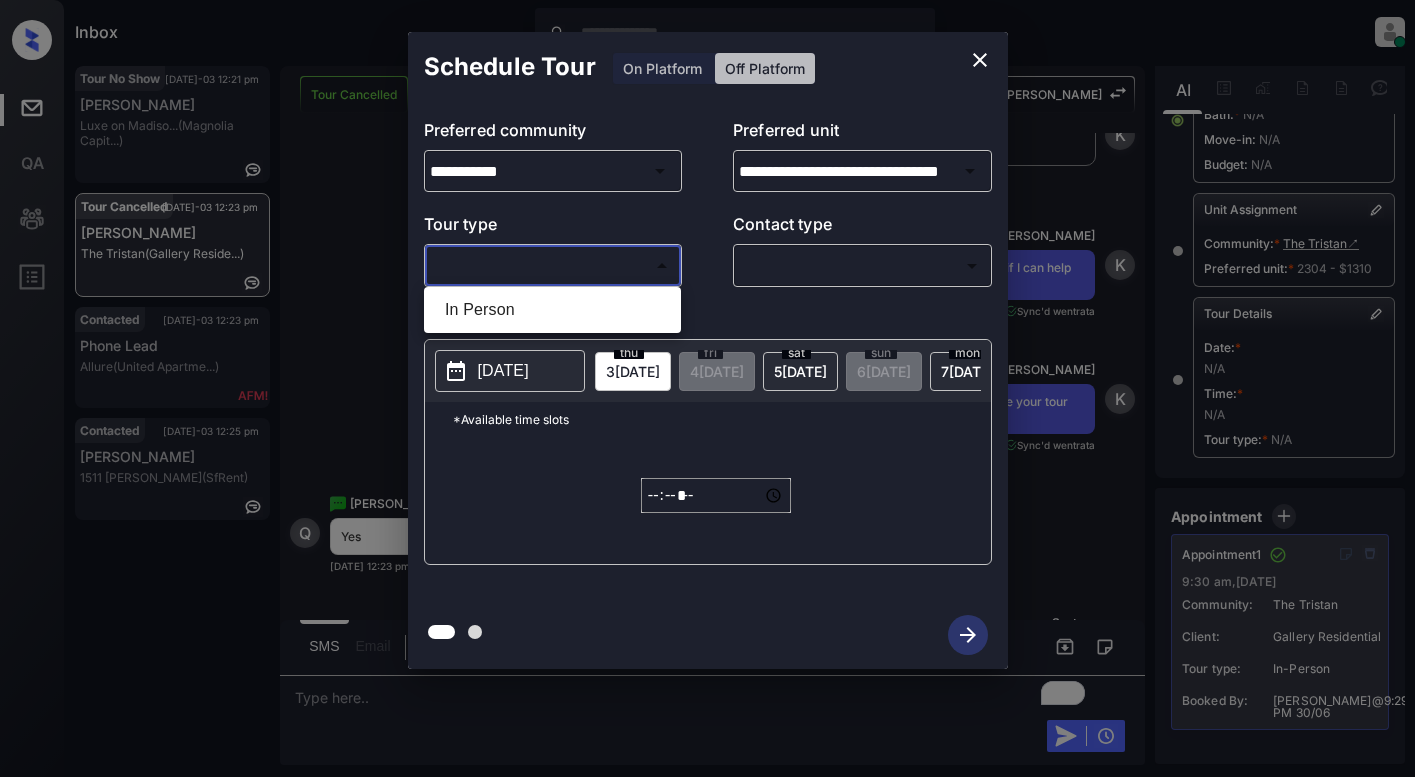 click on "Inbox Lyzzelle [PERSON_NAME] Online Set yourself   offline Set yourself   on break Profile Switch to  light  mode Sign out Tour No Show [DATE]-03 12:21 pm   Will Delverne Luxe on Madiso...  (Magnolia Capit...) Tour Cancelled [DATE]-03 12:23 pm   [PERSON_NAME] The [PERSON_NAME]  (Gallery Reside...) Contacted [DATE]-03 12:23 pm   Phone Lead Allure  (United Apartme...) Contacted [DATE]-03 12:25 pm   [PERSON_NAME] 1511 [PERSON_NAME] S...  (SfRent) Tour Cancelled Lost Lead Sentiment: Angry Upon sliding the acknowledgement:  Lead will move to lost stage. * ​ SMS and call option will be set to opt out. AFM will be turned off for the lead. [PERSON_NAME] New Message [PERSON_NAME] Notes Note: <a href="[URL][DOMAIN_NAME]">[URL][DOMAIN_NAME]</a> - Paste this link into your browser to view [PERSON_NAME] conversation with the prospect [DATE] 08:47 pm  Sync'd w  entrata K New Message Zuma Lead transferred to leasing agent: [PERSON_NAME] [DATE] 08:47 pm  Sync'd w  entrata Z Agent A" at bounding box center (707, 388) 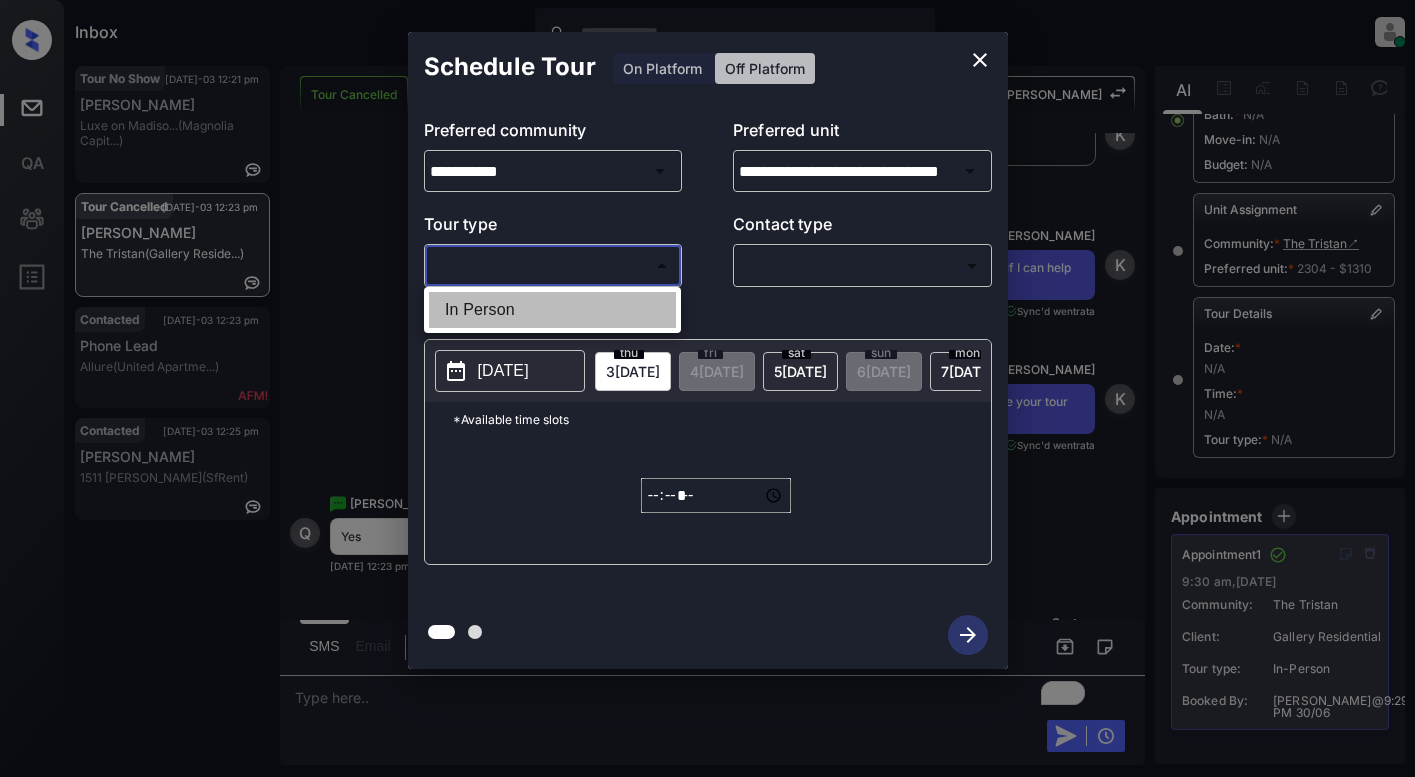 click on "In Person" at bounding box center (552, 310) 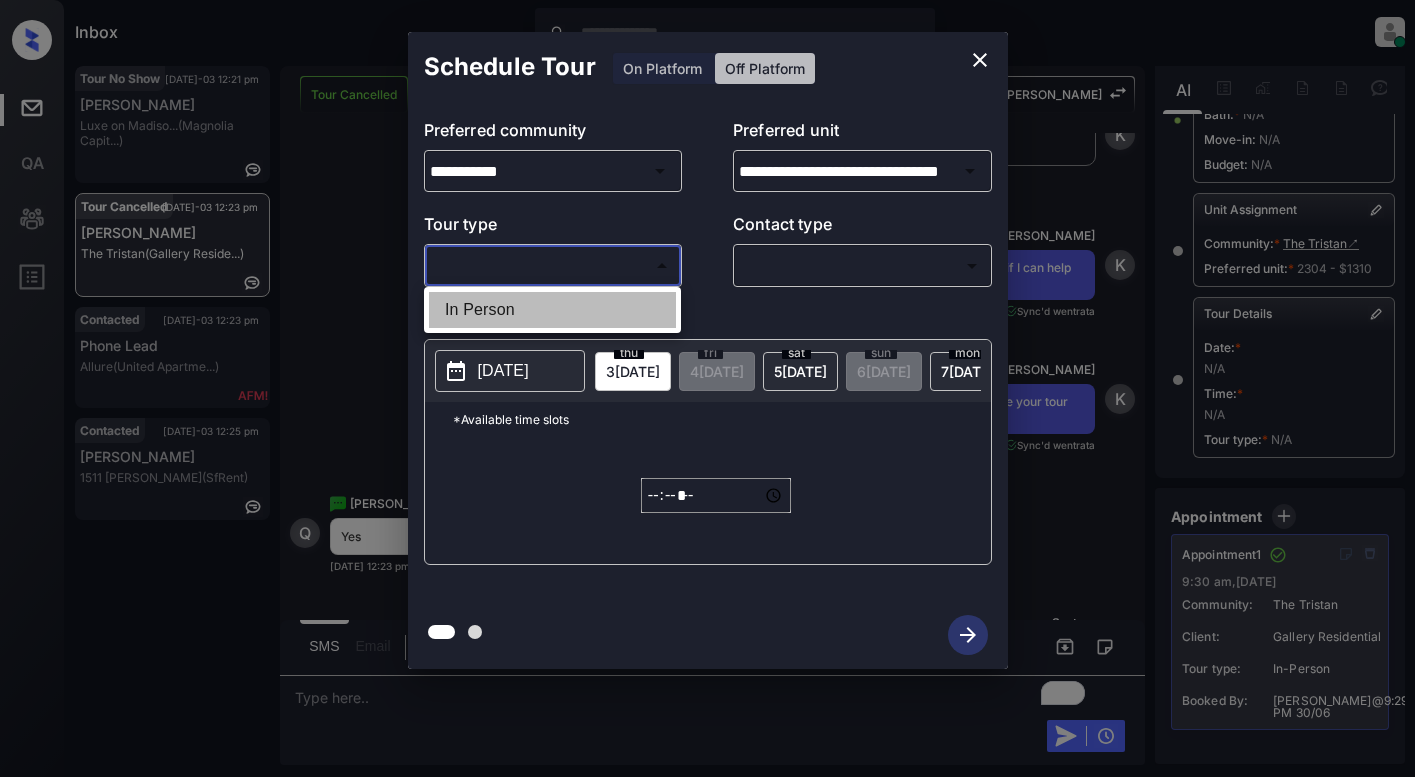 type on "********" 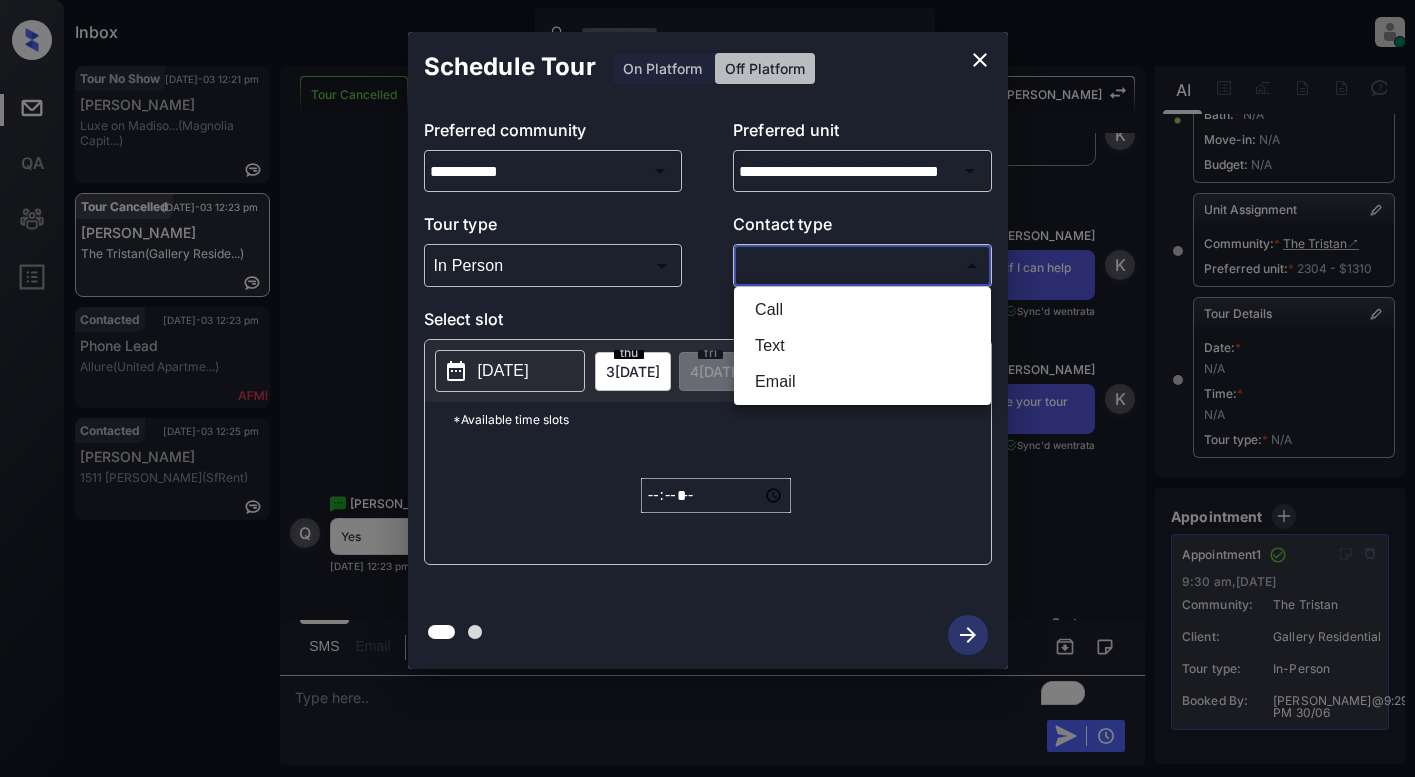 click on "Inbox Lyzzelle [PERSON_NAME] Online Set yourself   offline Set yourself   on break Profile Switch to  light  mode Sign out Tour No Show [DATE]-03 12:21 pm   Will Delverne Luxe on Madiso...  (Magnolia Capit...) Tour Cancelled [DATE]-03 12:23 pm   [PERSON_NAME] The [PERSON_NAME]  (Gallery Reside...) Contacted [DATE]-03 12:23 pm   Phone Lead Allure  (United Apartme...) Contacted [DATE]-03 12:25 pm   [PERSON_NAME] 1511 [PERSON_NAME] S...  (SfRent) Tour Cancelled Lost Lead Sentiment: Angry Upon sliding the acknowledgement:  Lead will move to lost stage. * ​ SMS and call option will be set to opt out. AFM will be turned off for the lead. [PERSON_NAME] New Message [PERSON_NAME] Notes Note: <a href="[URL][DOMAIN_NAME]">[URL][DOMAIN_NAME]</a> - Paste this link into your browser to view [PERSON_NAME] conversation with the prospect [DATE] 08:47 pm  Sync'd w  entrata K New Message Zuma Lead transferred to leasing agent: [PERSON_NAME] [DATE] 08:47 pm  Sync'd w  entrata Z Agent A" at bounding box center [707, 388] 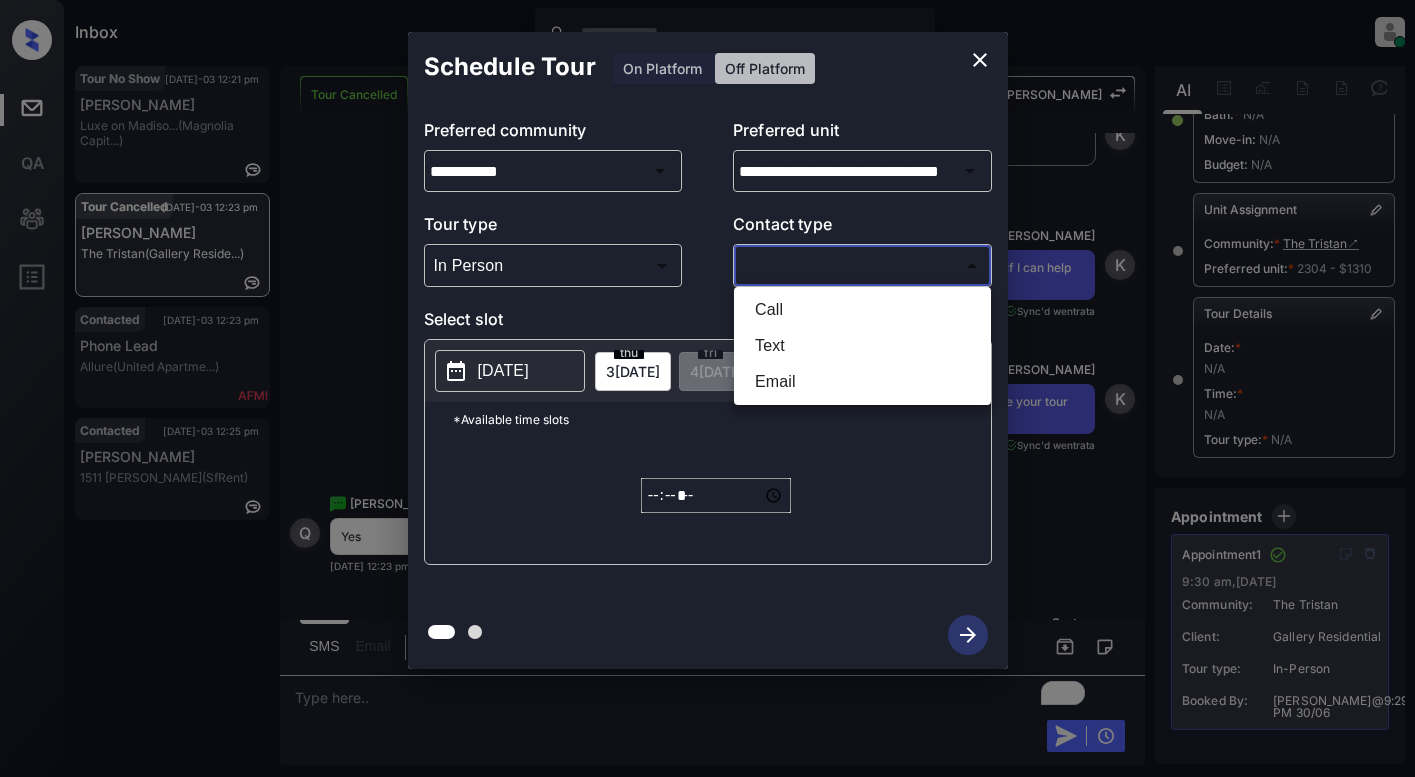 click on "Text" at bounding box center [862, 346] 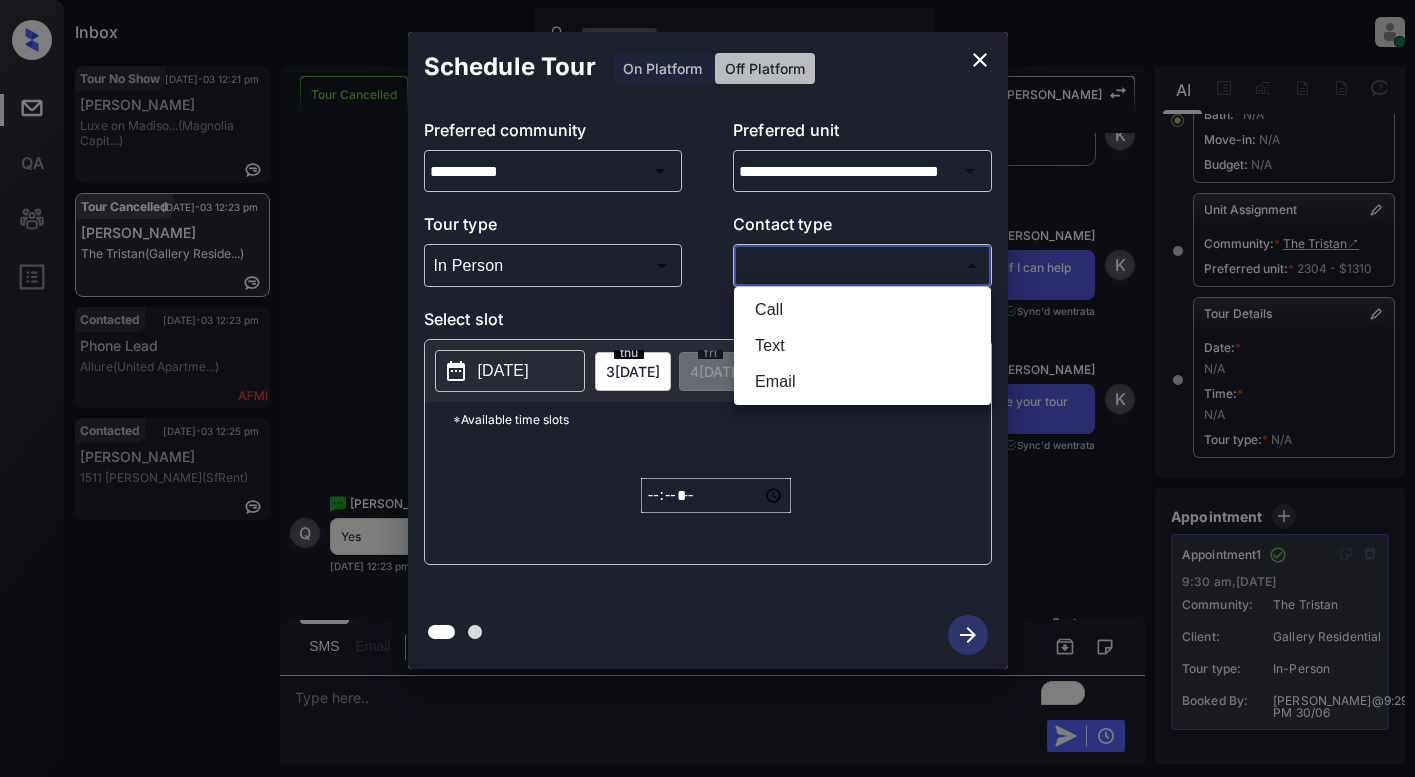 type on "****" 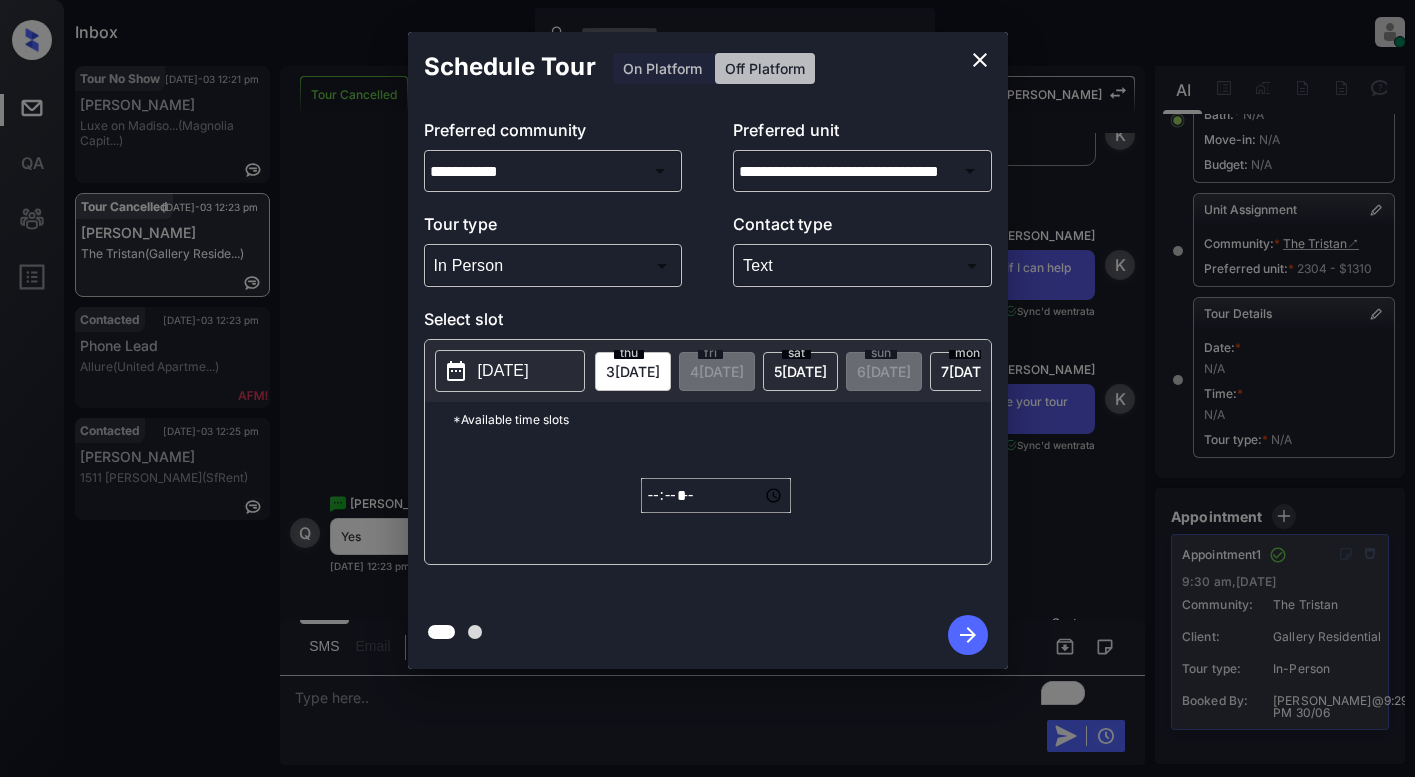 click on "[DATE]" at bounding box center (503, 371) 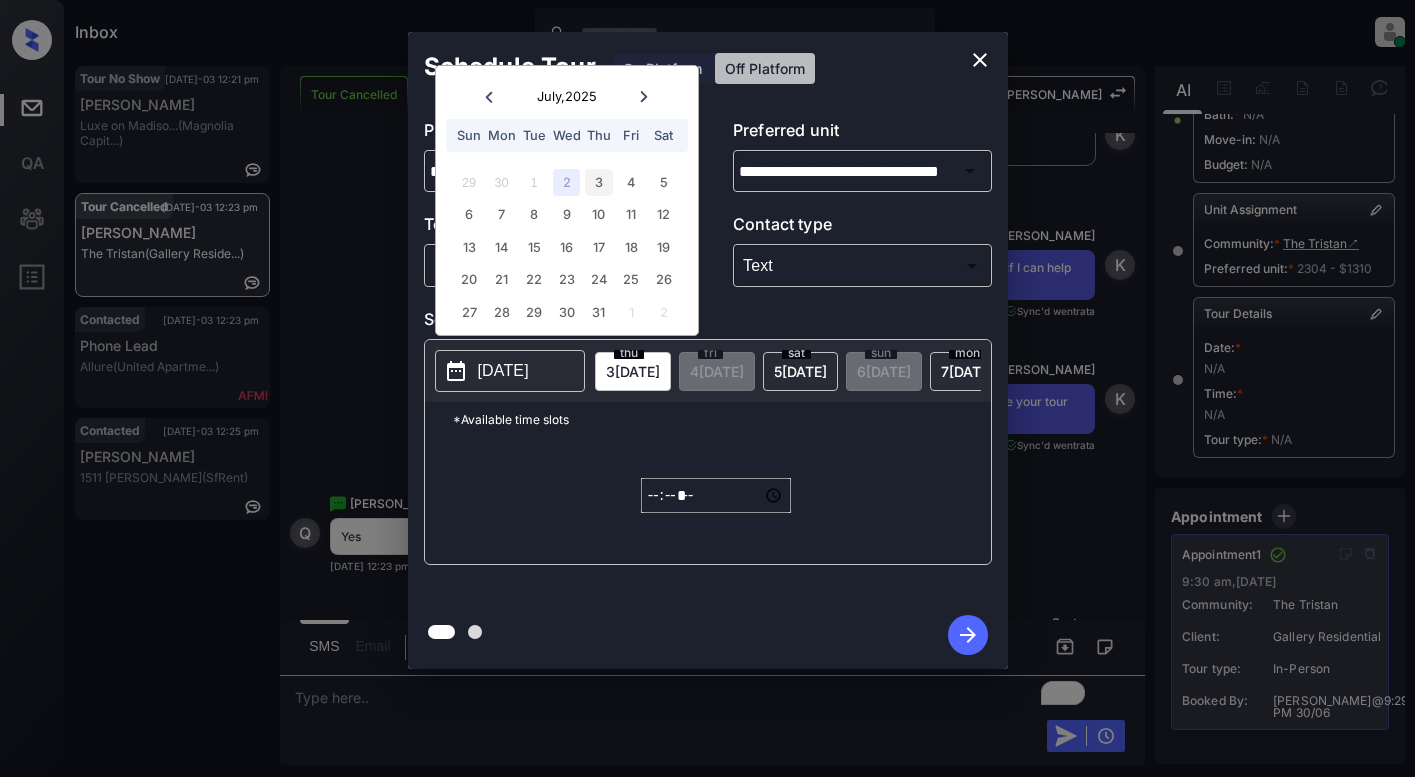 click on "3" at bounding box center (598, 182) 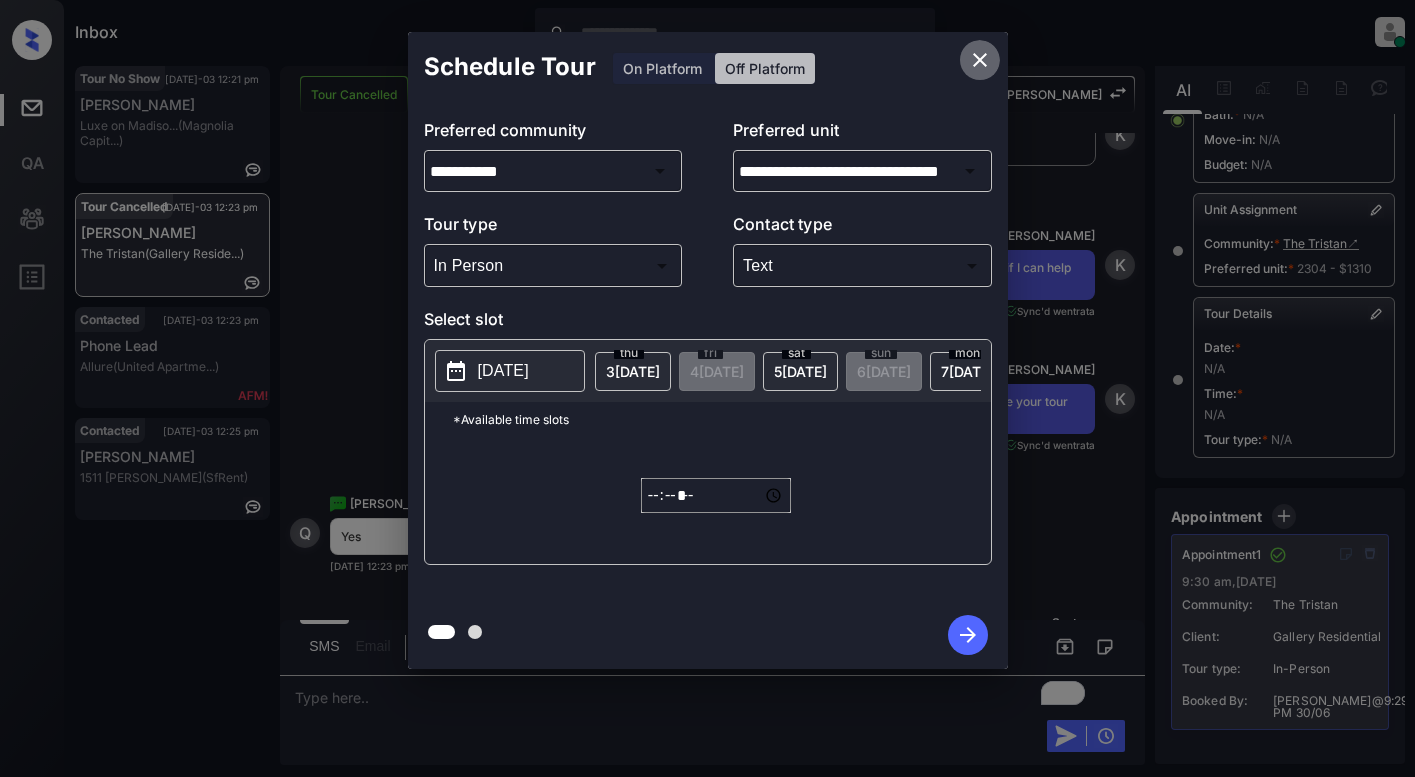 click 